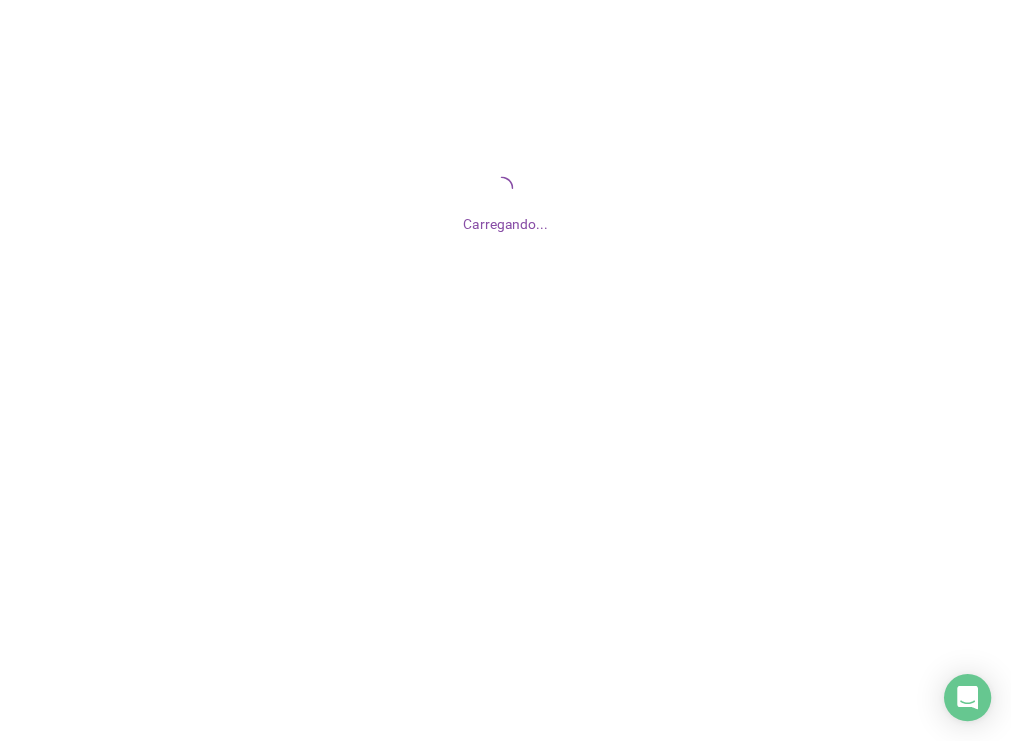 scroll, scrollTop: 0, scrollLeft: 0, axis: both 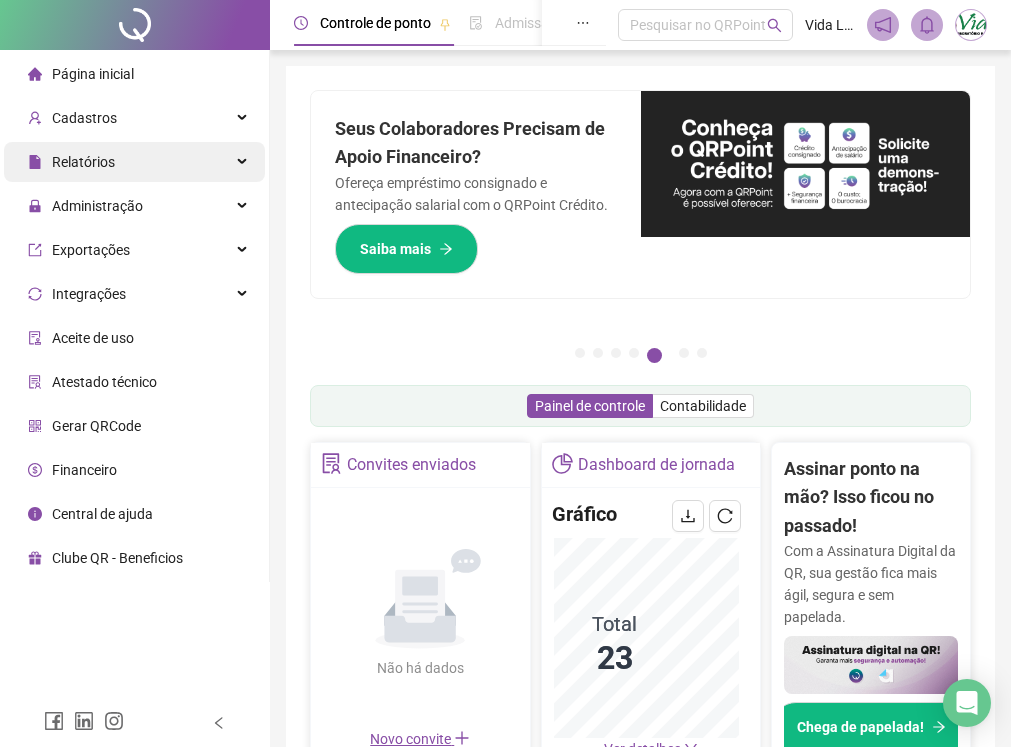 click on "Relatórios" at bounding box center [83, 162] 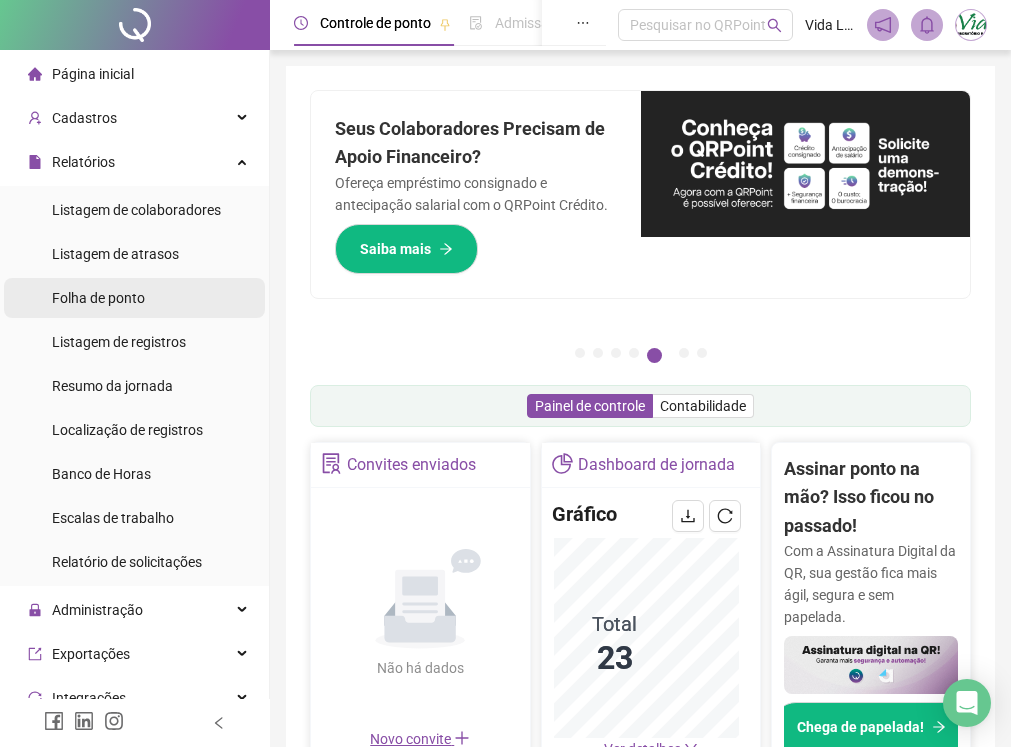 click on "Folha de ponto" at bounding box center [98, 298] 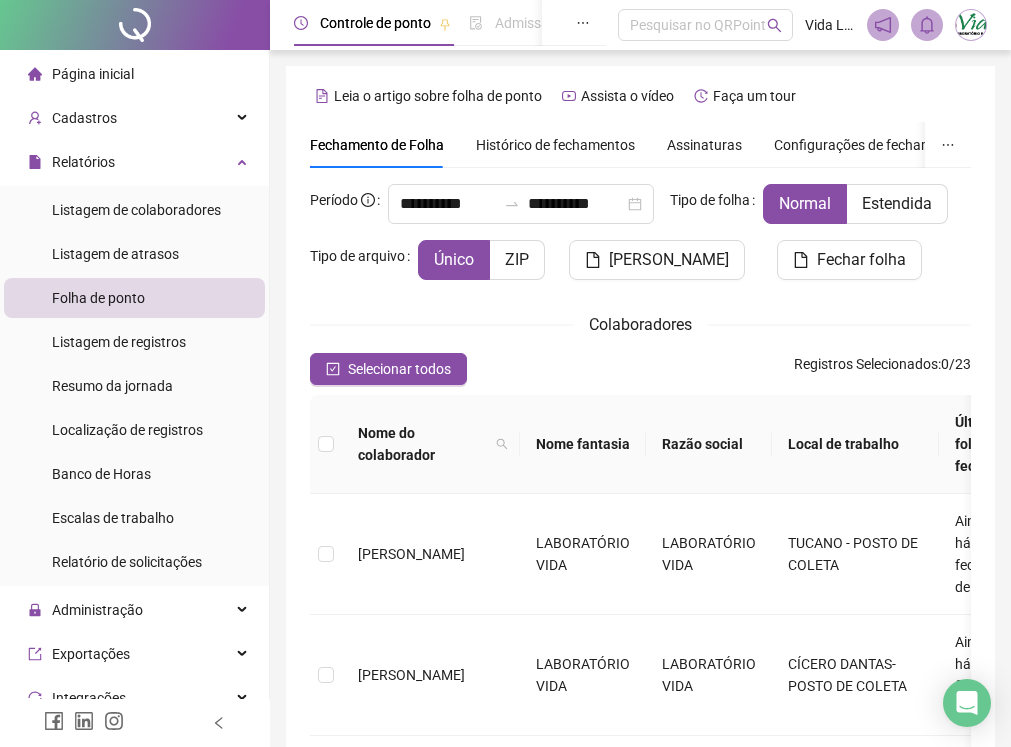 scroll, scrollTop: 127, scrollLeft: 0, axis: vertical 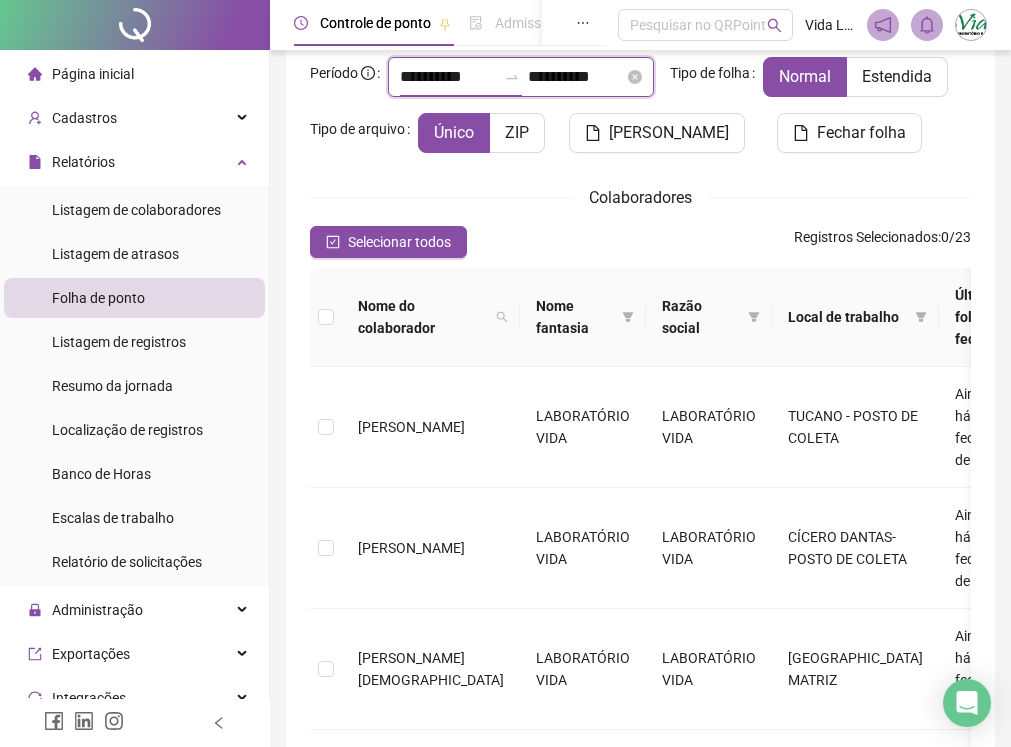 click on "**********" at bounding box center [448, 77] 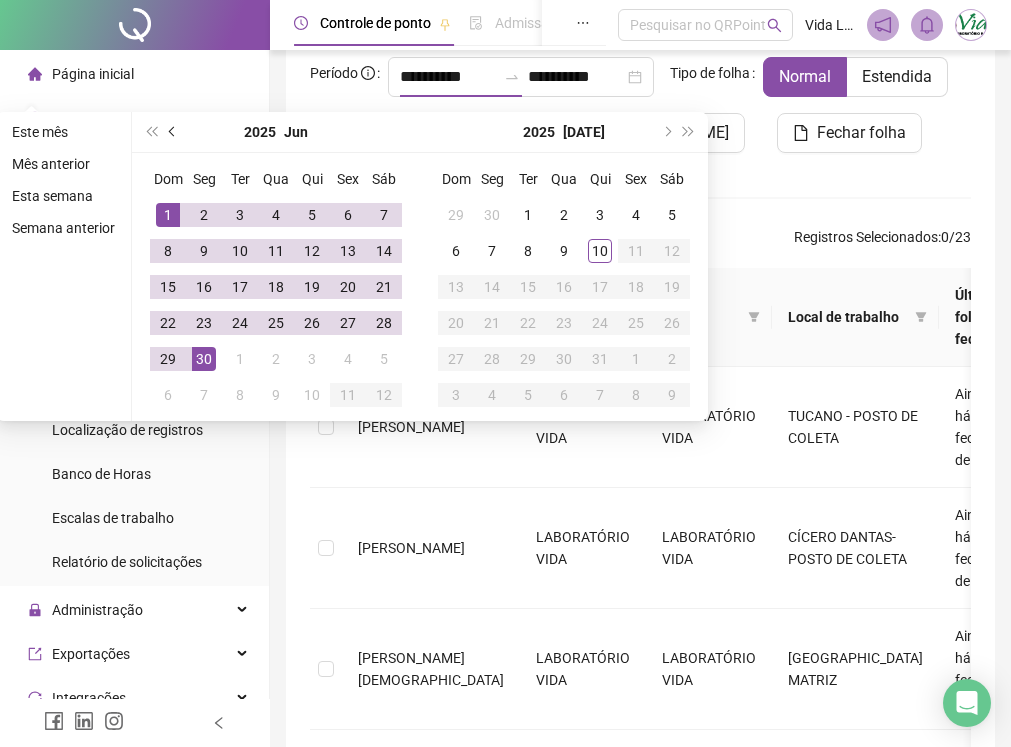 click at bounding box center (173, 132) 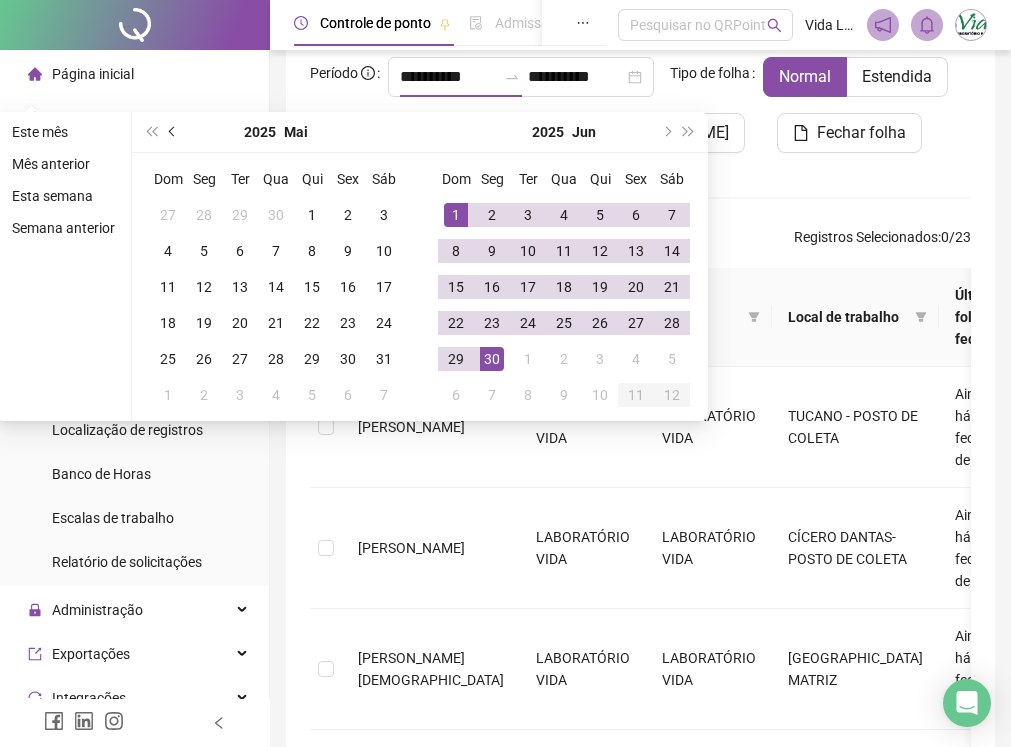 click at bounding box center [174, 132] 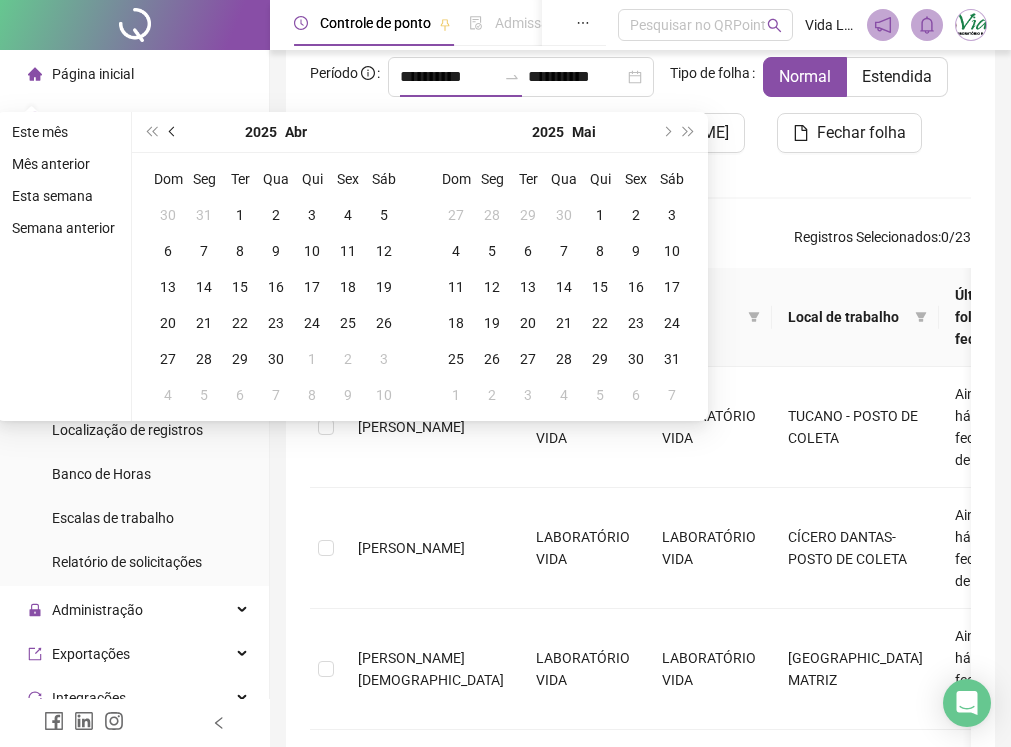 click at bounding box center [174, 132] 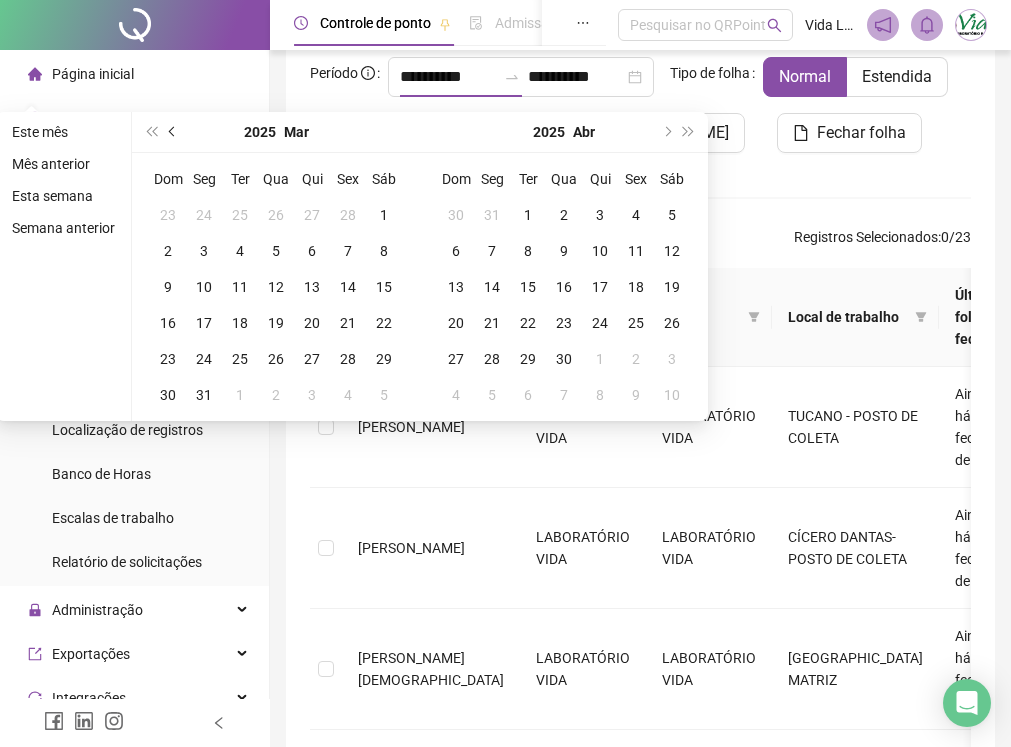 click at bounding box center (174, 132) 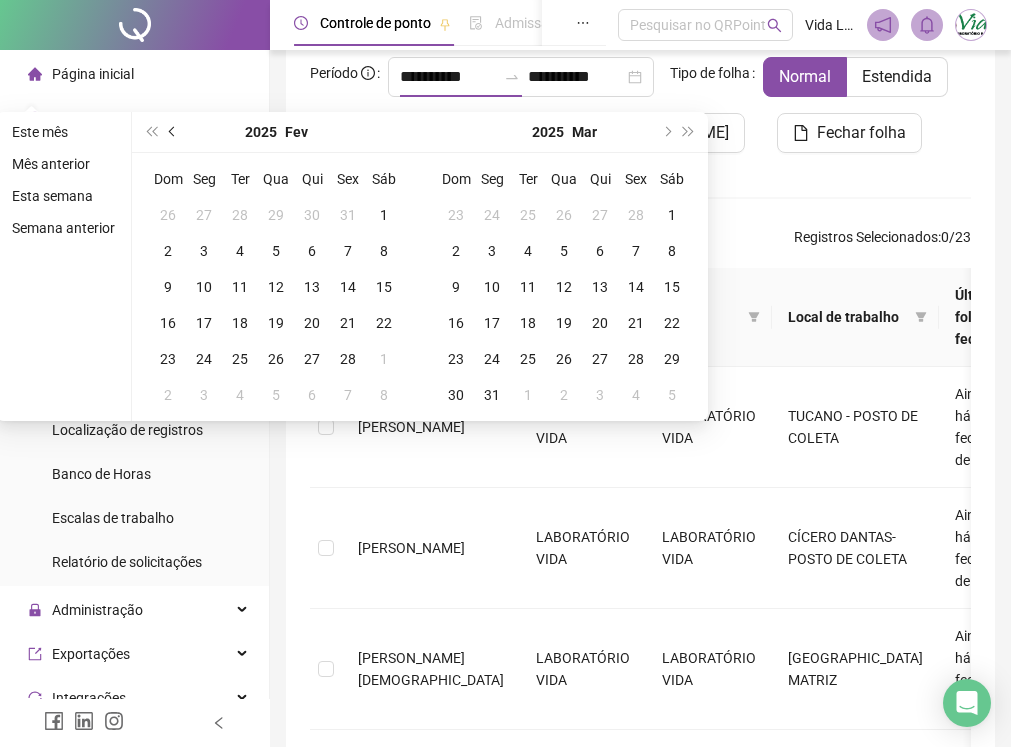 click at bounding box center (174, 132) 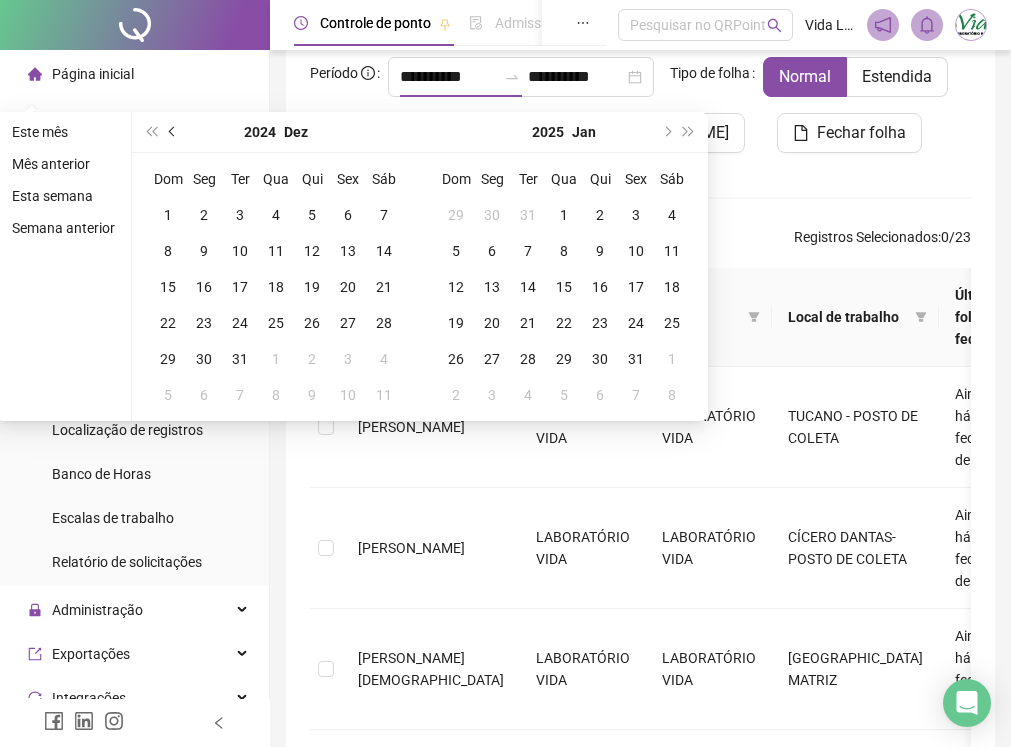 click at bounding box center [174, 132] 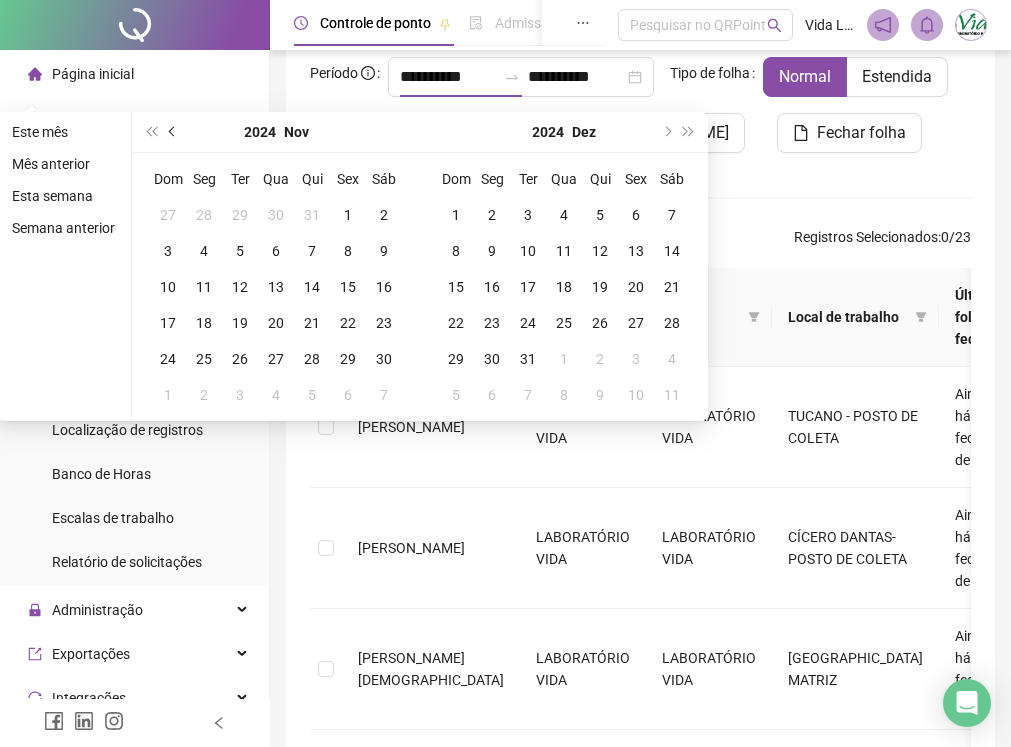 click at bounding box center [174, 132] 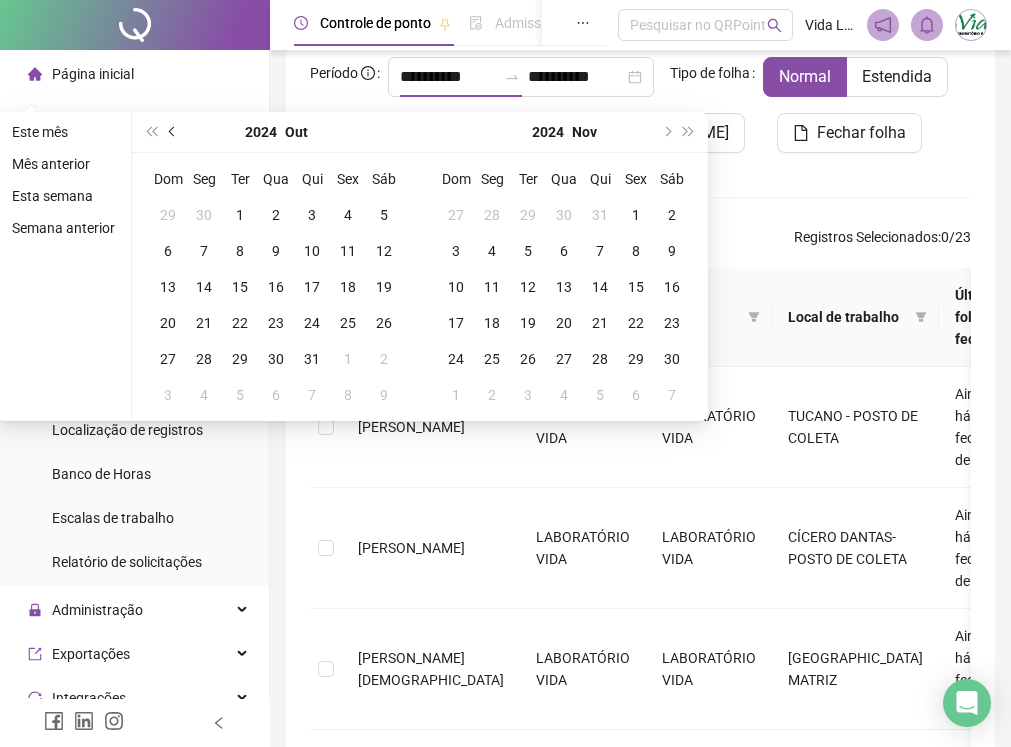 click at bounding box center (174, 132) 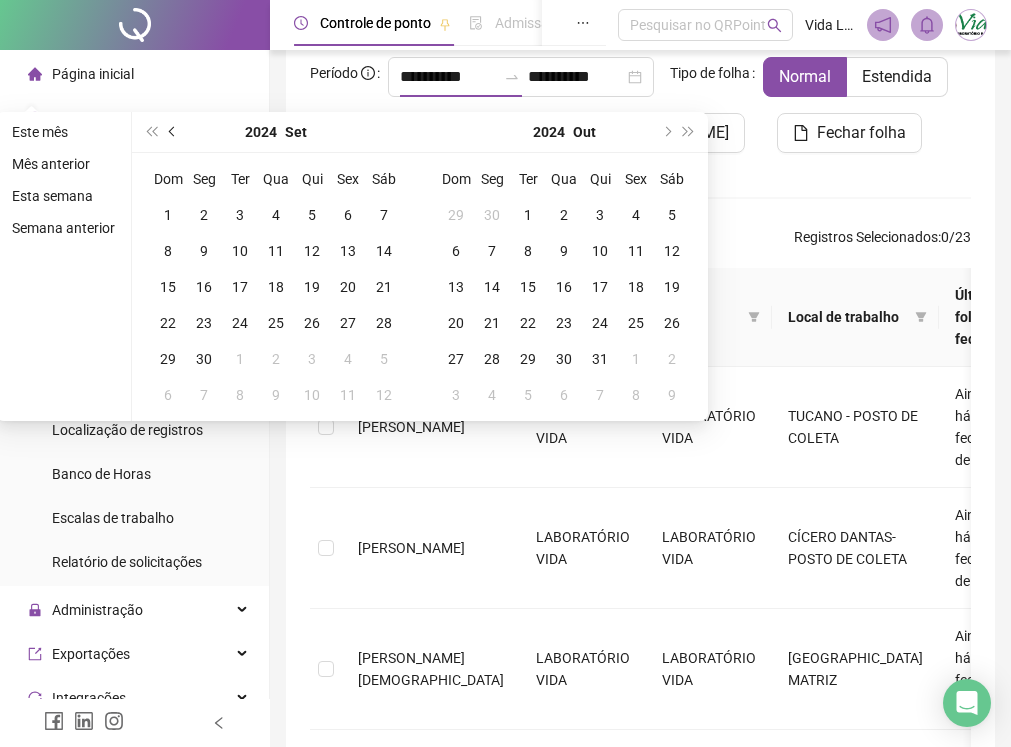 click at bounding box center (174, 132) 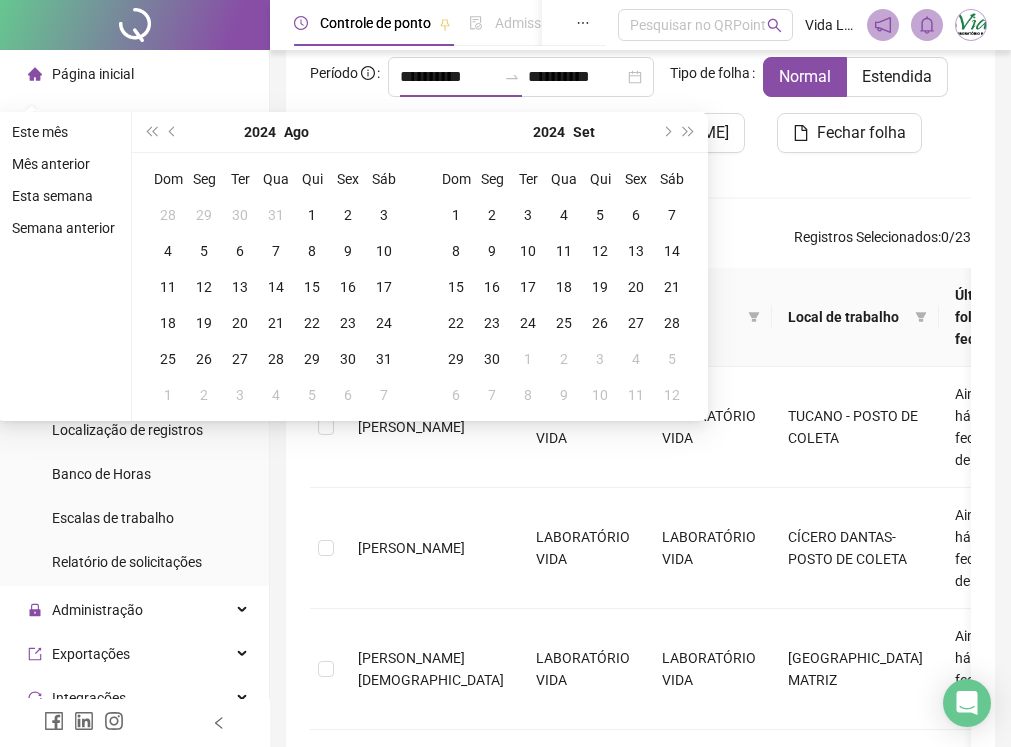 type on "**********" 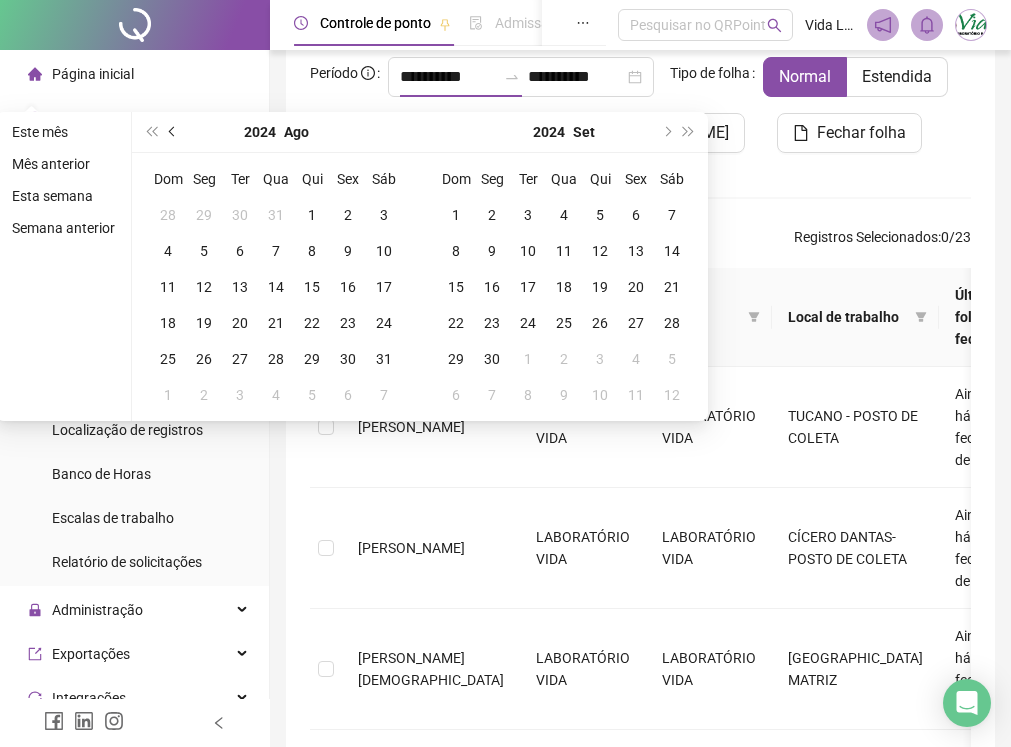 click at bounding box center (173, 132) 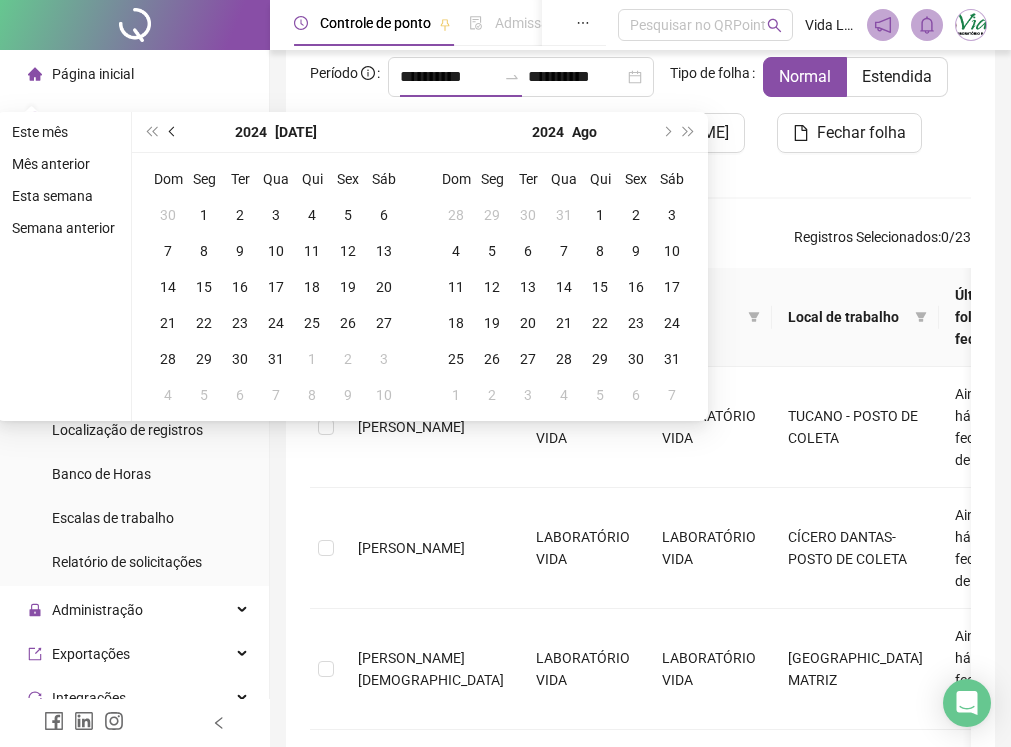 click at bounding box center [173, 132] 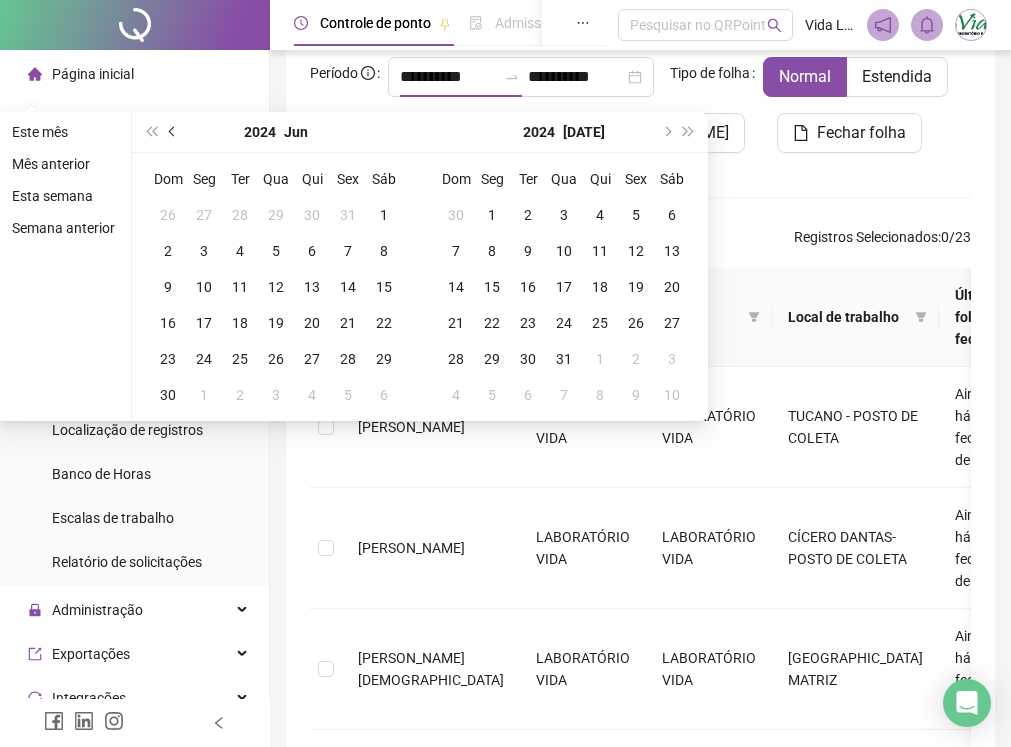 click at bounding box center [173, 132] 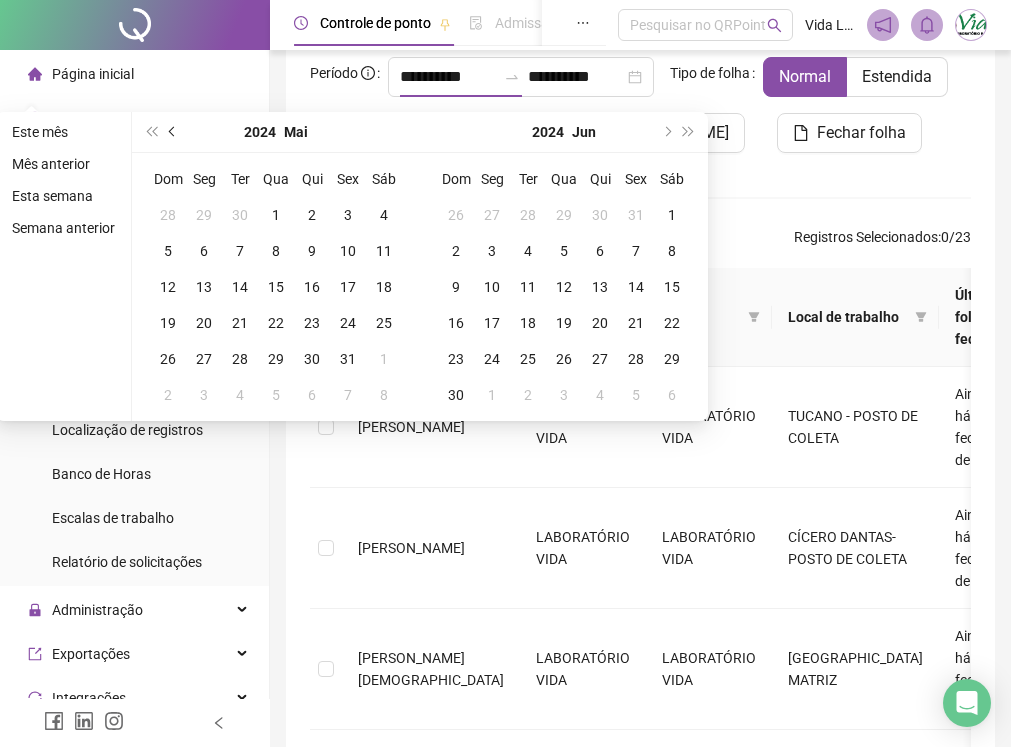 click at bounding box center (173, 132) 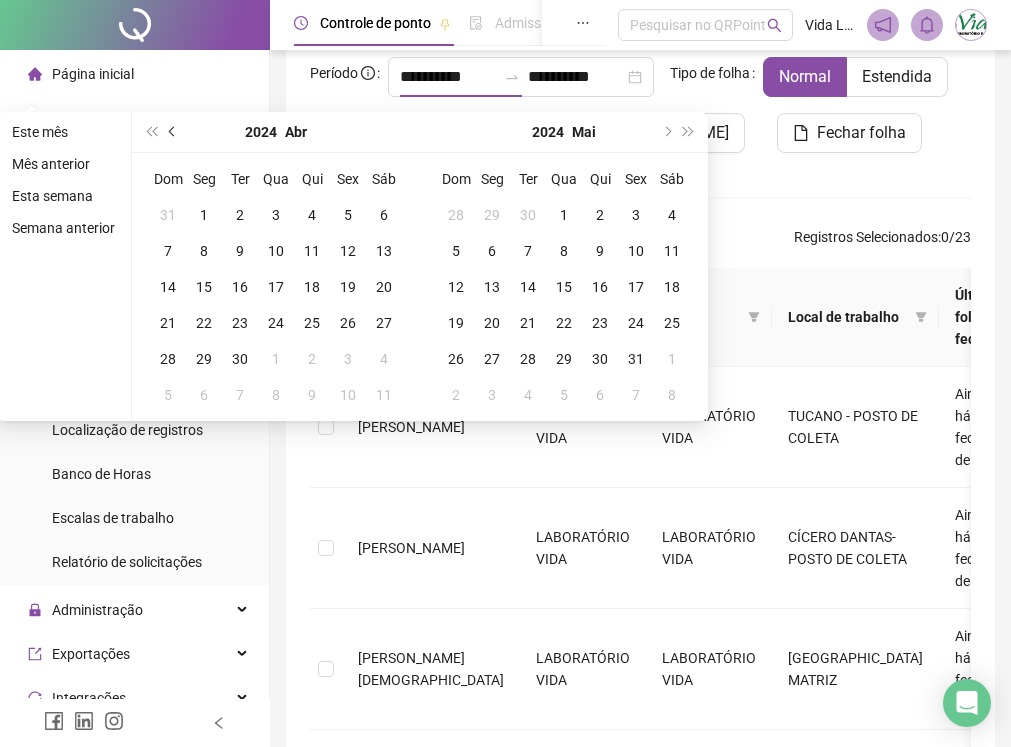 click at bounding box center (173, 132) 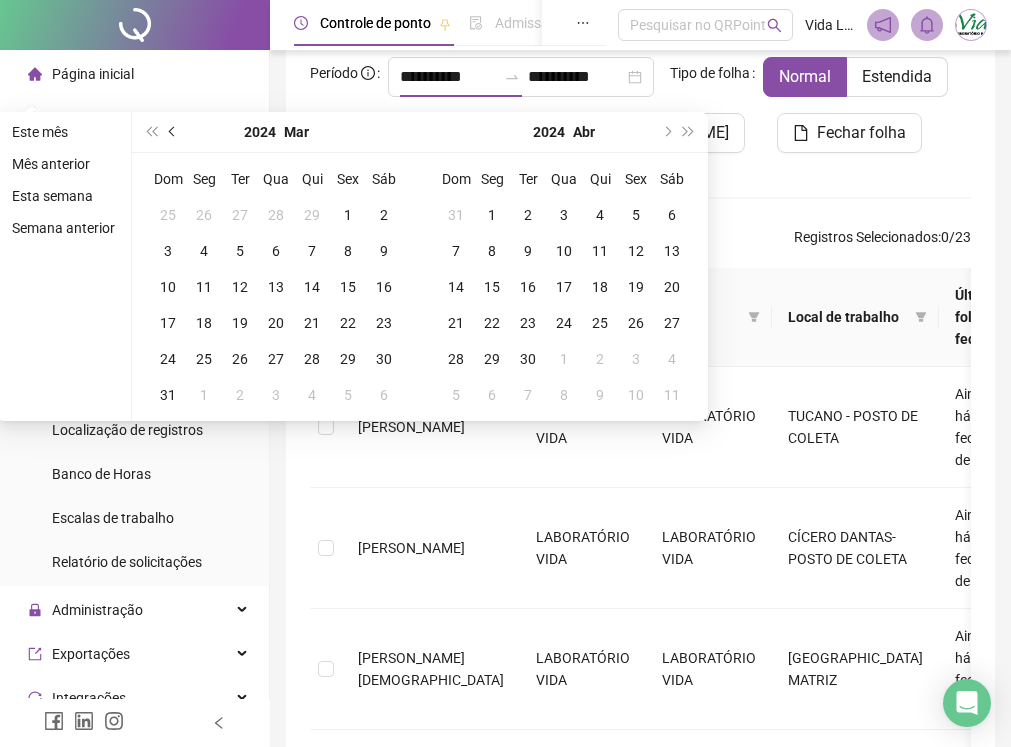 click at bounding box center [173, 132] 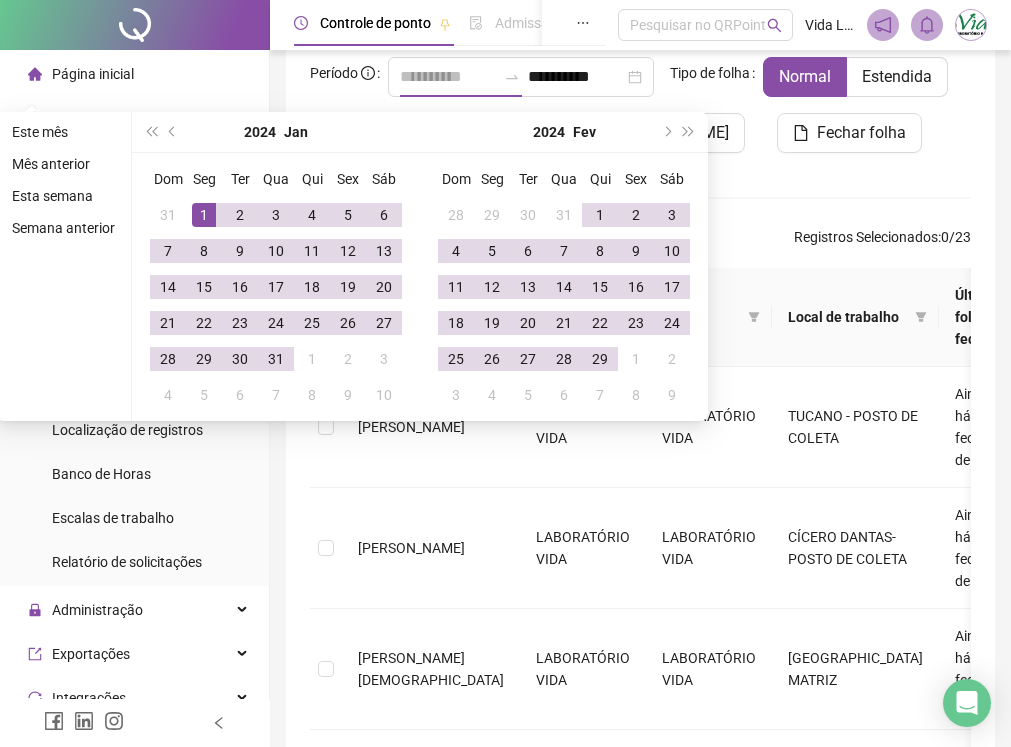 type on "**********" 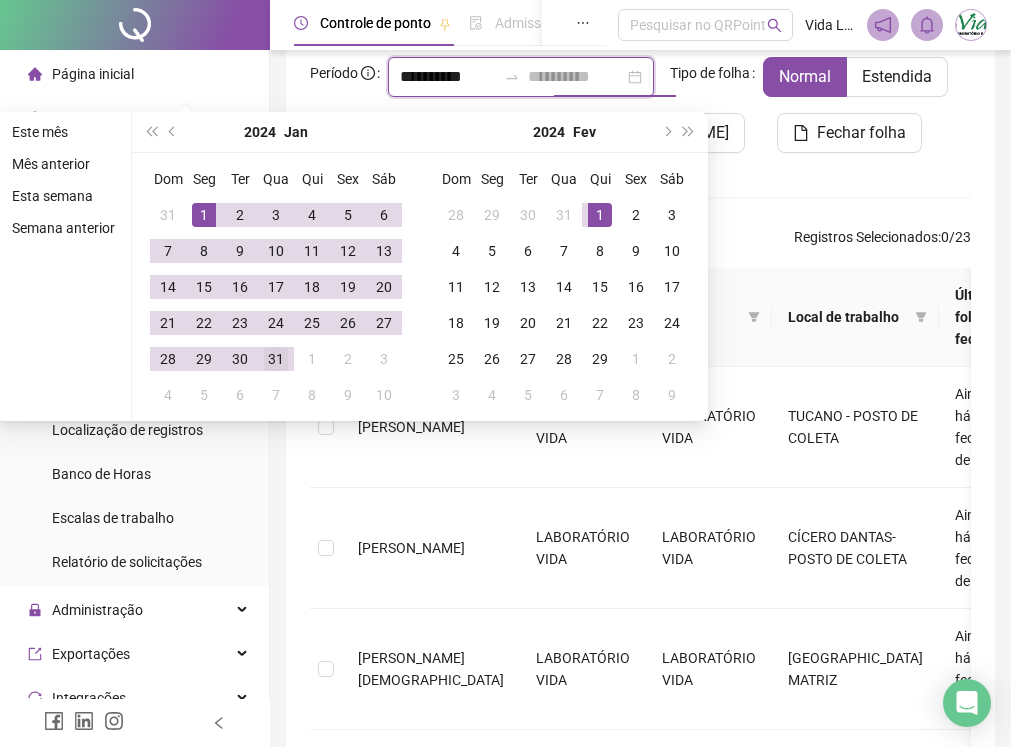 type on "**********" 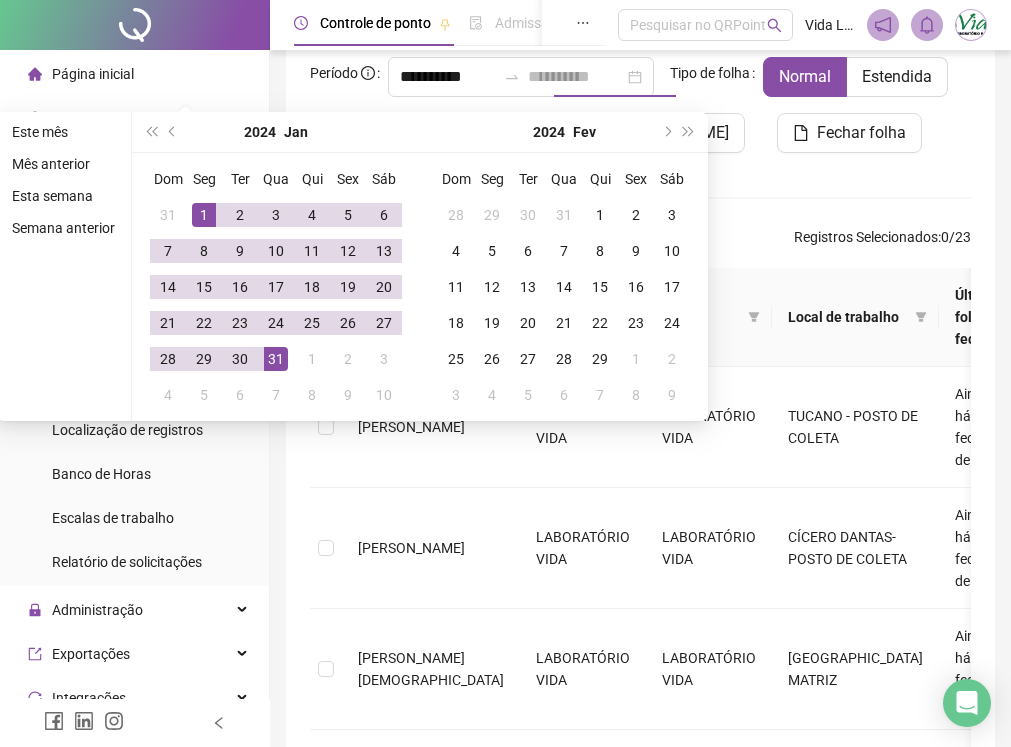click on "31" at bounding box center [276, 359] 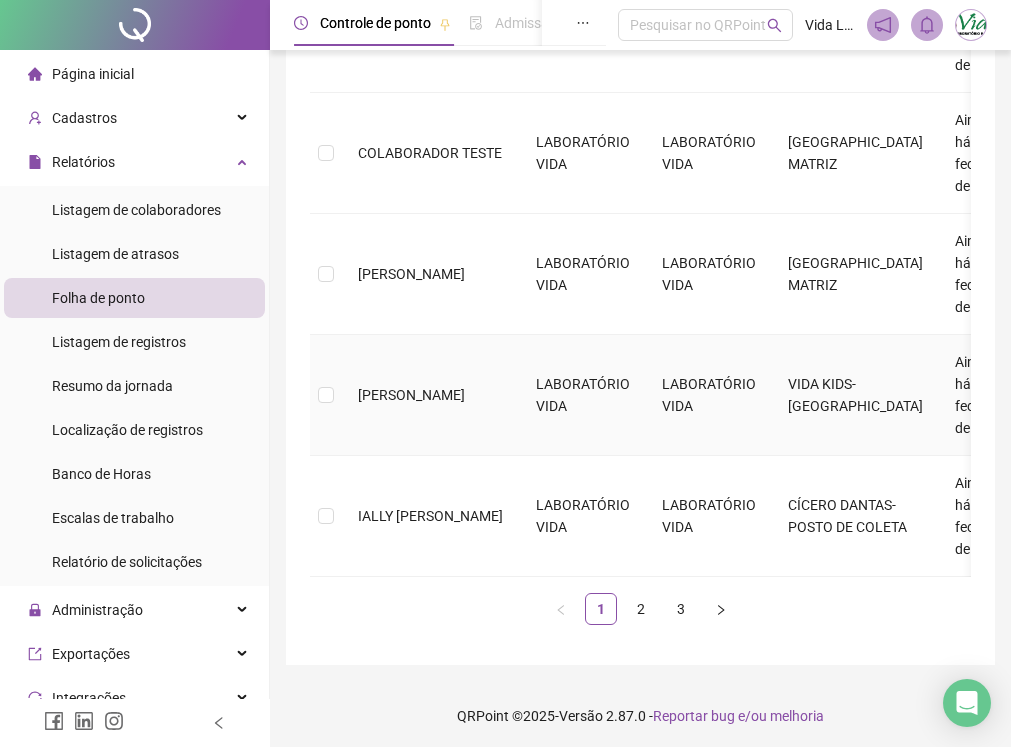 scroll, scrollTop: 1224, scrollLeft: 0, axis: vertical 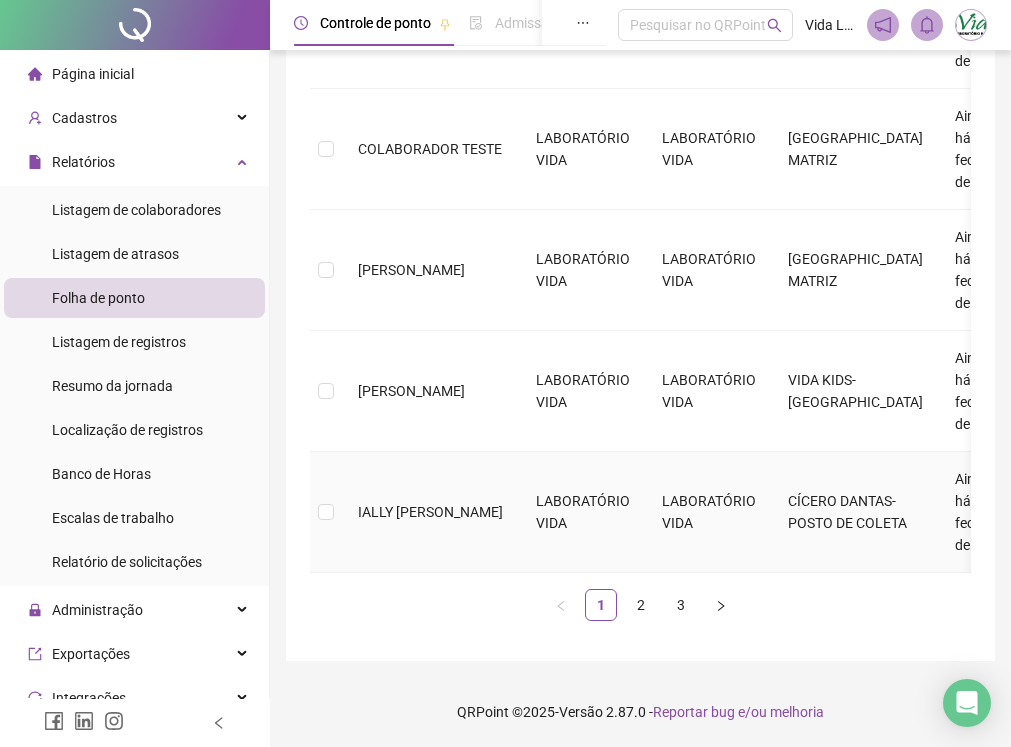 click at bounding box center [326, 512] 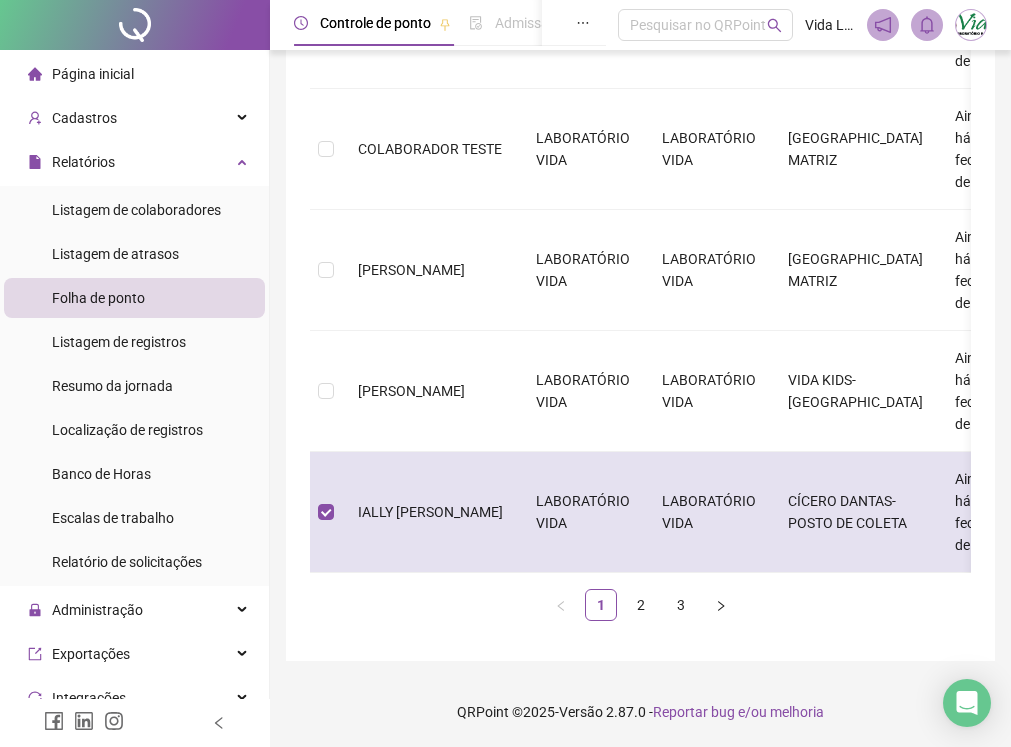 scroll, scrollTop: 127, scrollLeft: 0, axis: vertical 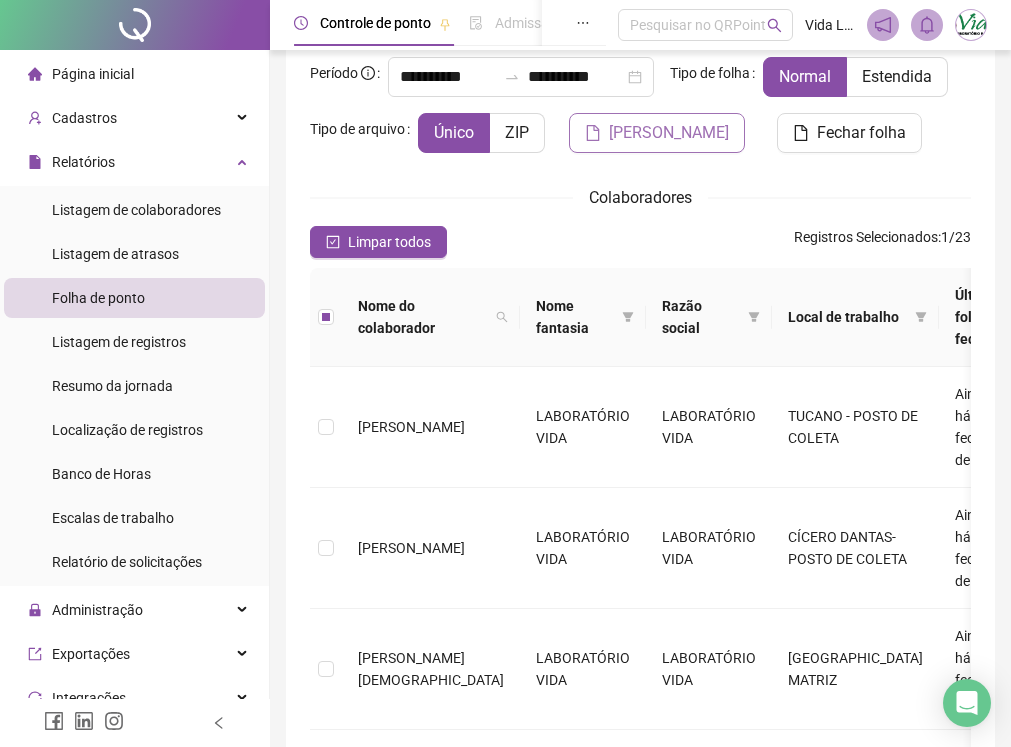 click on "[PERSON_NAME]" at bounding box center [669, 133] 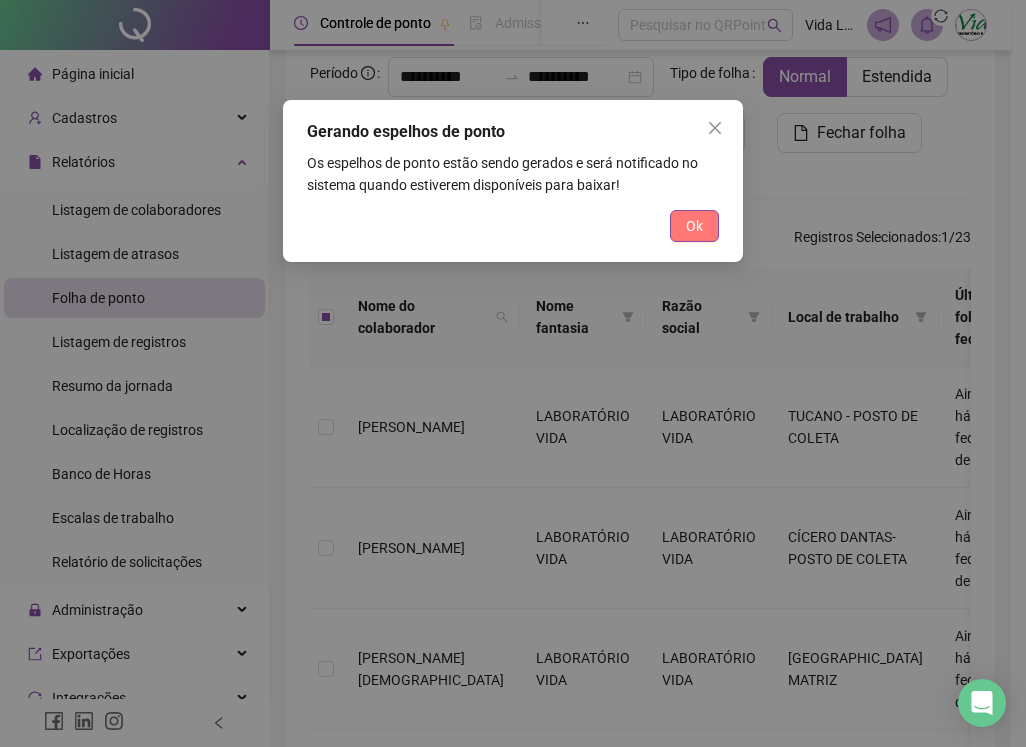 click on "Ok" at bounding box center [694, 226] 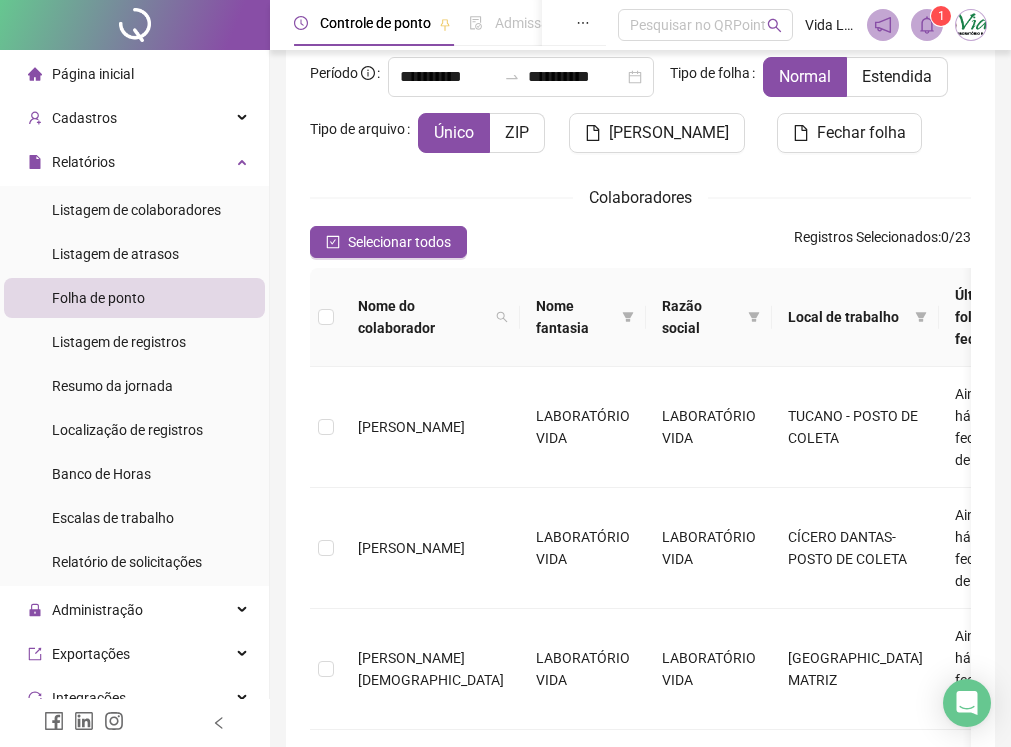 click 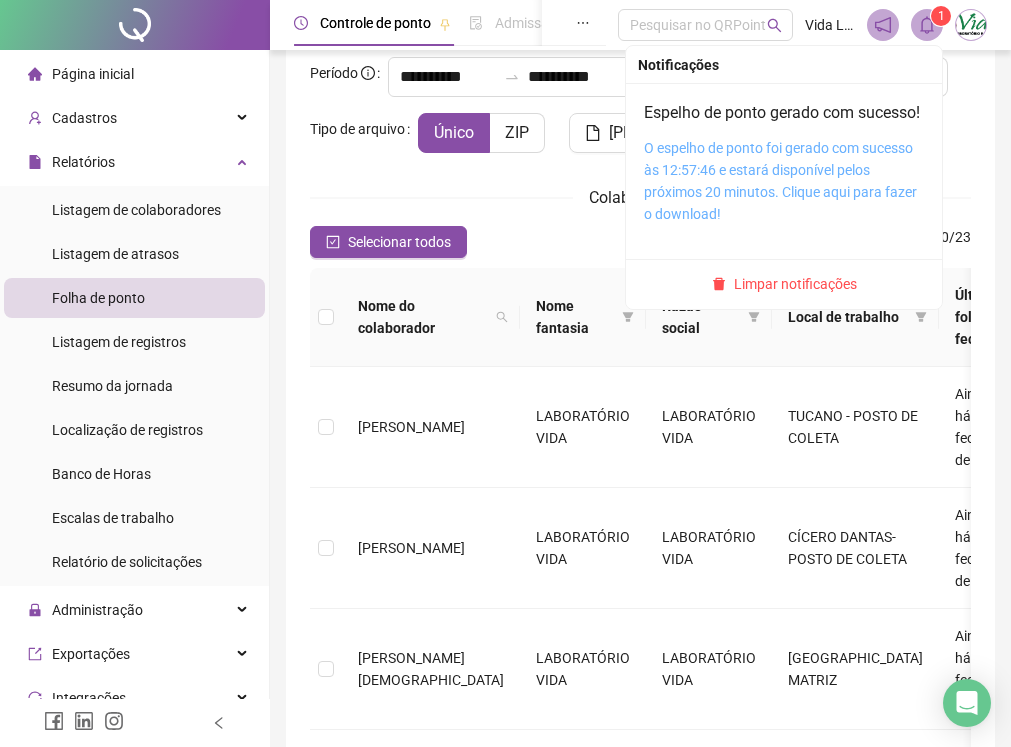click on "O espelho de ponto foi gerado com sucesso às 12:57:46 e estará disponível pelos próximos 20 minutos.
Clique aqui para fazer o download!" at bounding box center (780, 181) 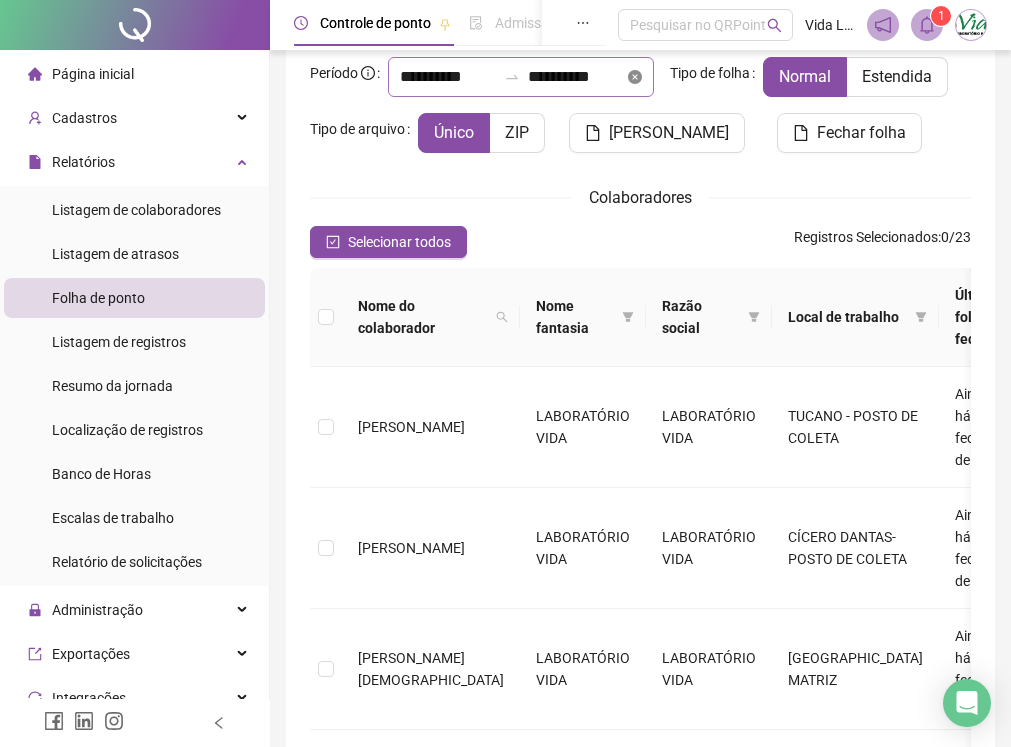 click 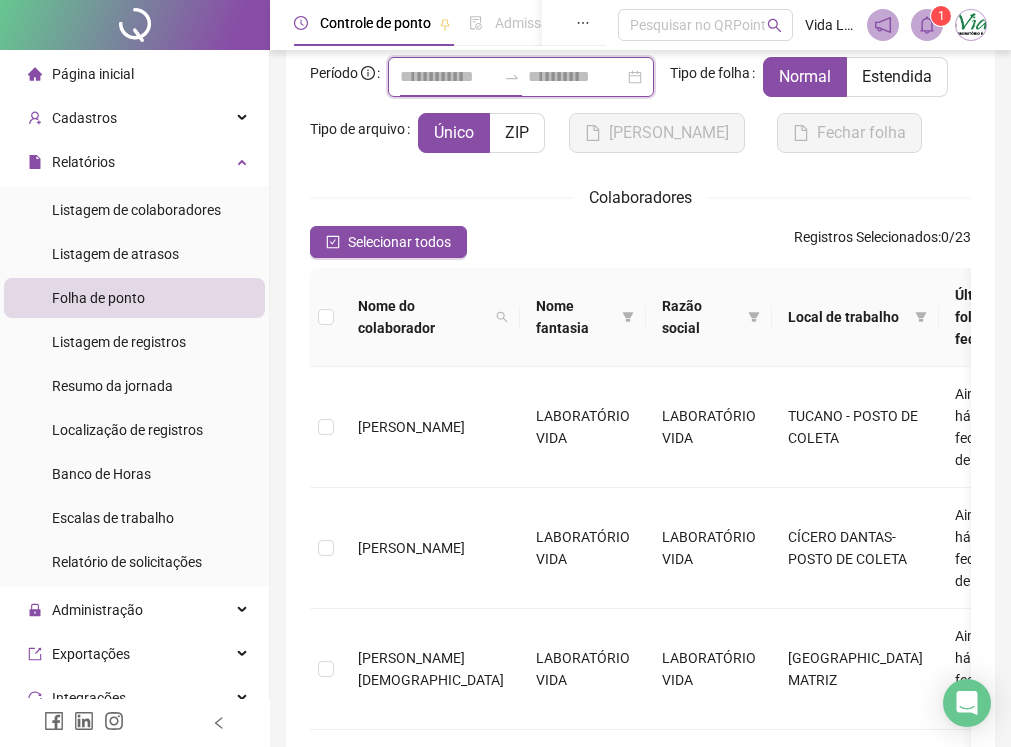 click at bounding box center [448, 77] 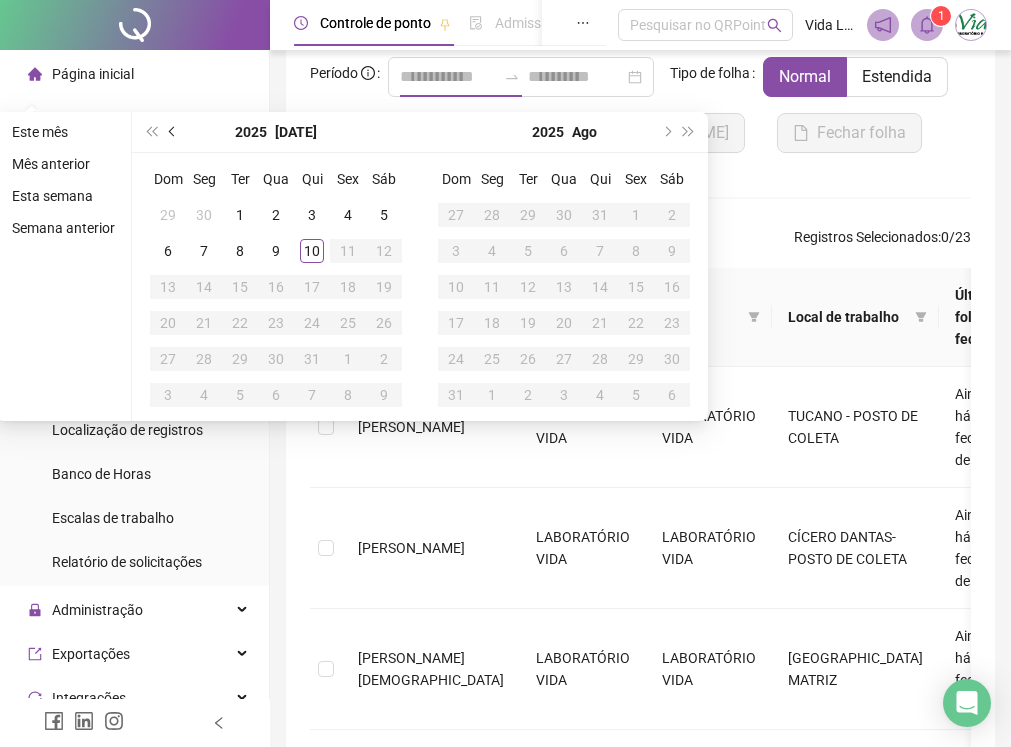 click at bounding box center (173, 132) 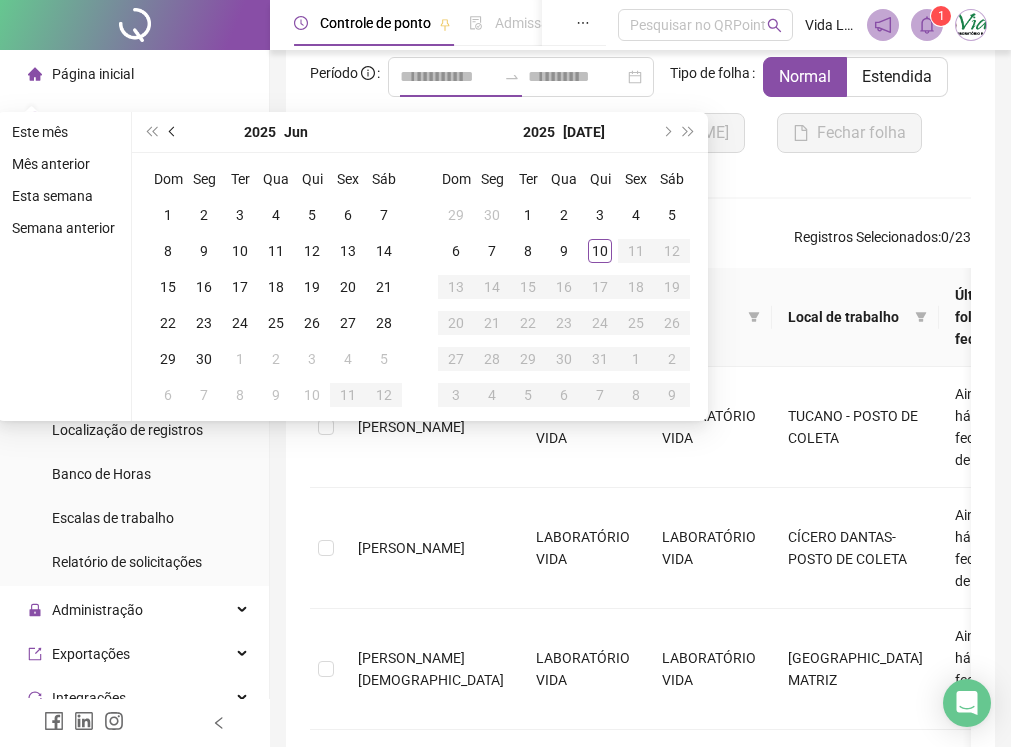 click at bounding box center [173, 132] 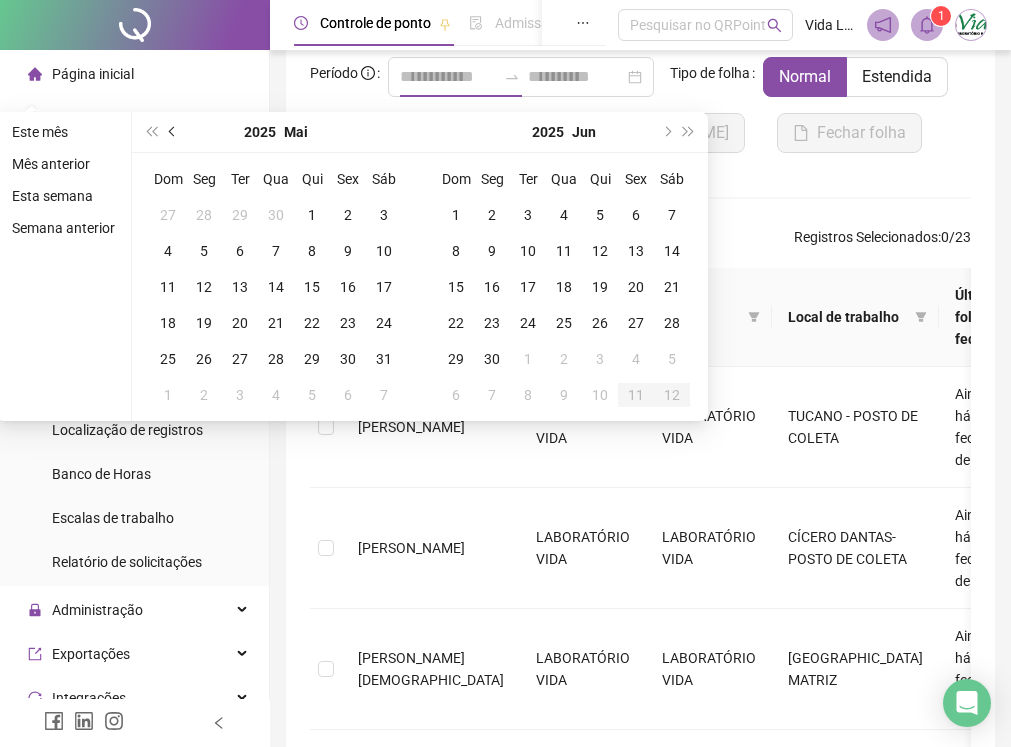click at bounding box center (173, 132) 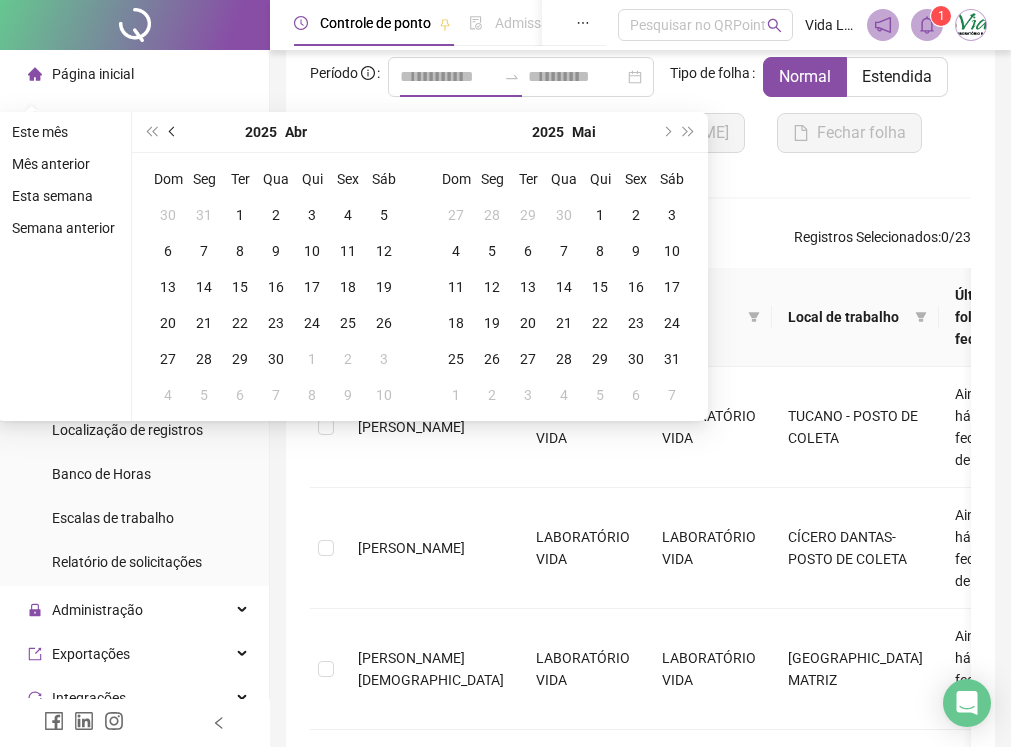 click at bounding box center [173, 132] 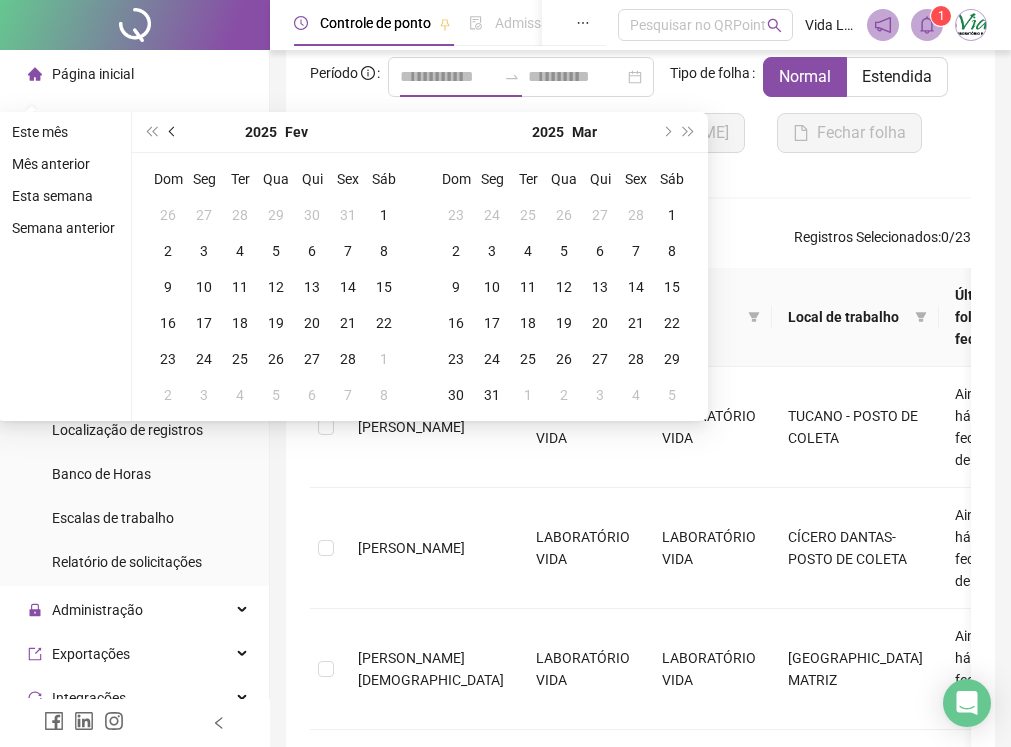 click at bounding box center [173, 132] 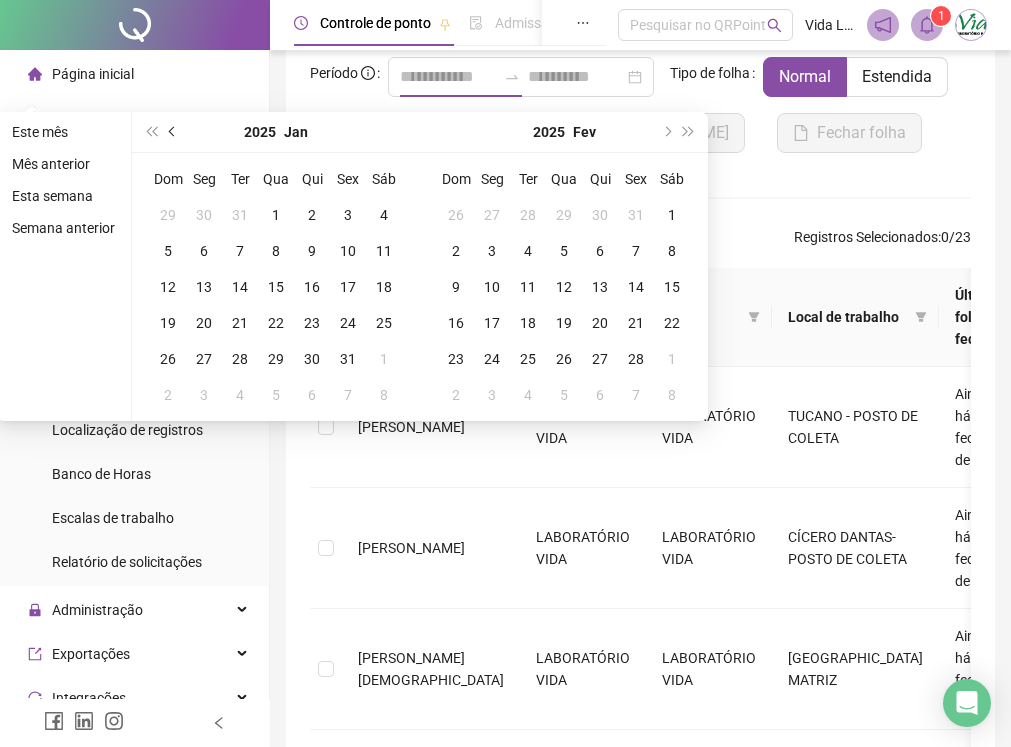 click at bounding box center (173, 132) 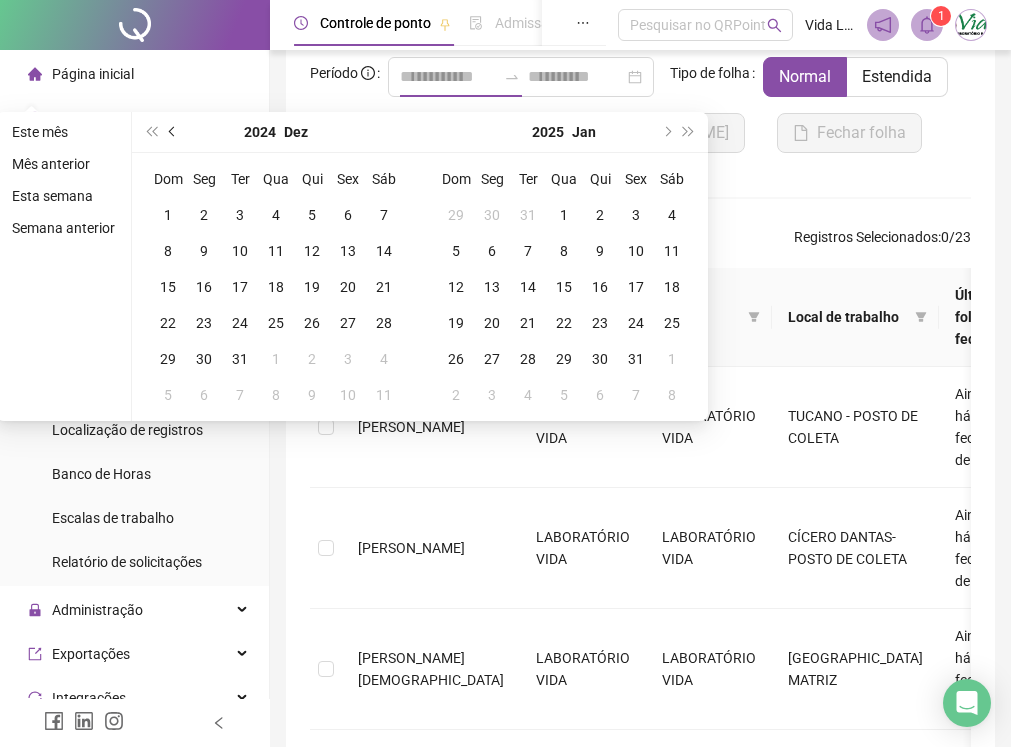 click at bounding box center [173, 132] 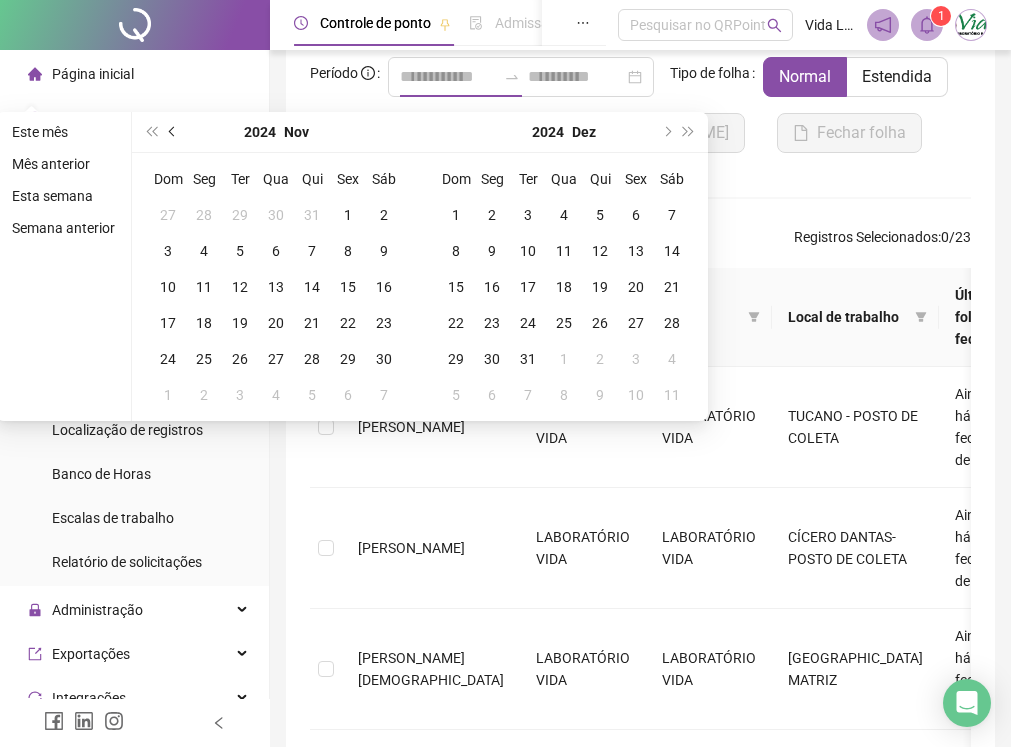 click at bounding box center [173, 132] 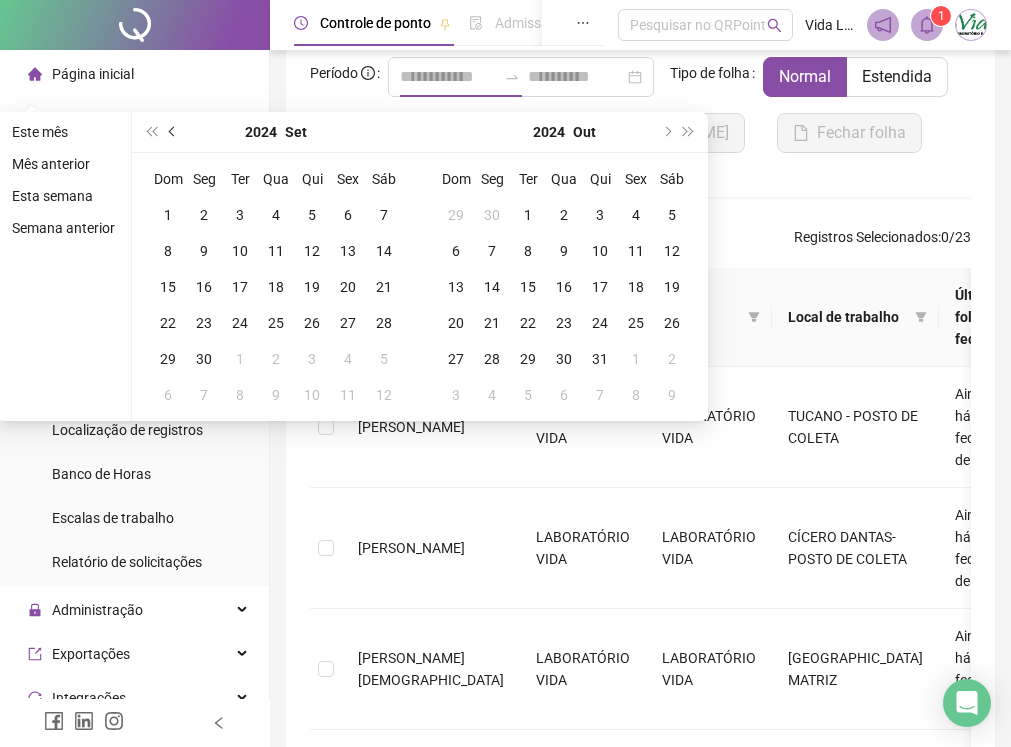 click at bounding box center (173, 132) 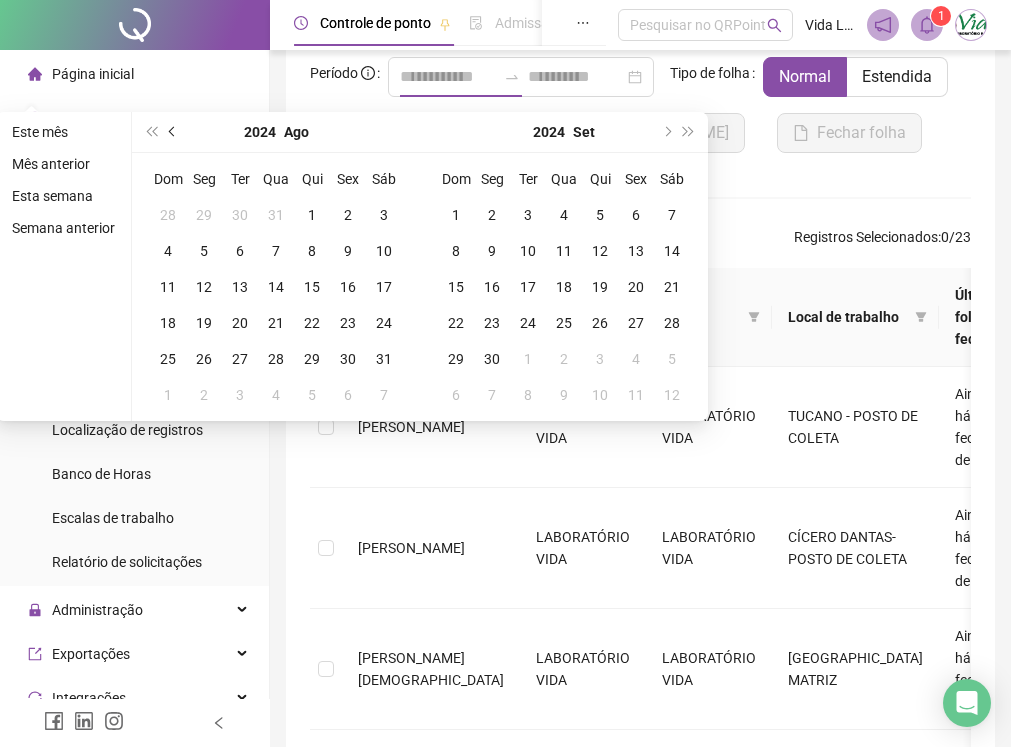 click at bounding box center [173, 132] 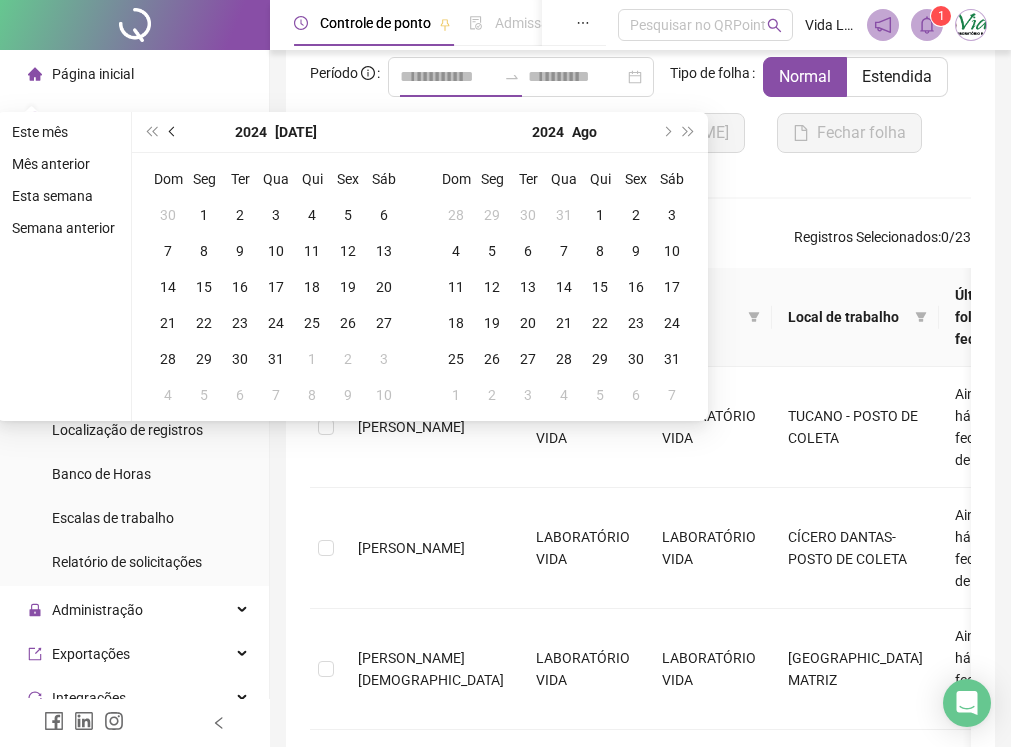 click at bounding box center [173, 132] 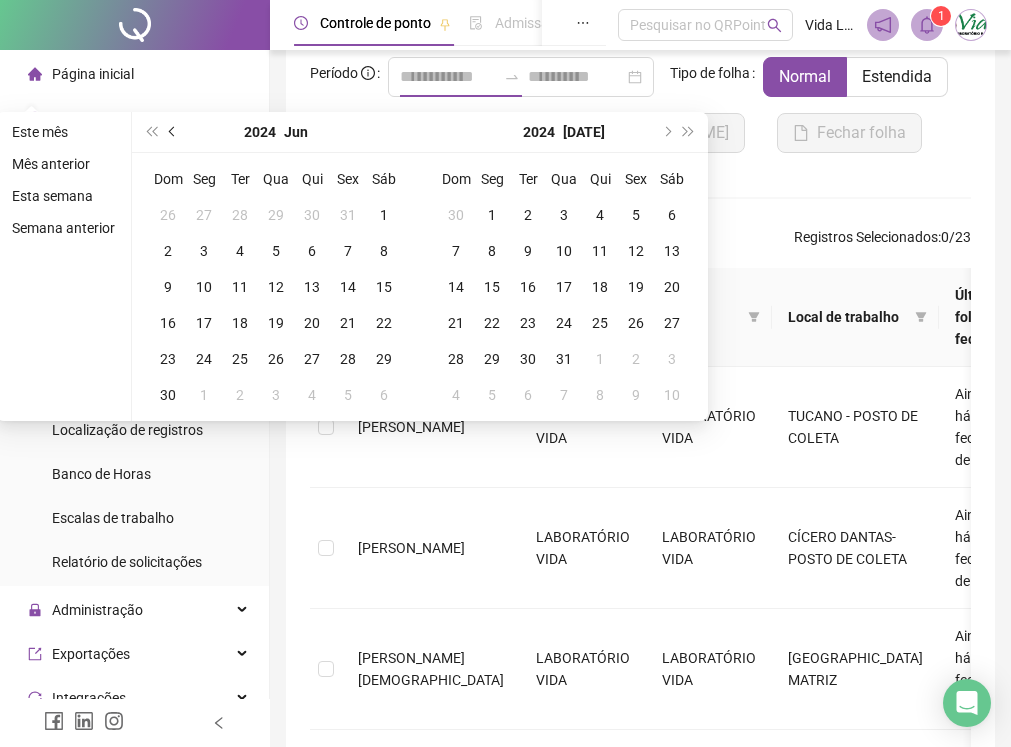 click at bounding box center (173, 132) 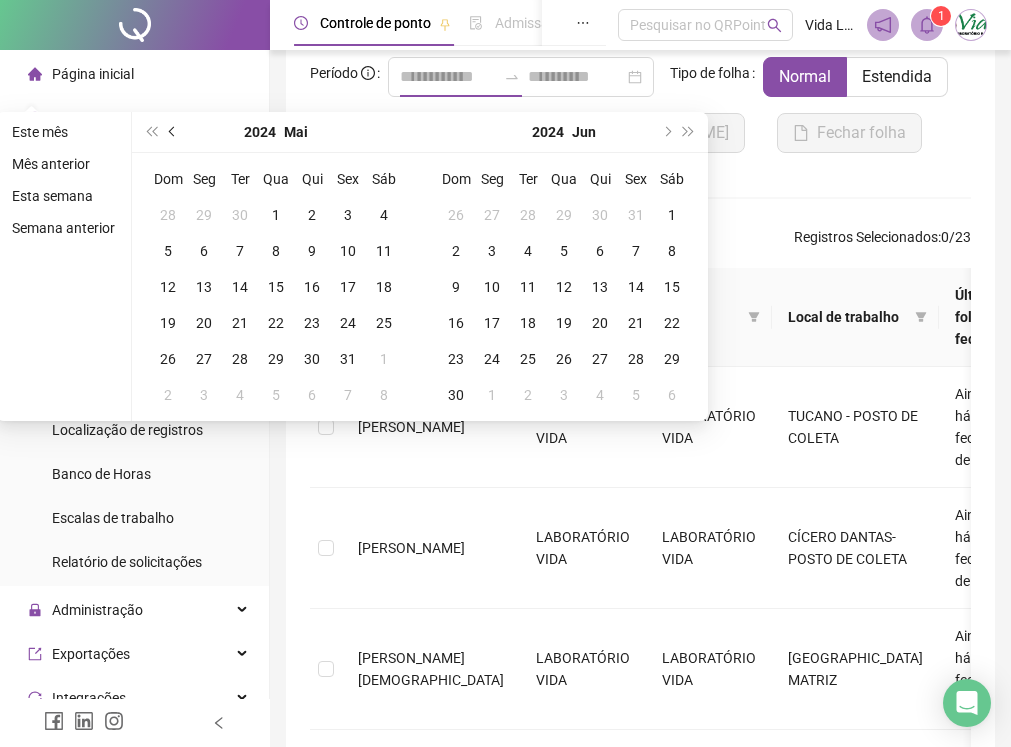 click at bounding box center [173, 132] 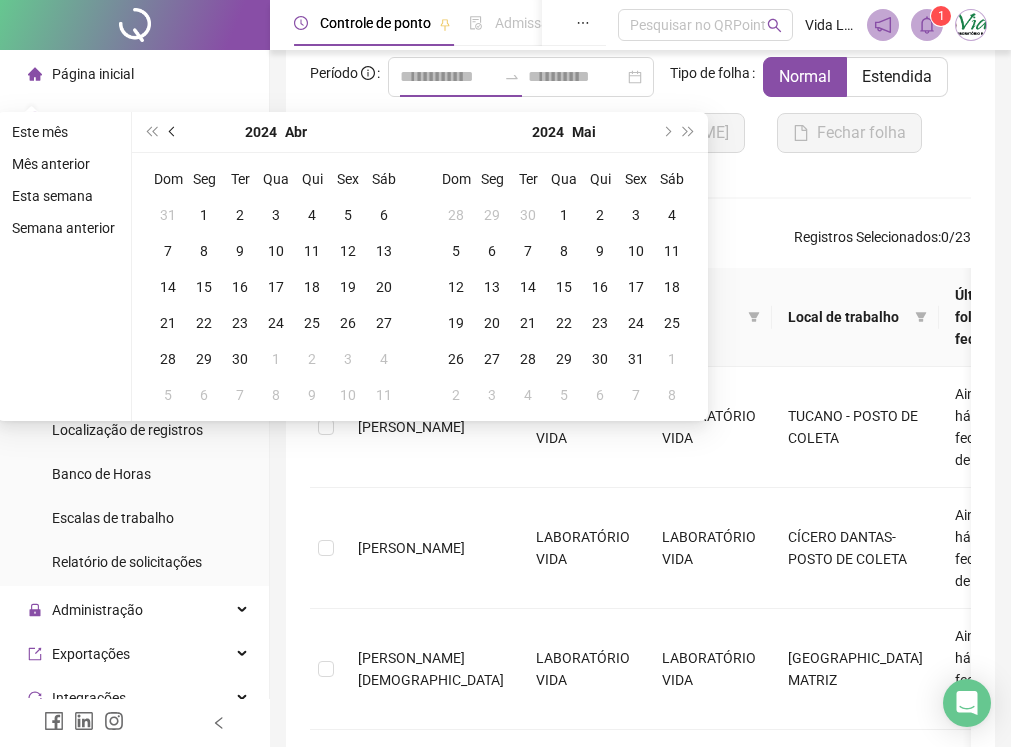 click at bounding box center (173, 132) 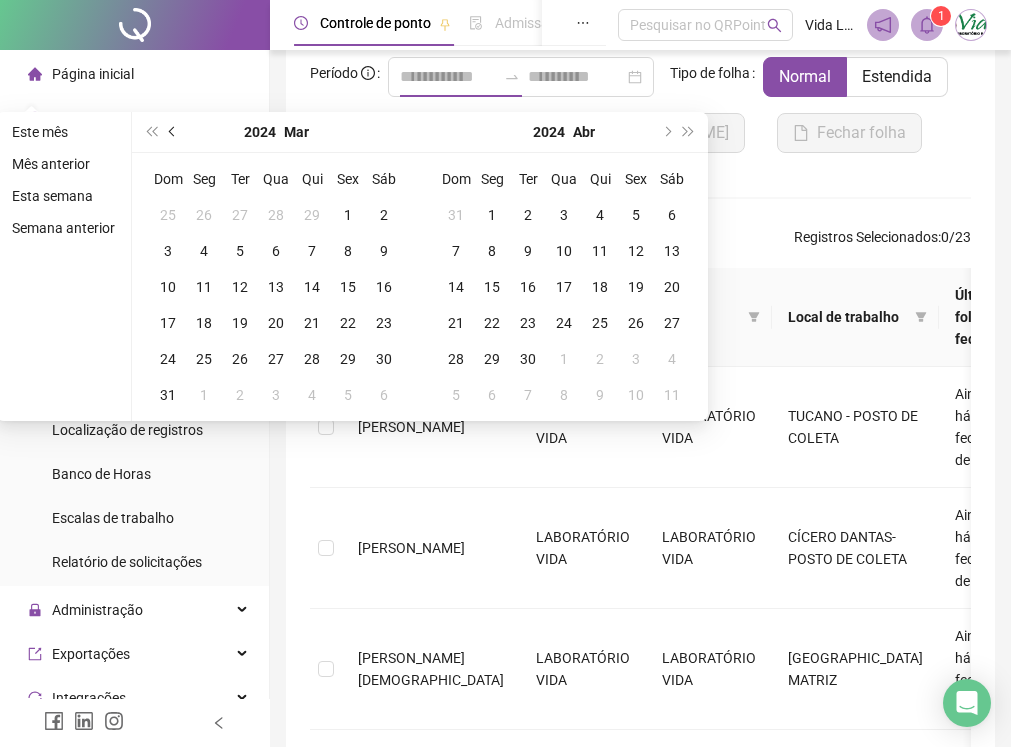 click at bounding box center [173, 132] 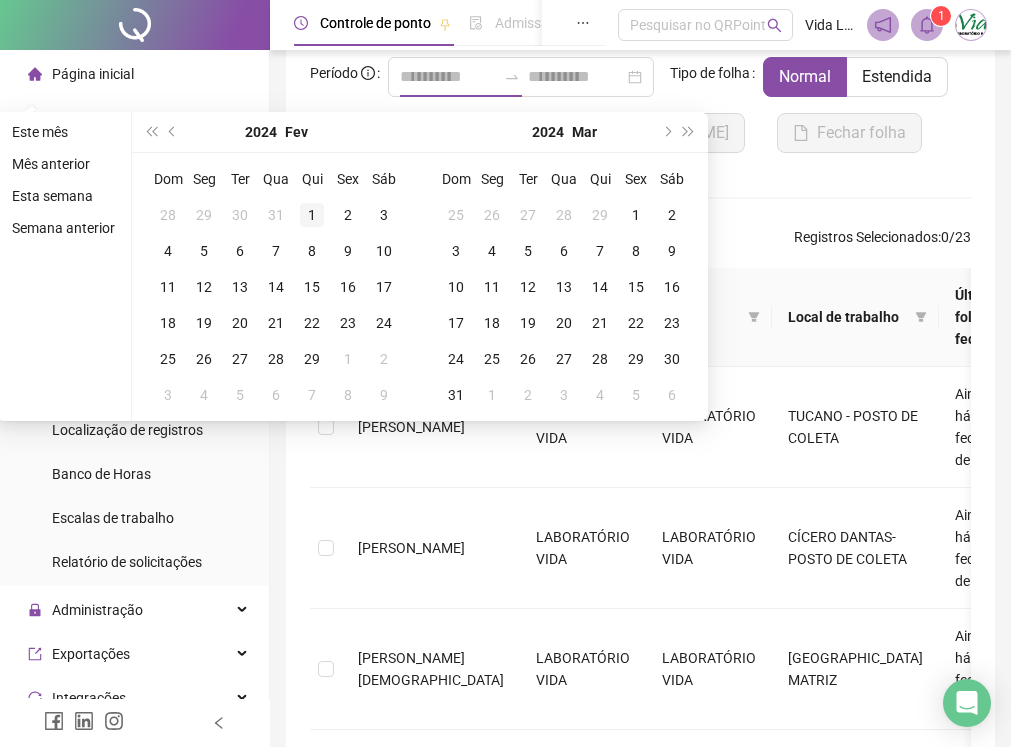 type on "**********" 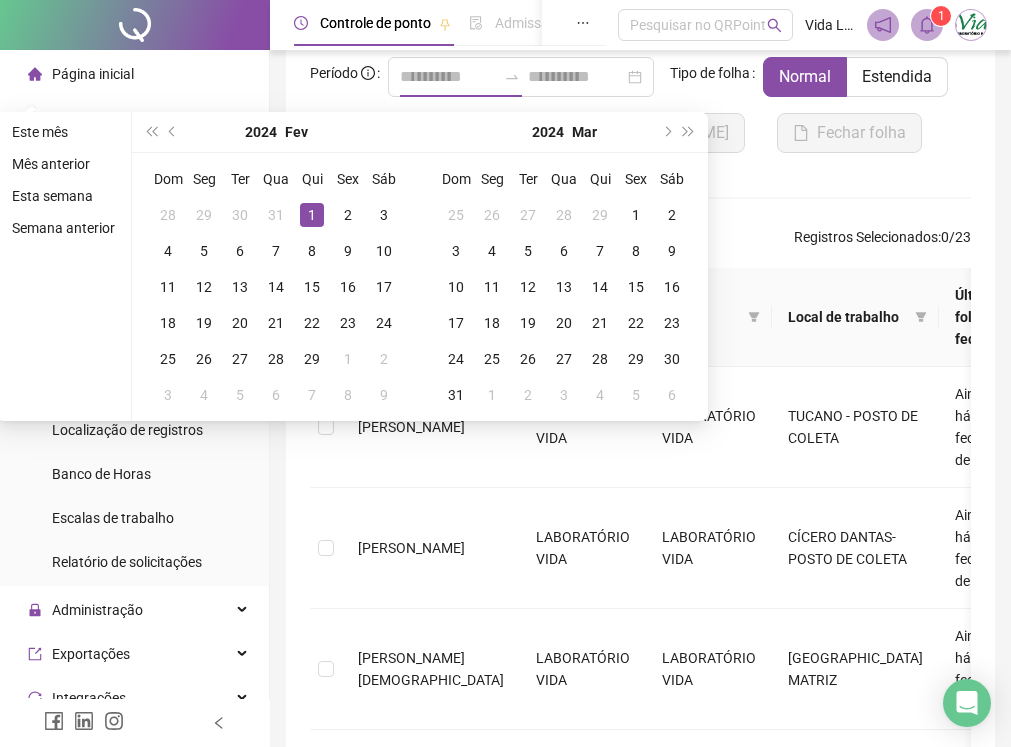 click on "1" at bounding box center [312, 215] 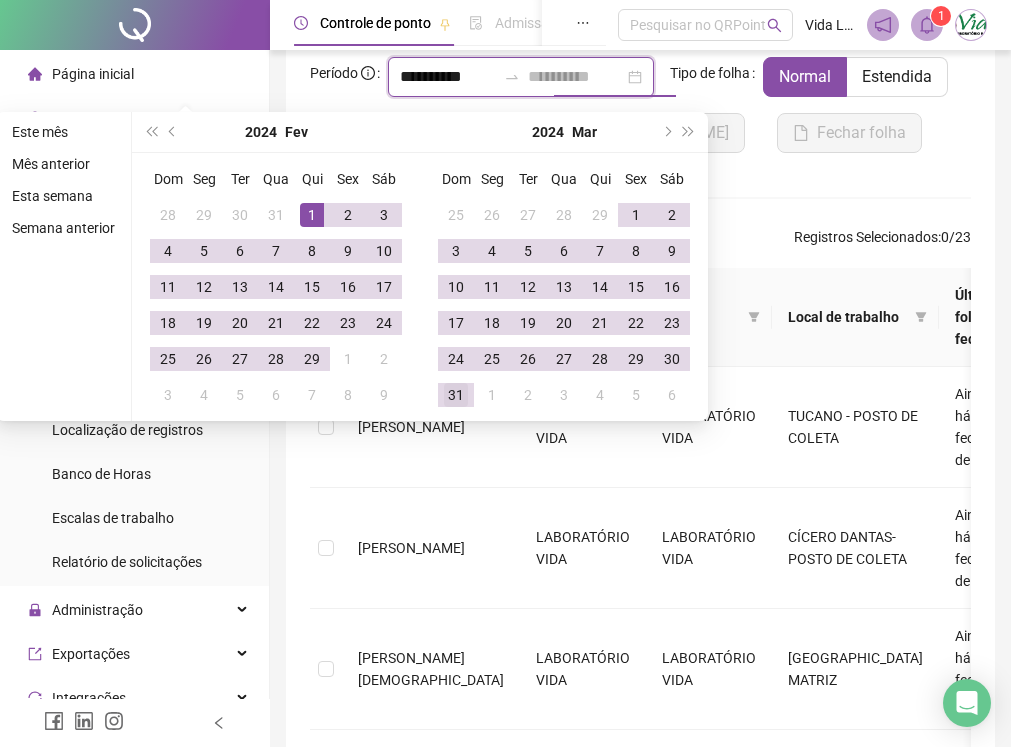 type on "**********" 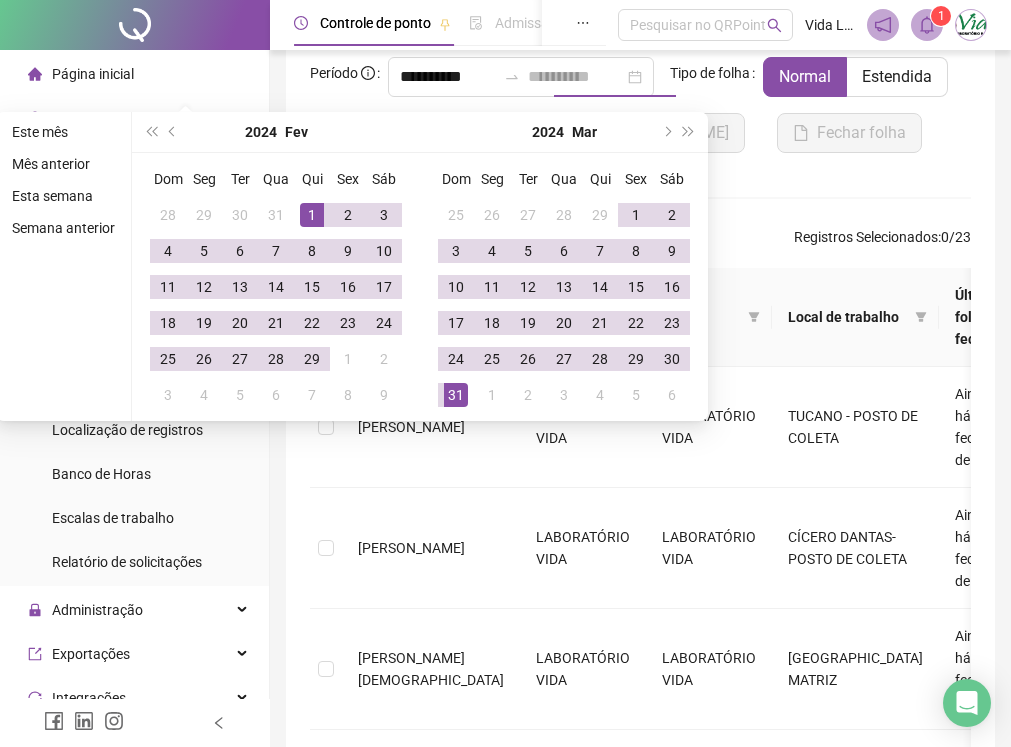 click on "31" at bounding box center (456, 395) 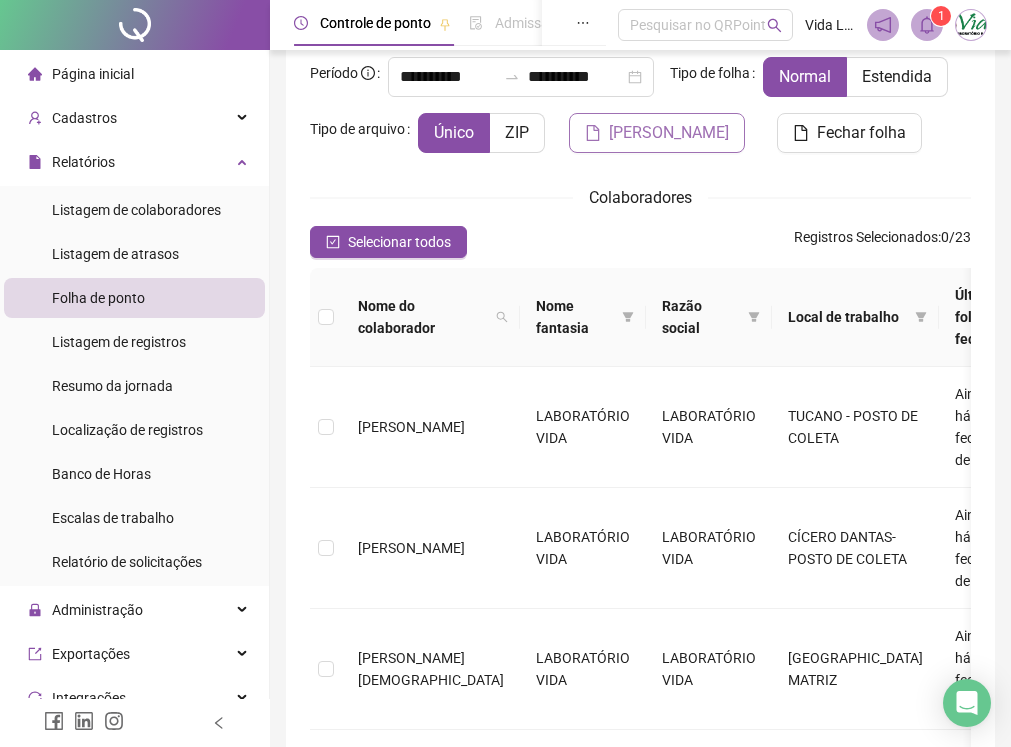 click on "[PERSON_NAME]" at bounding box center [669, 133] 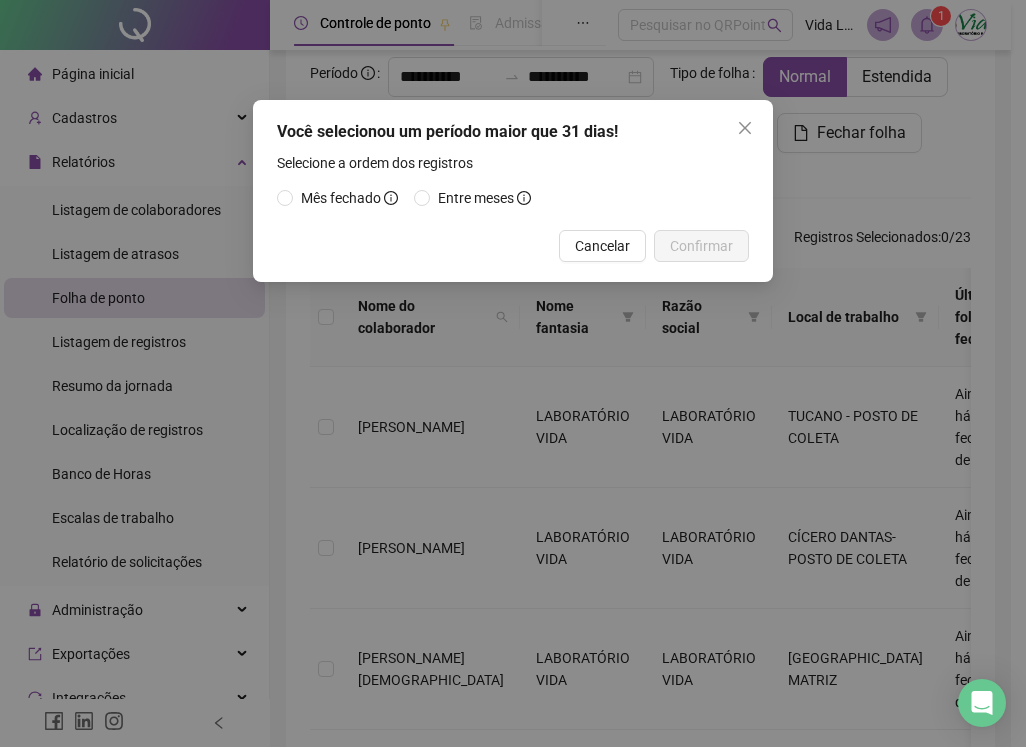 click on "Mês fechado   Entre meses" at bounding box center [513, 198] 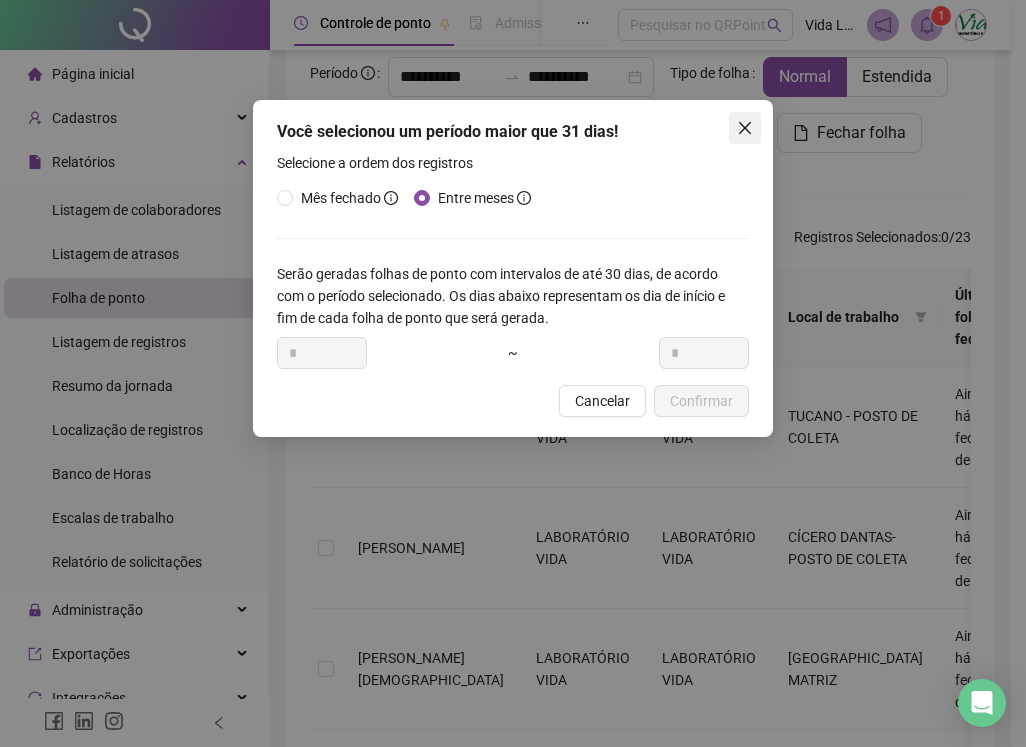click 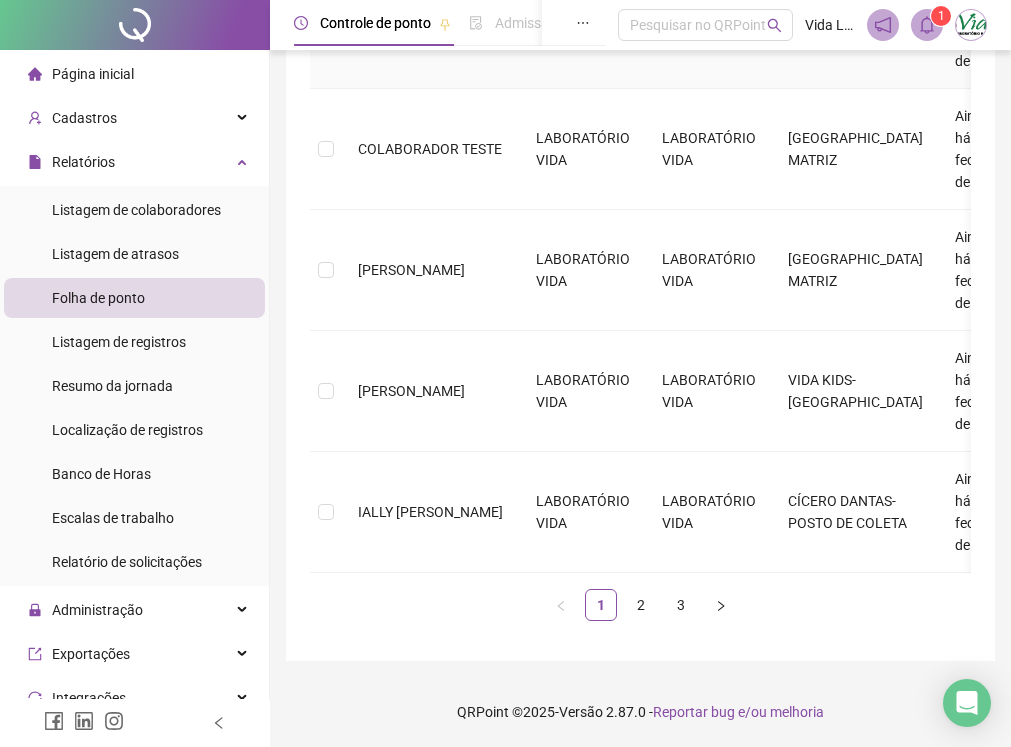 scroll, scrollTop: 1224, scrollLeft: 0, axis: vertical 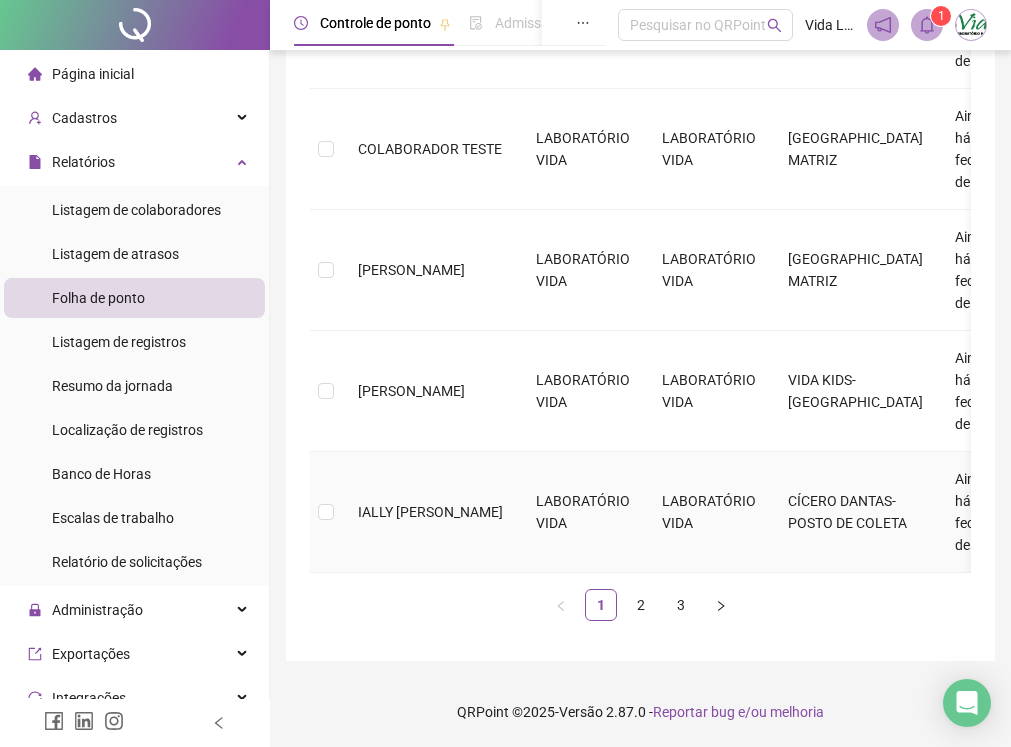 click at bounding box center [326, 512] 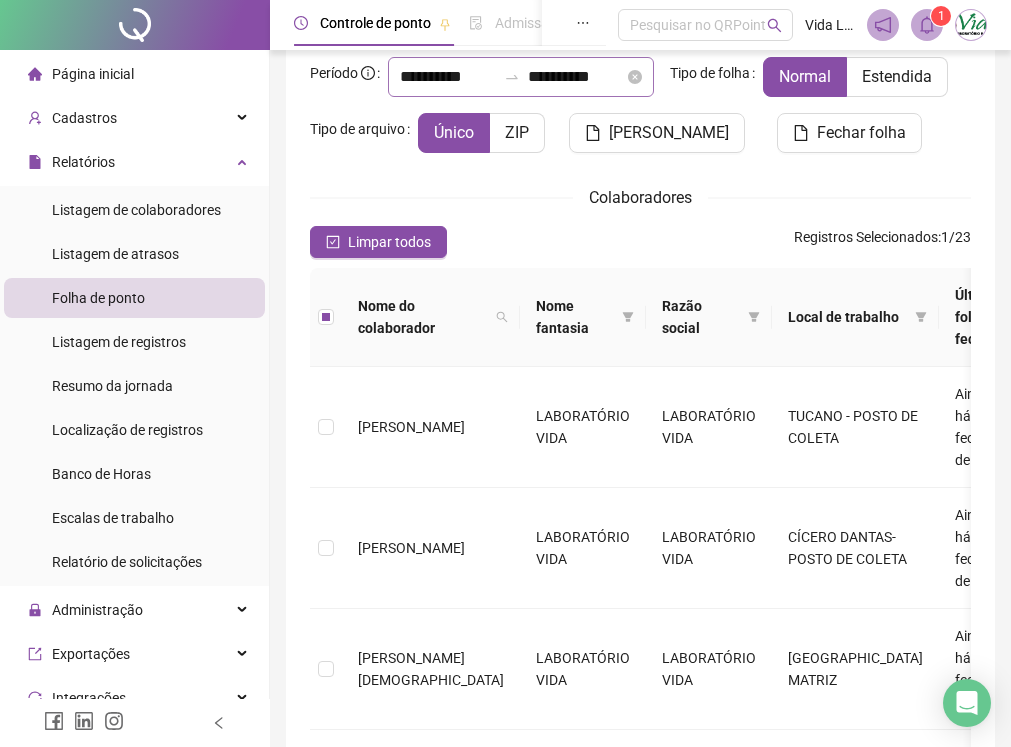 click 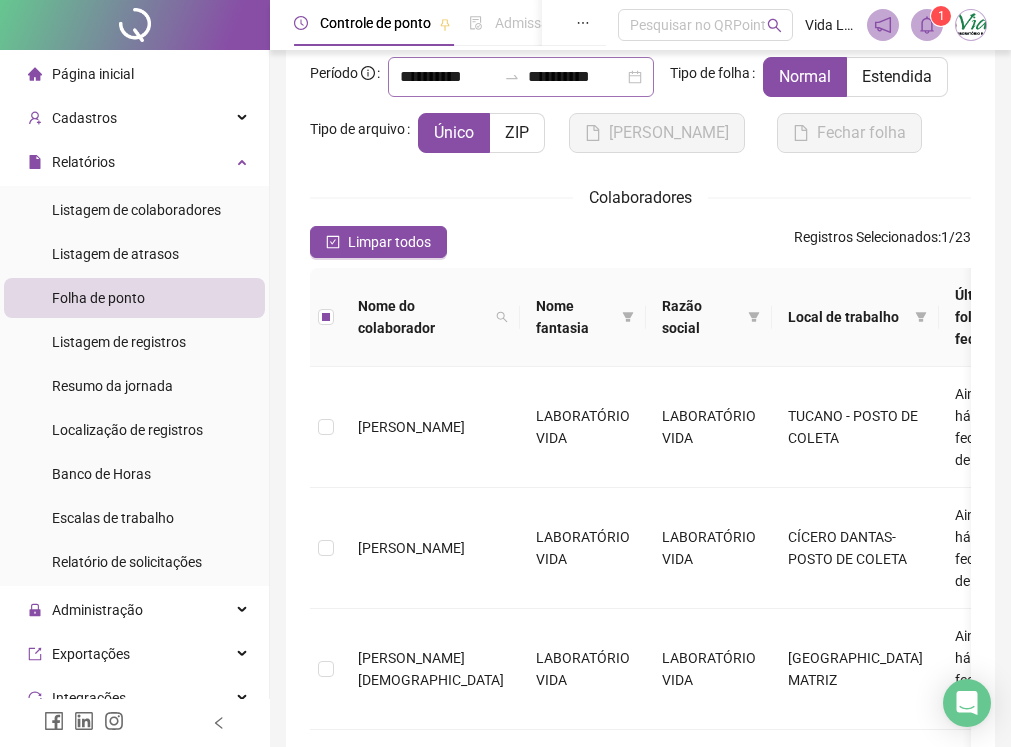 type 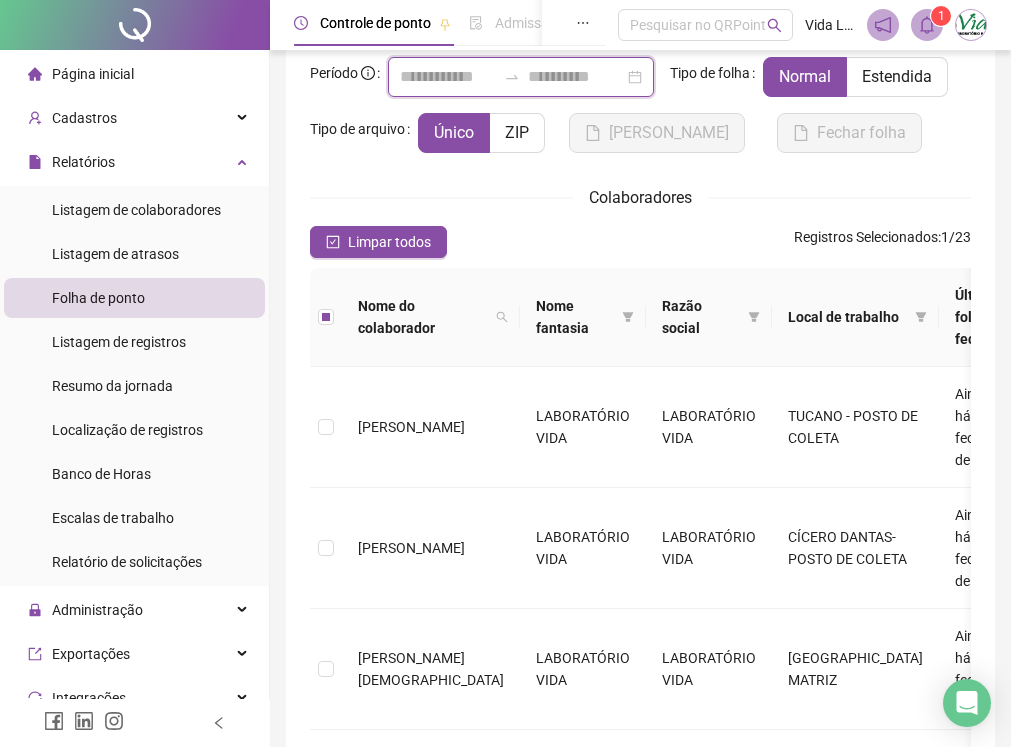click at bounding box center (448, 77) 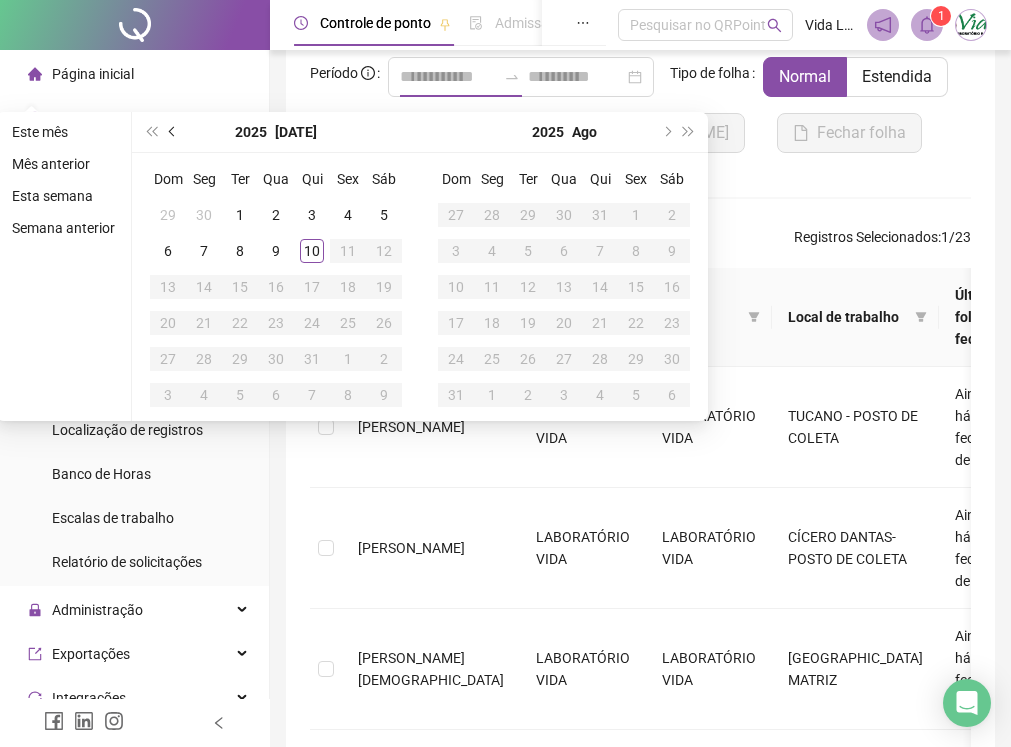 click at bounding box center [174, 132] 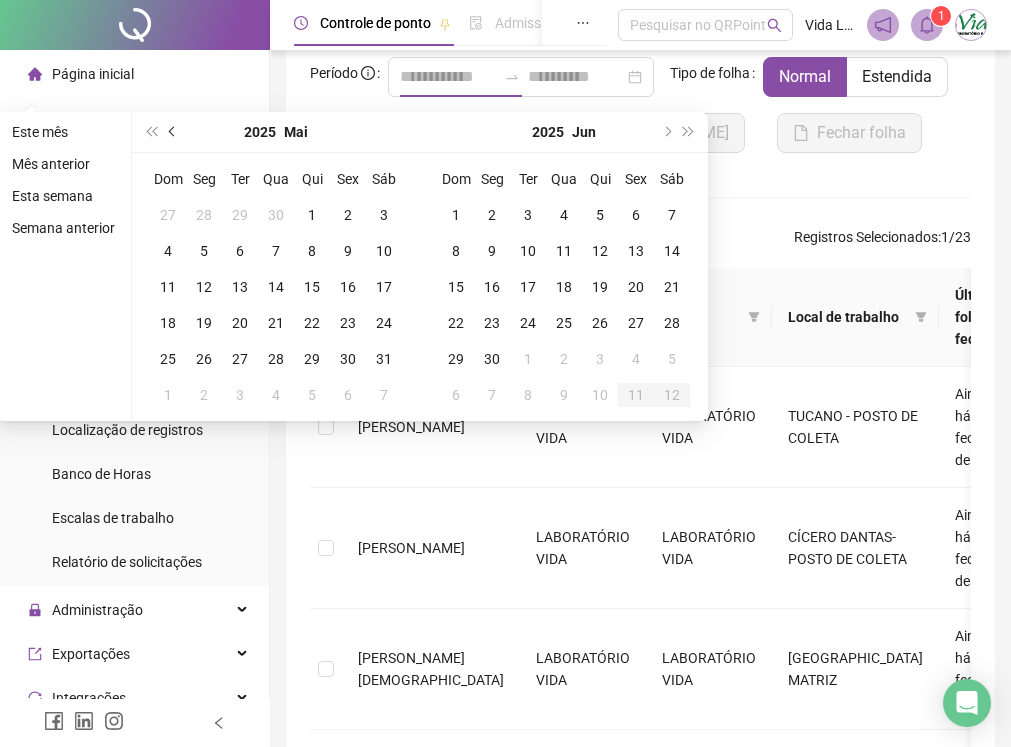 click at bounding box center [174, 132] 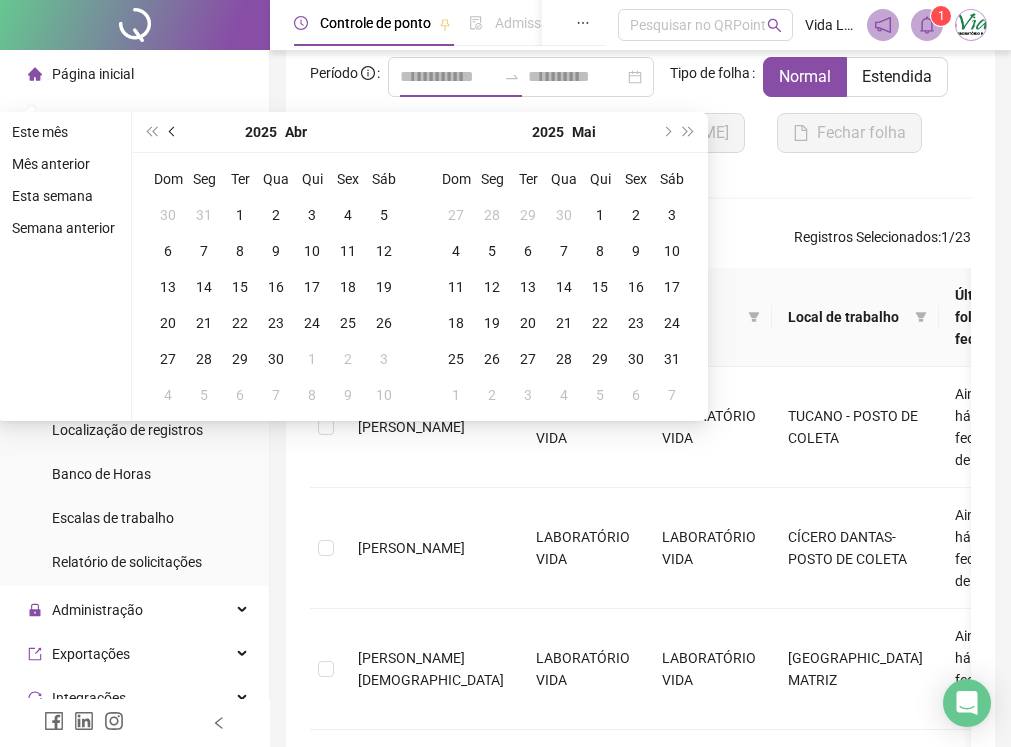 click at bounding box center (174, 132) 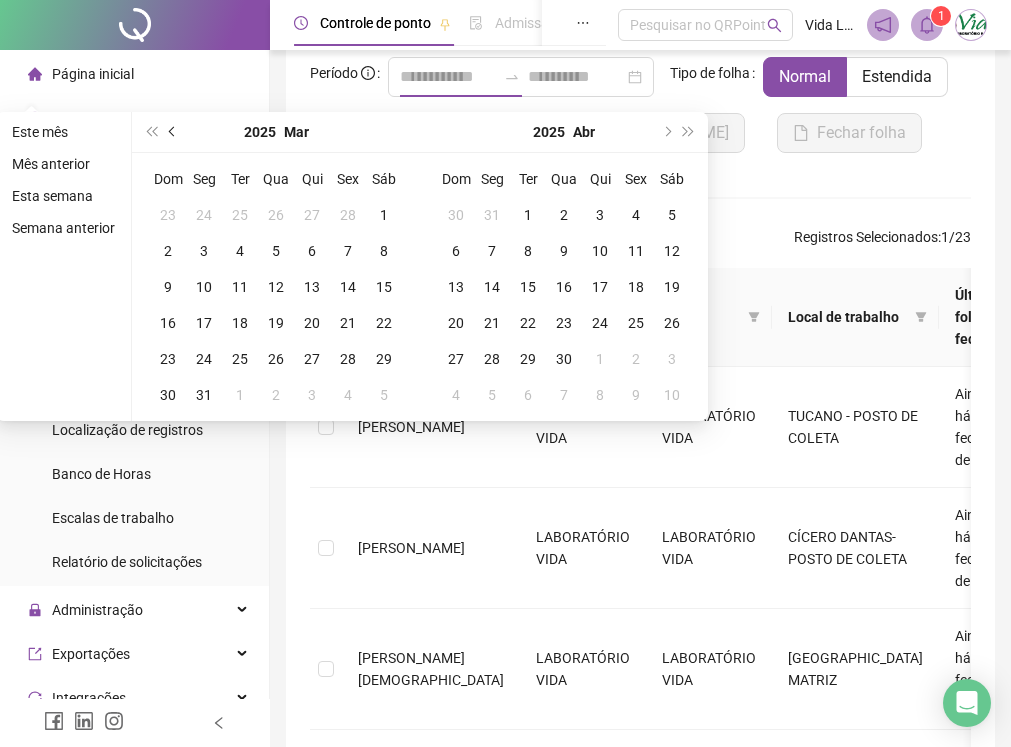 click at bounding box center (174, 132) 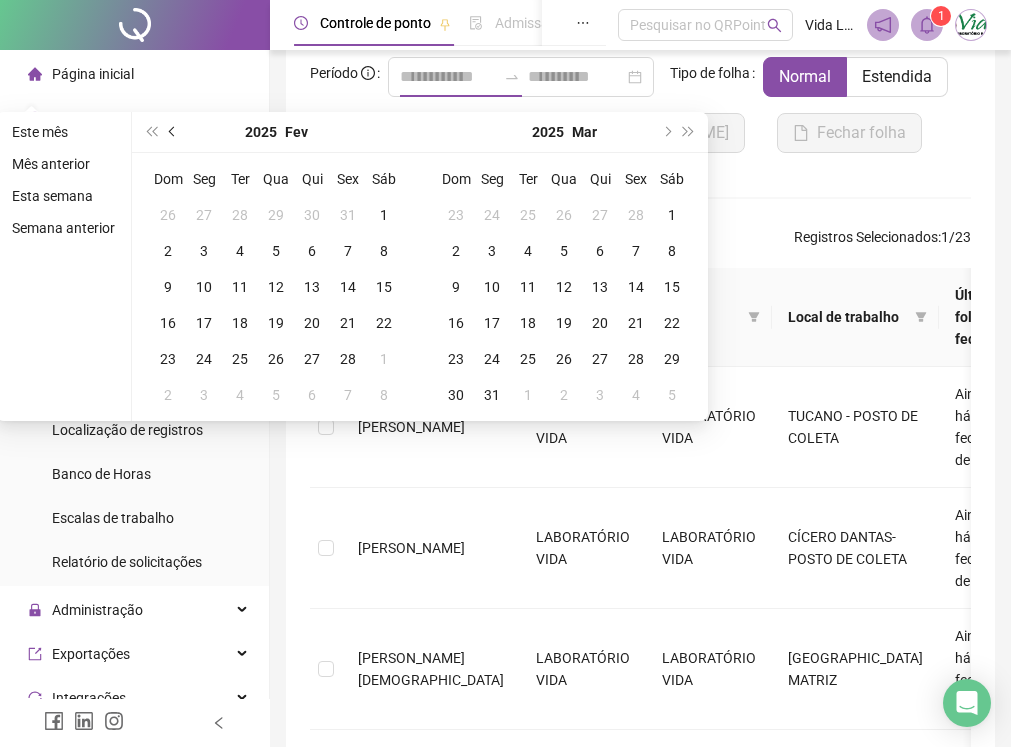 click at bounding box center [174, 132] 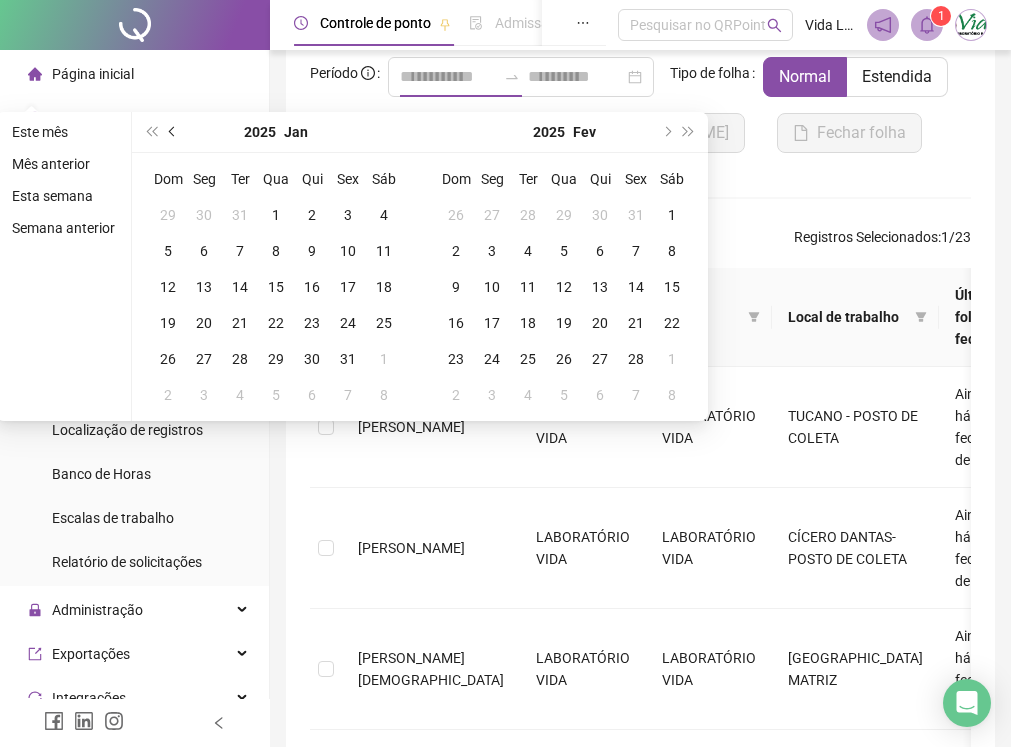 click at bounding box center [174, 132] 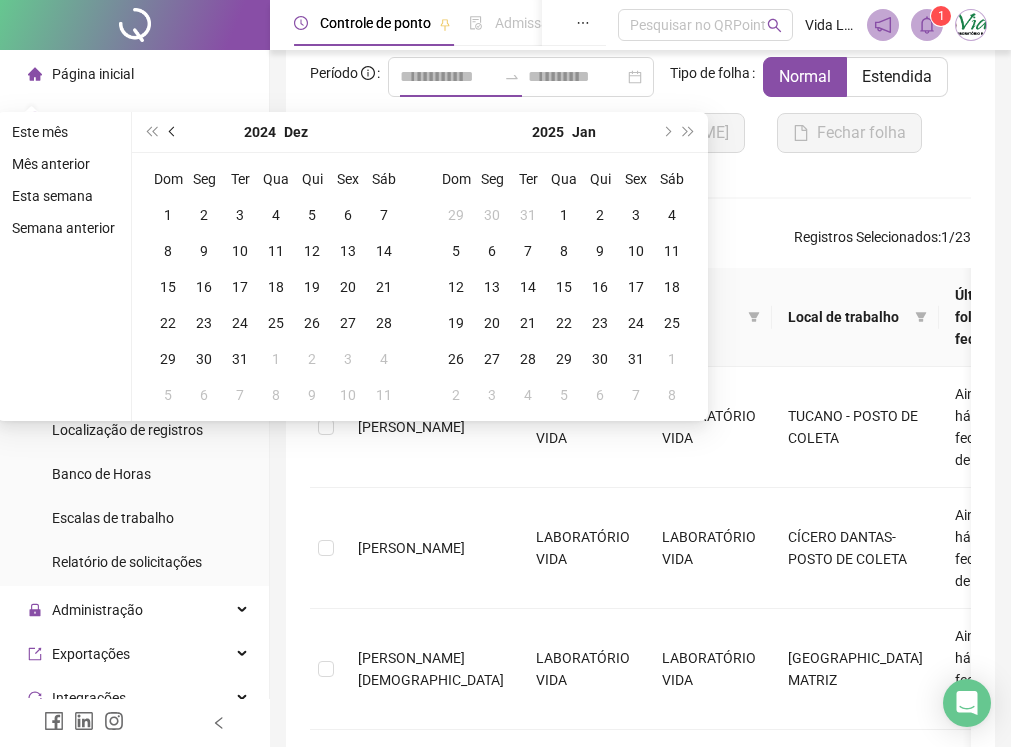 click at bounding box center (174, 132) 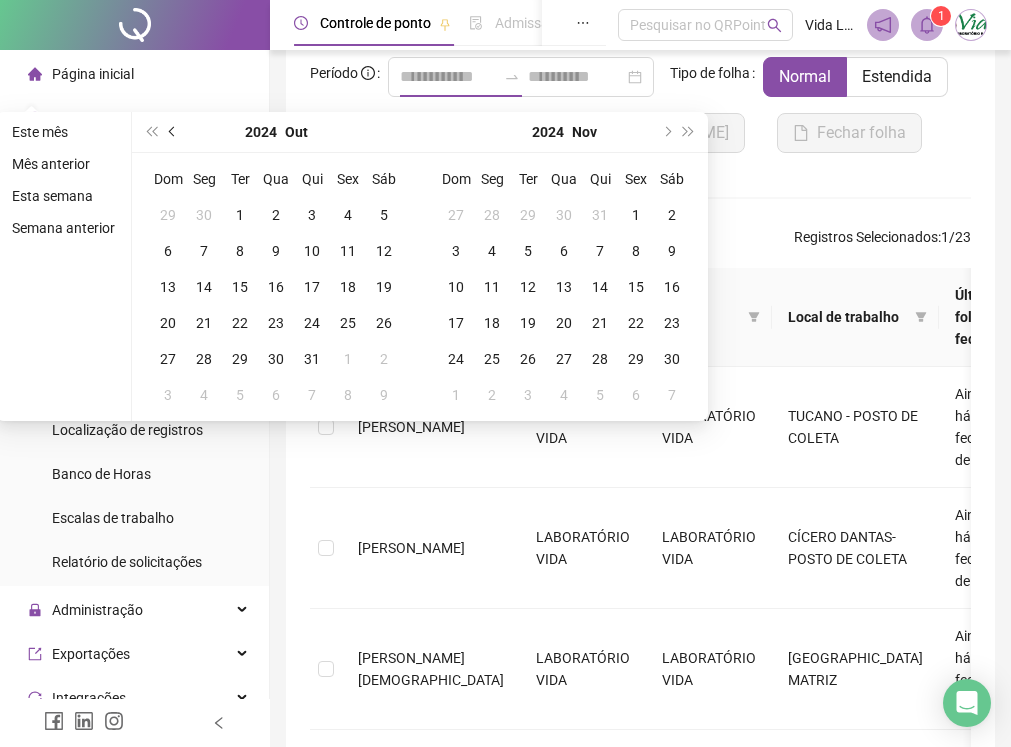 click at bounding box center [174, 132] 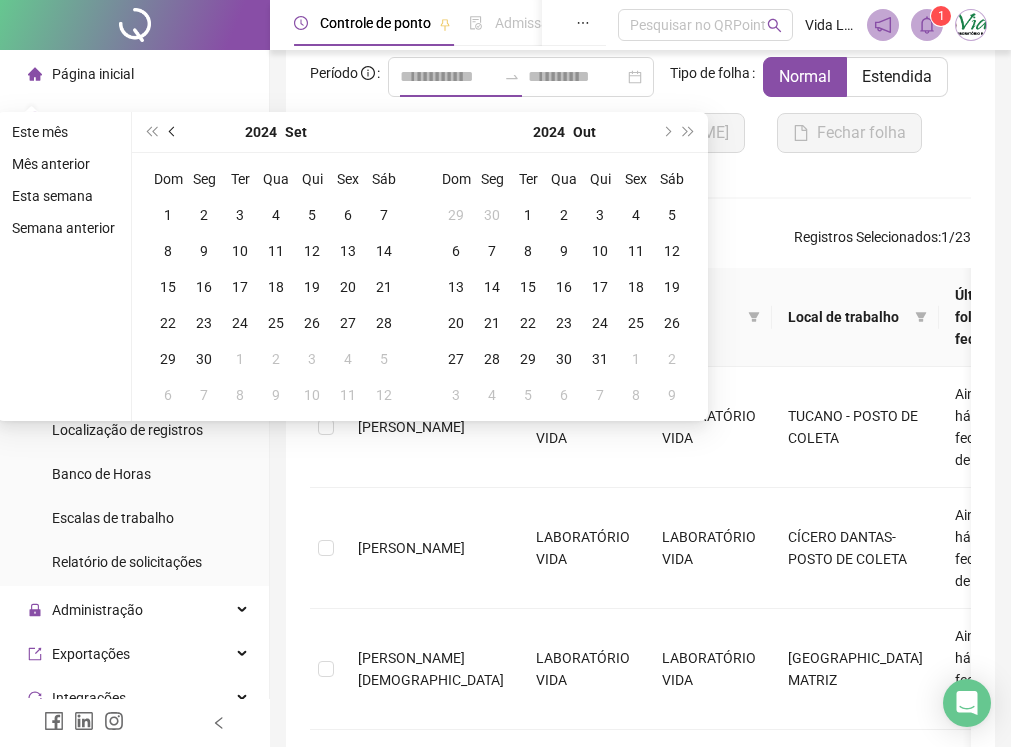 click at bounding box center [174, 132] 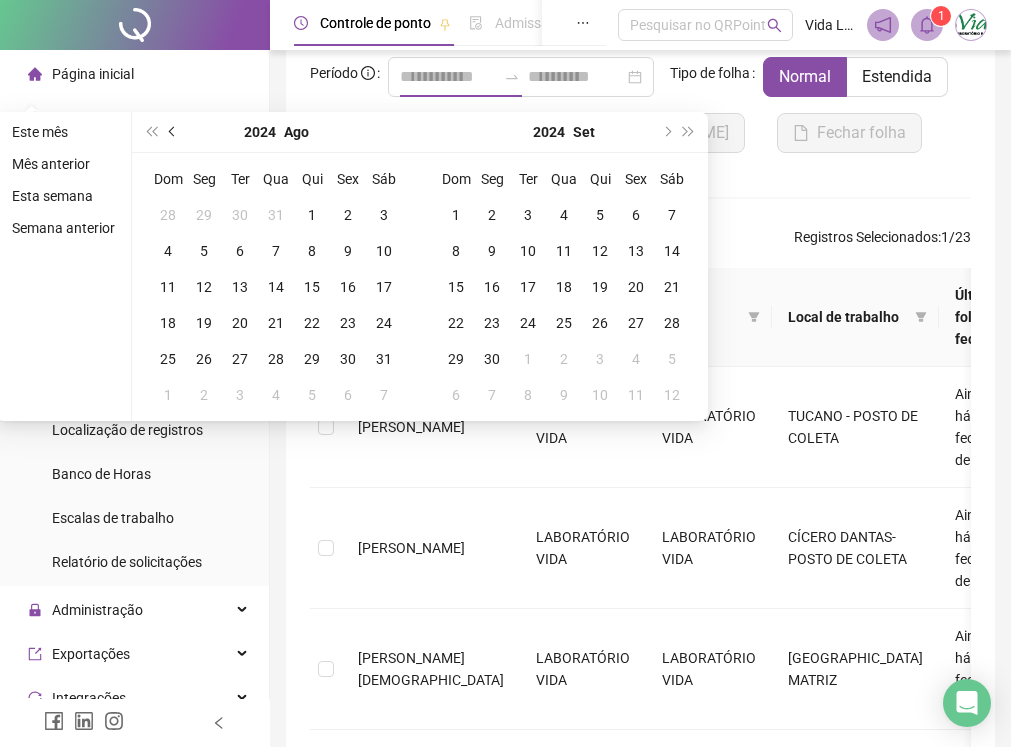 click at bounding box center (174, 132) 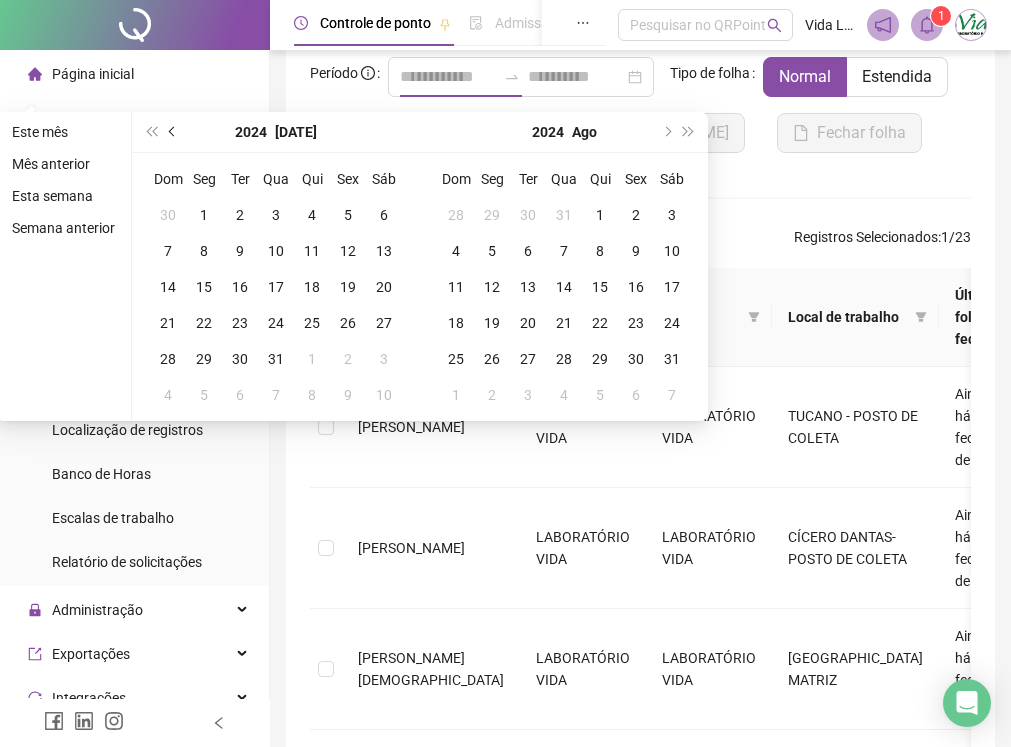 click at bounding box center (174, 132) 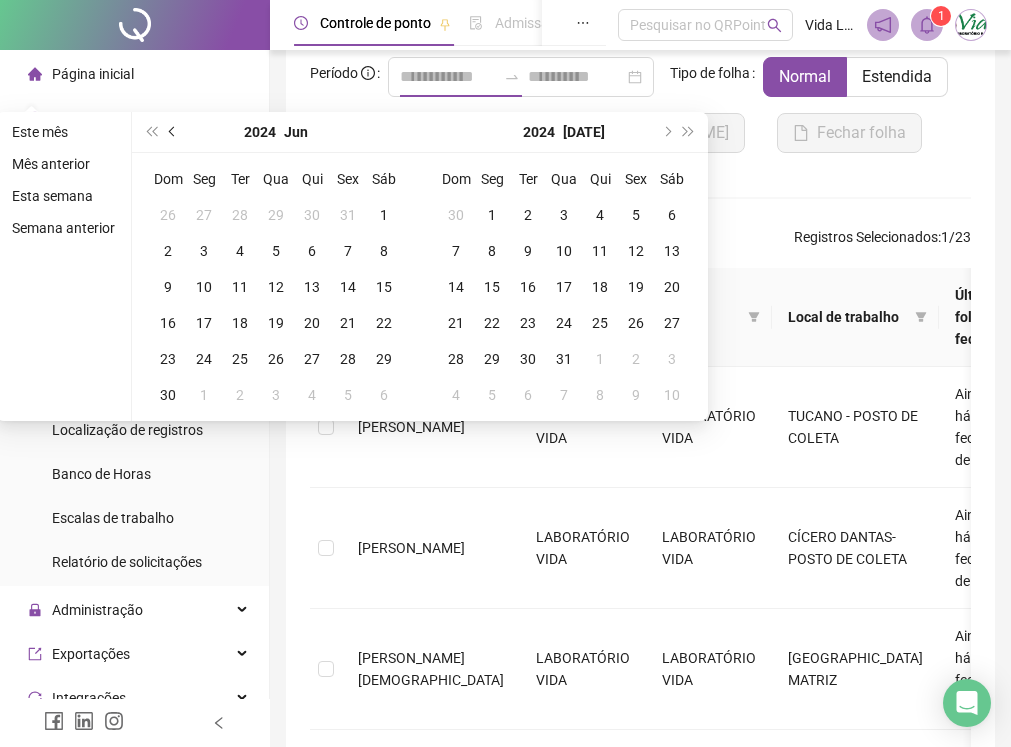 click at bounding box center [174, 132] 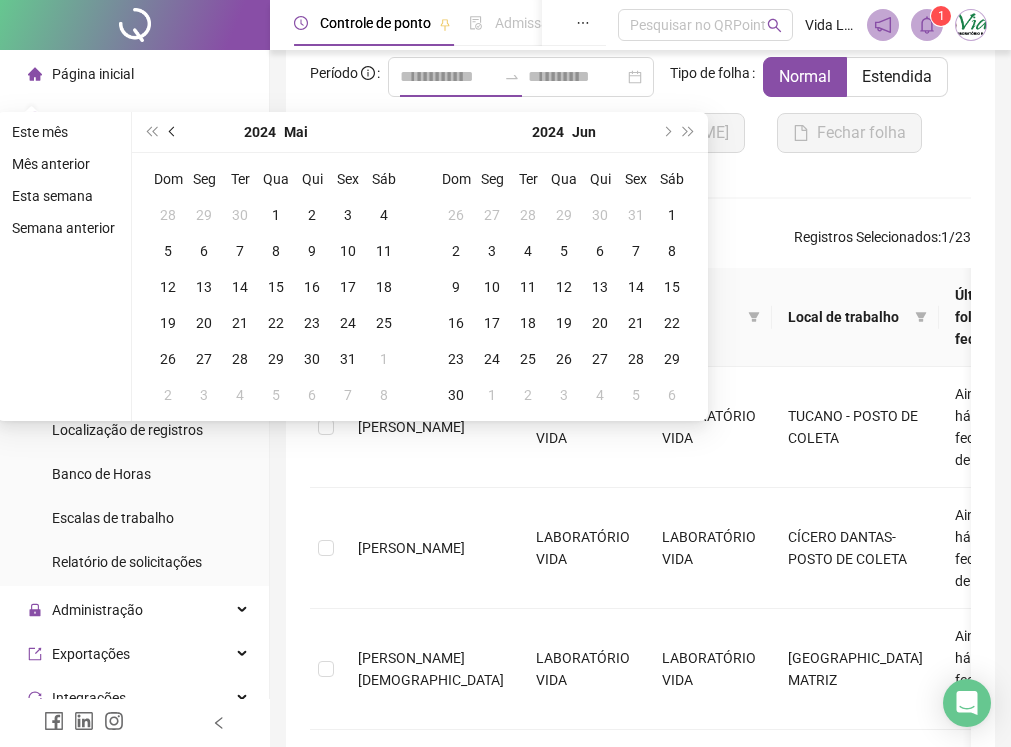 click at bounding box center (174, 132) 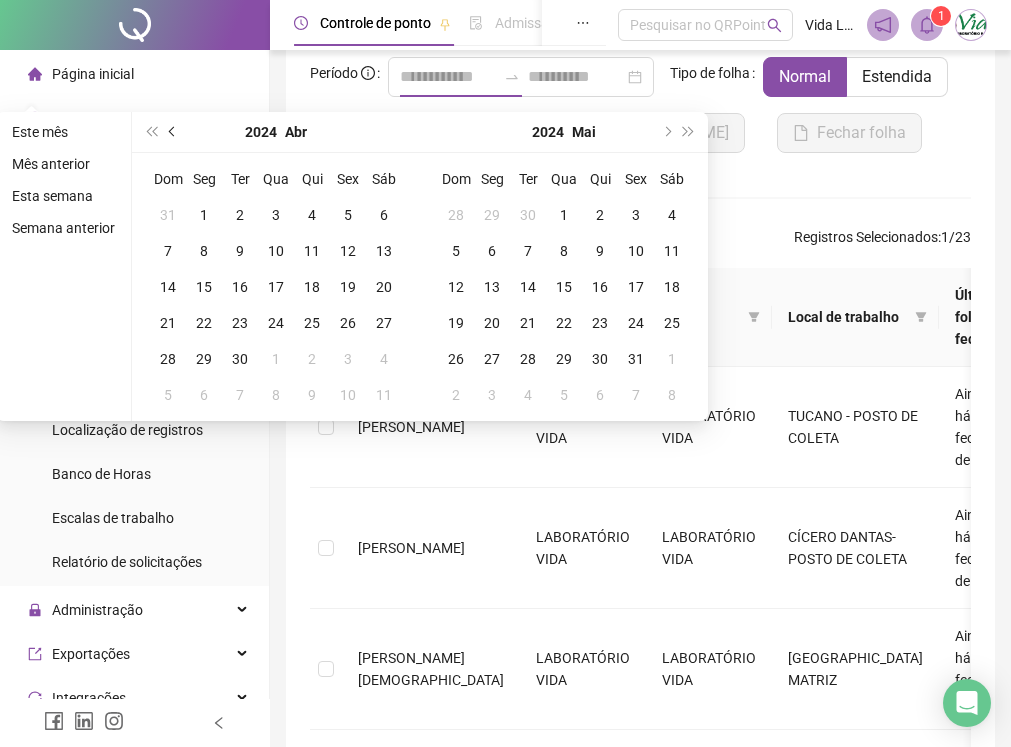click at bounding box center [174, 132] 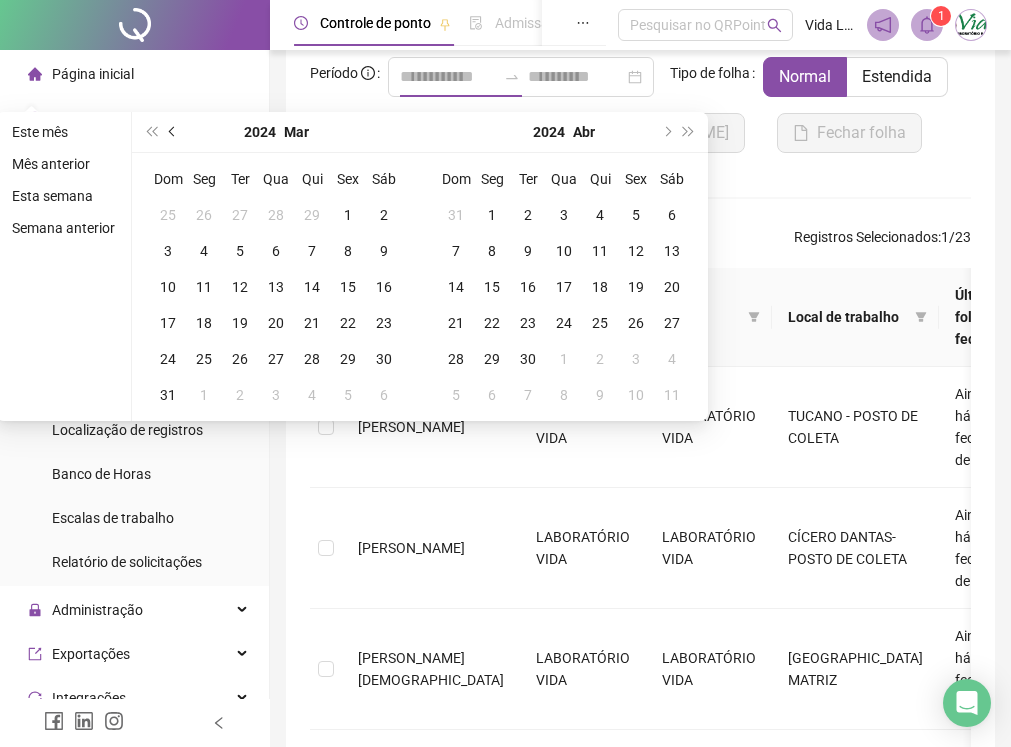 click at bounding box center (174, 132) 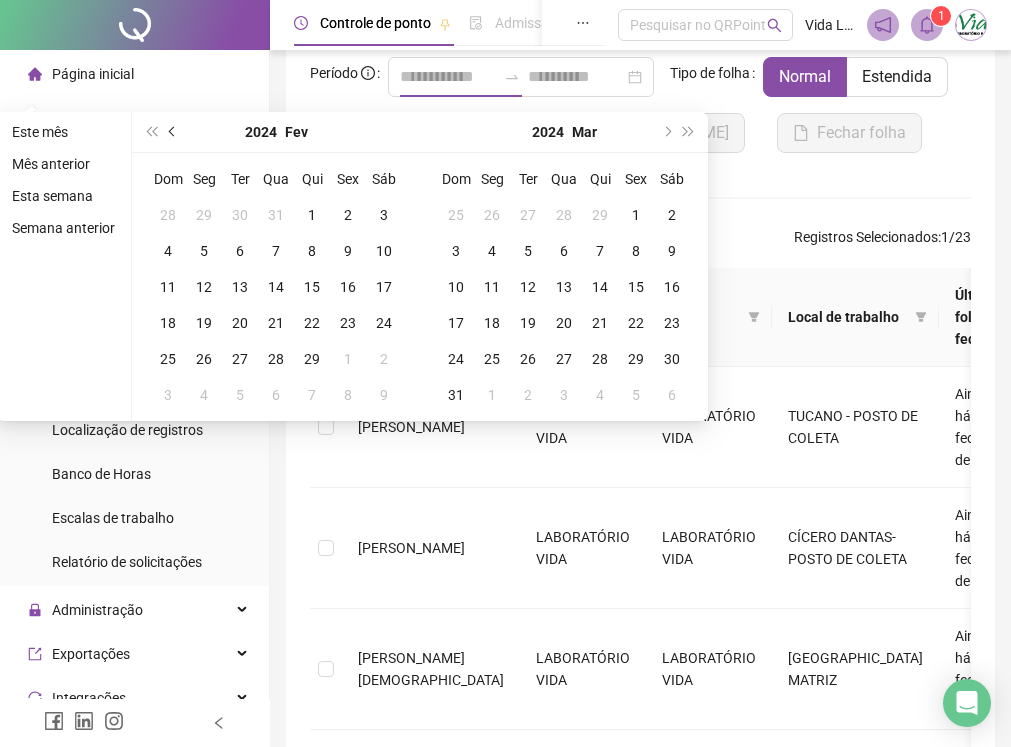 click at bounding box center (174, 132) 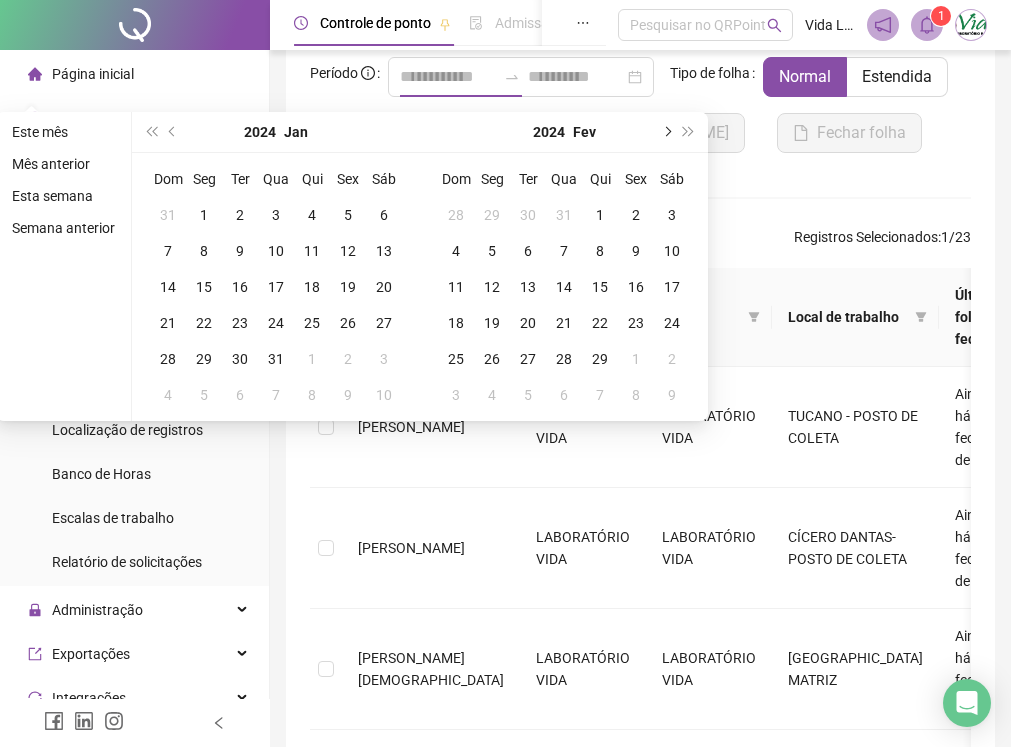 click at bounding box center [666, 132] 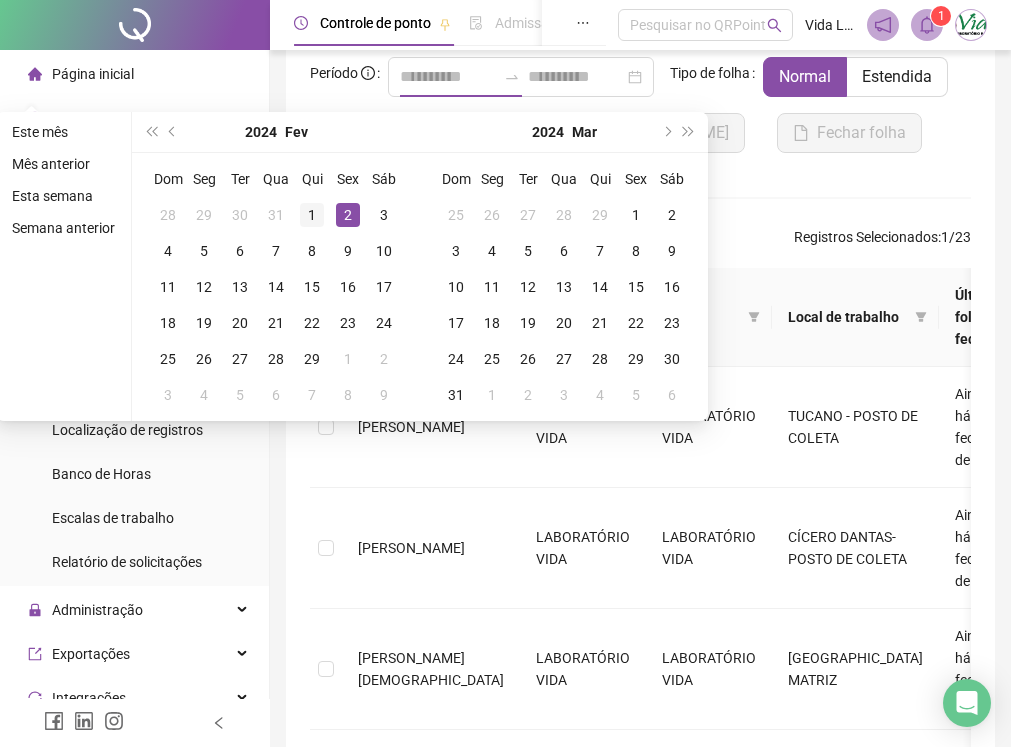 type on "**********" 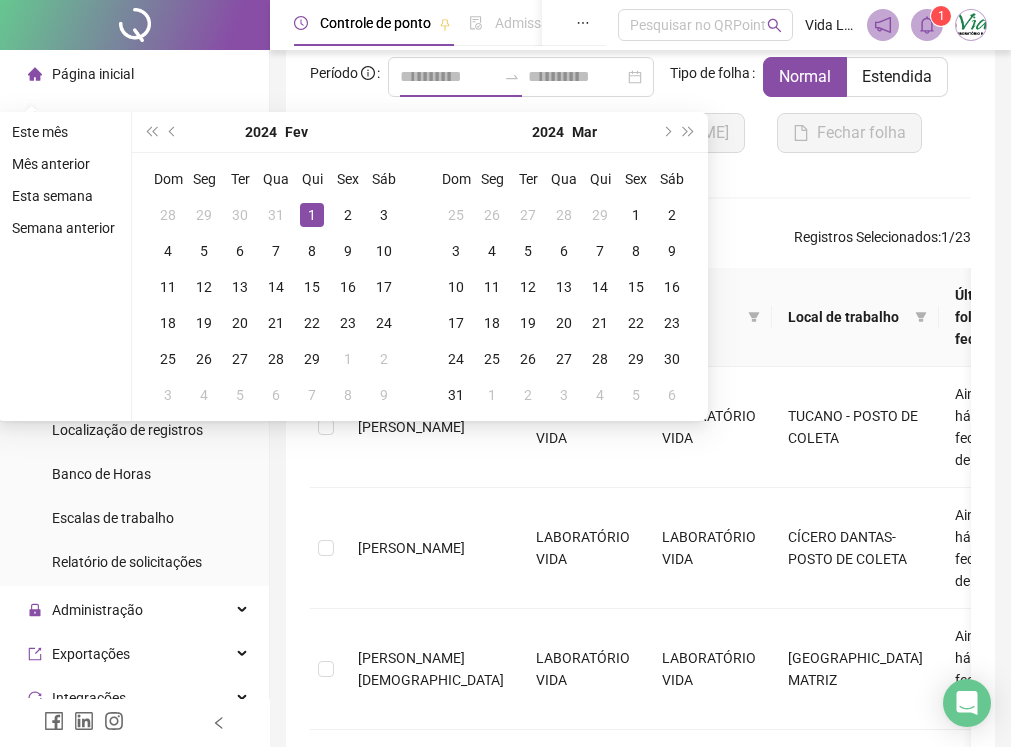 click on "1" at bounding box center [312, 215] 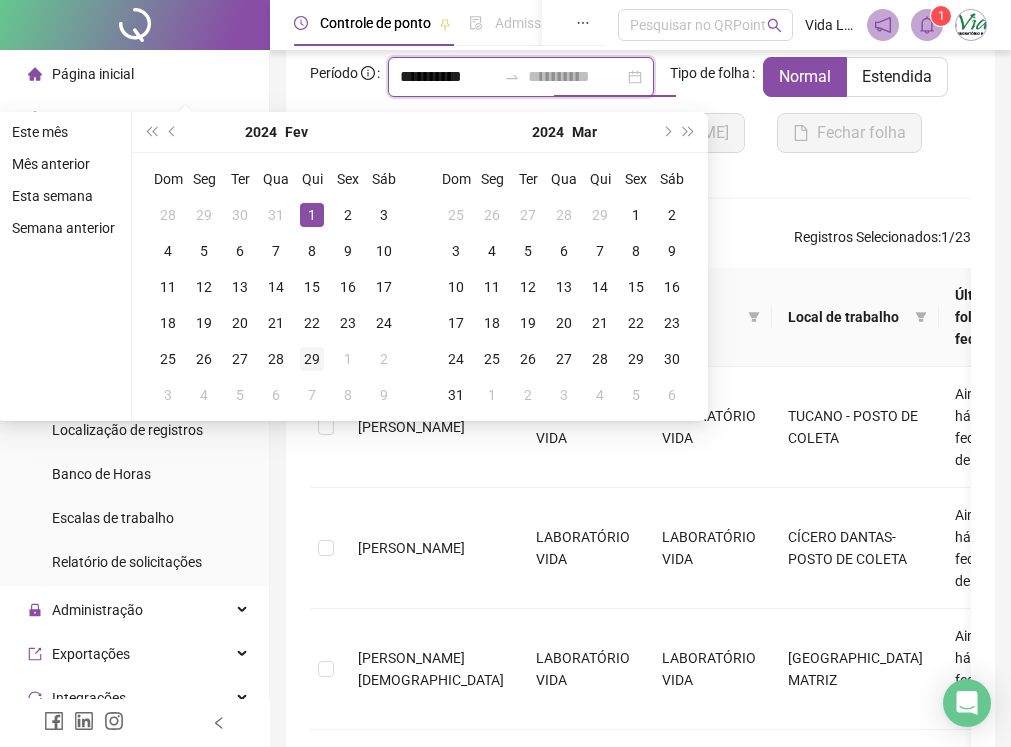 type on "**********" 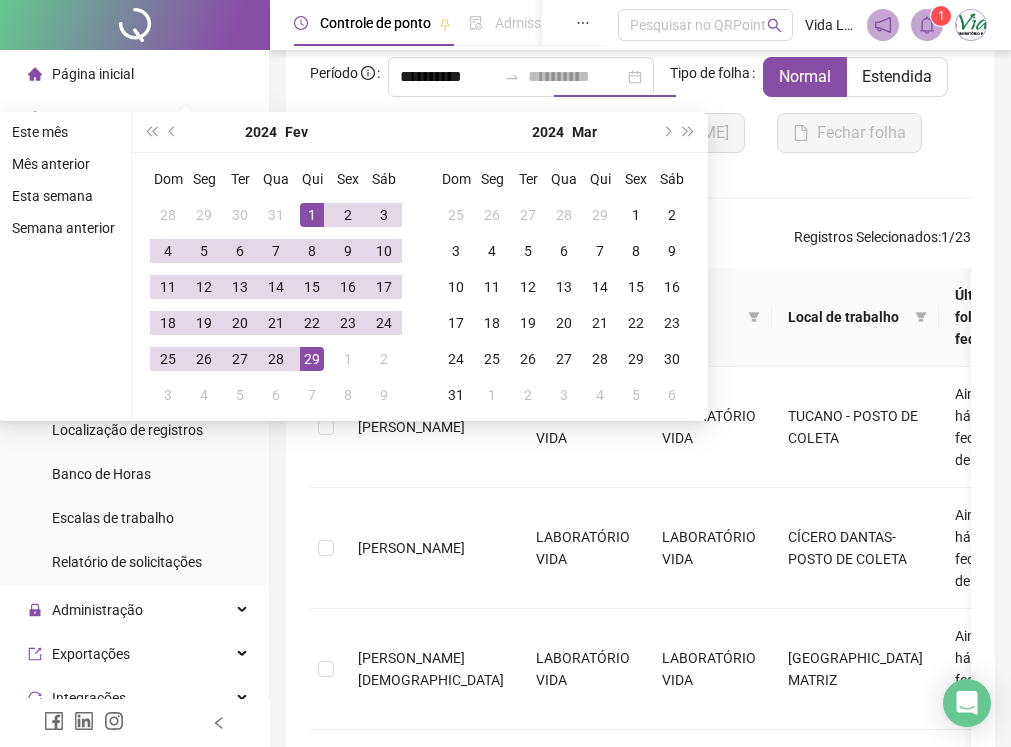 click on "29" at bounding box center (312, 359) 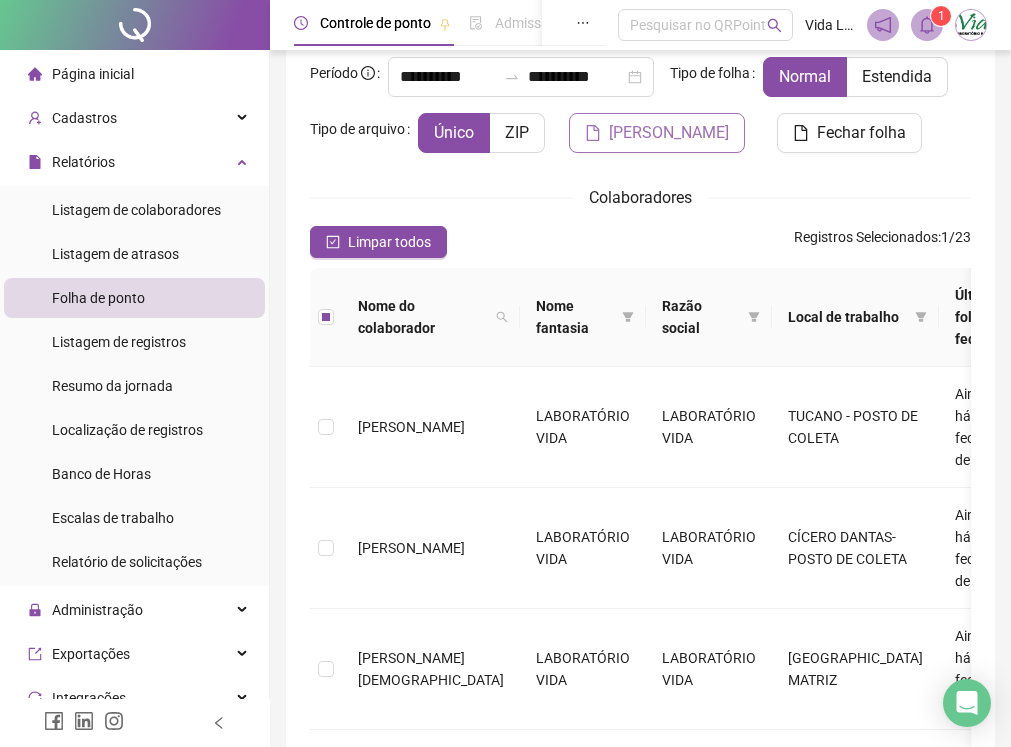 click on "[PERSON_NAME]" at bounding box center (669, 133) 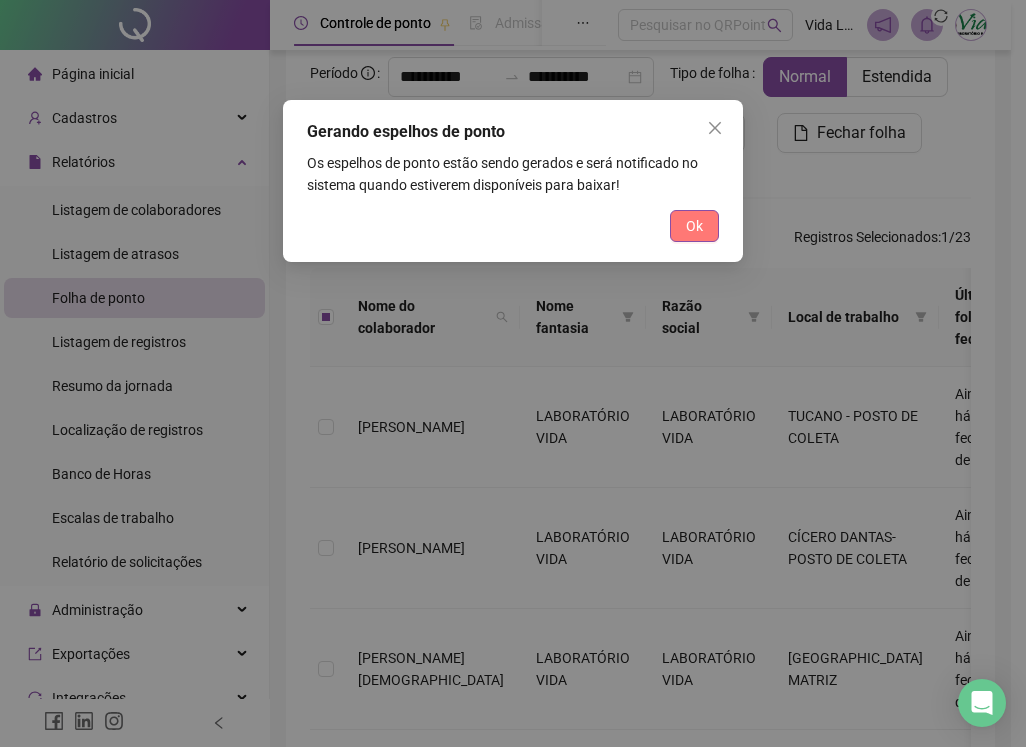 click on "Ok" at bounding box center [694, 226] 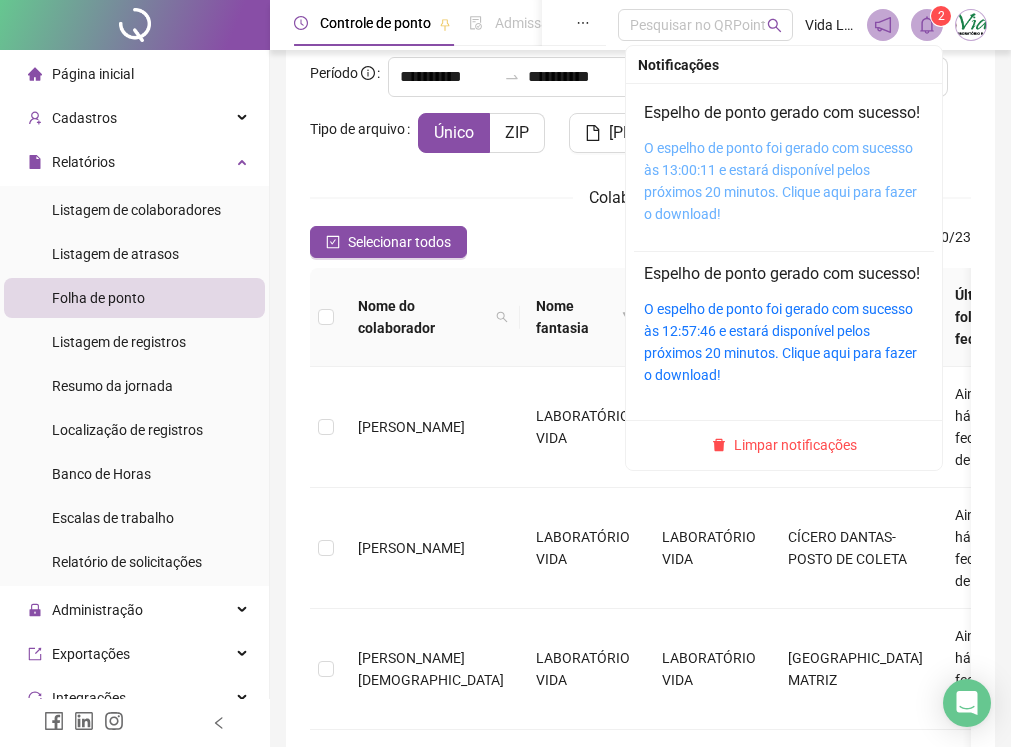 click on "O espelho de ponto foi gerado com sucesso às 13:00:11 e estará disponível pelos próximos 20 minutos.
Clique aqui para fazer o download!" at bounding box center [780, 181] 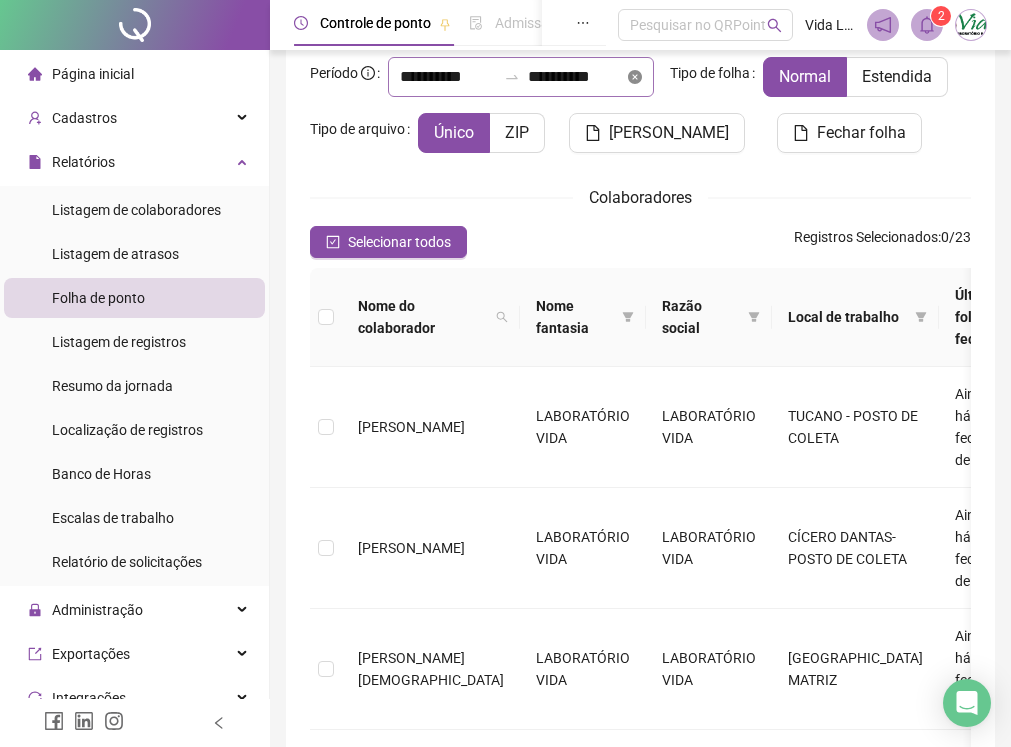 click 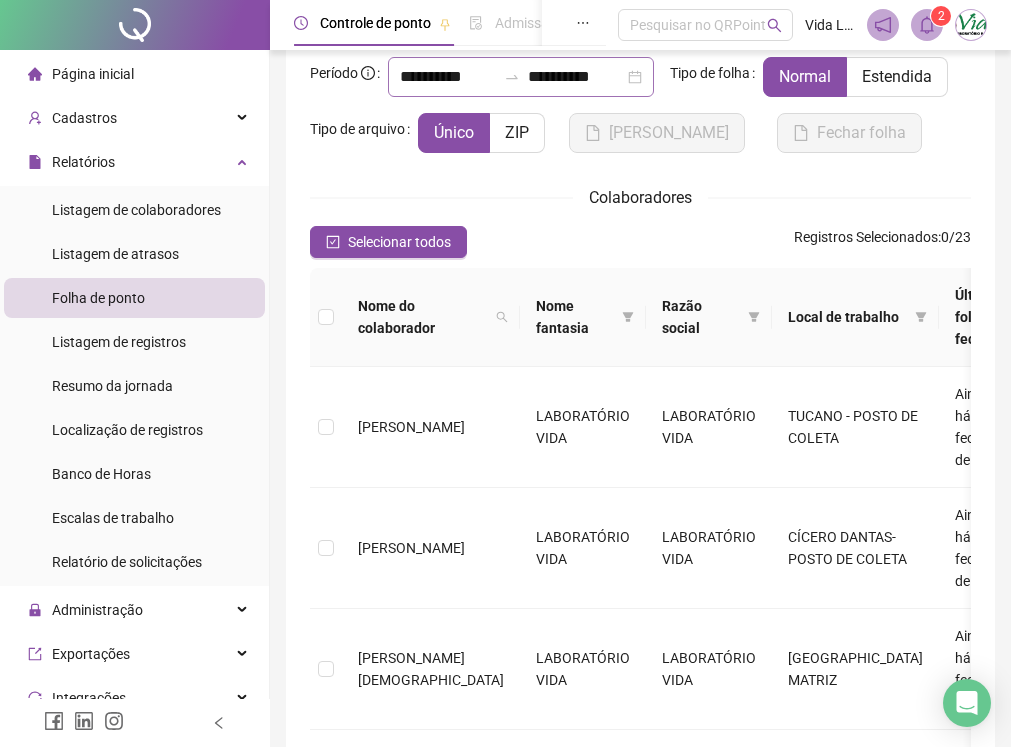 type 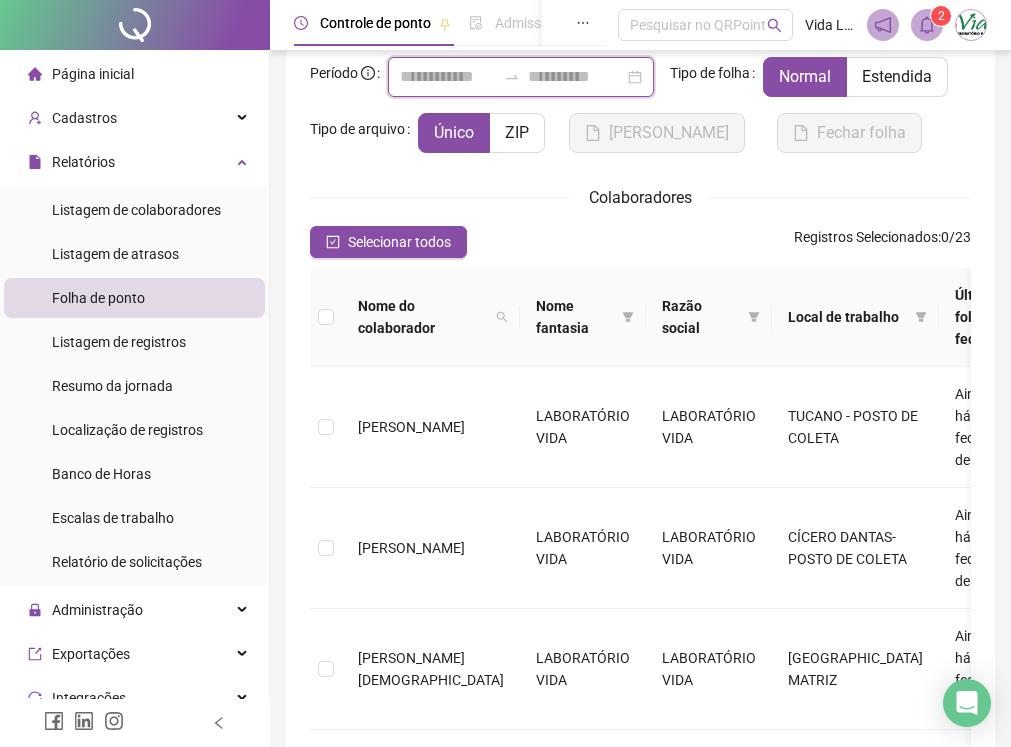 click at bounding box center [448, 77] 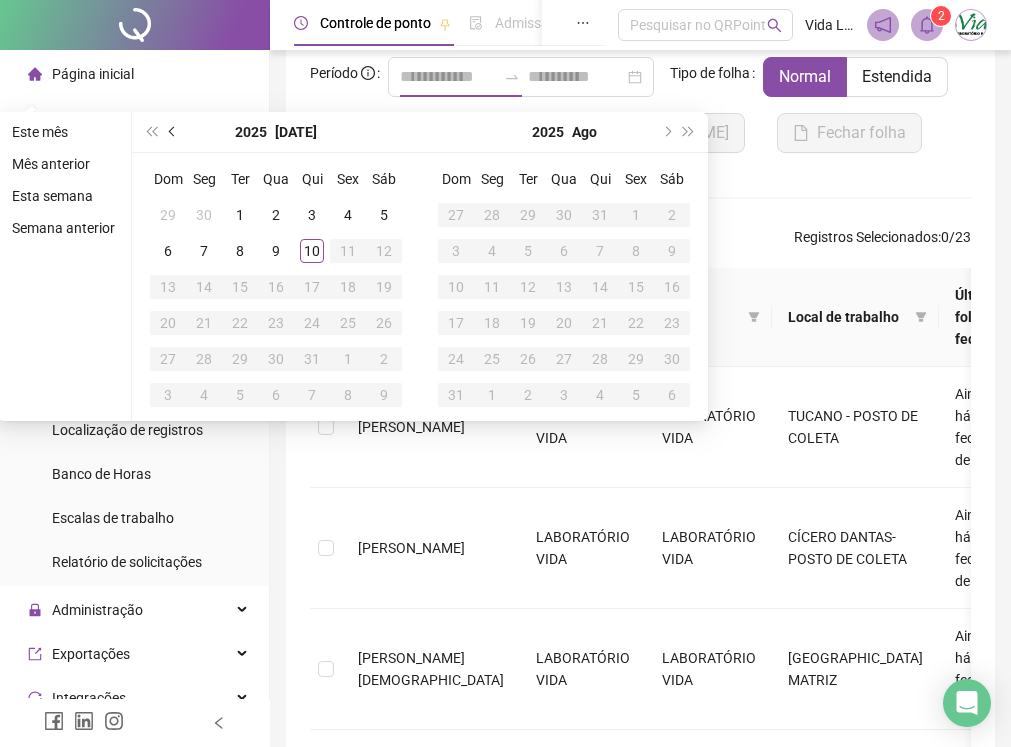 click at bounding box center [174, 132] 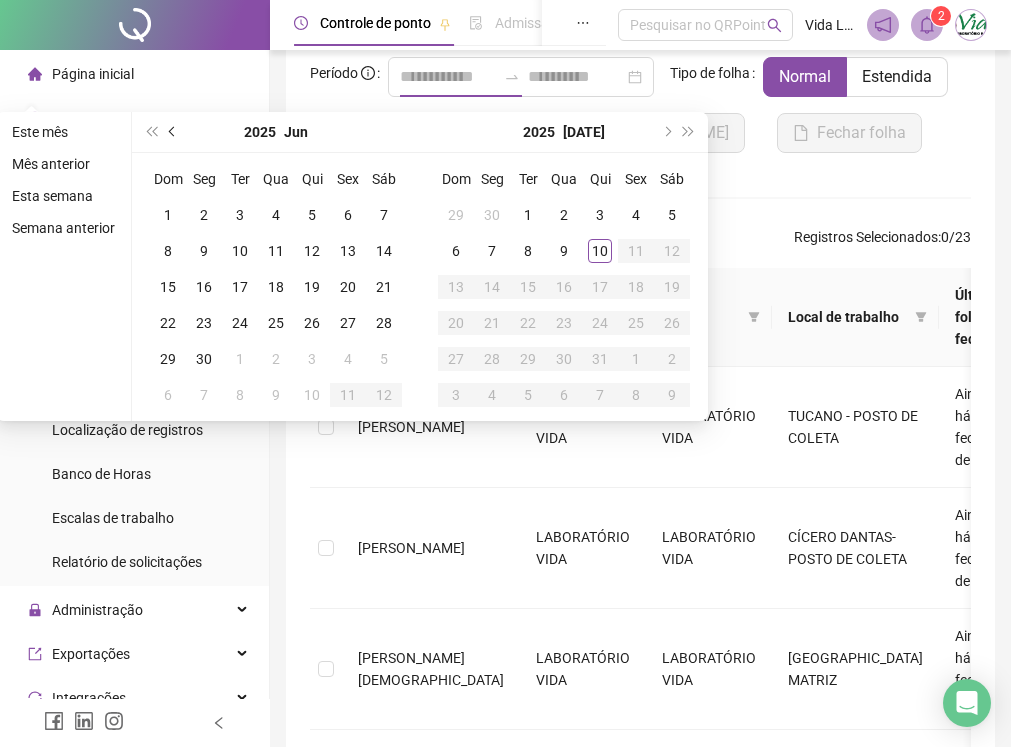 click at bounding box center (174, 132) 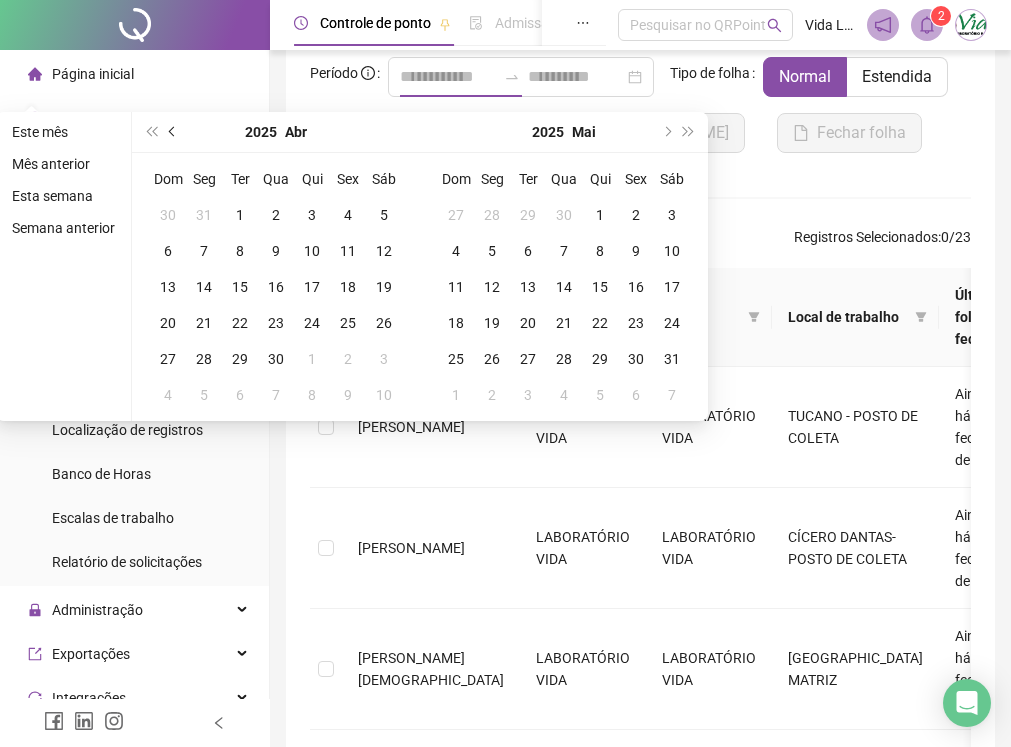 click at bounding box center [174, 132] 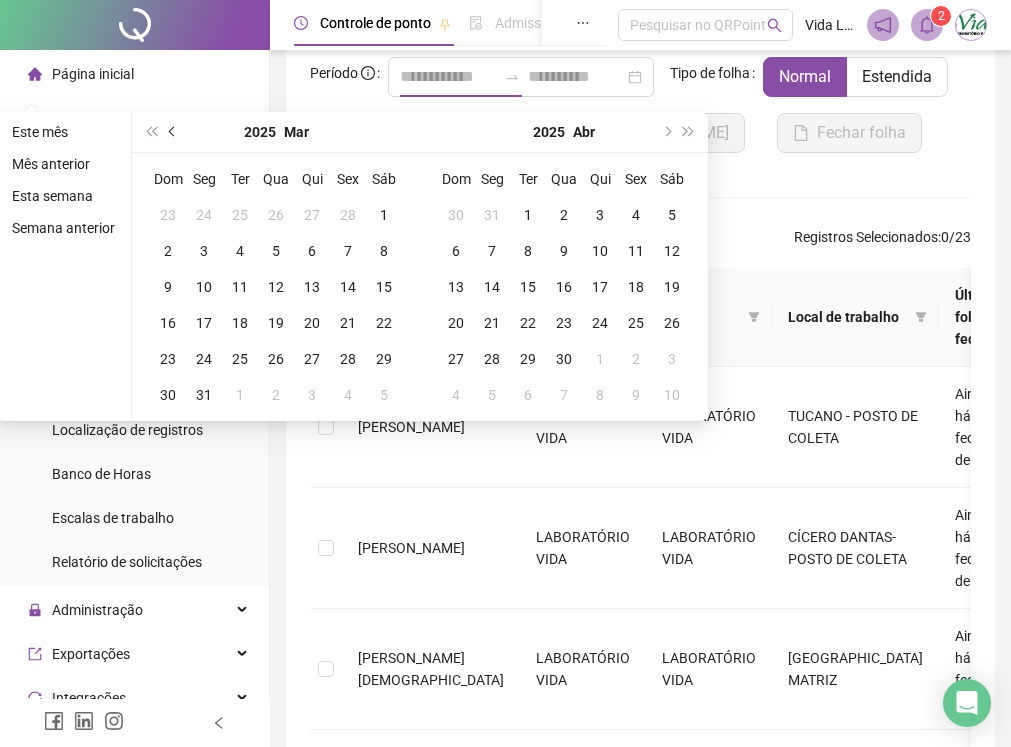 click at bounding box center (174, 132) 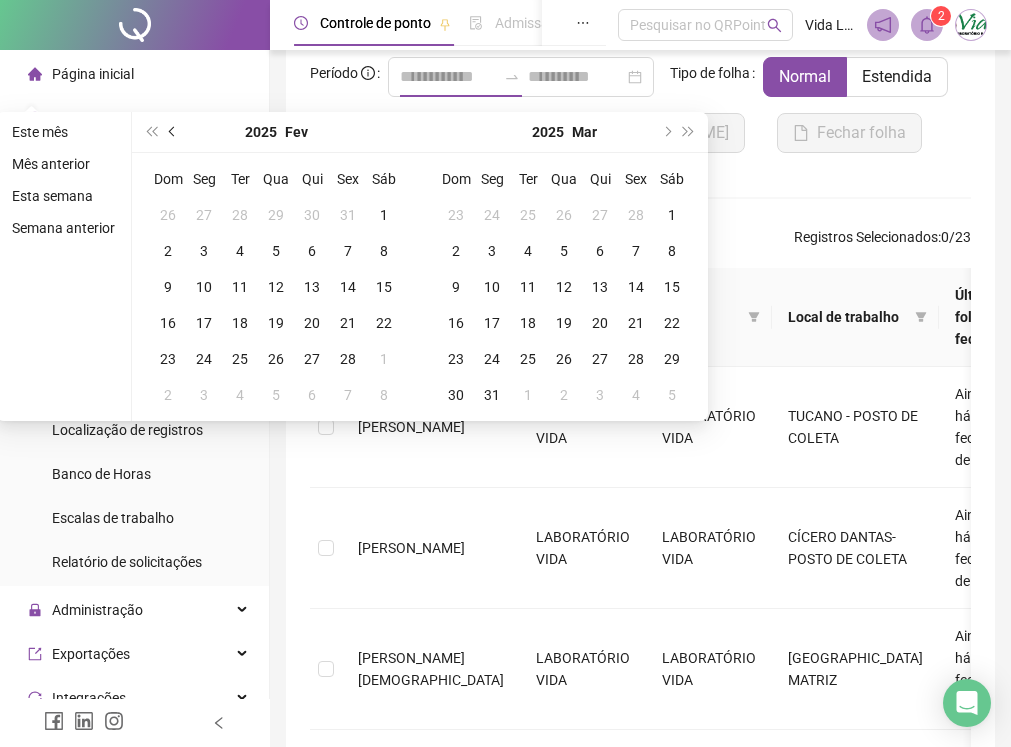 click at bounding box center (174, 132) 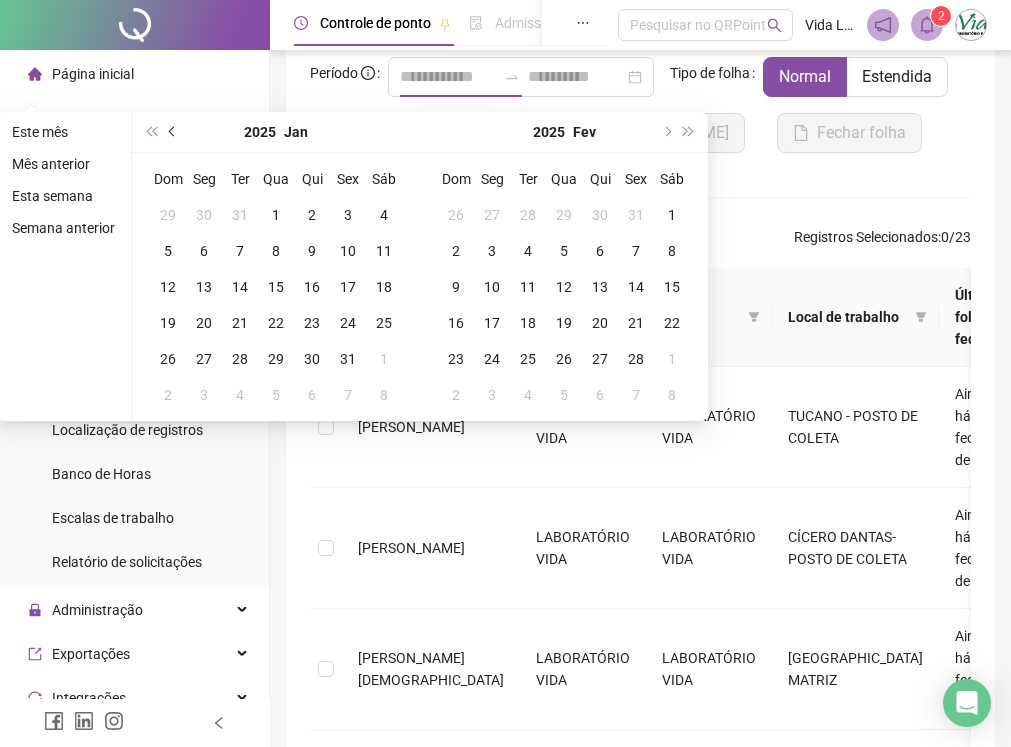 click at bounding box center [174, 132] 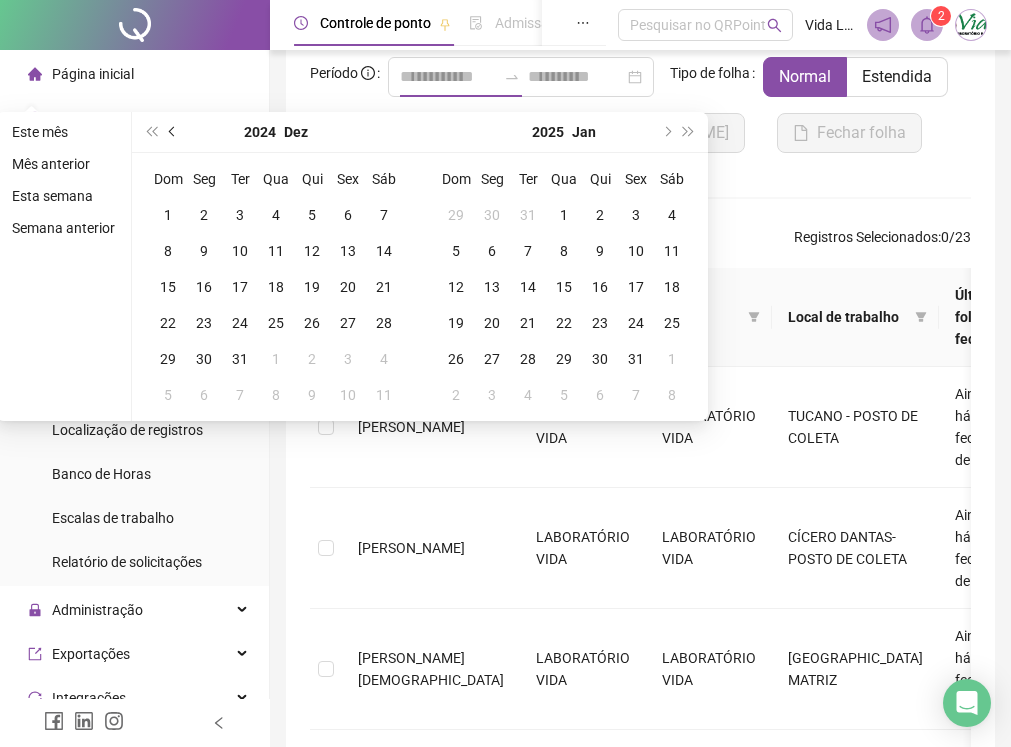 click at bounding box center (174, 132) 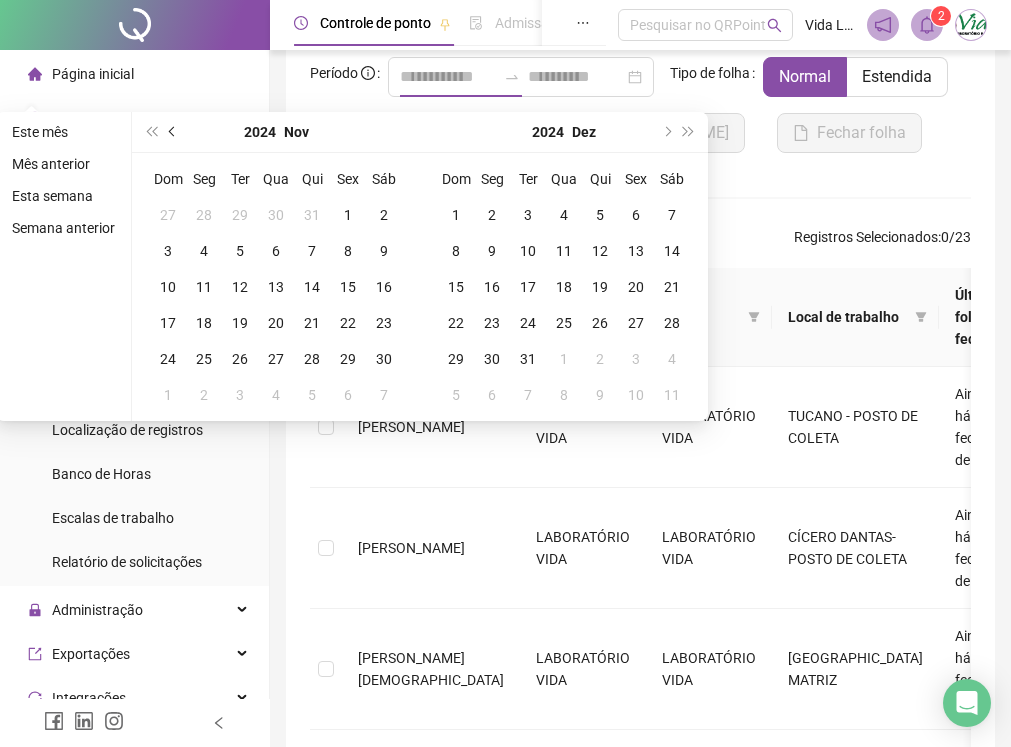 click at bounding box center [174, 132] 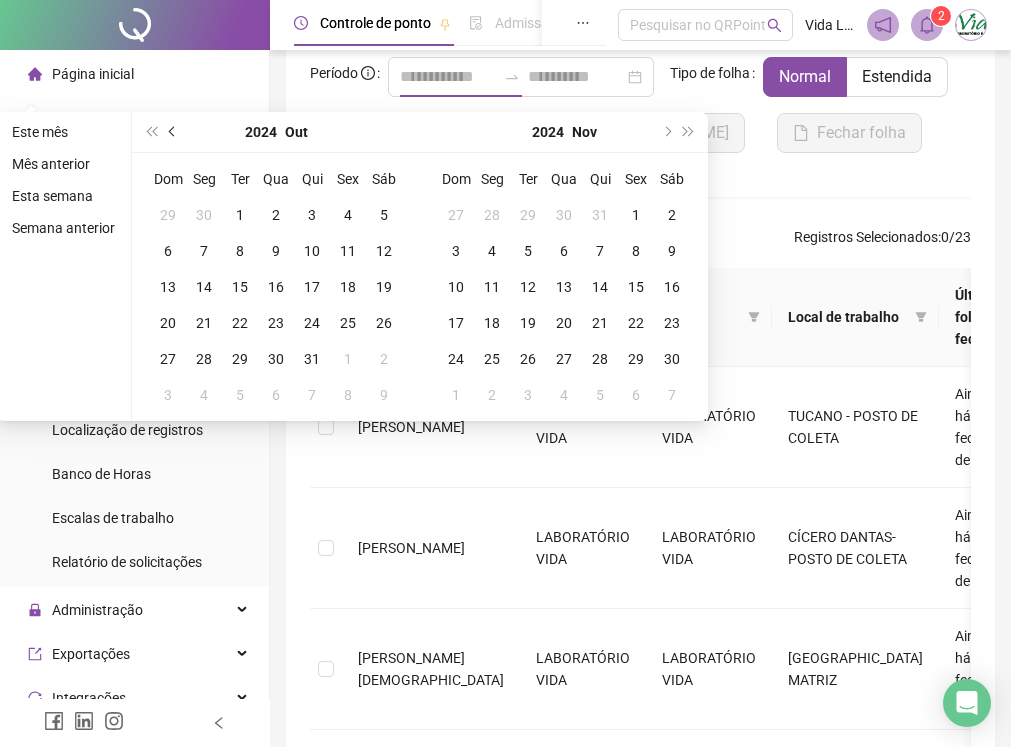 click at bounding box center (174, 132) 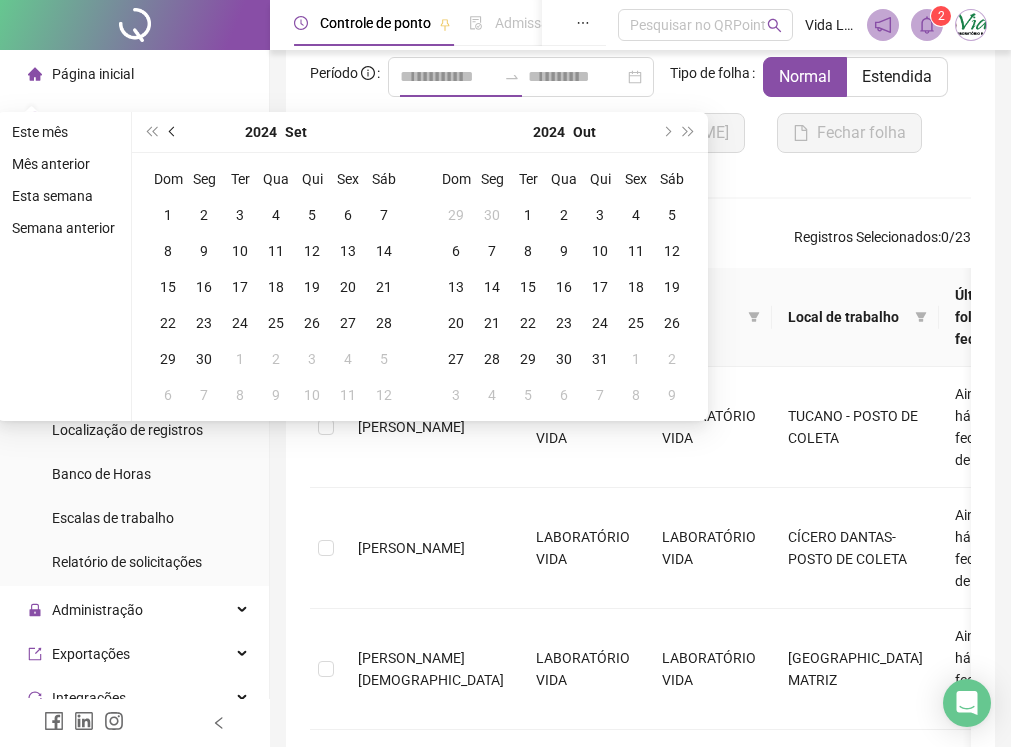 click at bounding box center (174, 132) 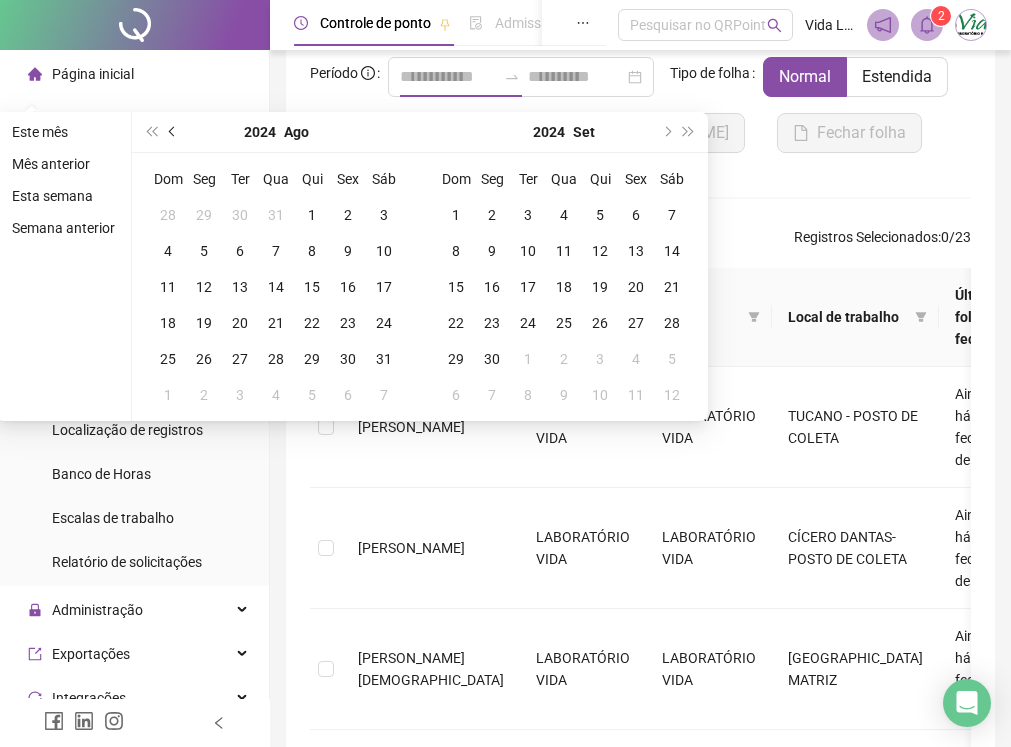 click at bounding box center (174, 132) 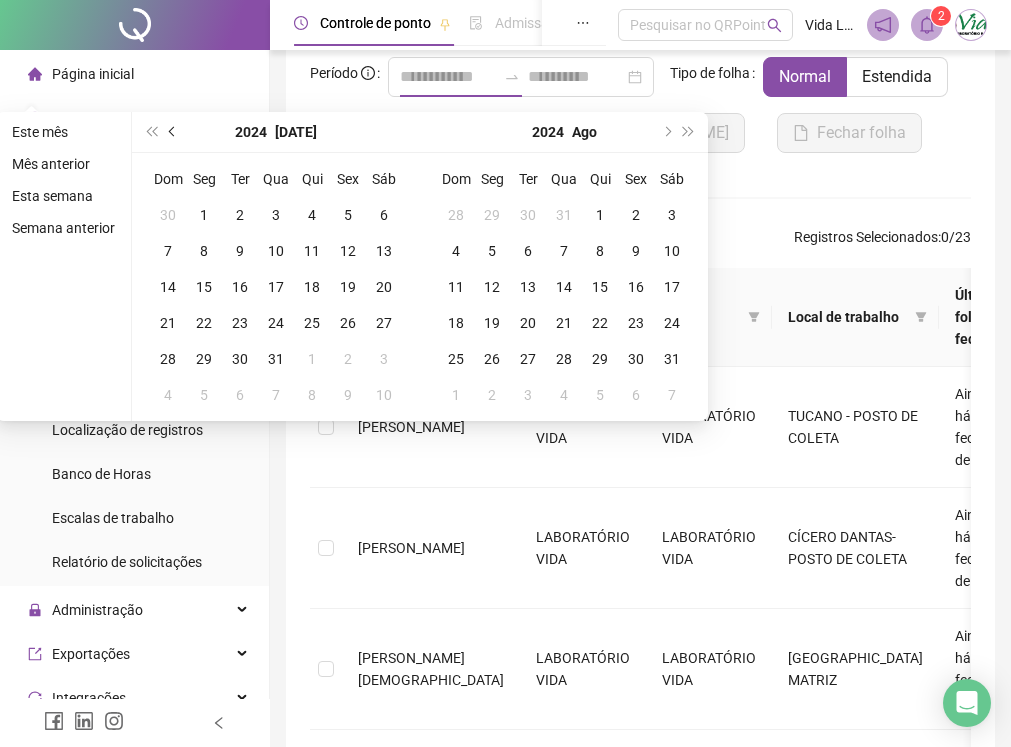 click at bounding box center (174, 132) 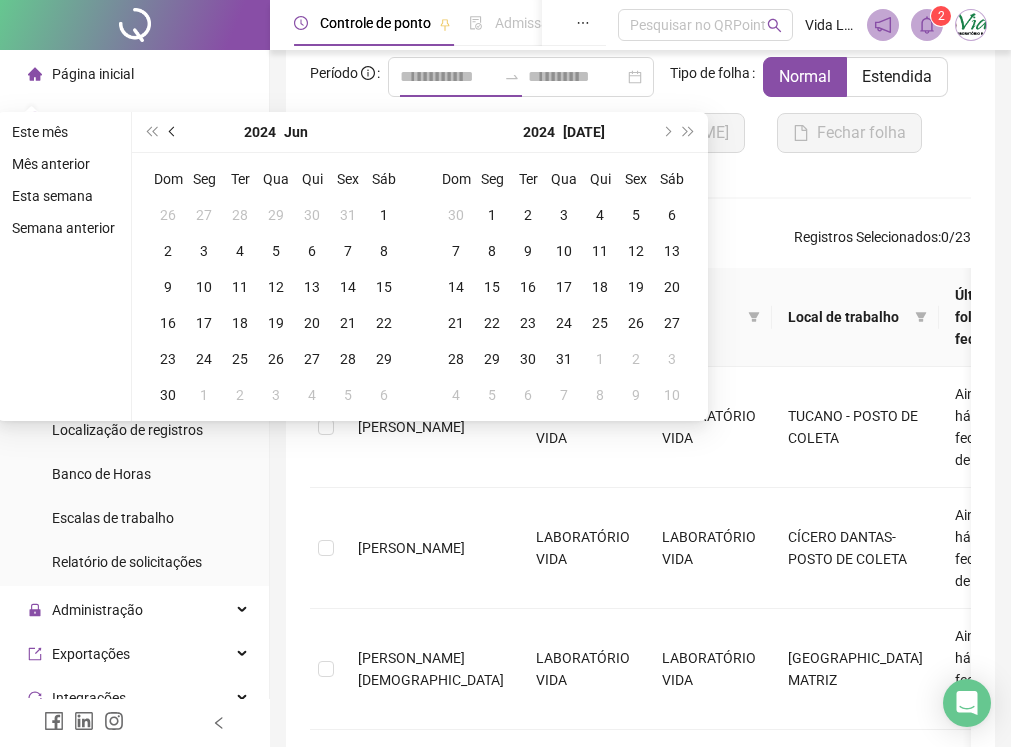 click at bounding box center (174, 132) 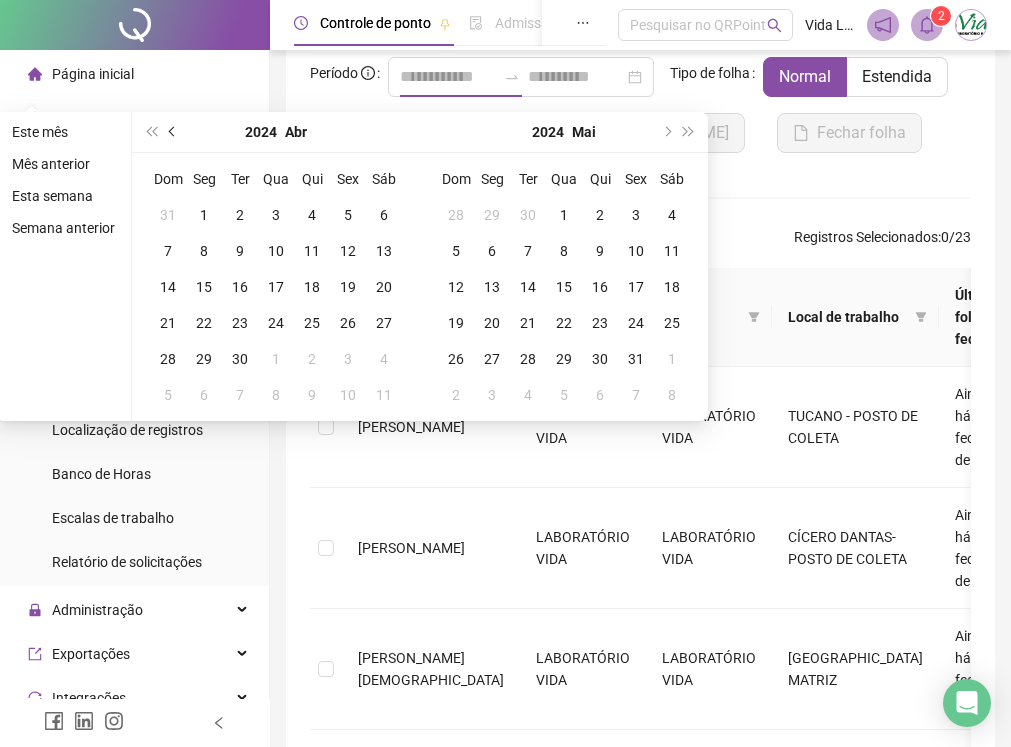 click at bounding box center (174, 132) 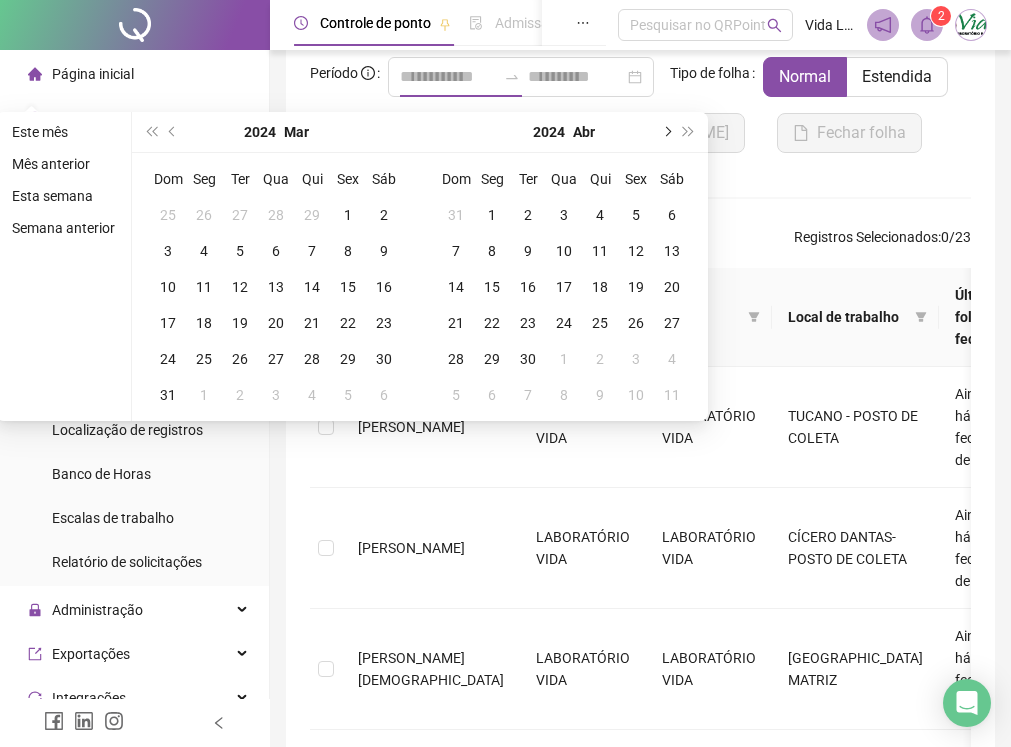 click at bounding box center [666, 132] 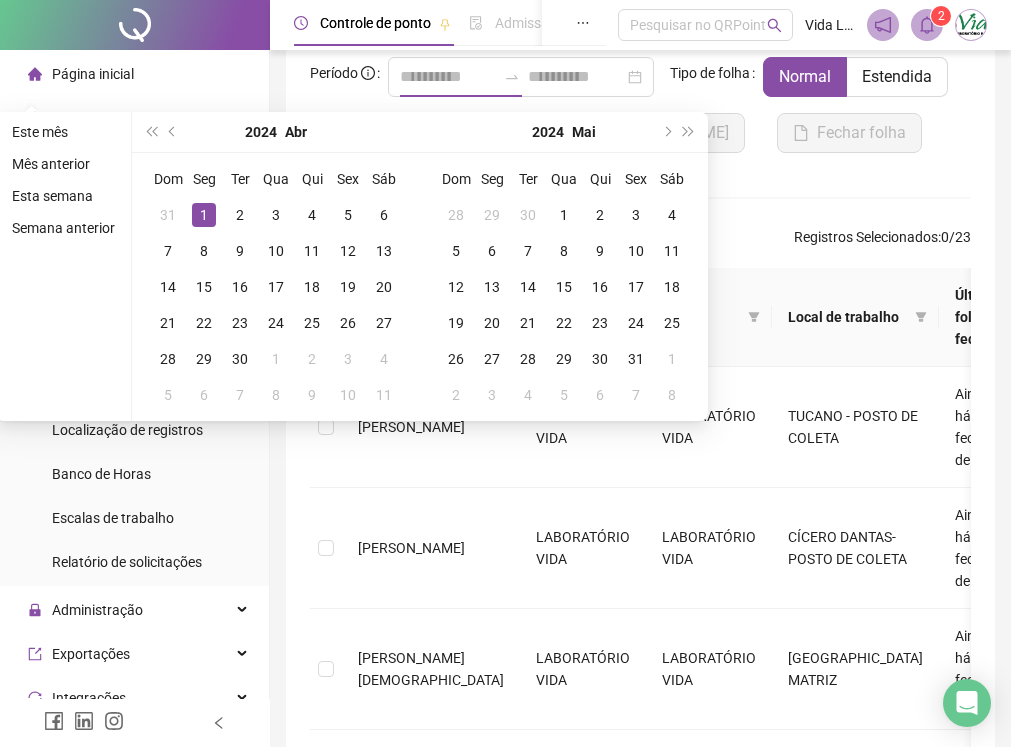 type on "**********" 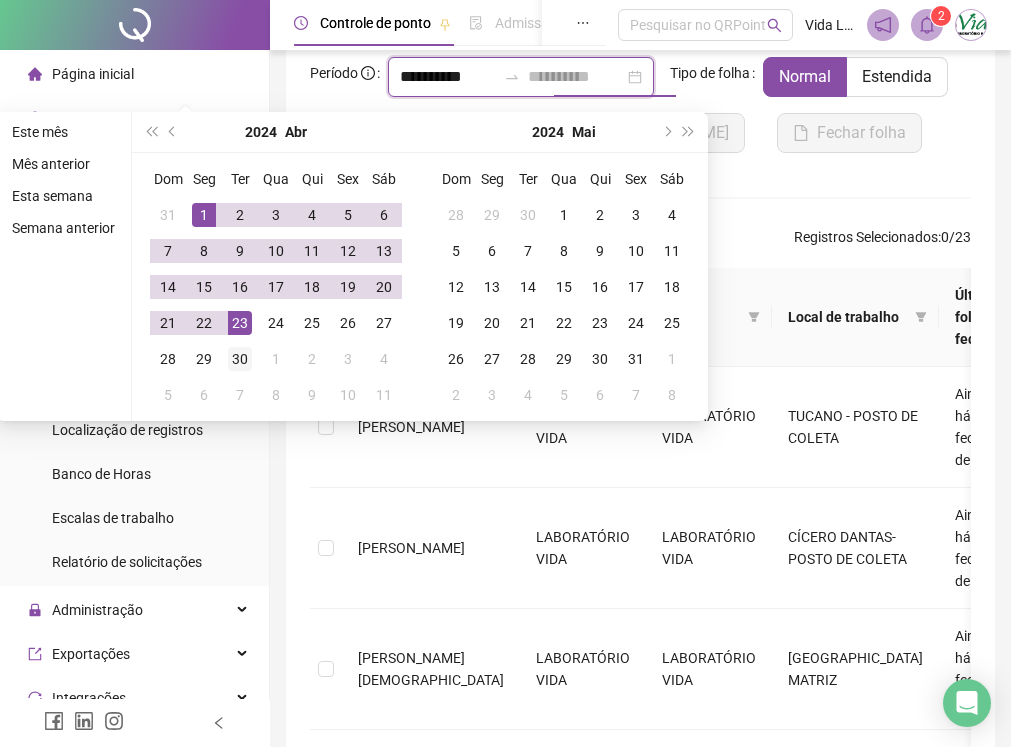type on "**********" 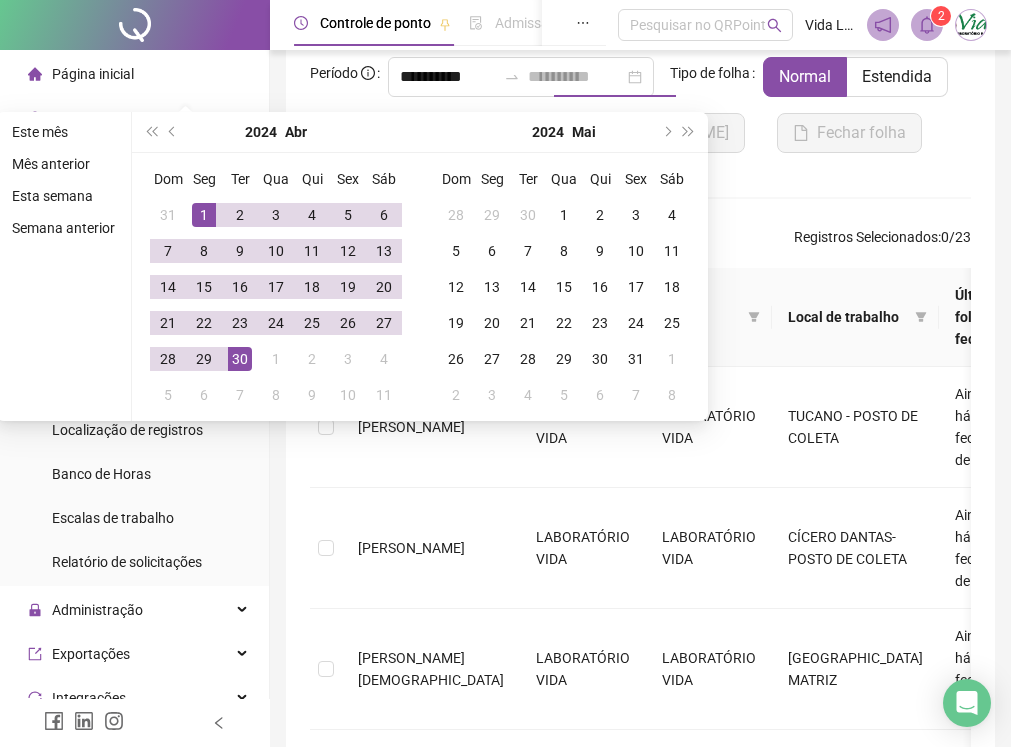 click on "30" at bounding box center [240, 359] 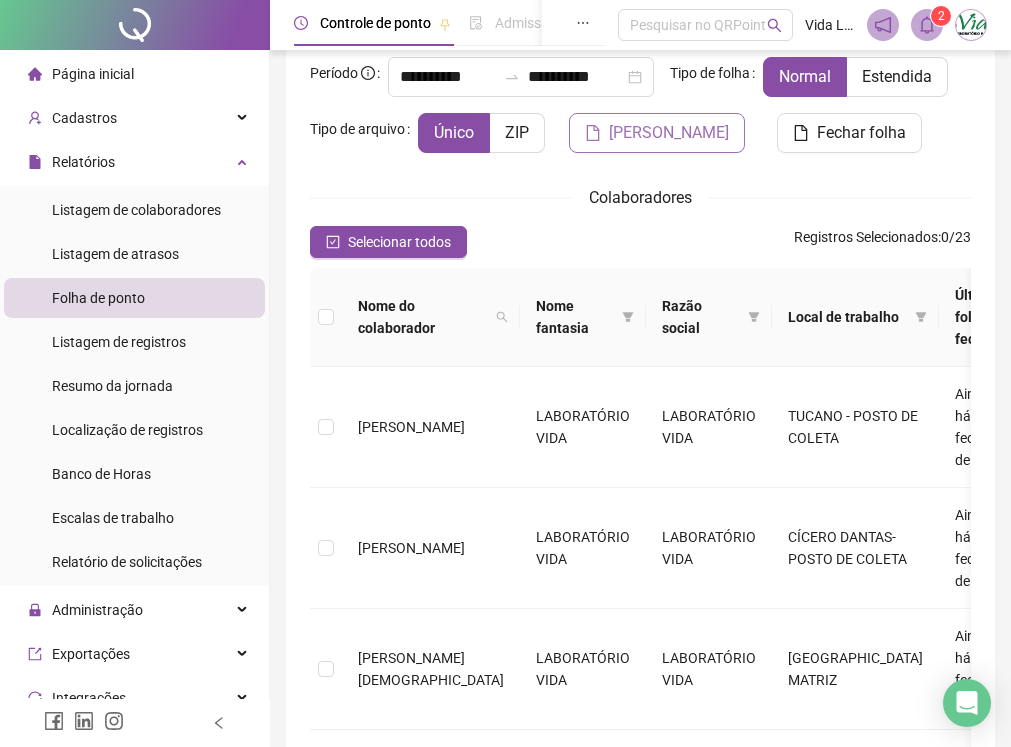 click on "[PERSON_NAME]" at bounding box center (669, 133) 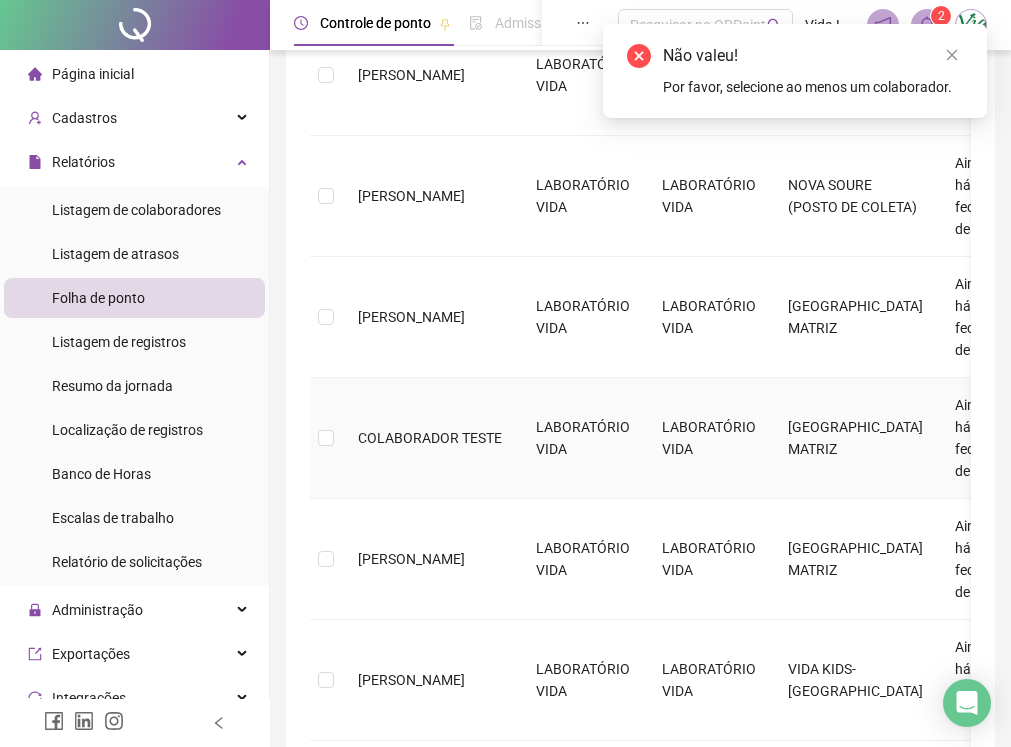 scroll, scrollTop: 1127, scrollLeft: 0, axis: vertical 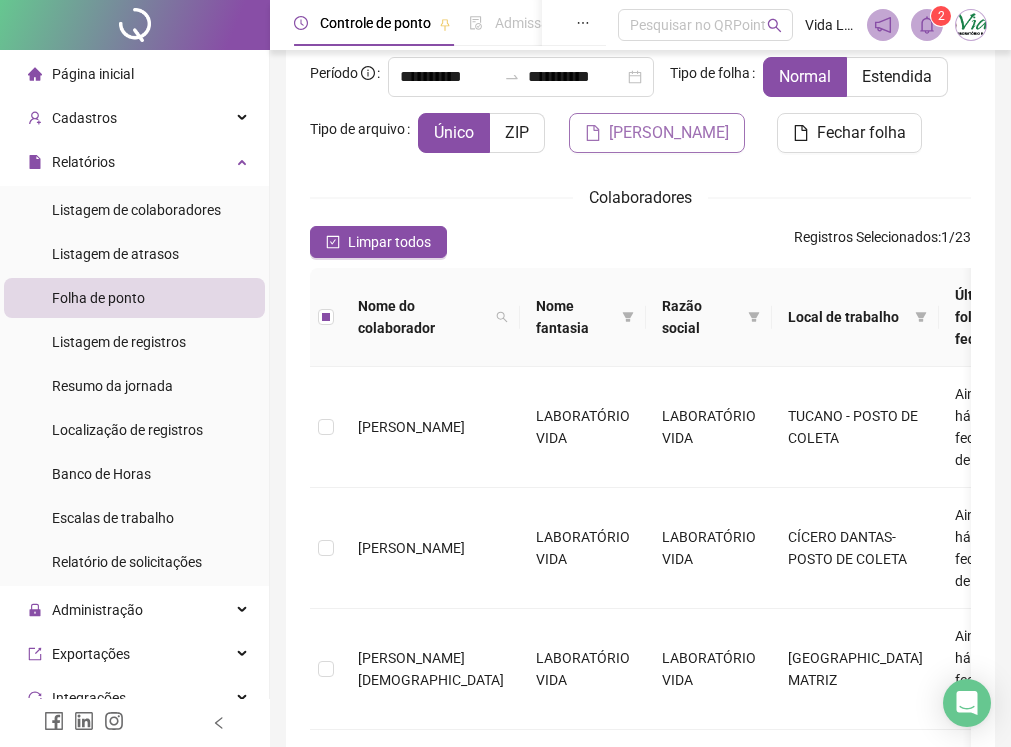 click on "[PERSON_NAME]" at bounding box center [669, 133] 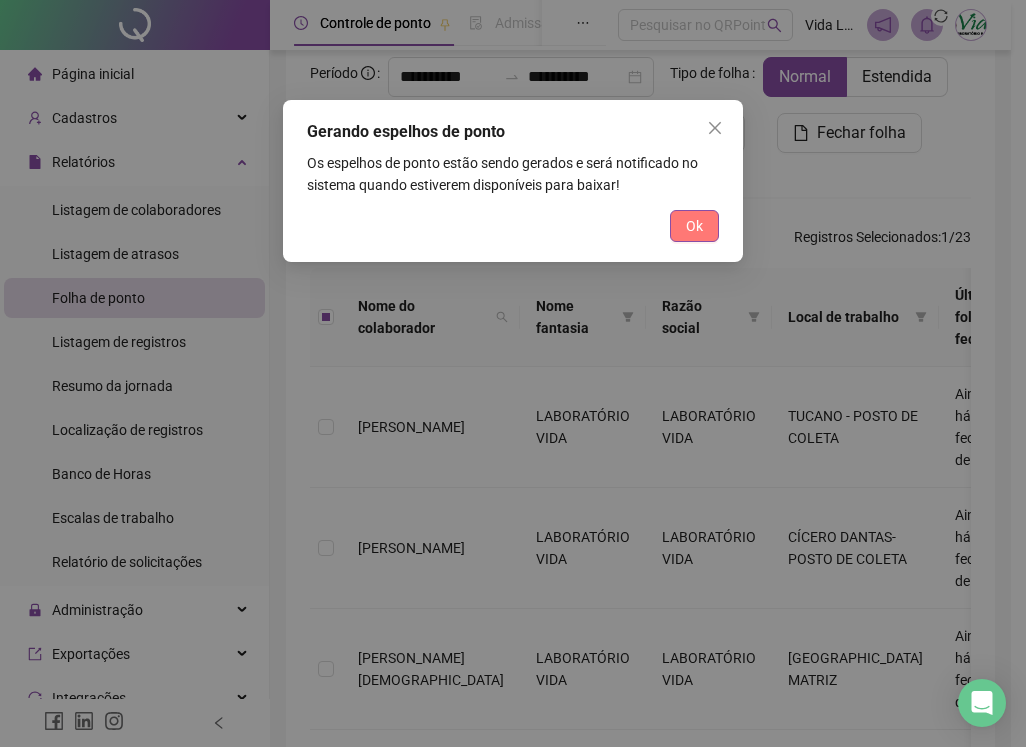 click on "Ok" at bounding box center [694, 226] 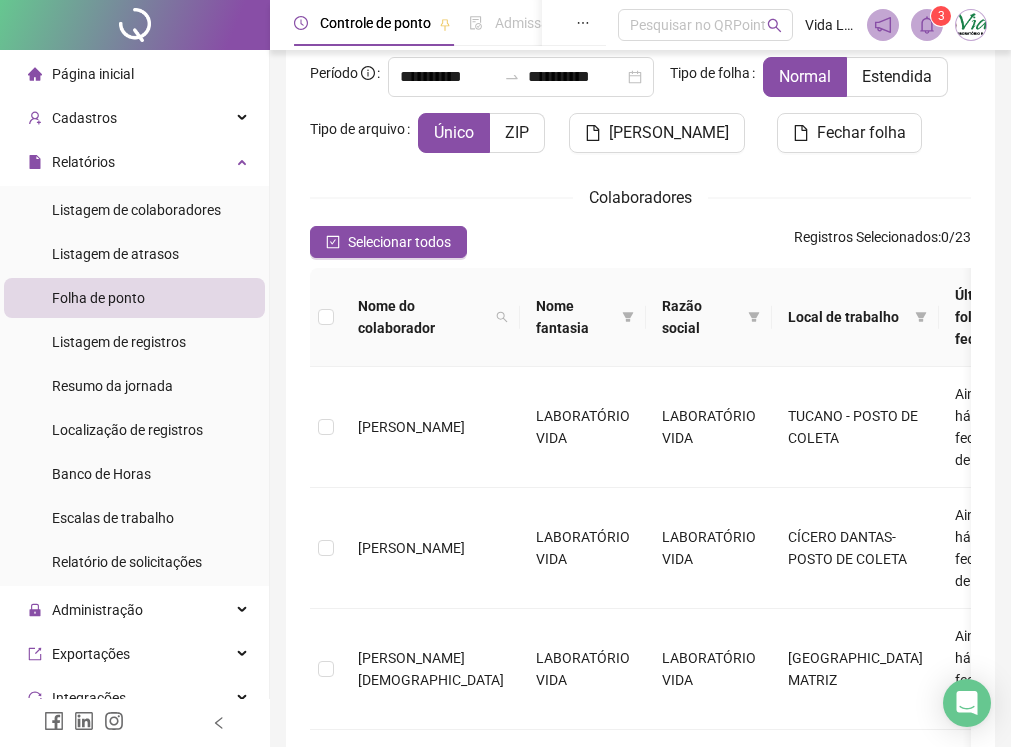 click 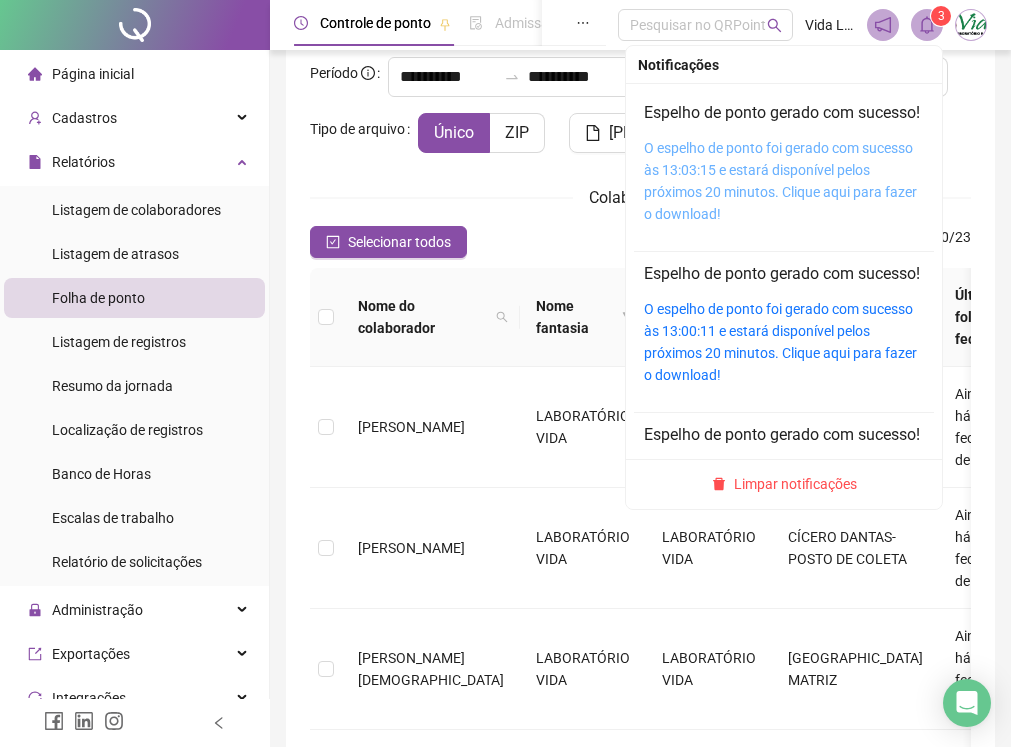 click on "O espelho de ponto foi gerado com sucesso às 13:03:15 e estará disponível pelos próximos 20 minutos.
Clique aqui para fazer o download!" at bounding box center [780, 181] 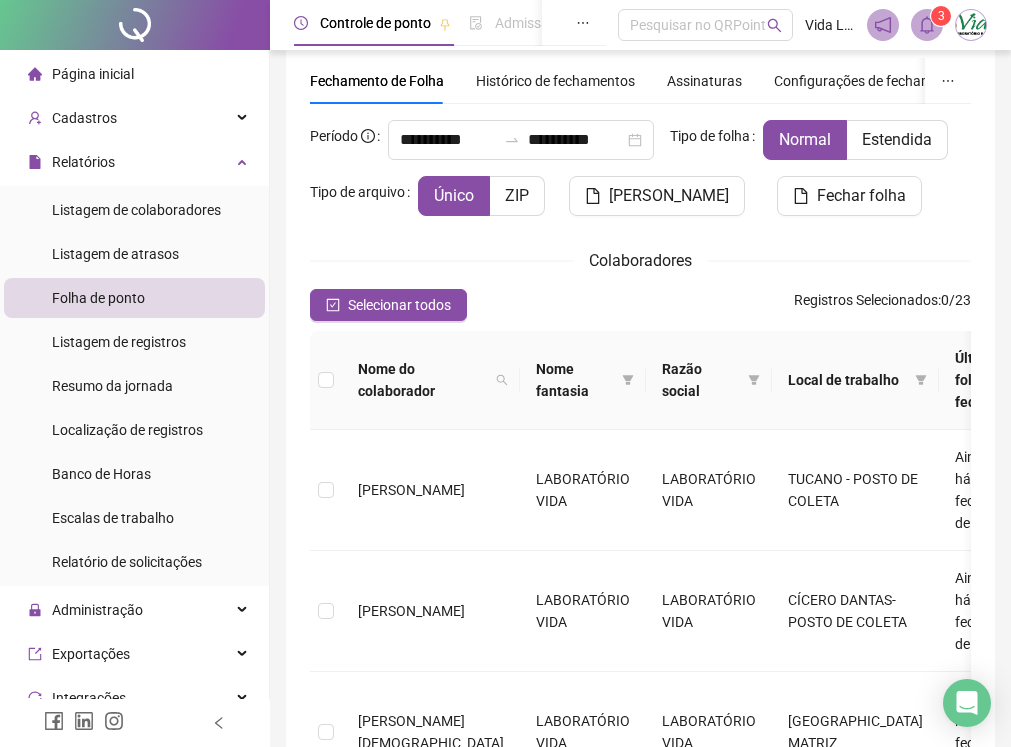 scroll, scrollTop: 0, scrollLeft: 0, axis: both 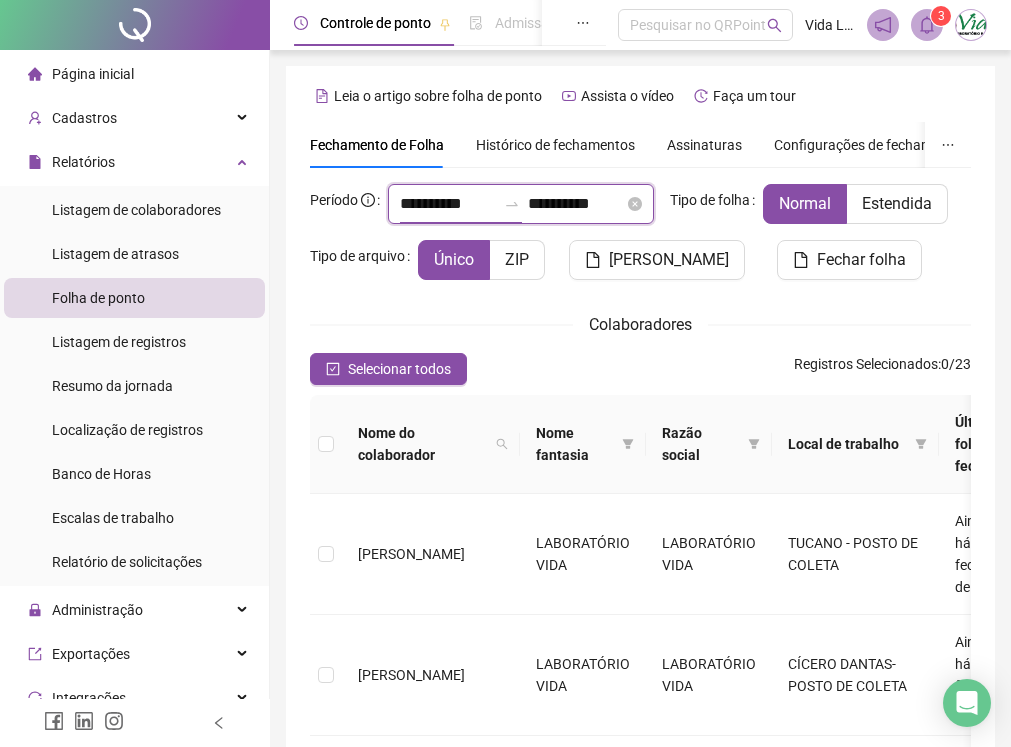 click on "**********" at bounding box center [448, 204] 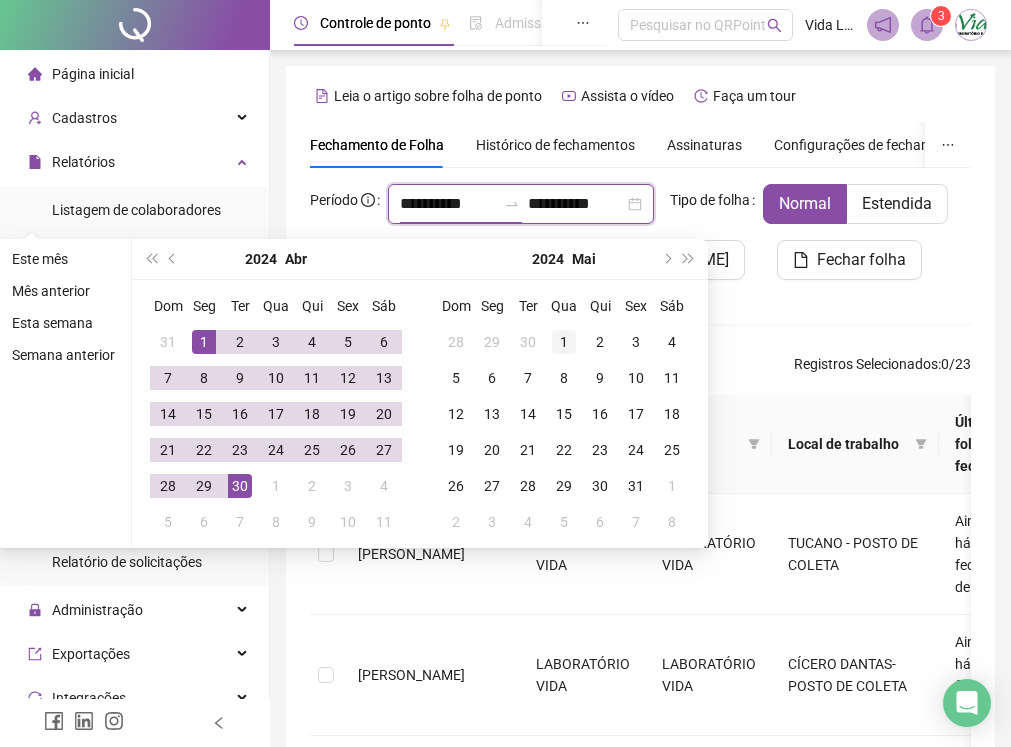 type on "**********" 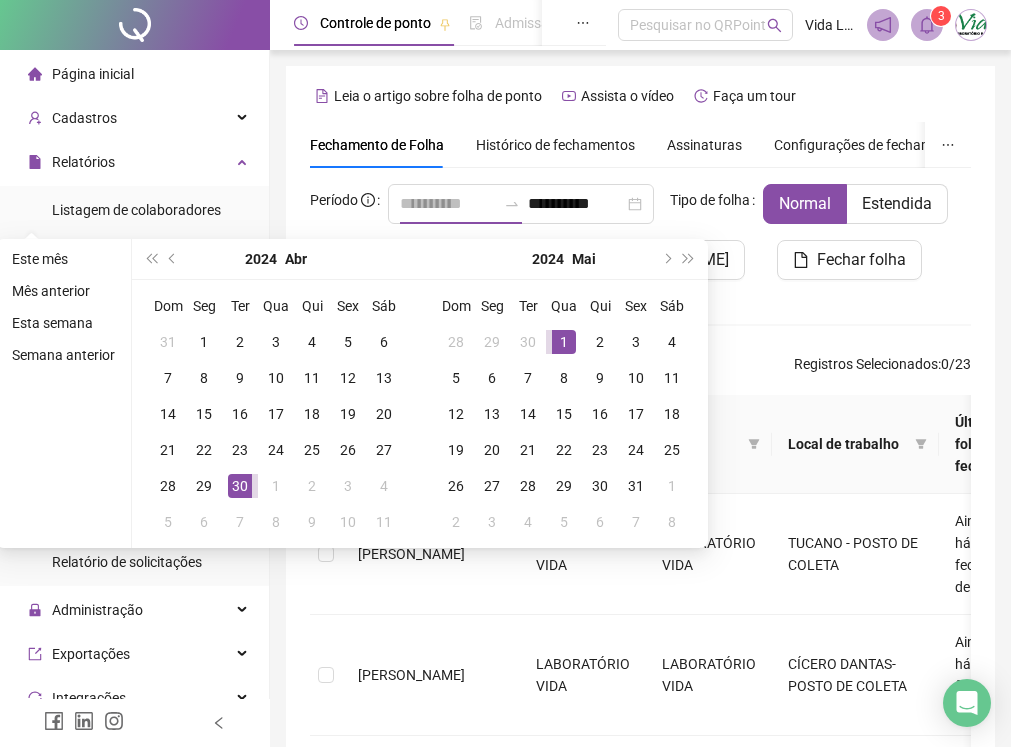 click on "1" at bounding box center (564, 342) 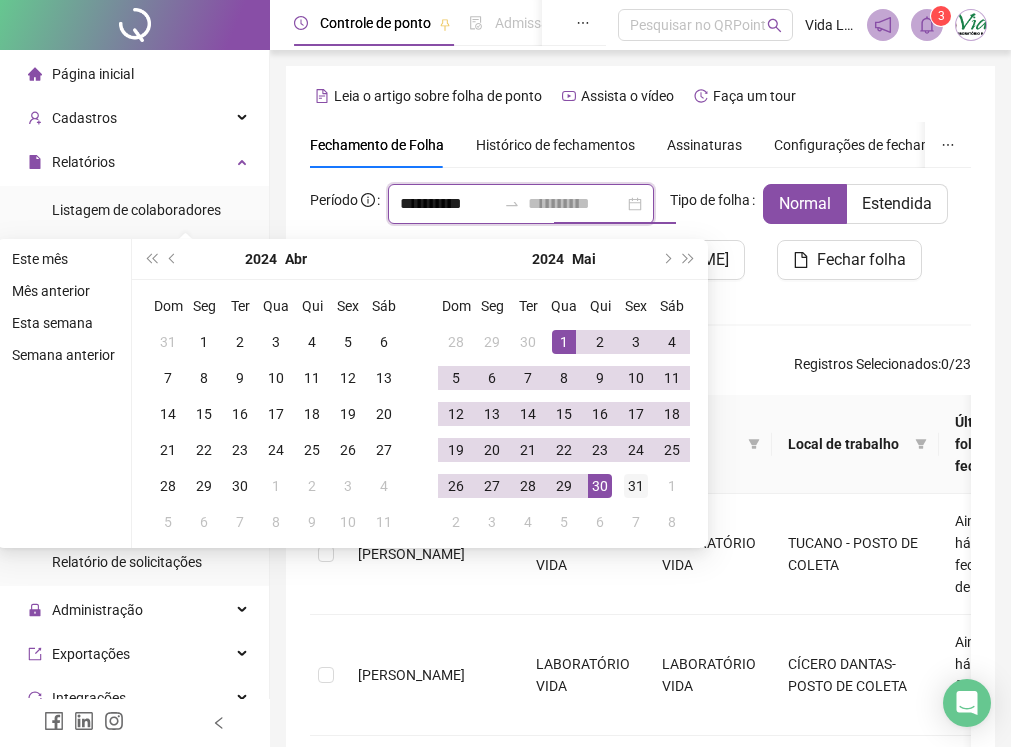 type on "**********" 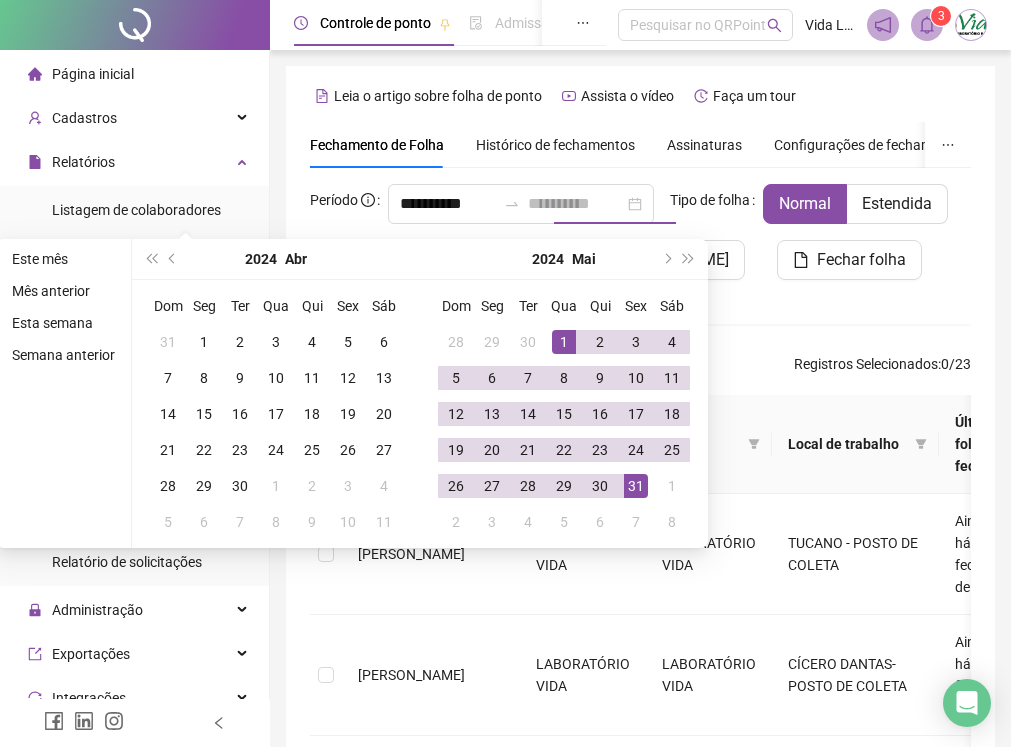 click on "31" at bounding box center (636, 486) 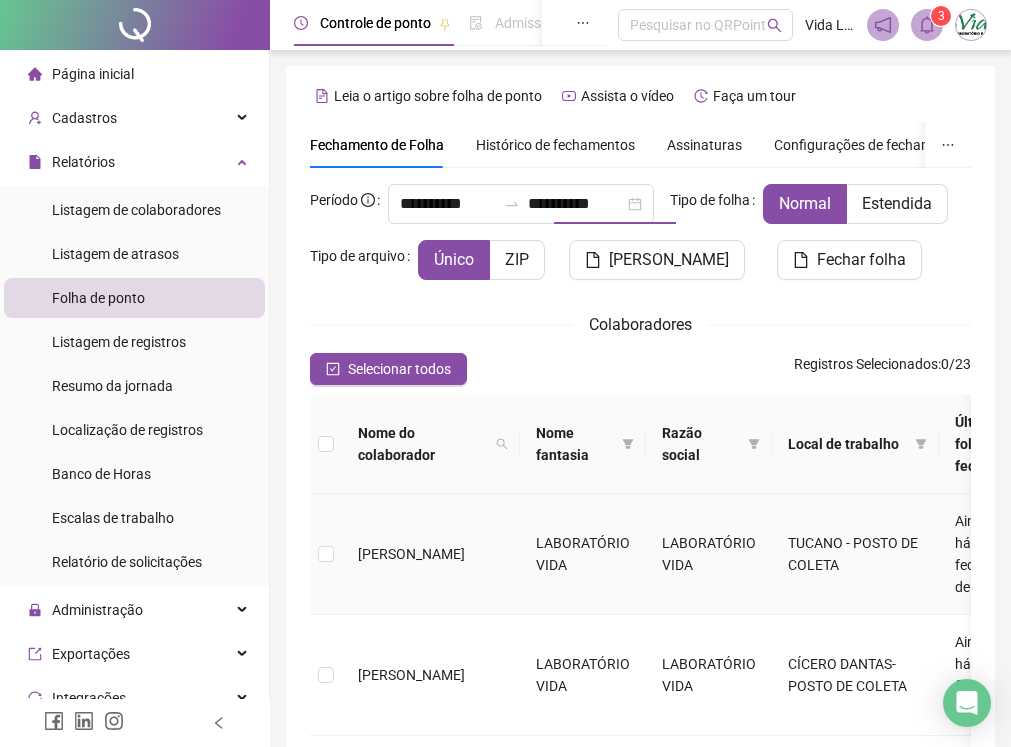 scroll, scrollTop: 127, scrollLeft: 0, axis: vertical 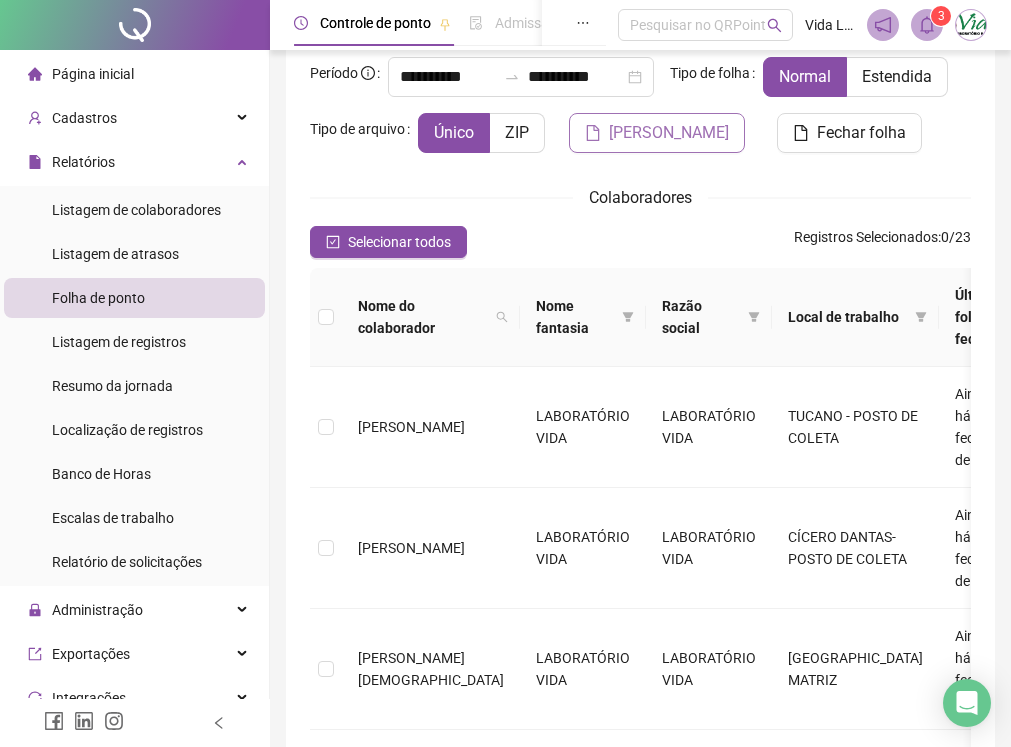 click on "[PERSON_NAME]" at bounding box center [669, 133] 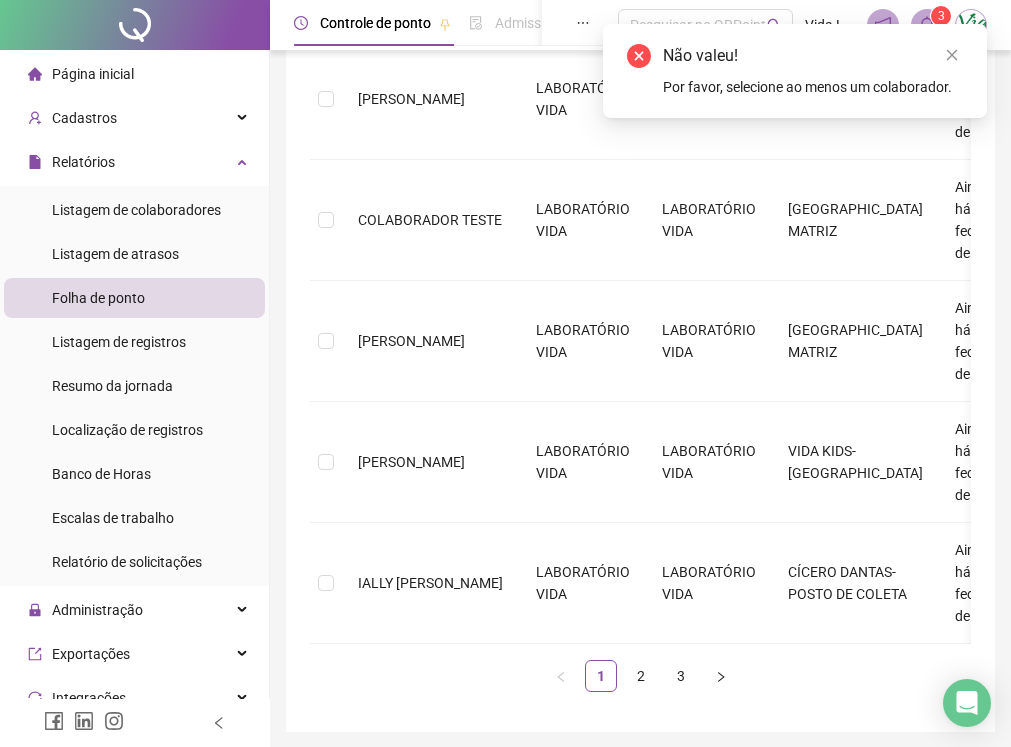 scroll, scrollTop: 1127, scrollLeft: 0, axis: vertical 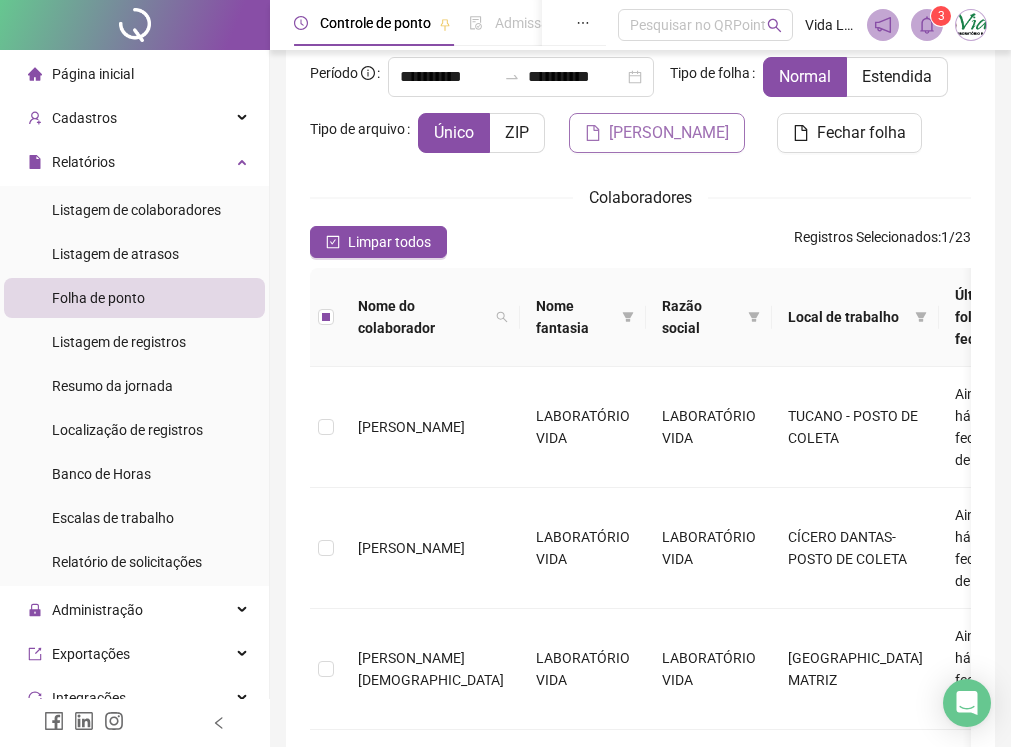 click on "[PERSON_NAME]" at bounding box center (657, 133) 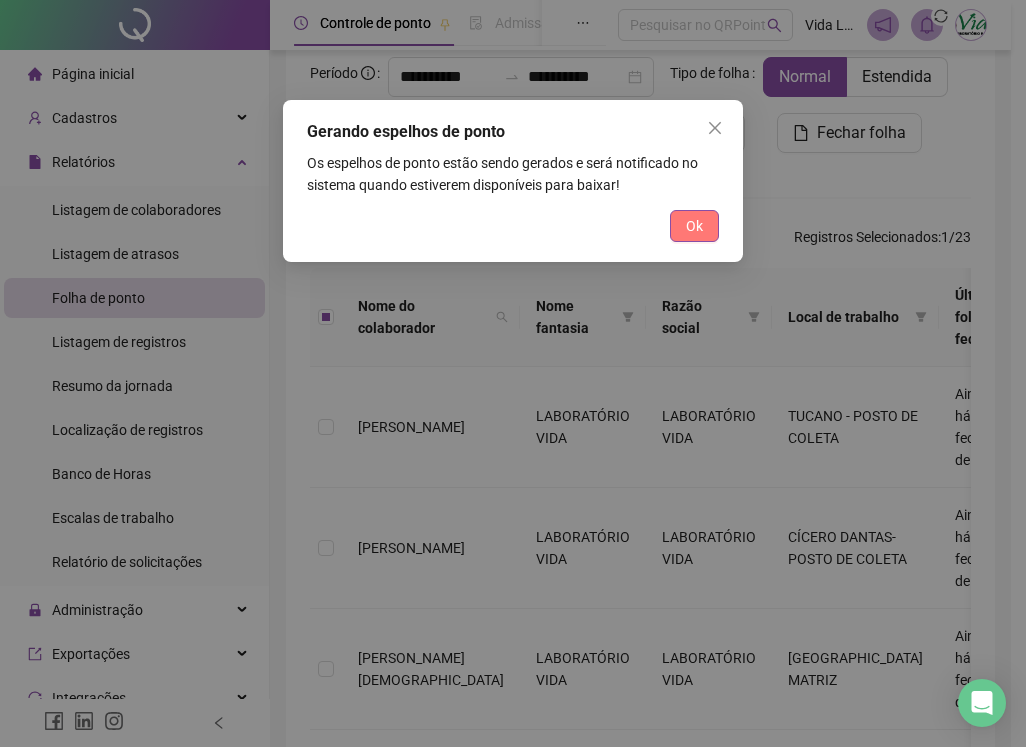 click on "Ok" at bounding box center (694, 226) 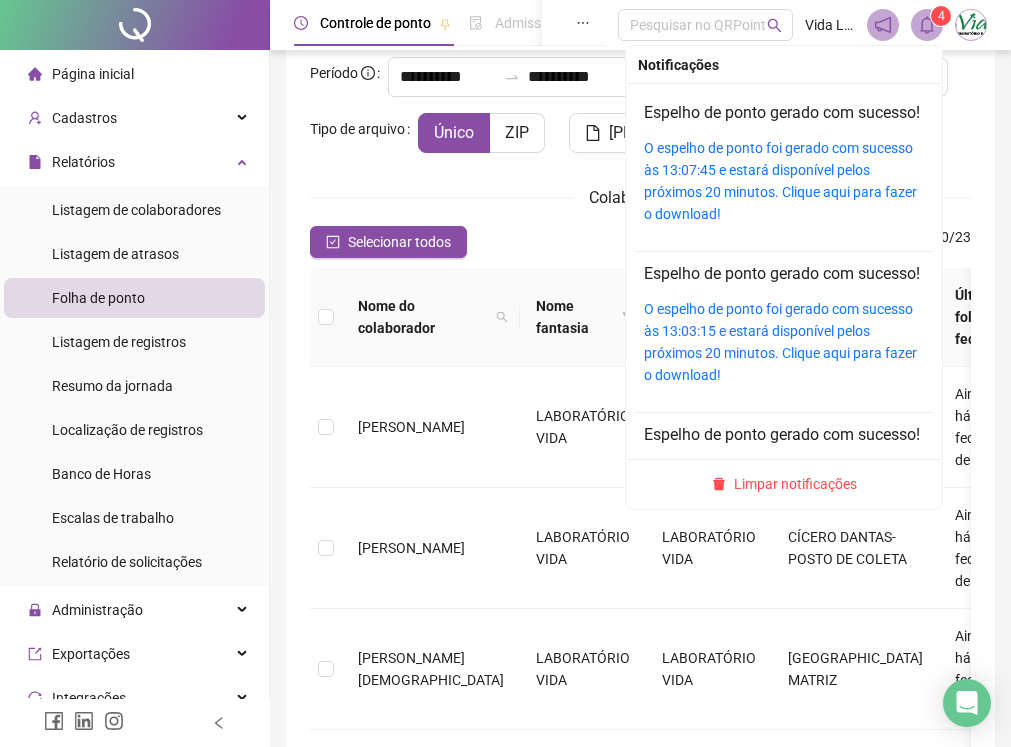 click 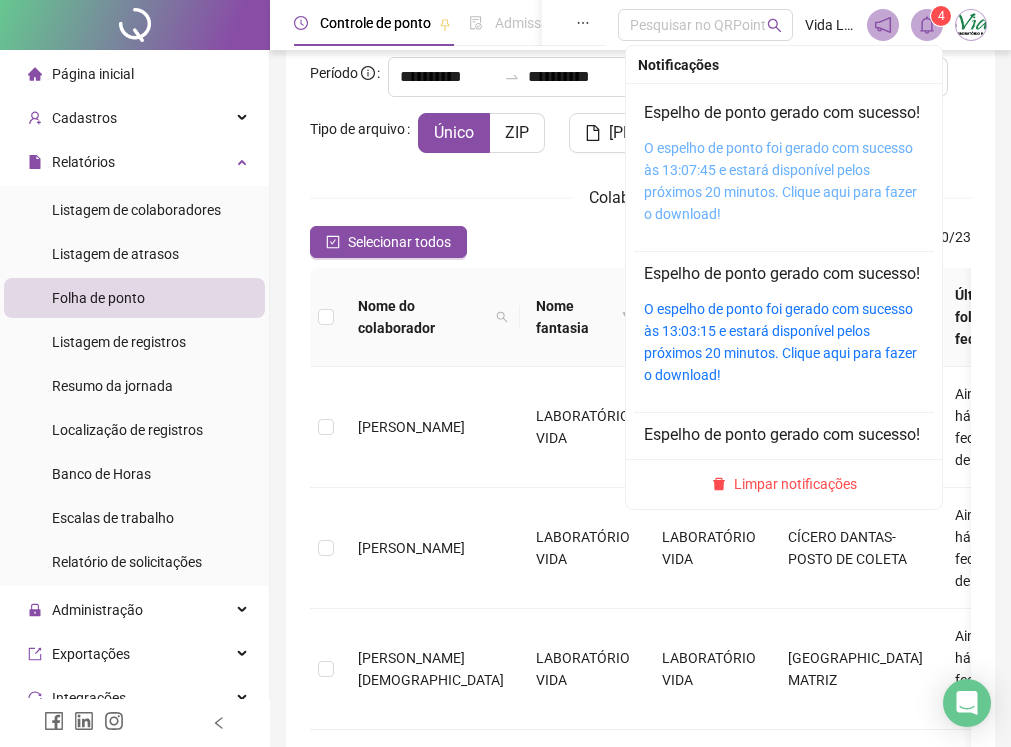 click on "O espelho de ponto foi gerado com sucesso às 13:07:45 e estará disponível pelos próximos 20 minutos.
Clique aqui para fazer o download!" at bounding box center (780, 181) 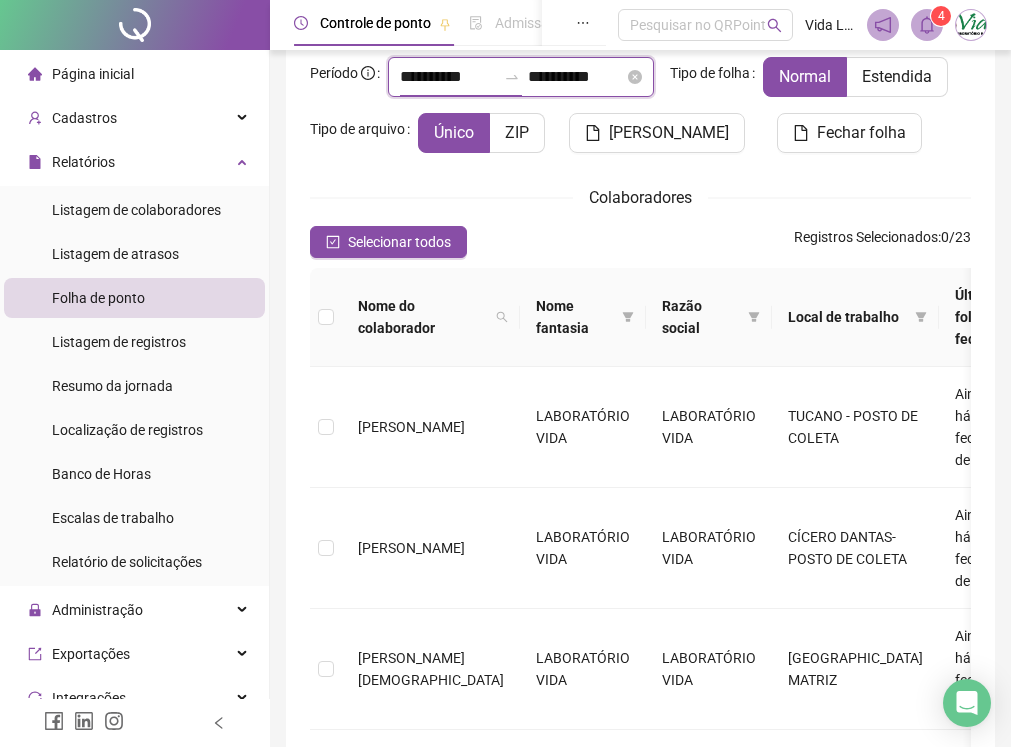 click on "**********" at bounding box center [448, 77] 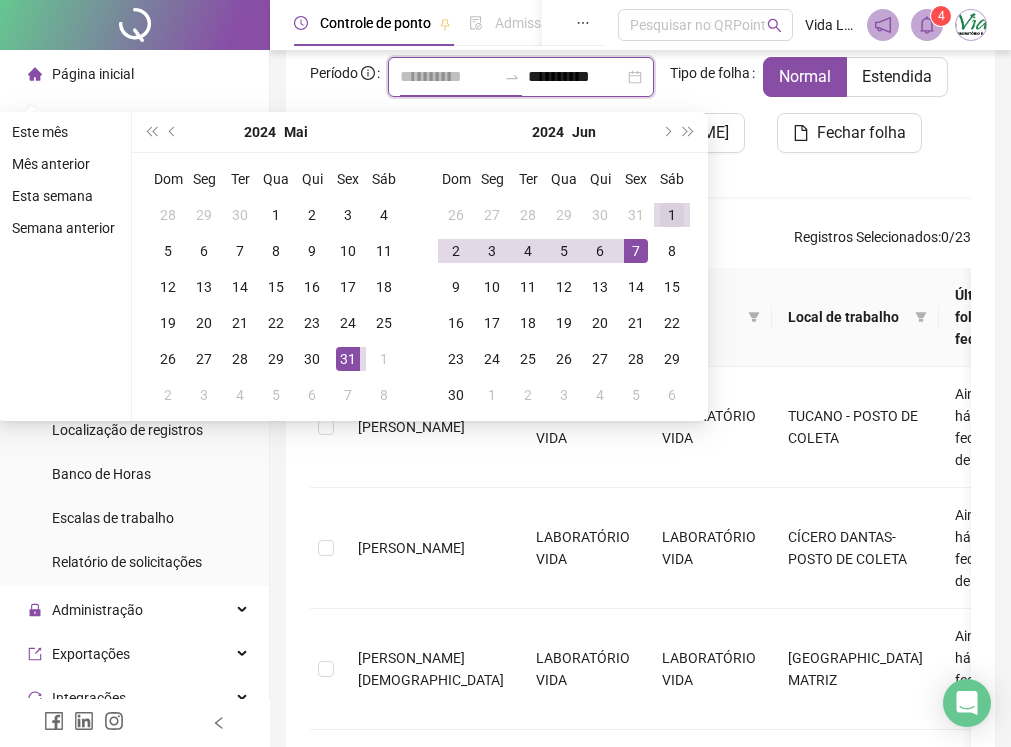 type on "**********" 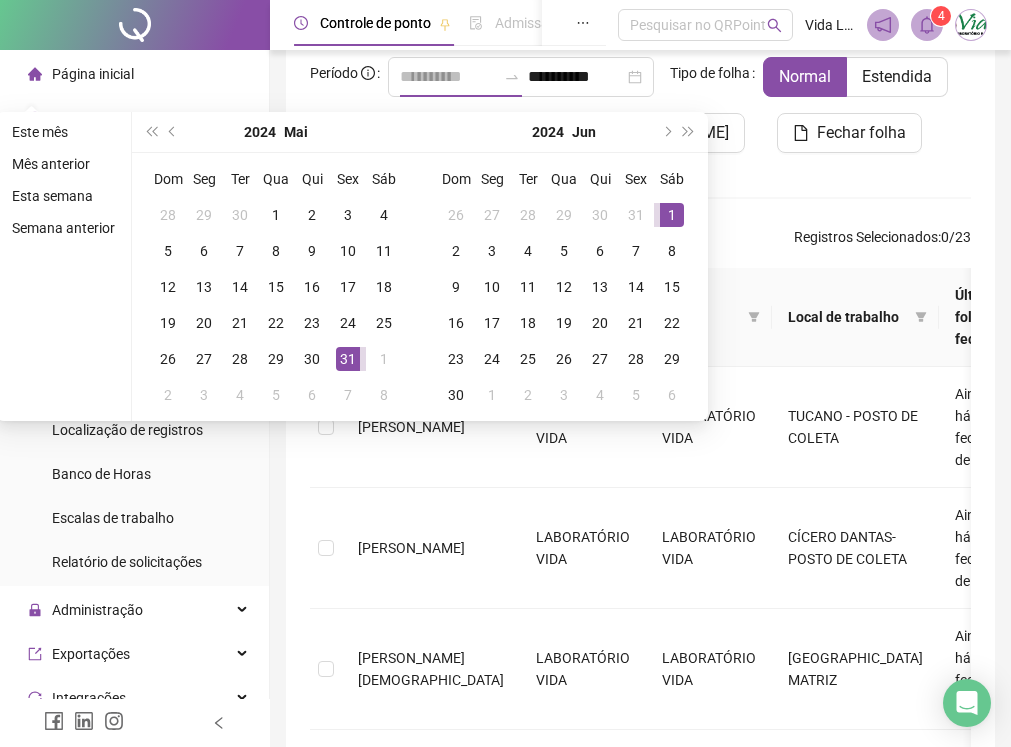 click on "1" at bounding box center [672, 215] 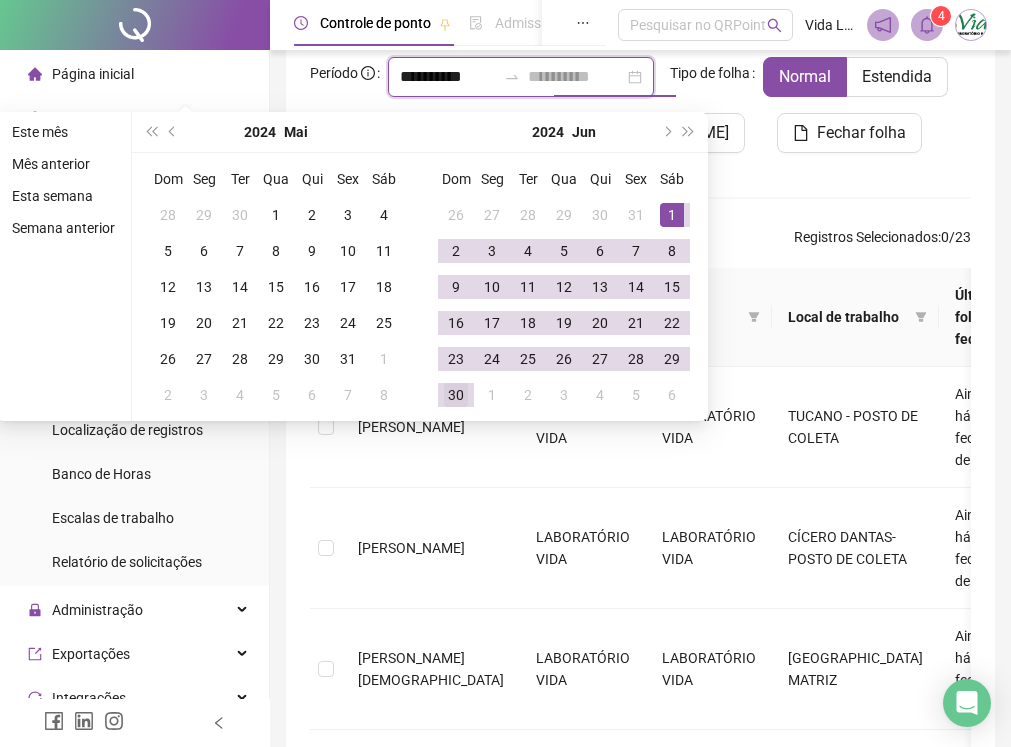 type on "**********" 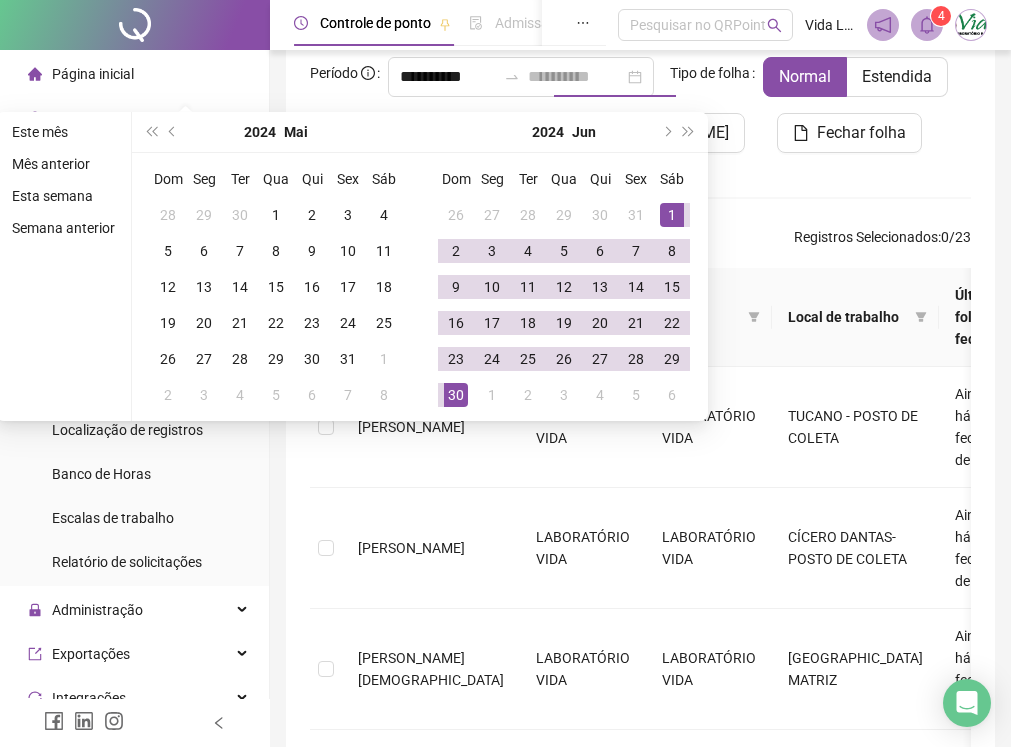 click on "30" at bounding box center (456, 395) 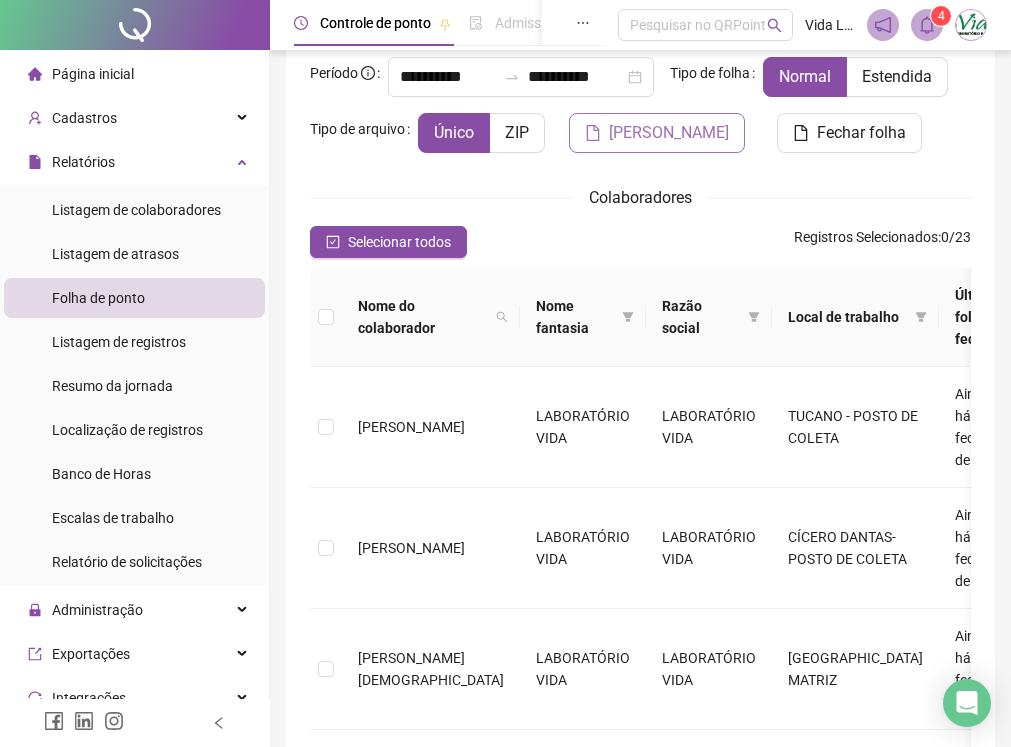 click on "[PERSON_NAME]" at bounding box center (669, 133) 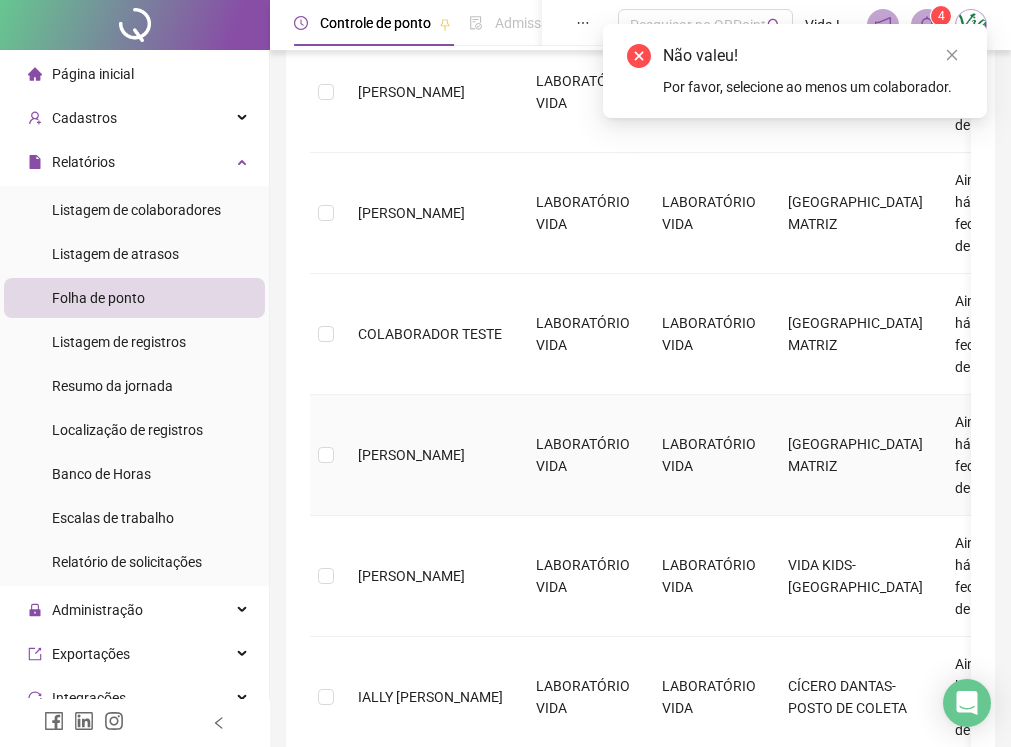 scroll, scrollTop: 1224, scrollLeft: 0, axis: vertical 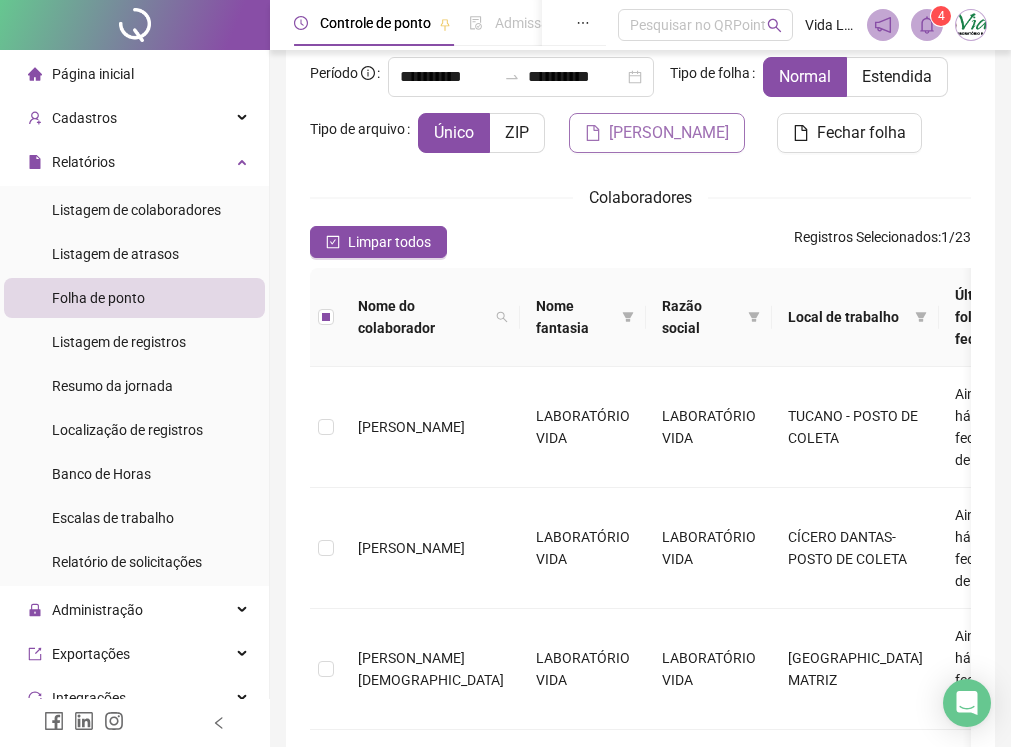 click on "[PERSON_NAME]" at bounding box center (669, 133) 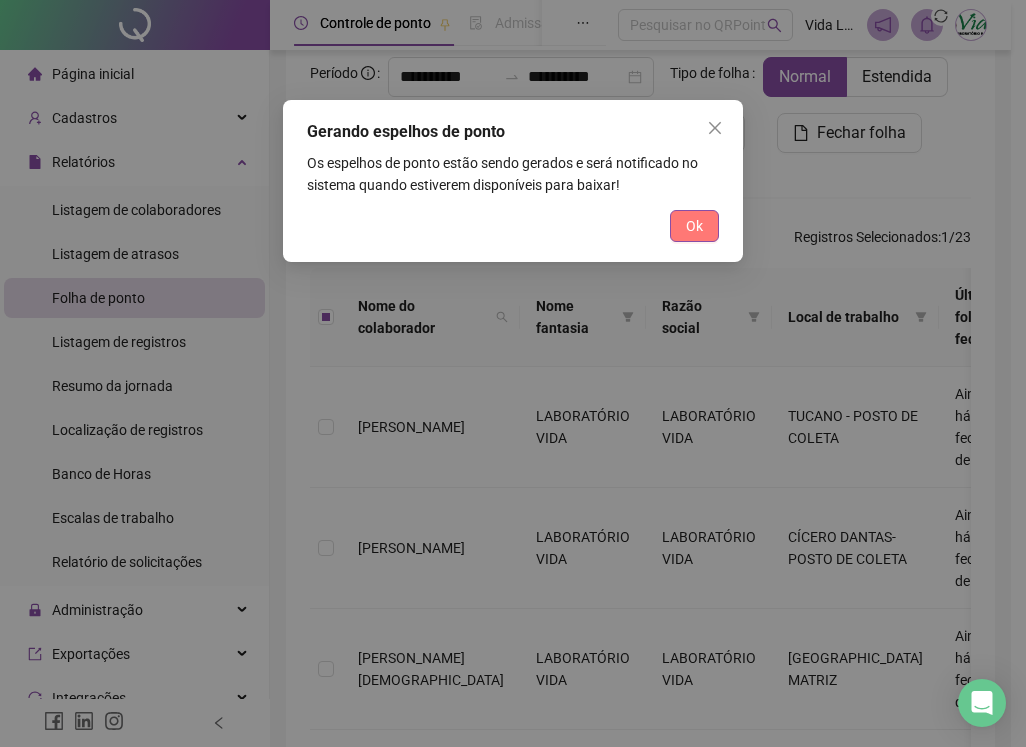 click on "Ok" at bounding box center [694, 226] 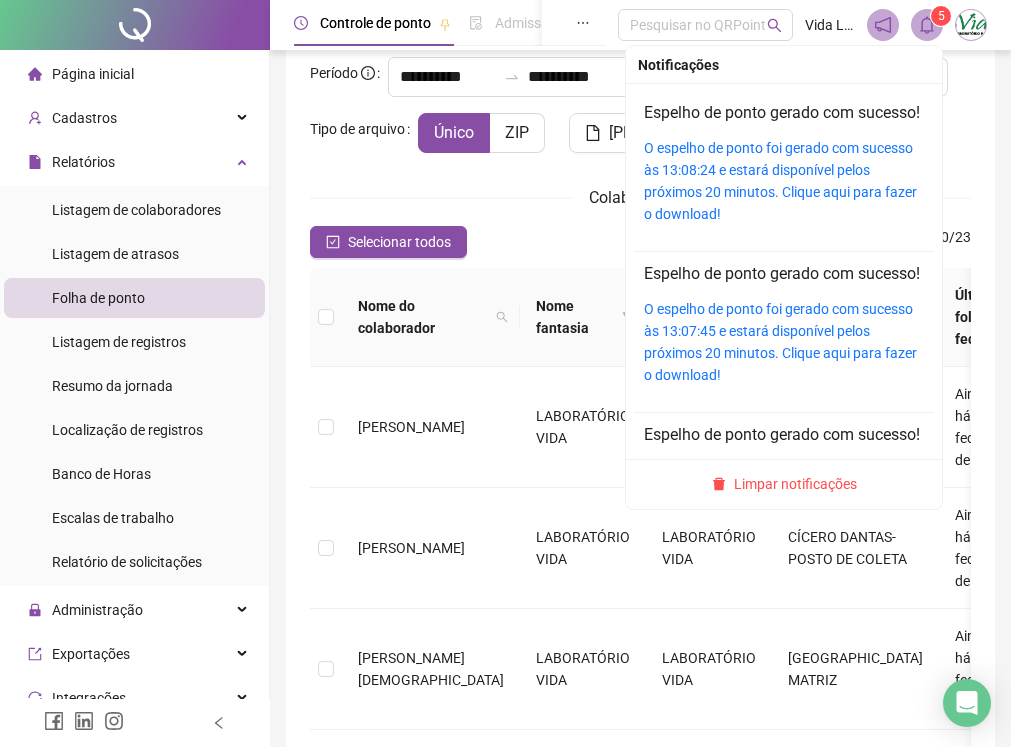 click 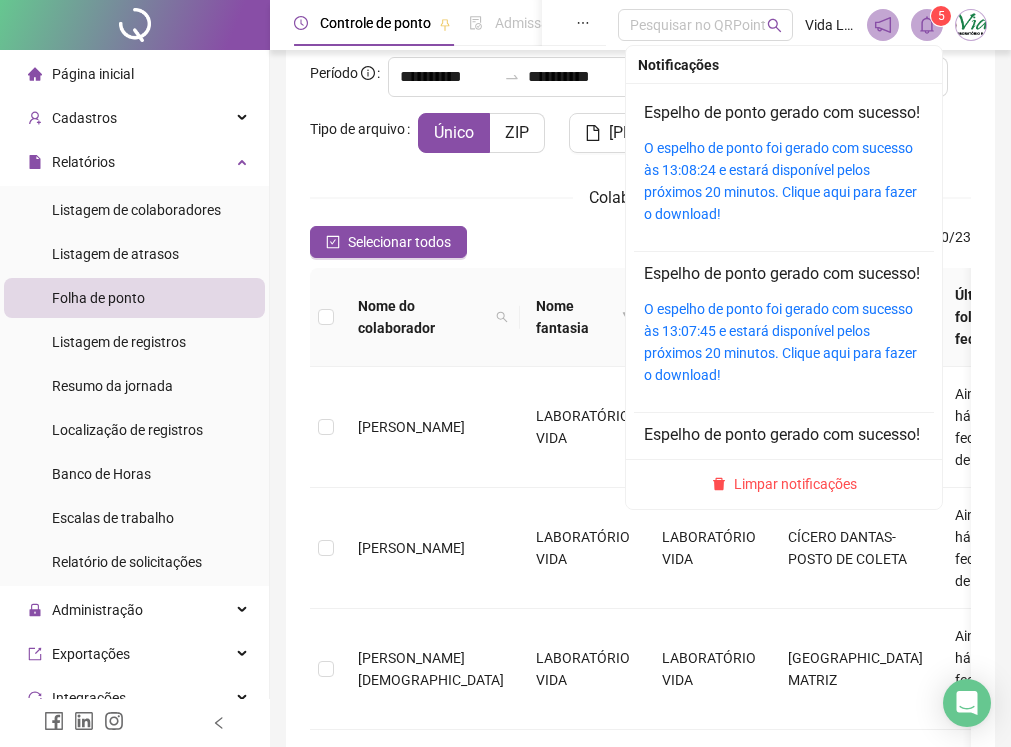 click on "O espelho de ponto foi gerado com sucesso às 13:08:24 e estará disponível pelos próximos 20 minutos.
Clique aqui para fazer o download!" at bounding box center [784, 181] 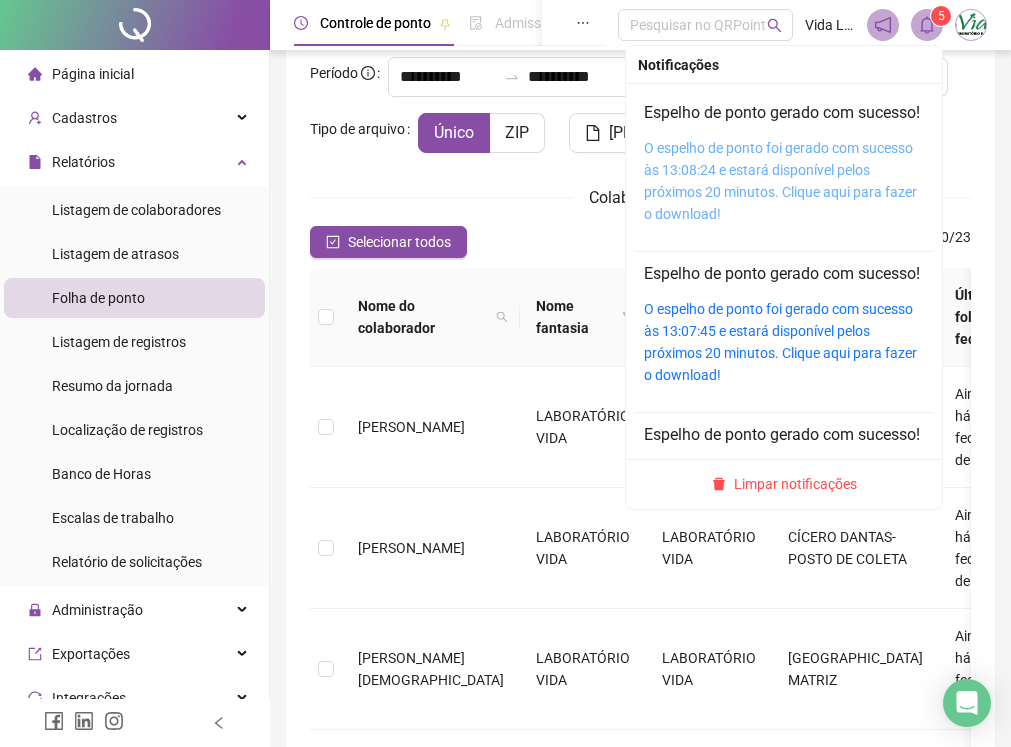 click on "O espelho de ponto foi gerado com sucesso às 13:08:24 e estará disponível pelos próximos 20 minutos.
Clique aqui para fazer o download!" at bounding box center [780, 181] 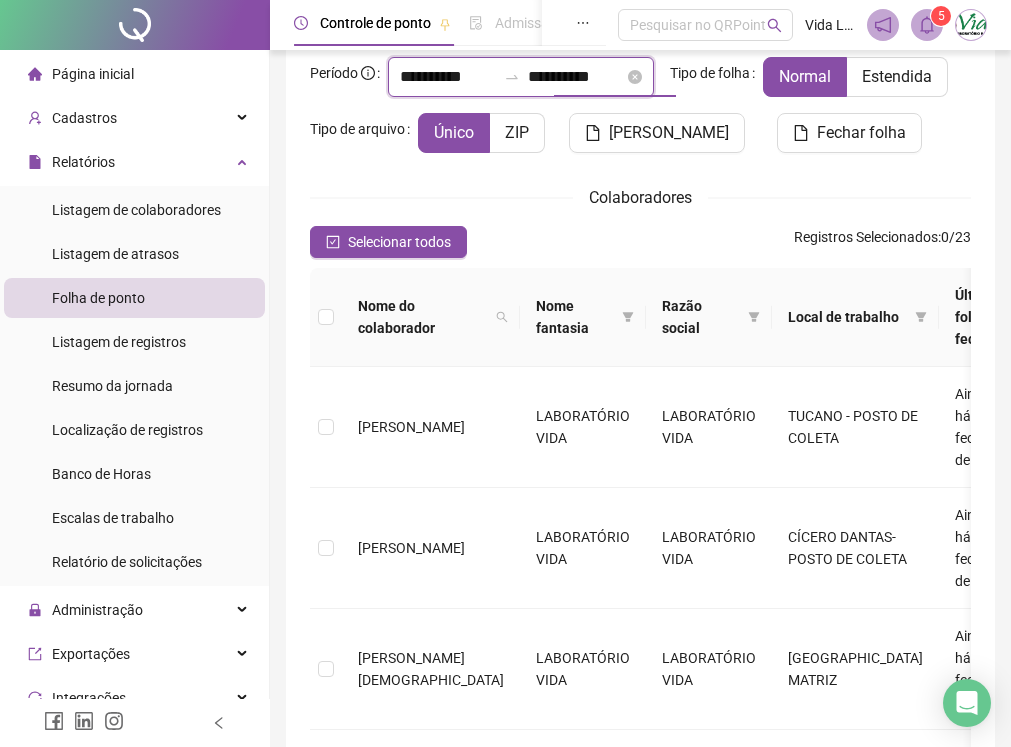 click on "**********" at bounding box center [448, 77] 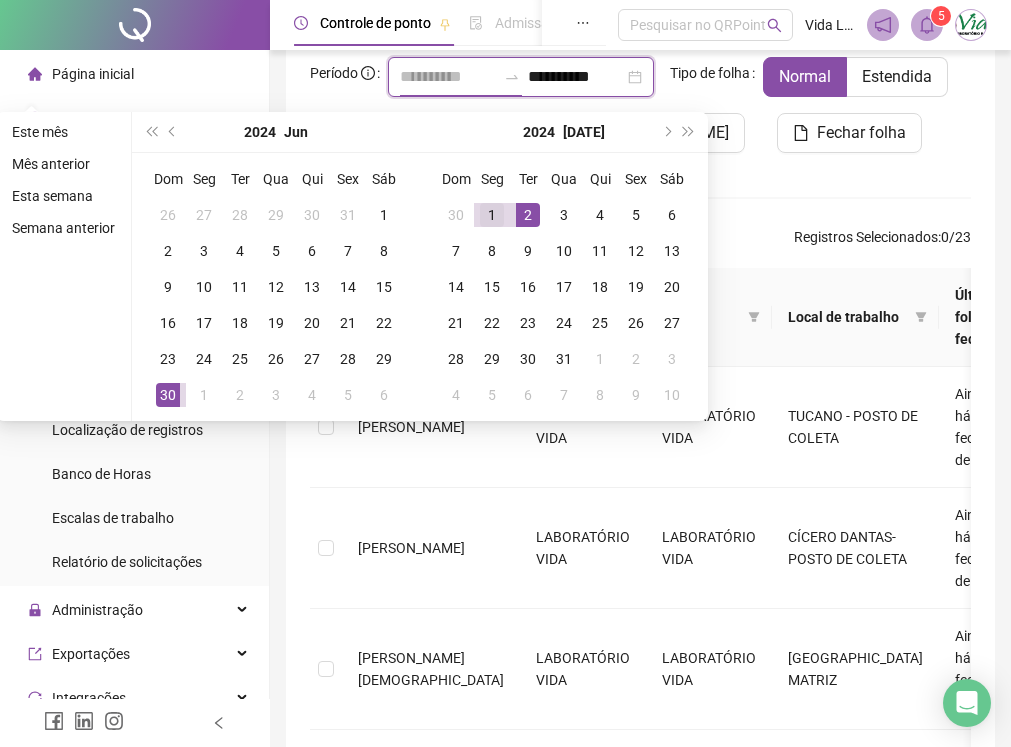 type on "**********" 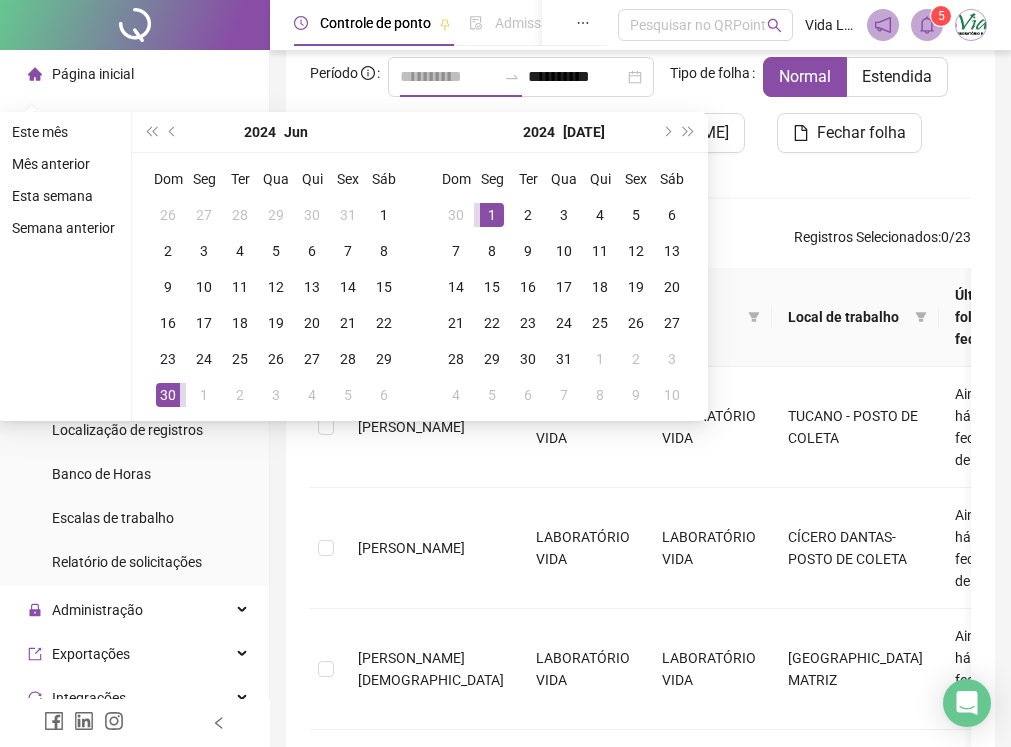 click on "1" at bounding box center [492, 215] 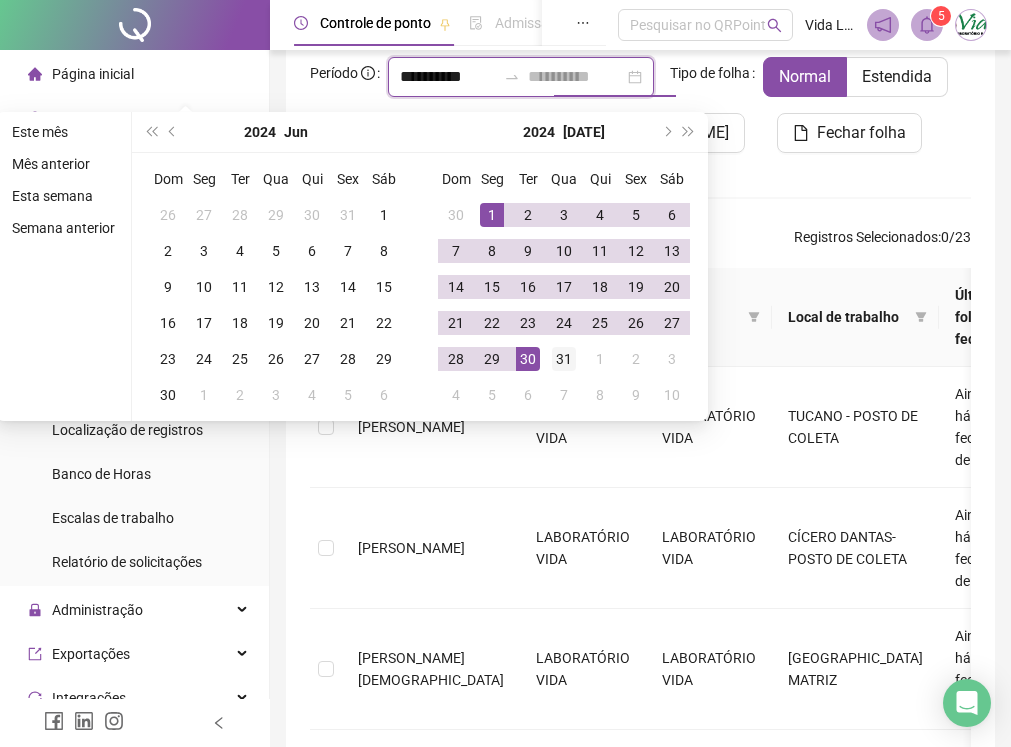 type on "**********" 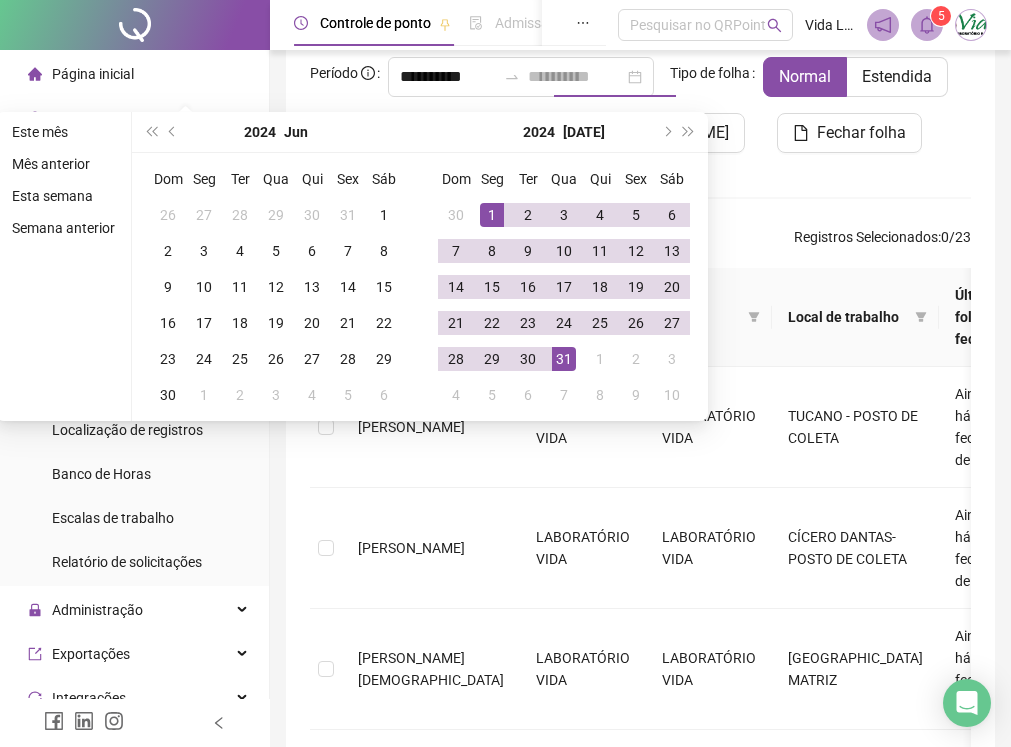 click on "31" at bounding box center [564, 359] 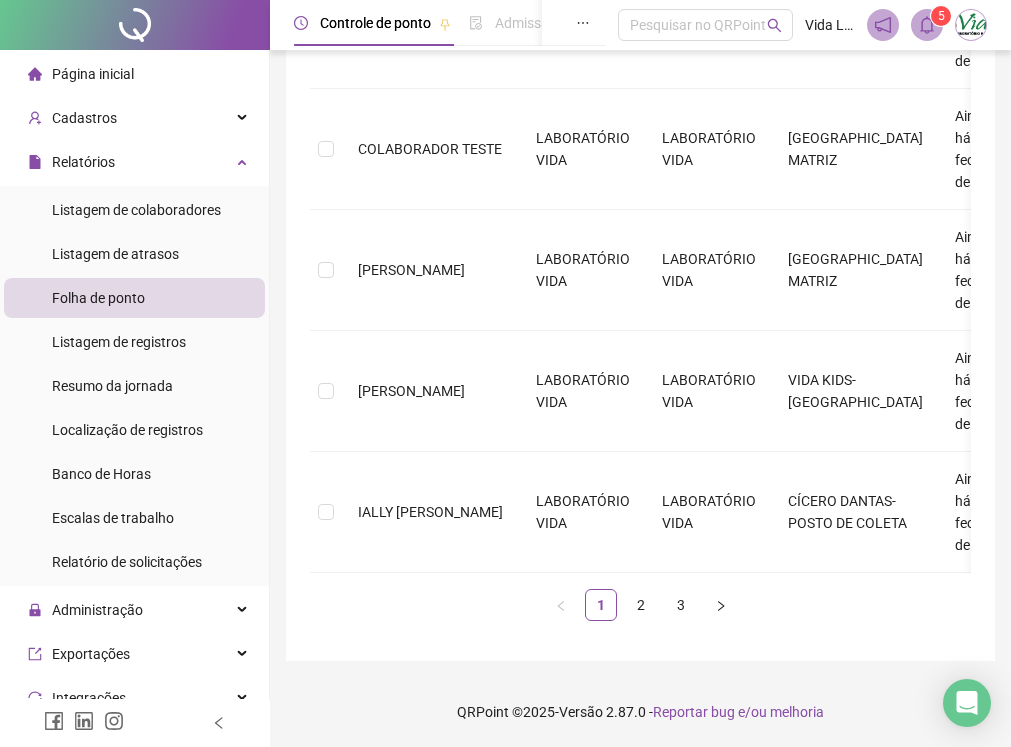 scroll, scrollTop: 1224, scrollLeft: 0, axis: vertical 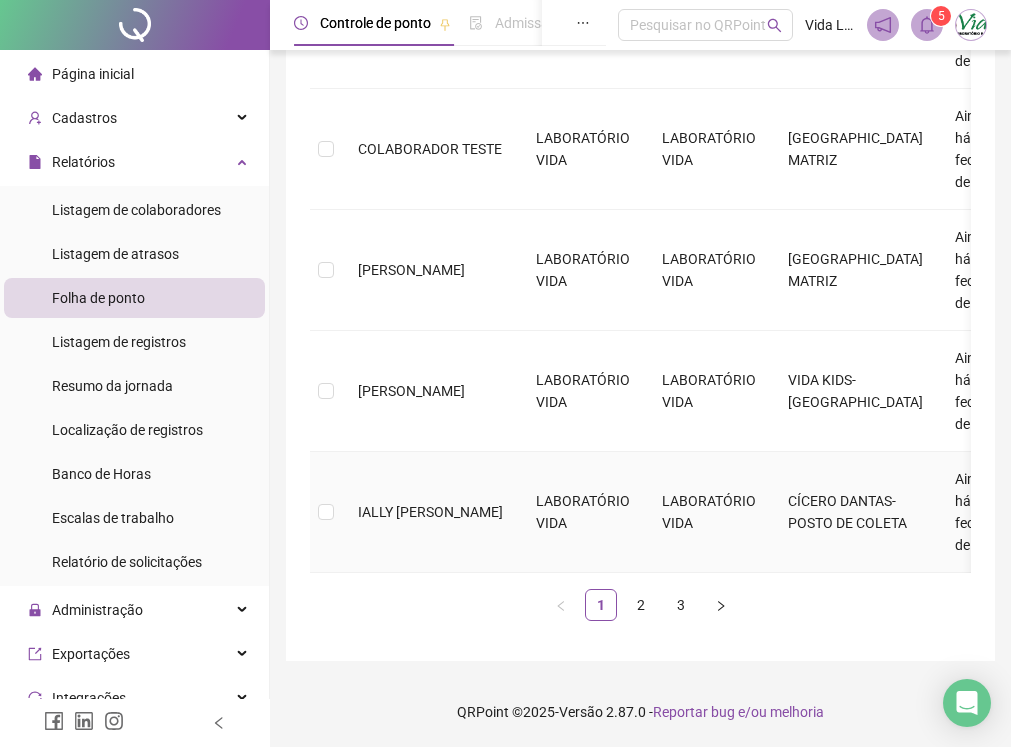 click at bounding box center (326, 512) 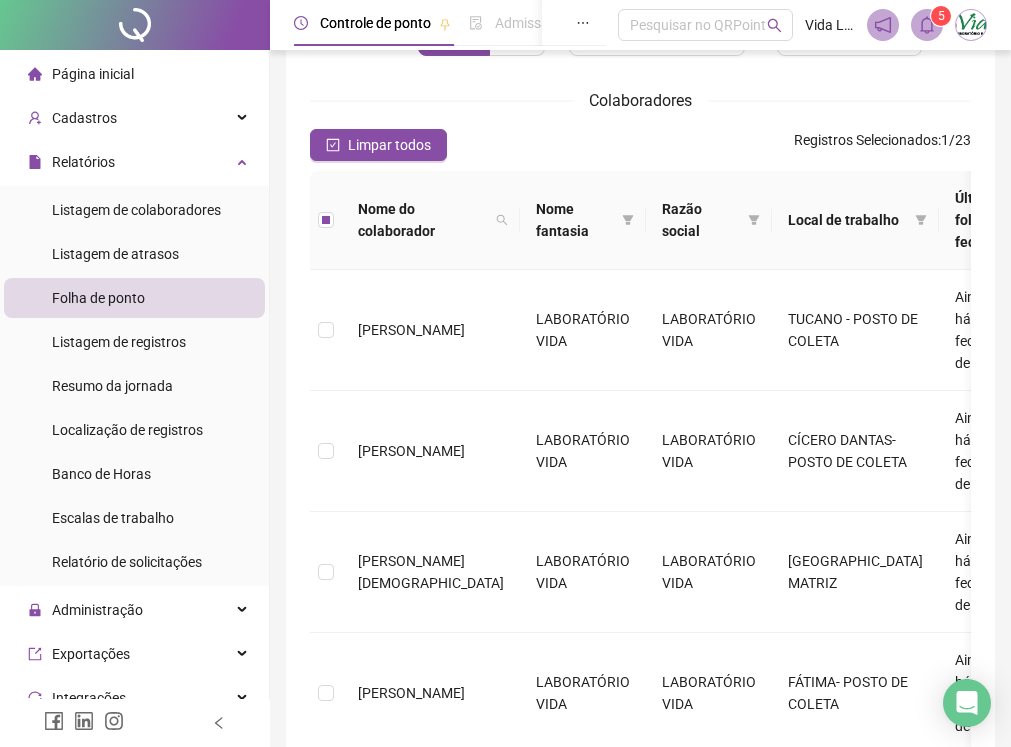 scroll, scrollTop: 0, scrollLeft: 0, axis: both 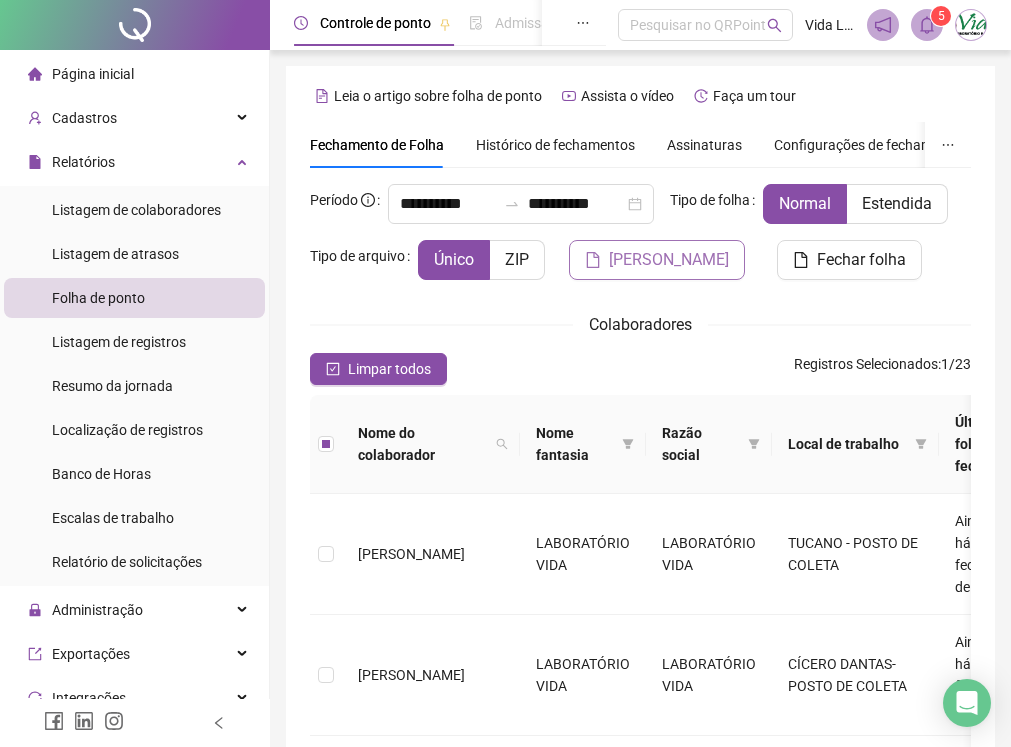 click on "[PERSON_NAME]" at bounding box center (669, 260) 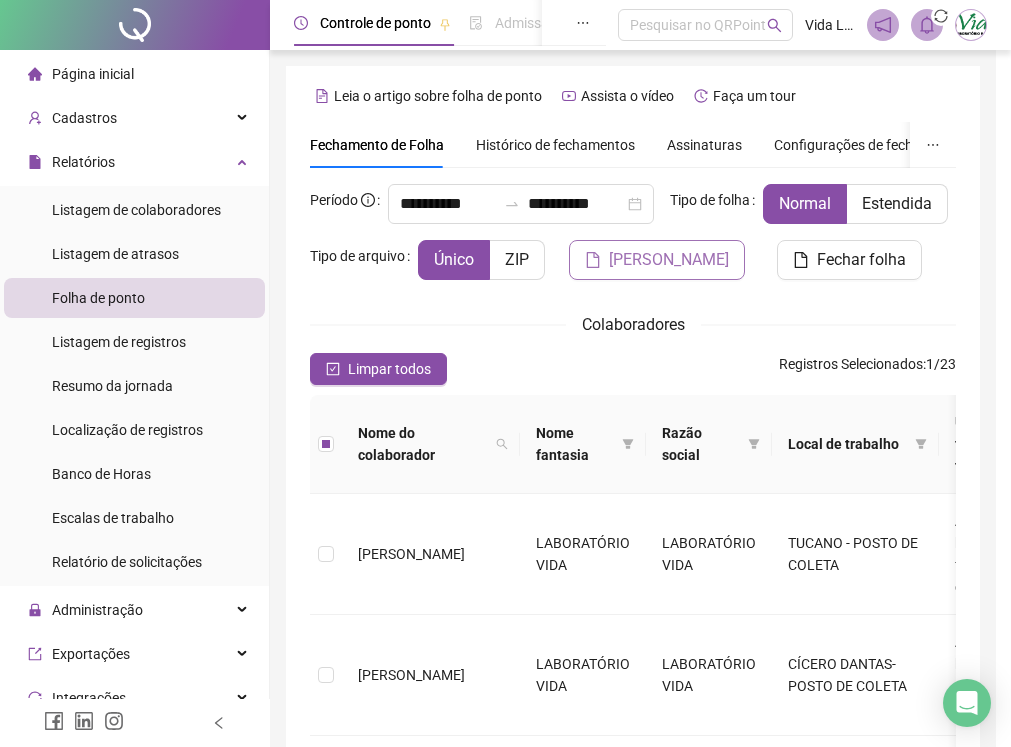 scroll, scrollTop: 127, scrollLeft: 0, axis: vertical 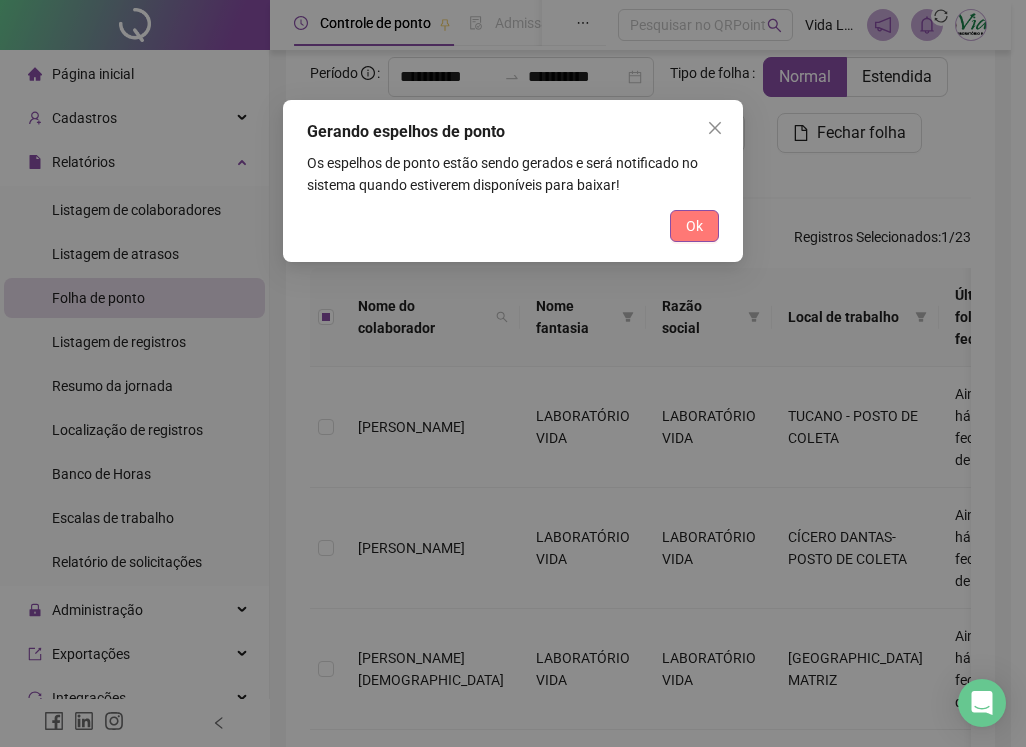 click on "Ok" at bounding box center [694, 226] 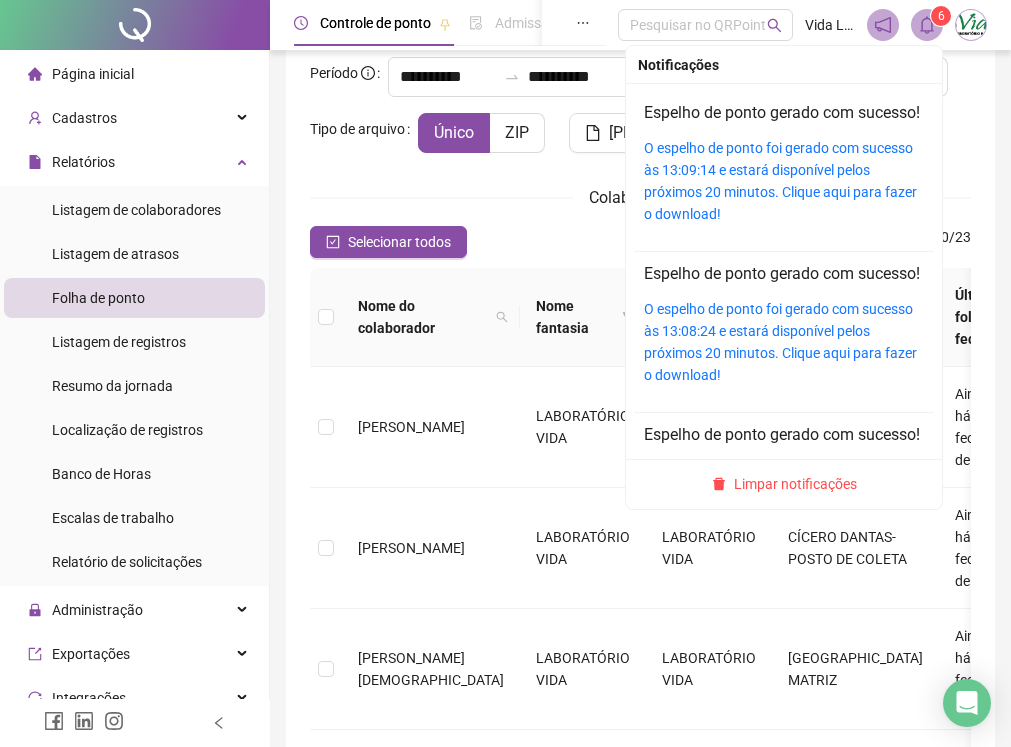 click 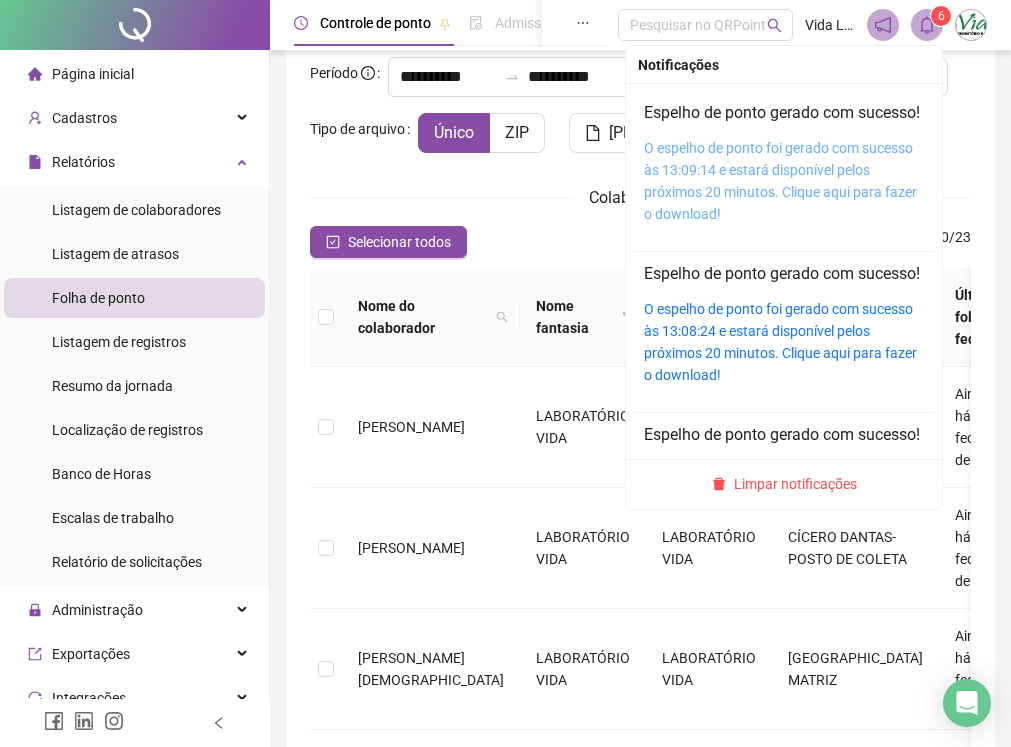 click on "O espelho de ponto foi gerado com sucesso às 13:09:14 e estará disponível pelos próximos 20 minutos.
Clique aqui para fazer o download!" at bounding box center [780, 181] 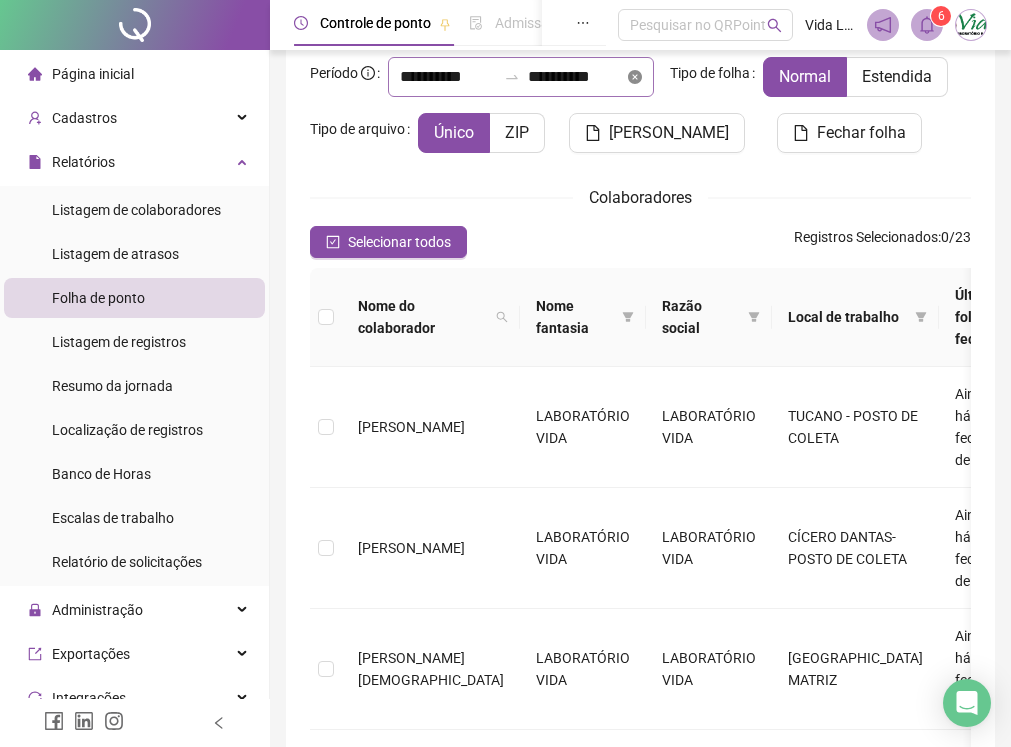 click 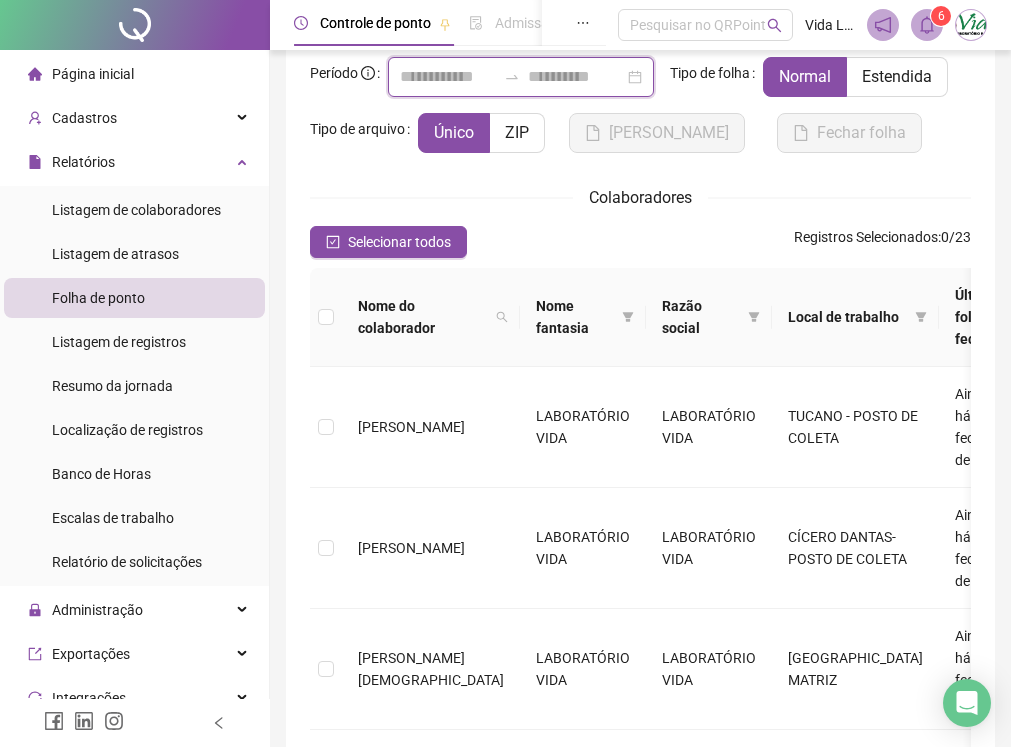 click at bounding box center [448, 77] 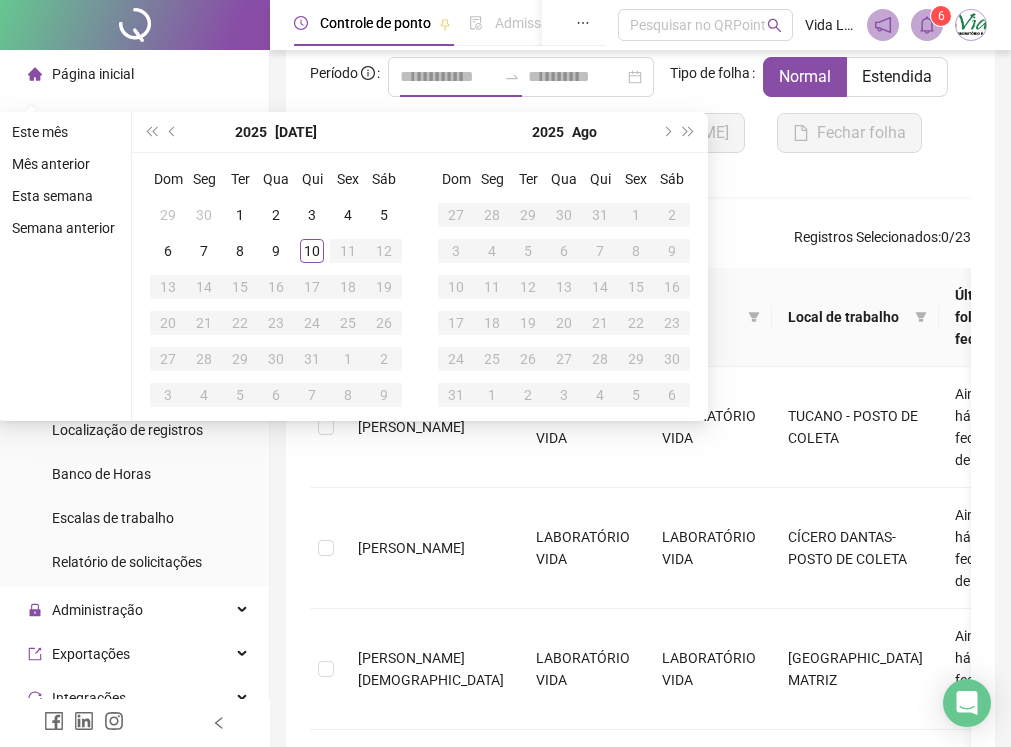 click on "1" at bounding box center [636, 215] 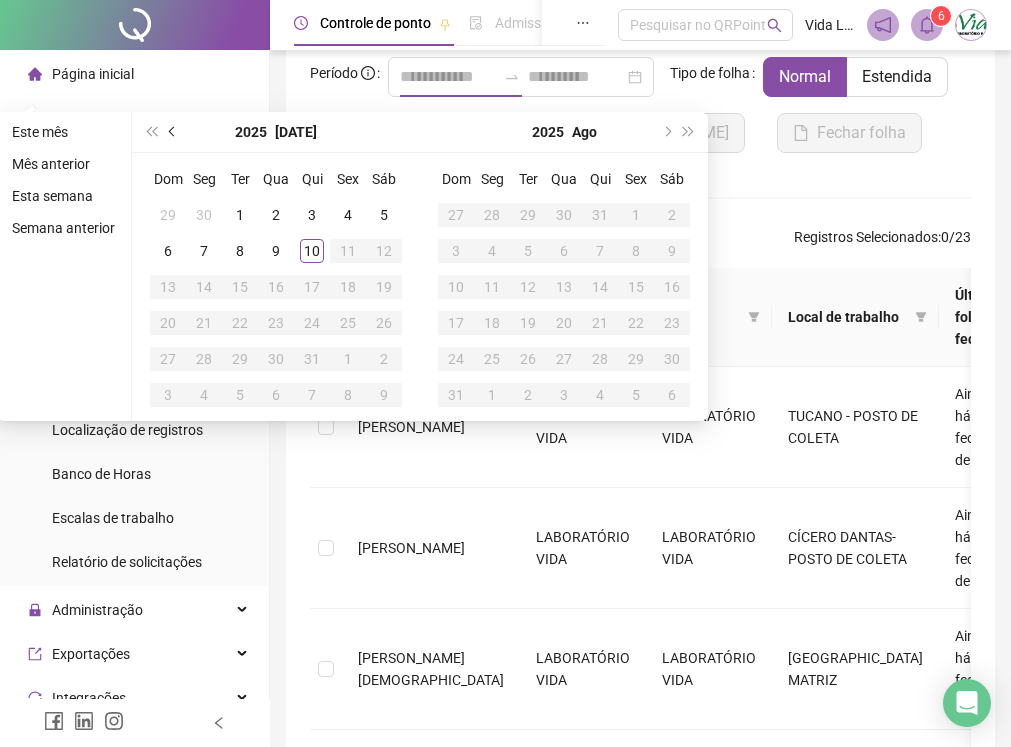 click at bounding box center (173, 132) 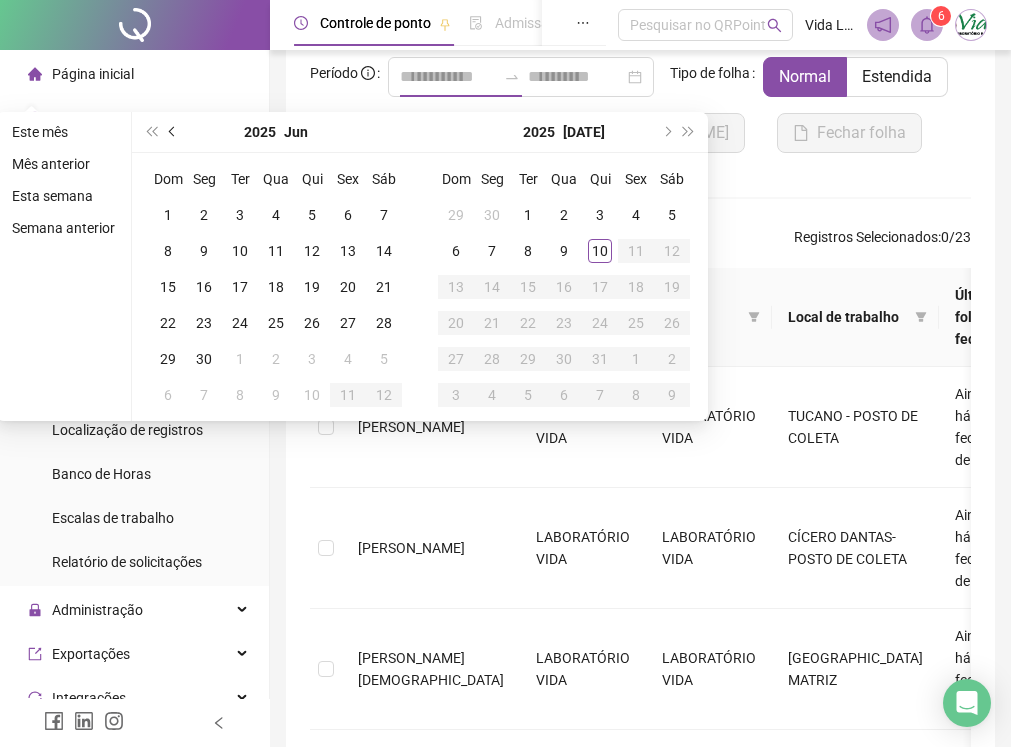 click at bounding box center (173, 132) 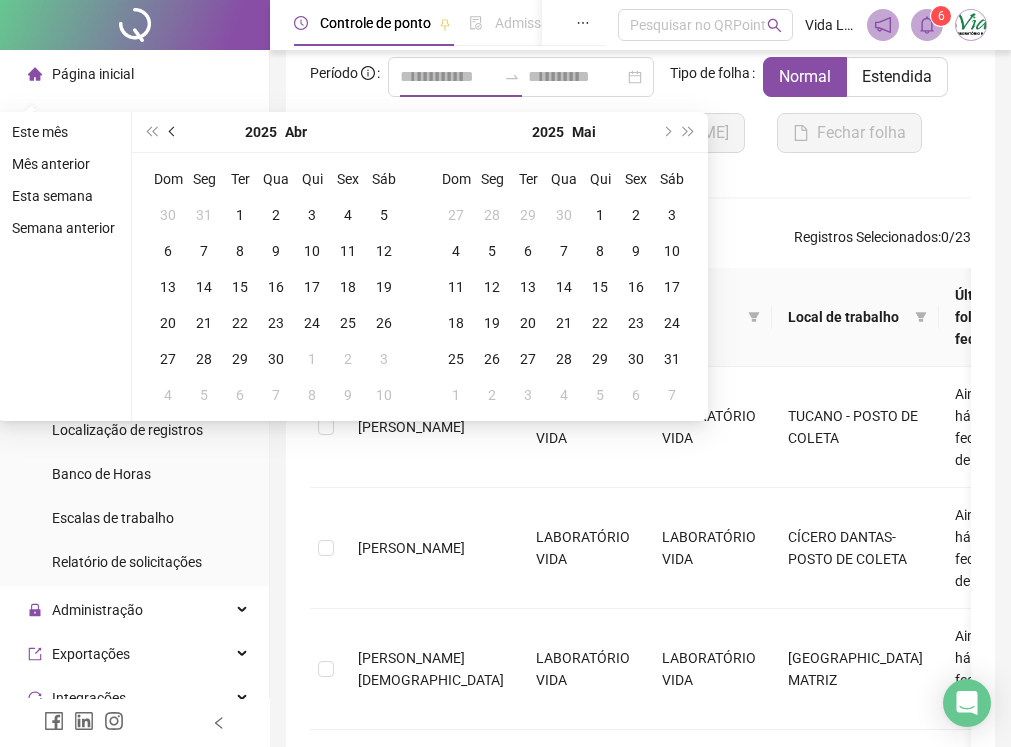 click at bounding box center [173, 132] 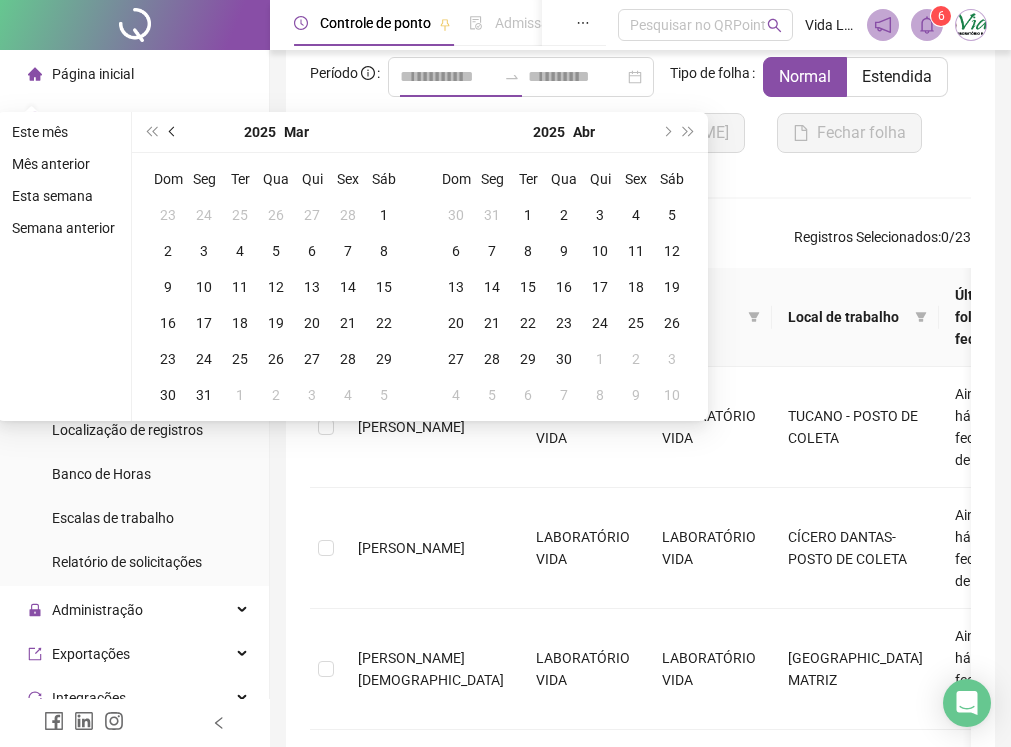 click at bounding box center [173, 132] 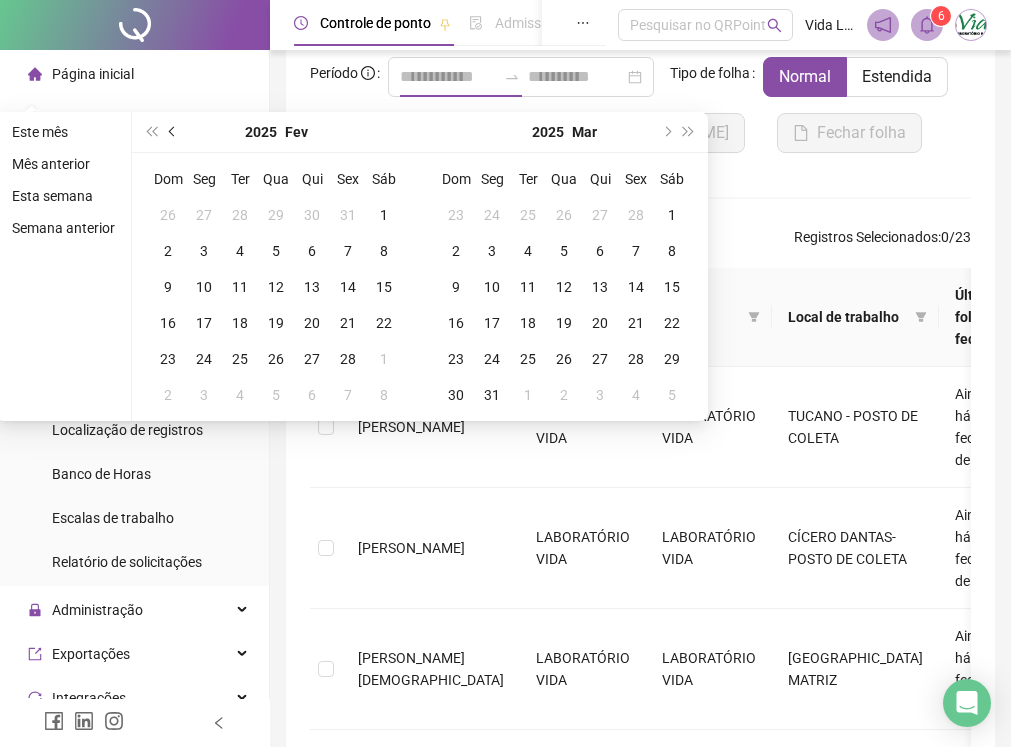 click at bounding box center [173, 132] 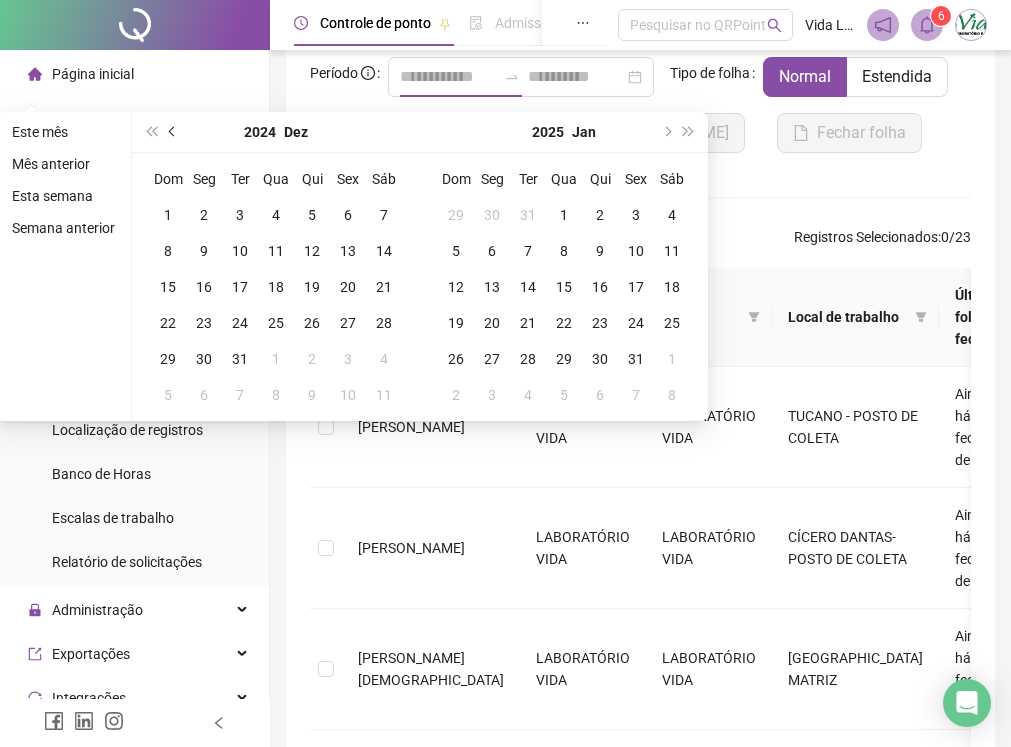 click at bounding box center (173, 132) 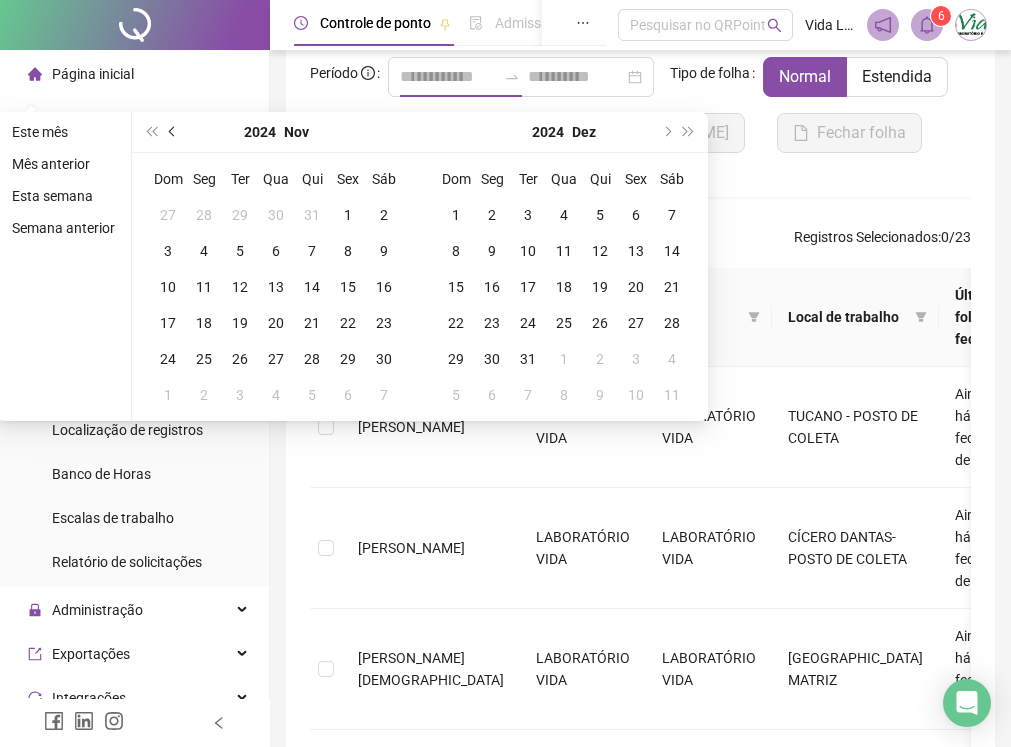 click at bounding box center (173, 132) 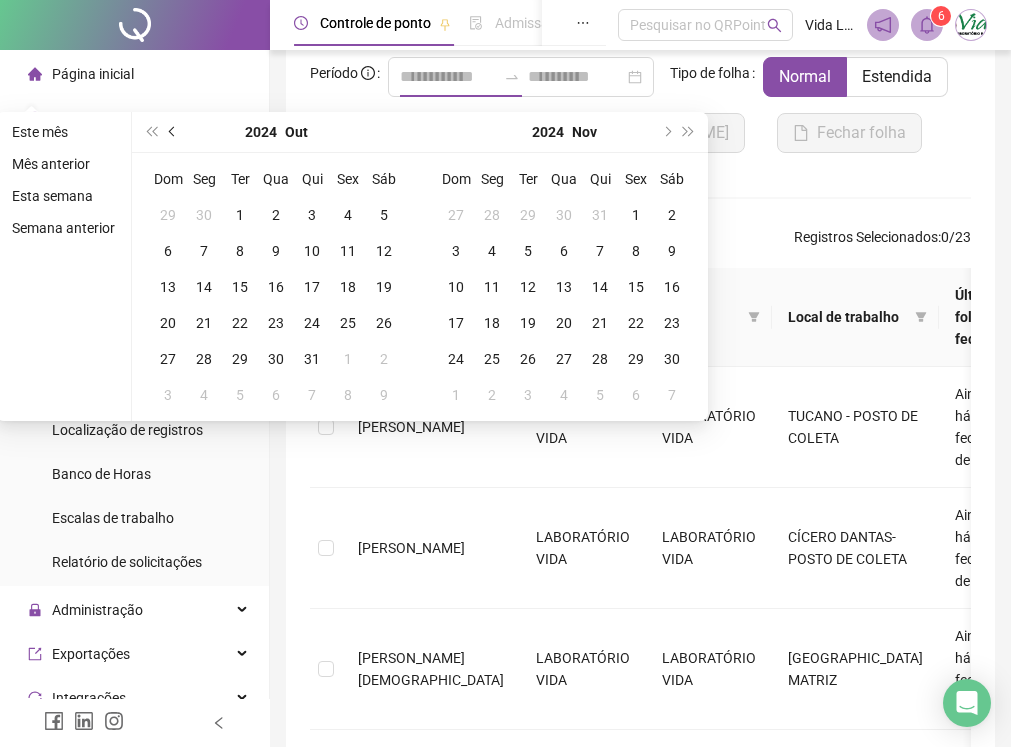 click at bounding box center (173, 132) 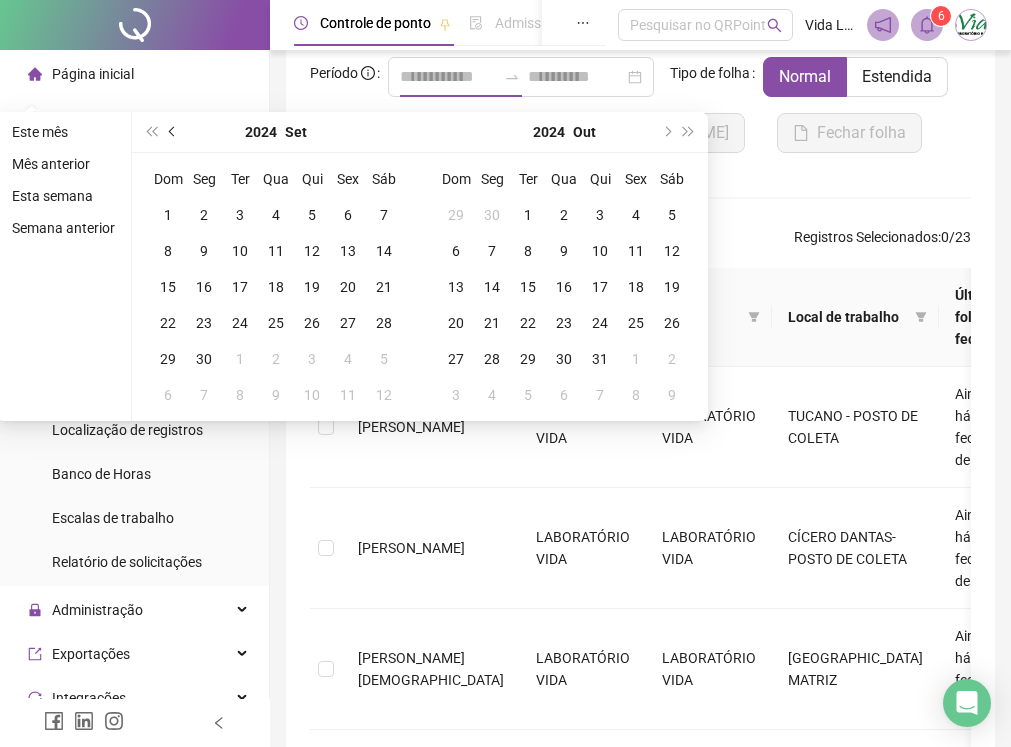 click at bounding box center (173, 132) 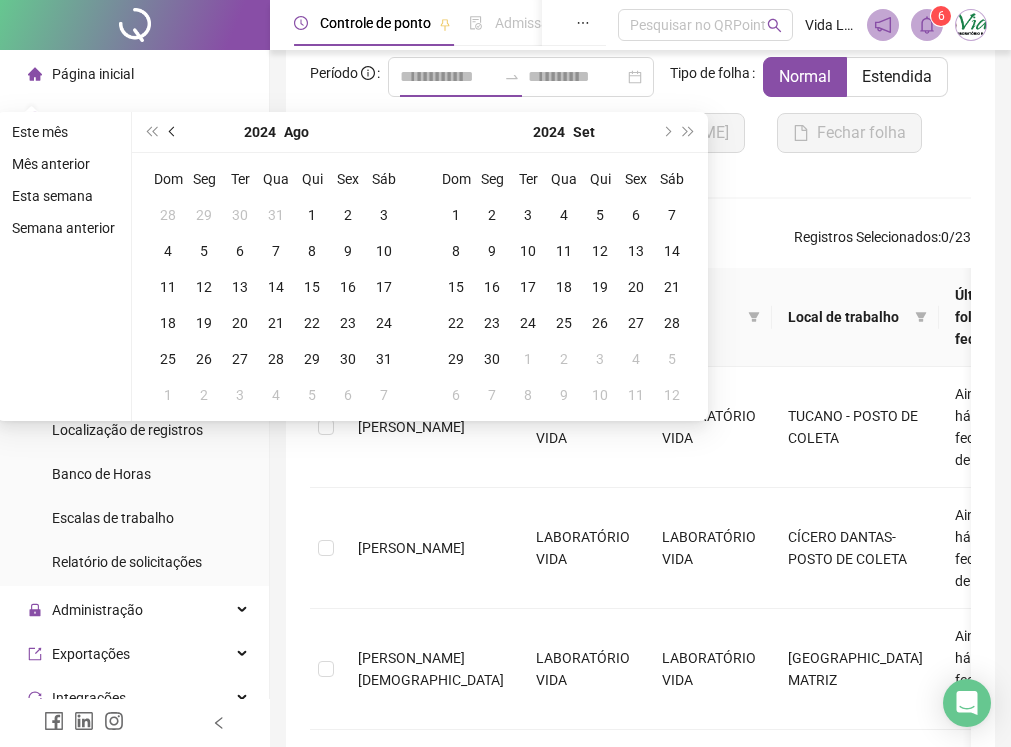 click at bounding box center [173, 132] 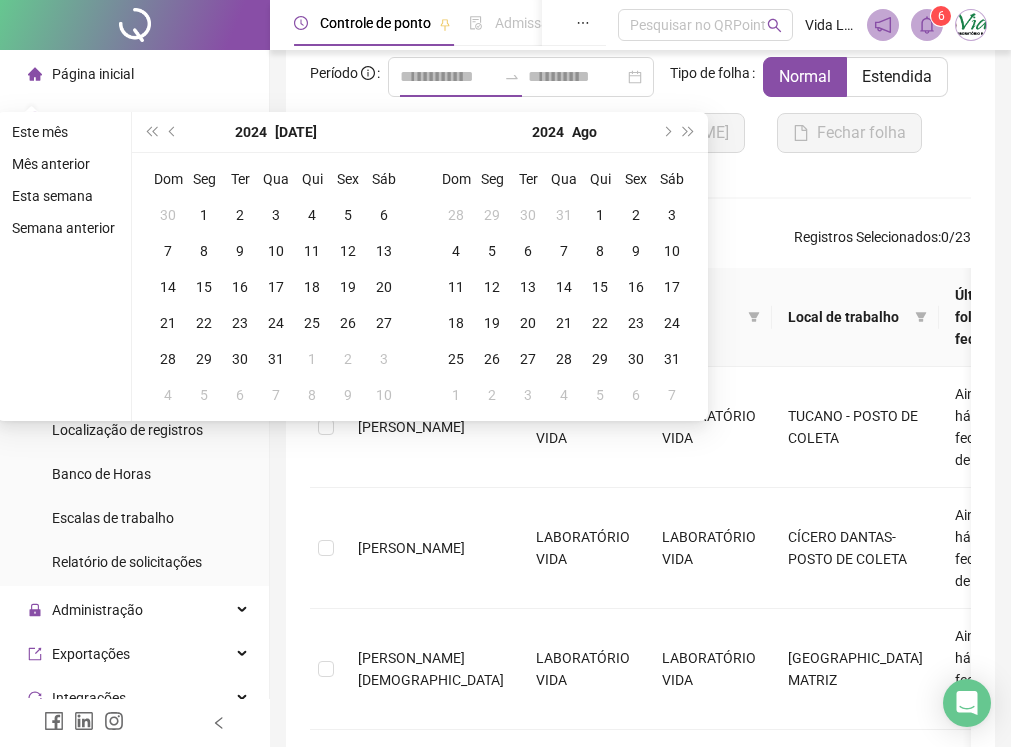type on "**********" 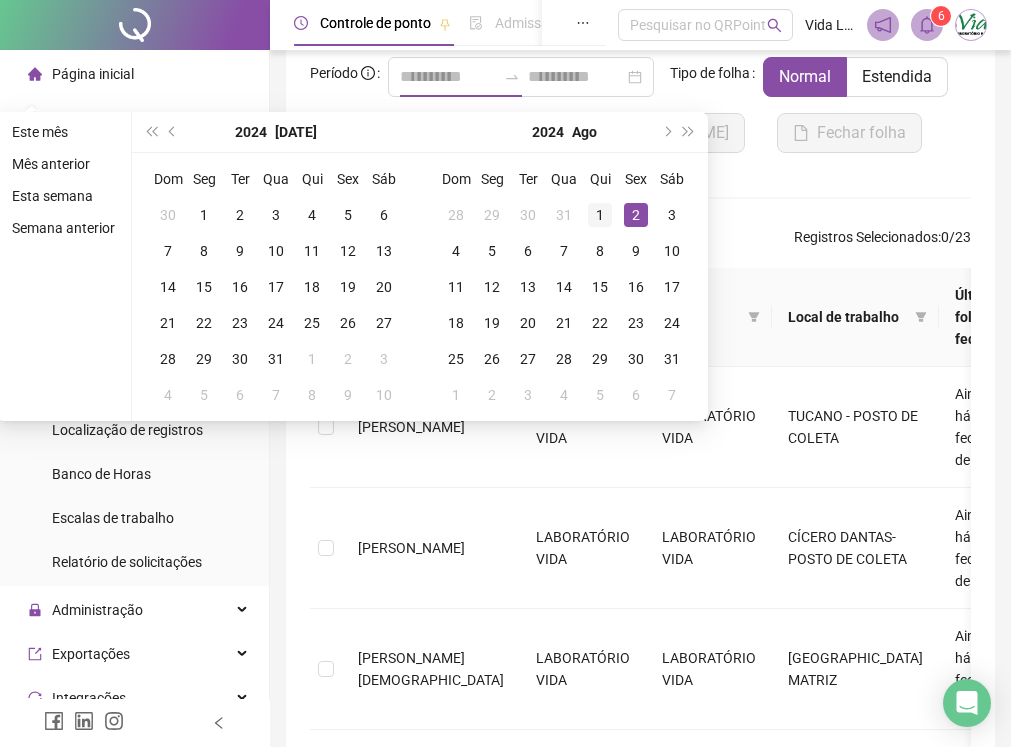 type on "**********" 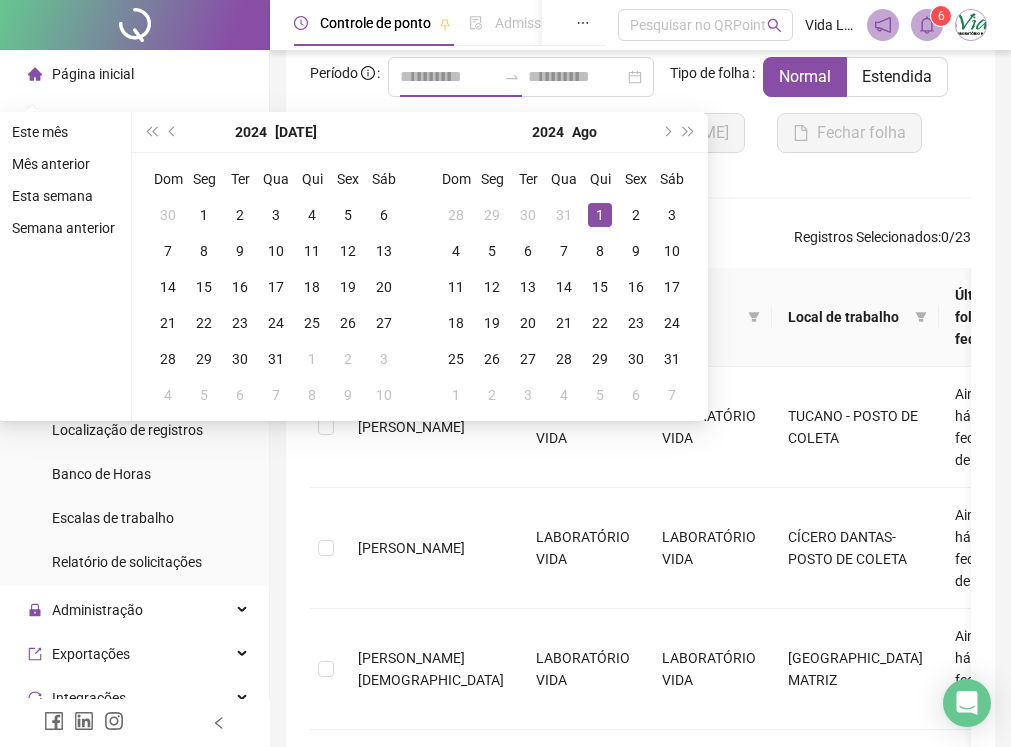 click on "1" at bounding box center (600, 215) 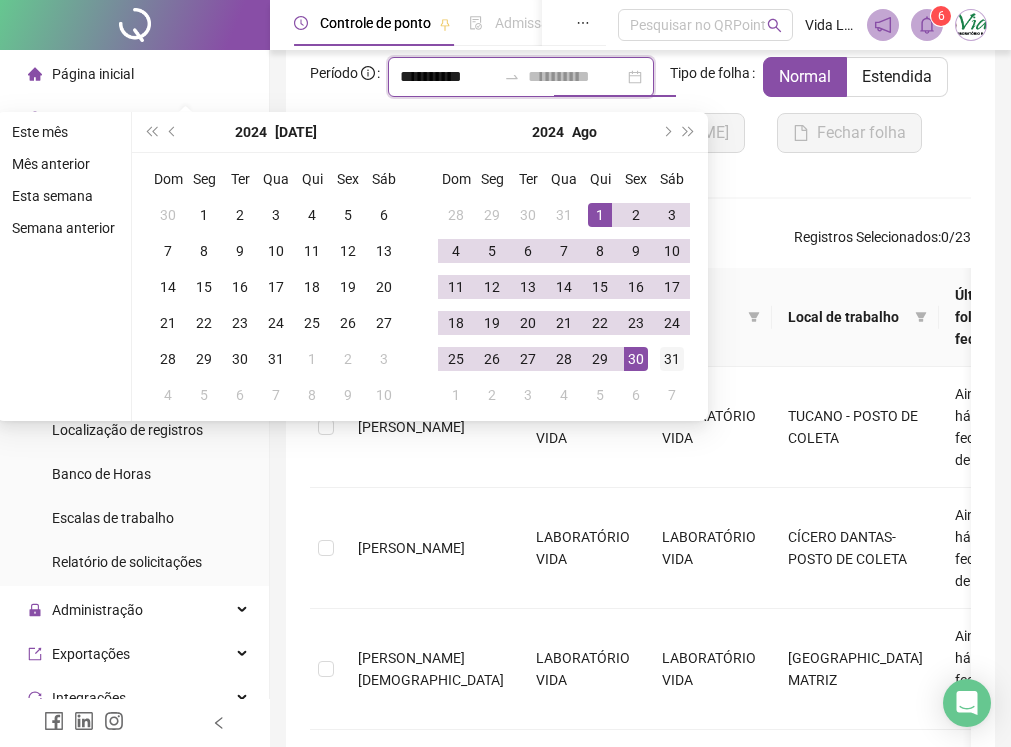type on "**********" 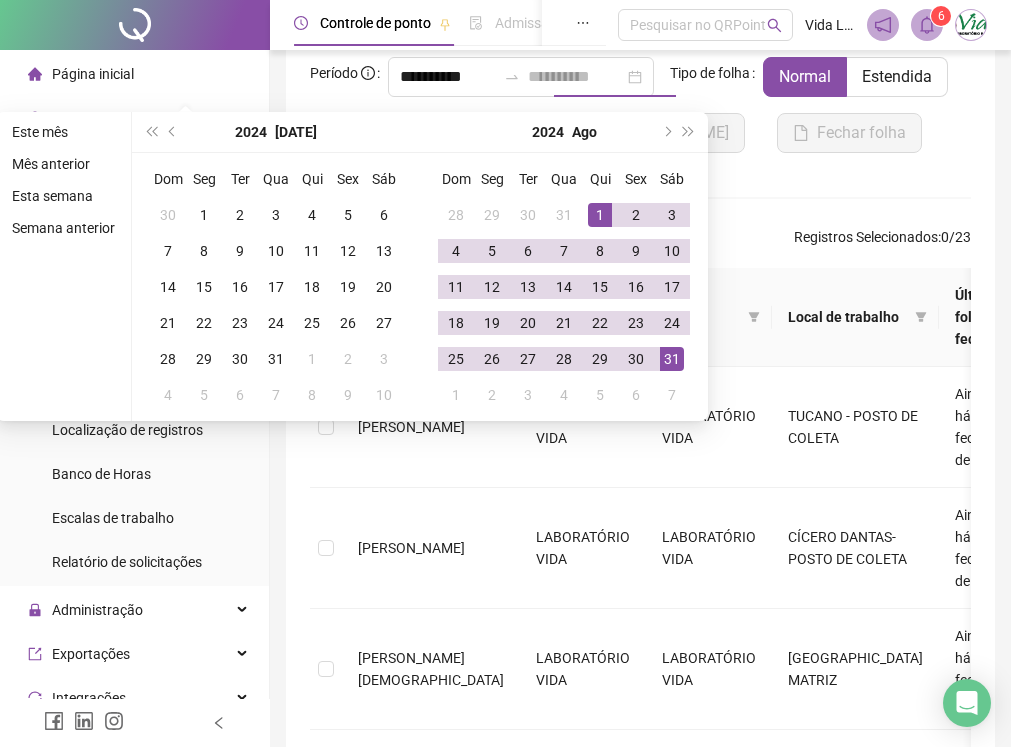 click on "31" at bounding box center (672, 359) 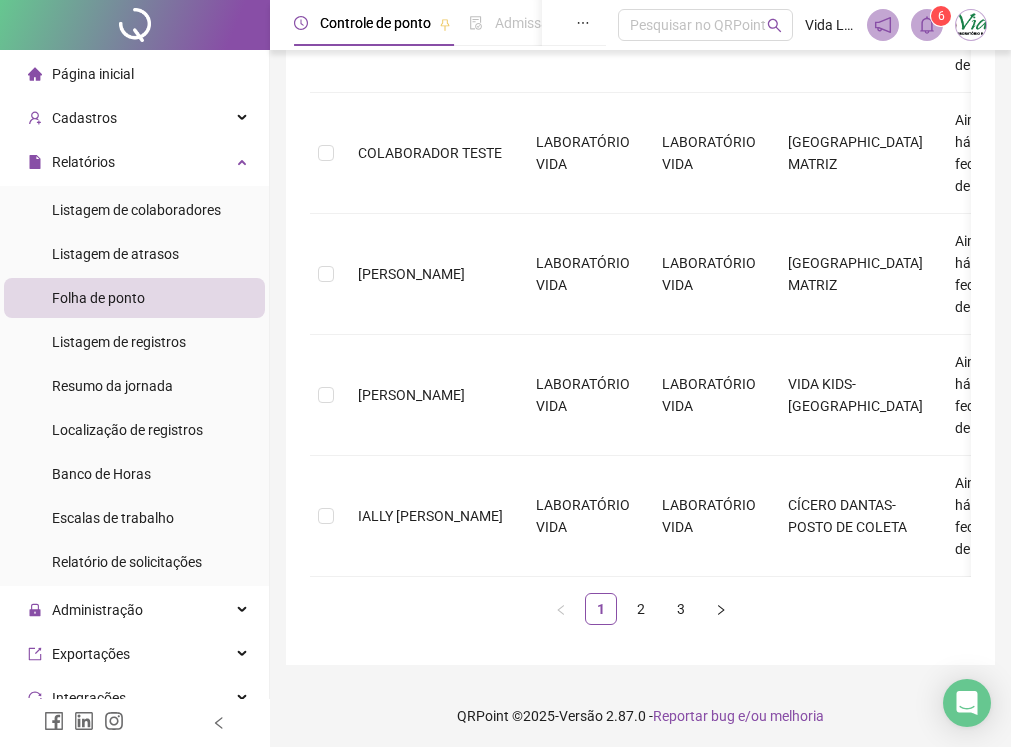 scroll, scrollTop: 1224, scrollLeft: 0, axis: vertical 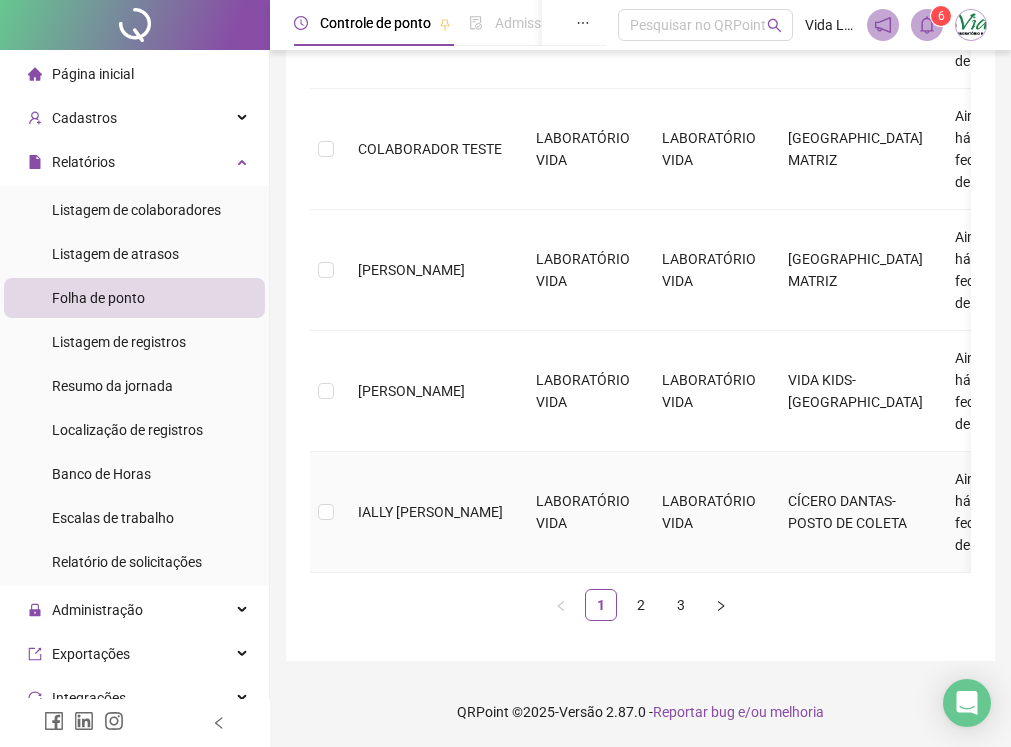 click at bounding box center [326, 512] 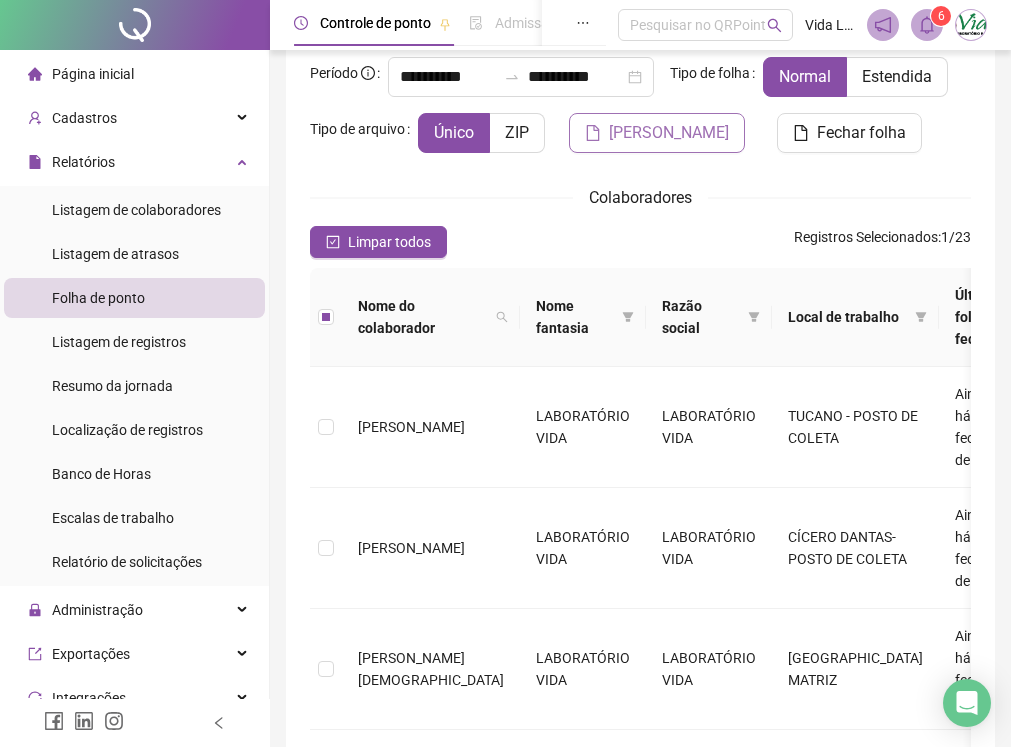 click on "[PERSON_NAME]" at bounding box center (669, 133) 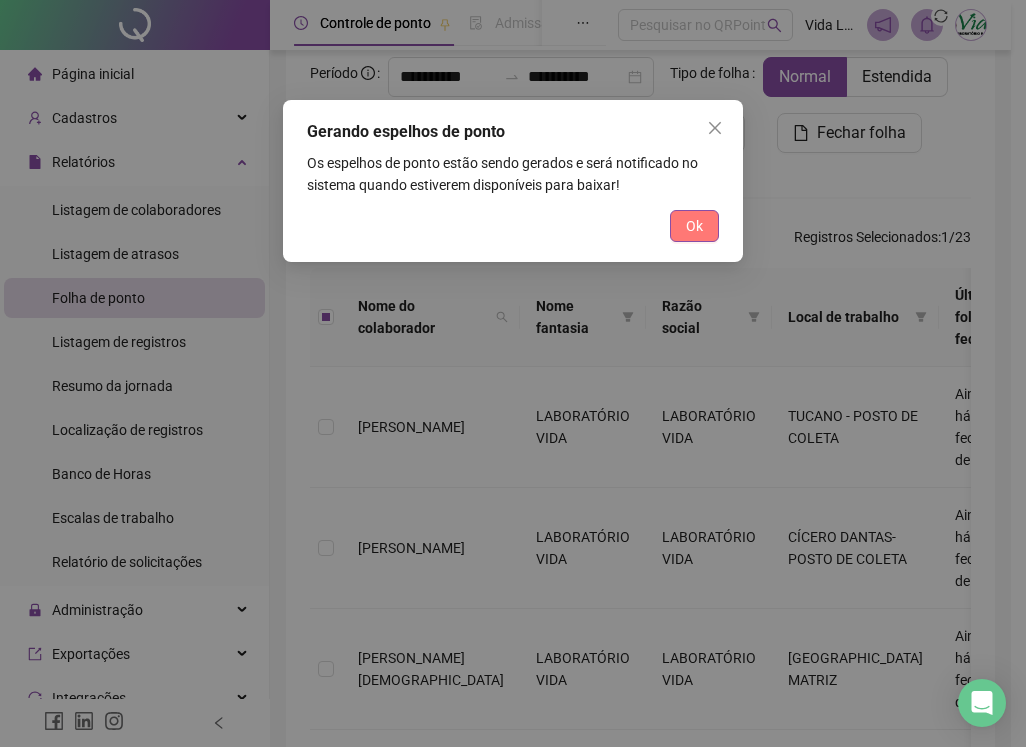 click on "Ok" at bounding box center (694, 226) 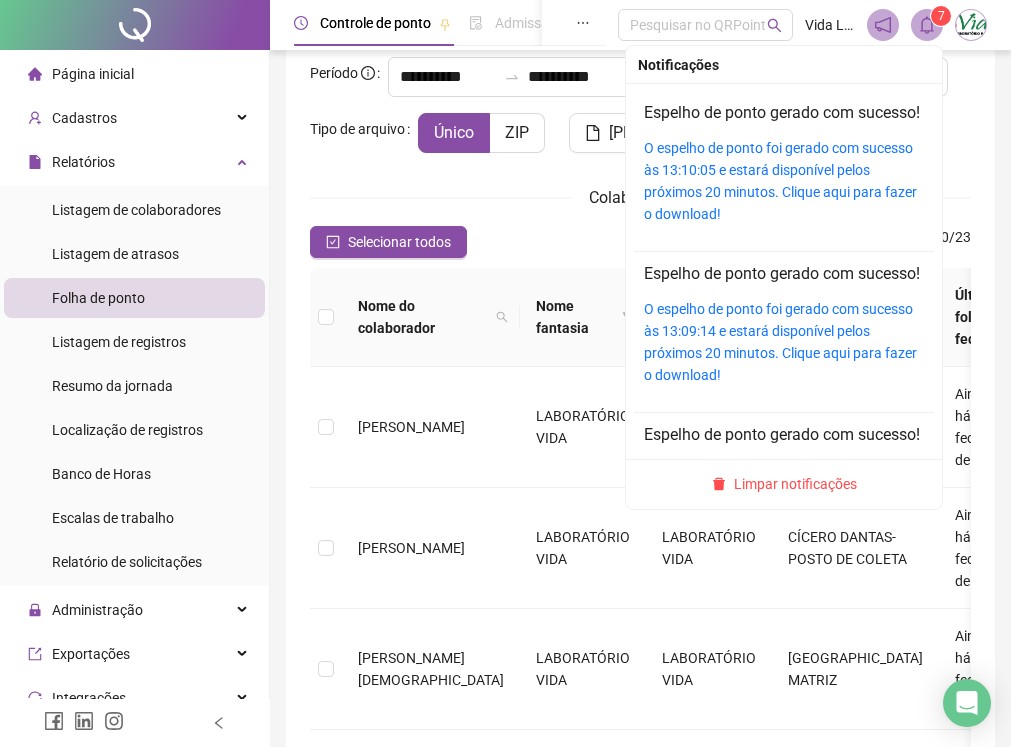 click at bounding box center (927, 25) 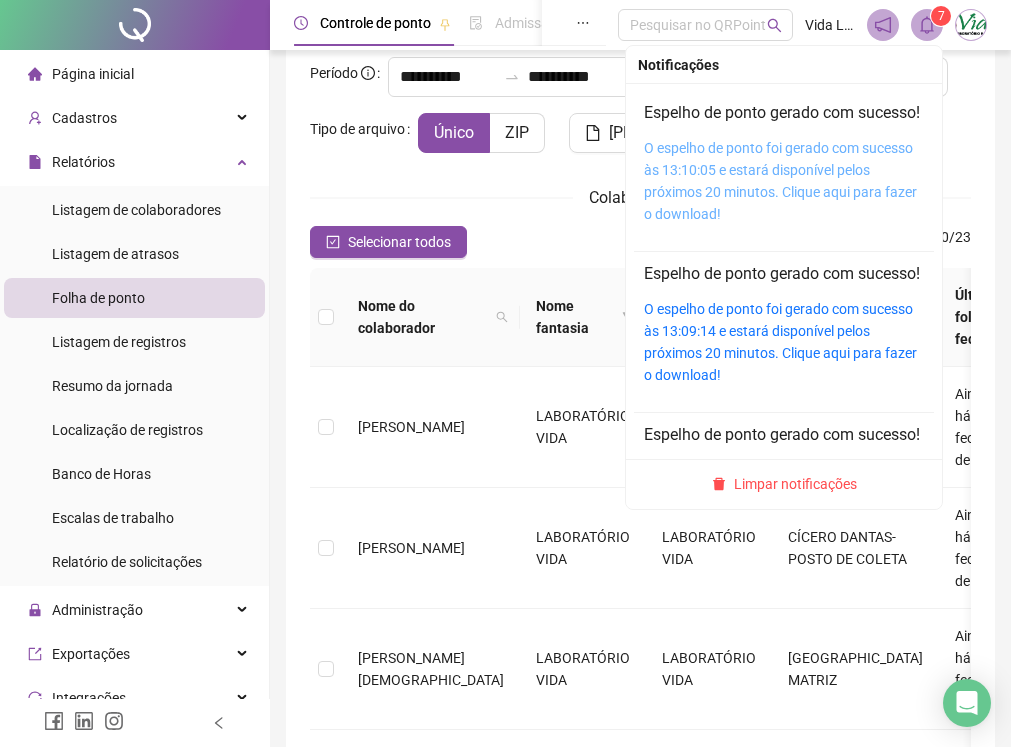 click on "O espelho de ponto foi gerado com sucesso às 13:10:05 e estará disponível pelos próximos 20 minutos.
Clique aqui para fazer o download!" at bounding box center (780, 181) 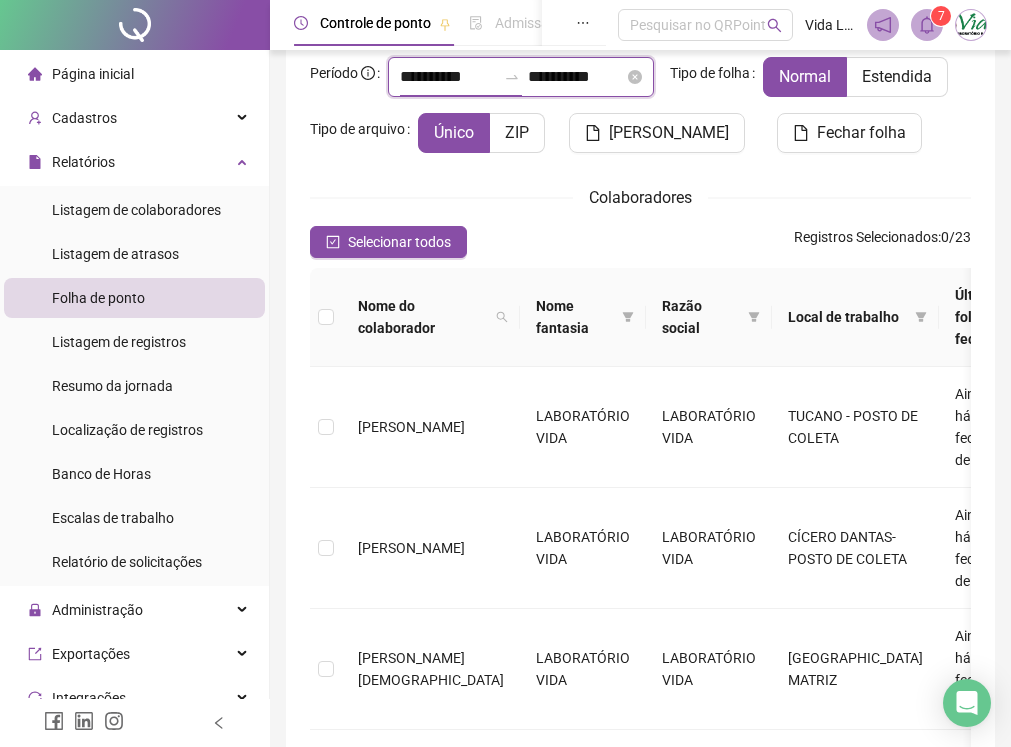 click on "**********" at bounding box center (448, 77) 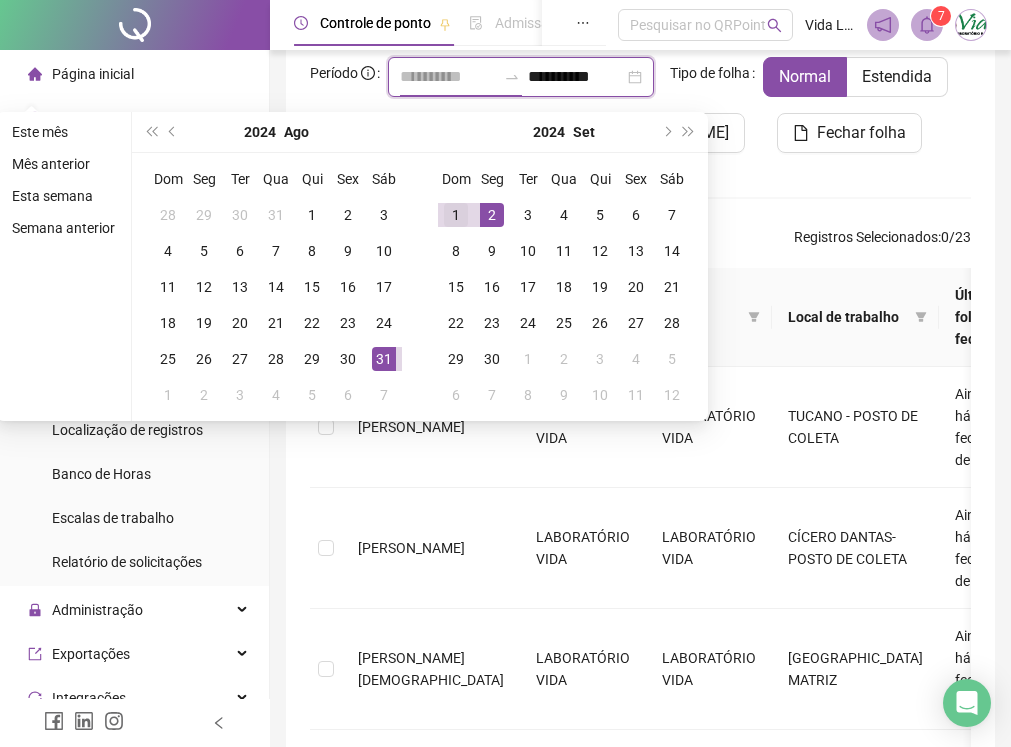 type on "**********" 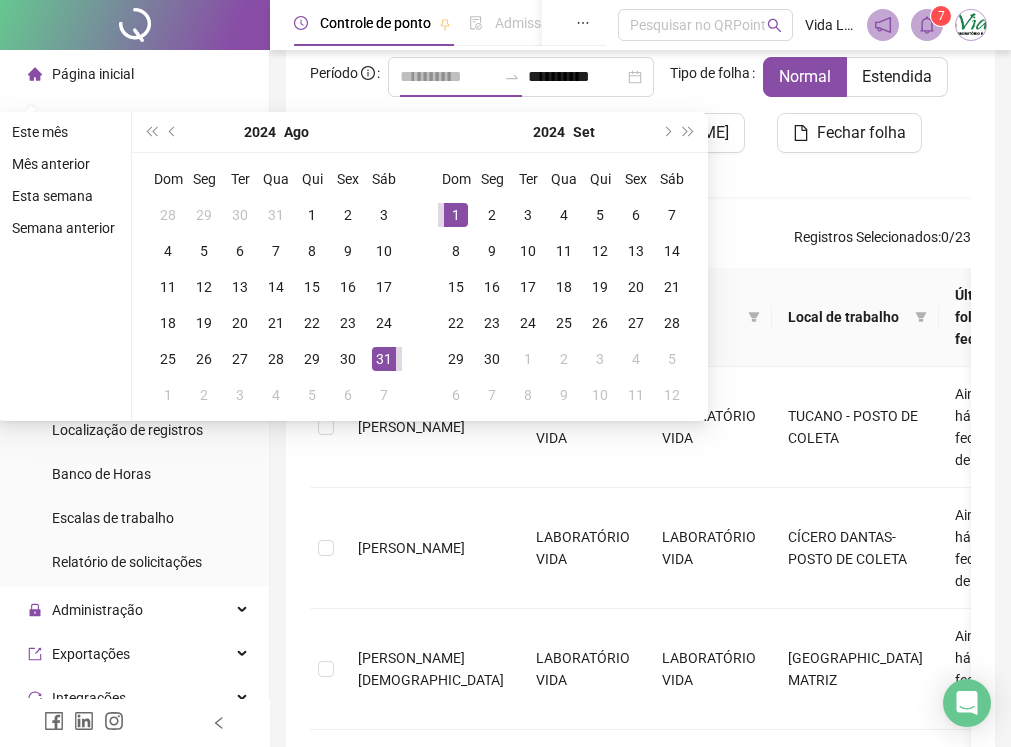 click on "1" at bounding box center (456, 215) 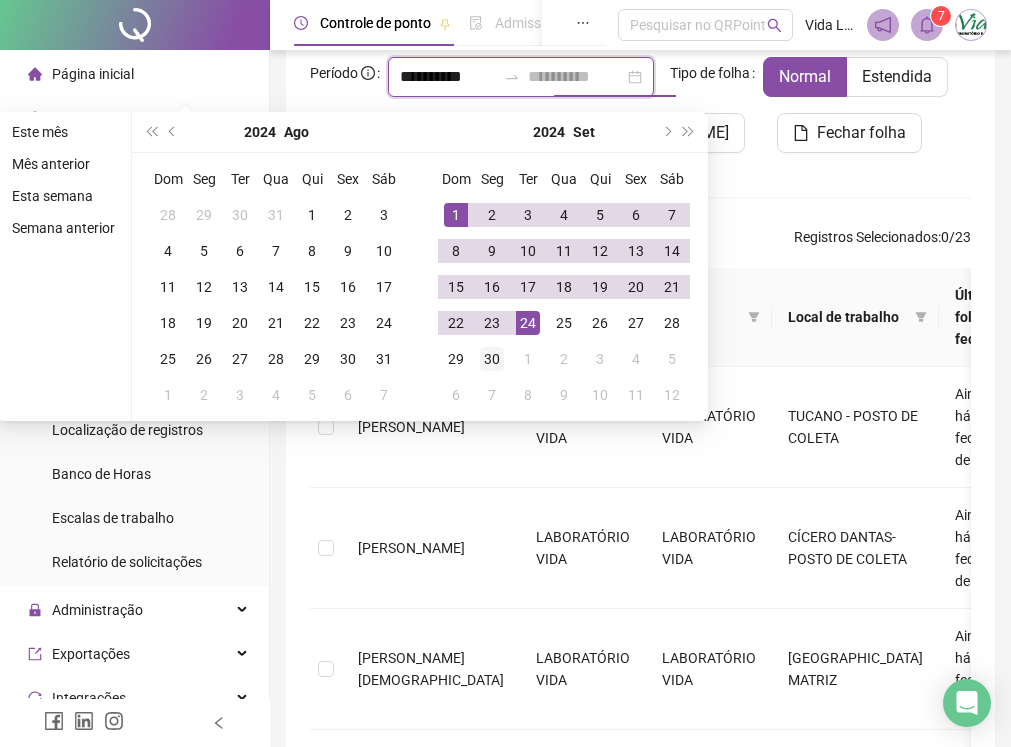 type on "**********" 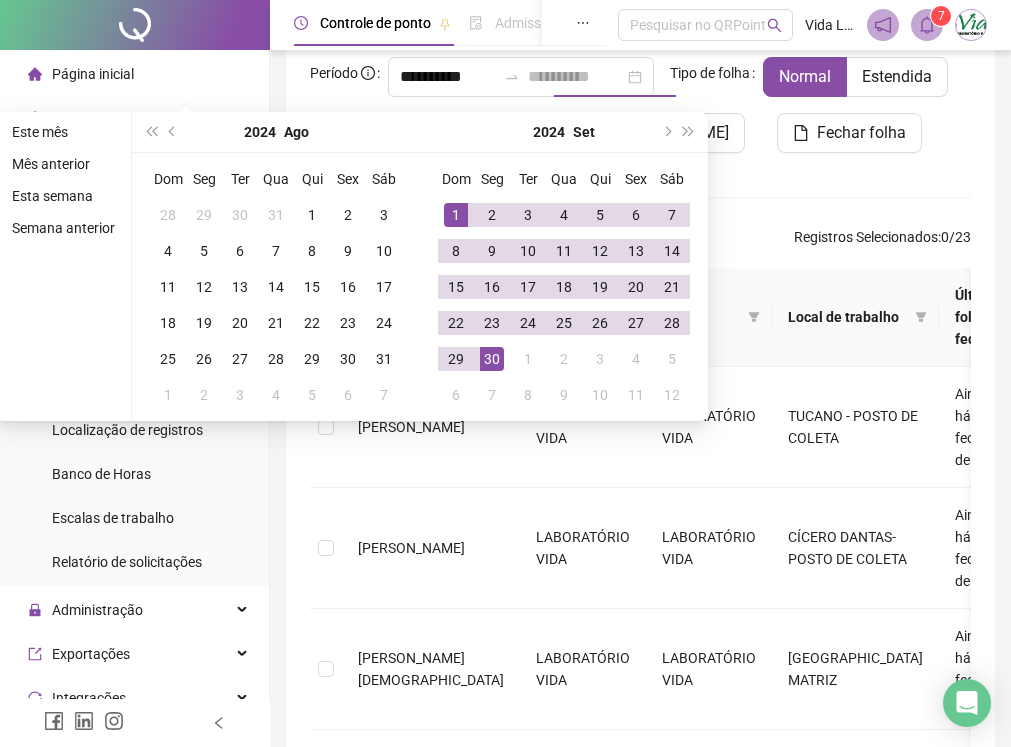 click on "30" at bounding box center [492, 359] 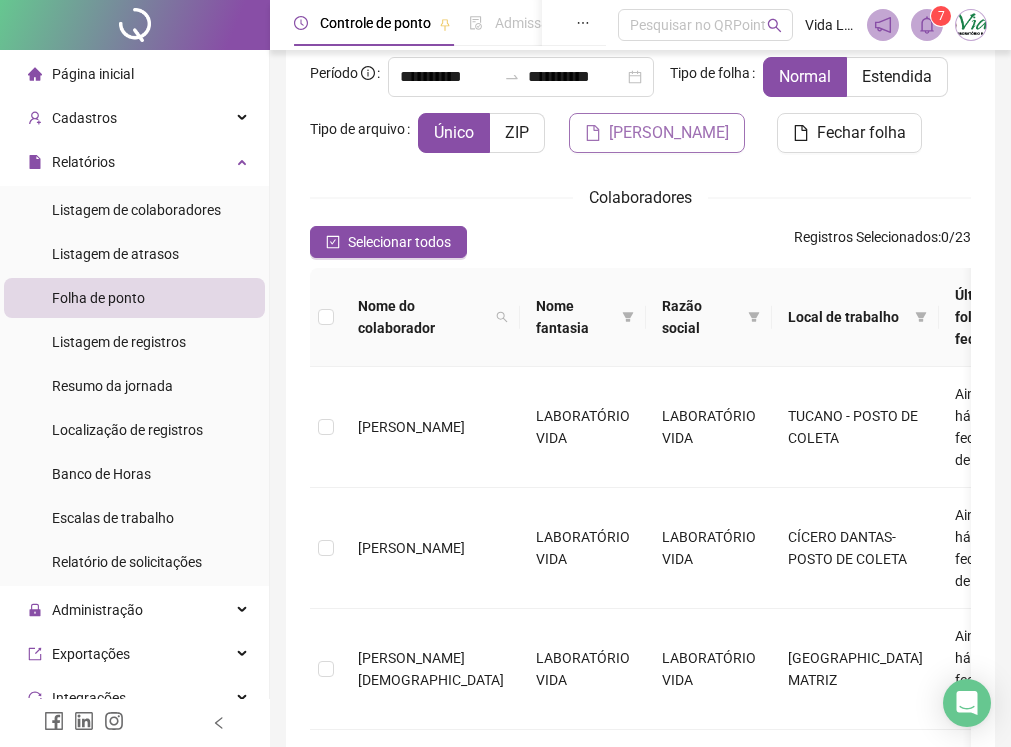 click on "[PERSON_NAME]" at bounding box center [669, 133] 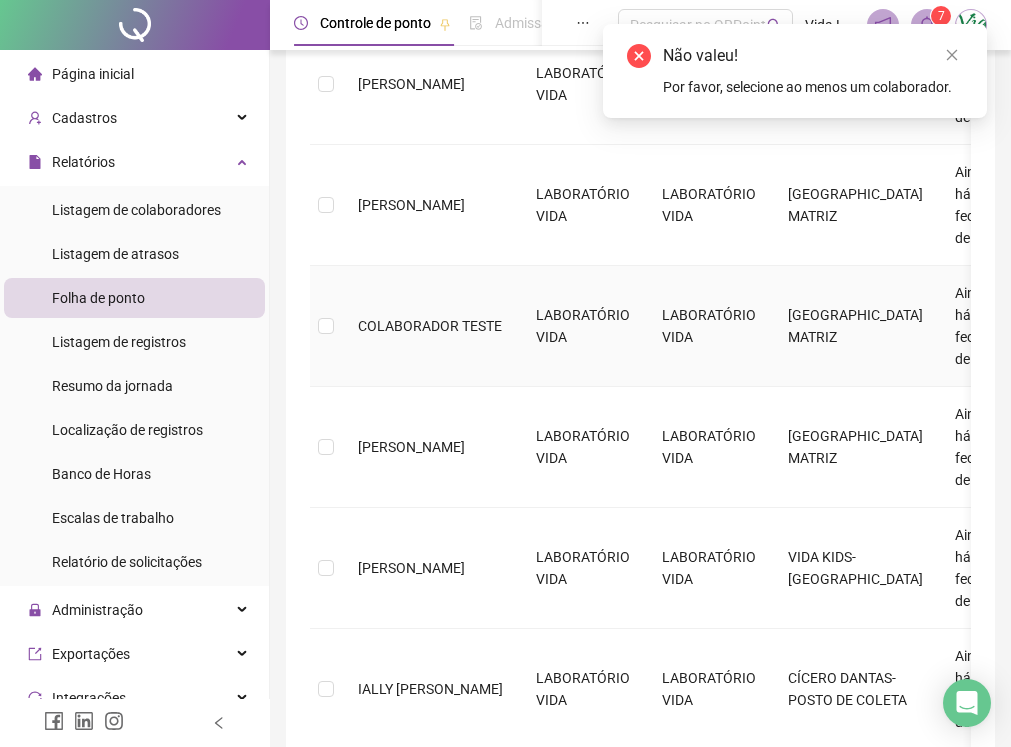 scroll, scrollTop: 1127, scrollLeft: 0, axis: vertical 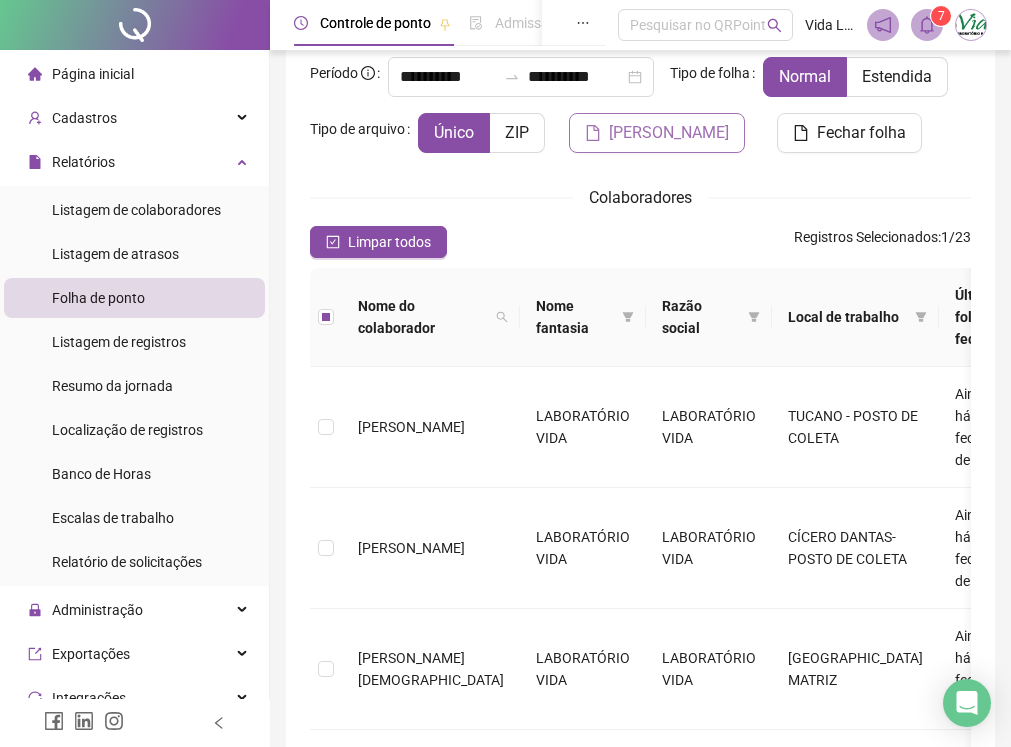 click on "[PERSON_NAME]" at bounding box center (669, 133) 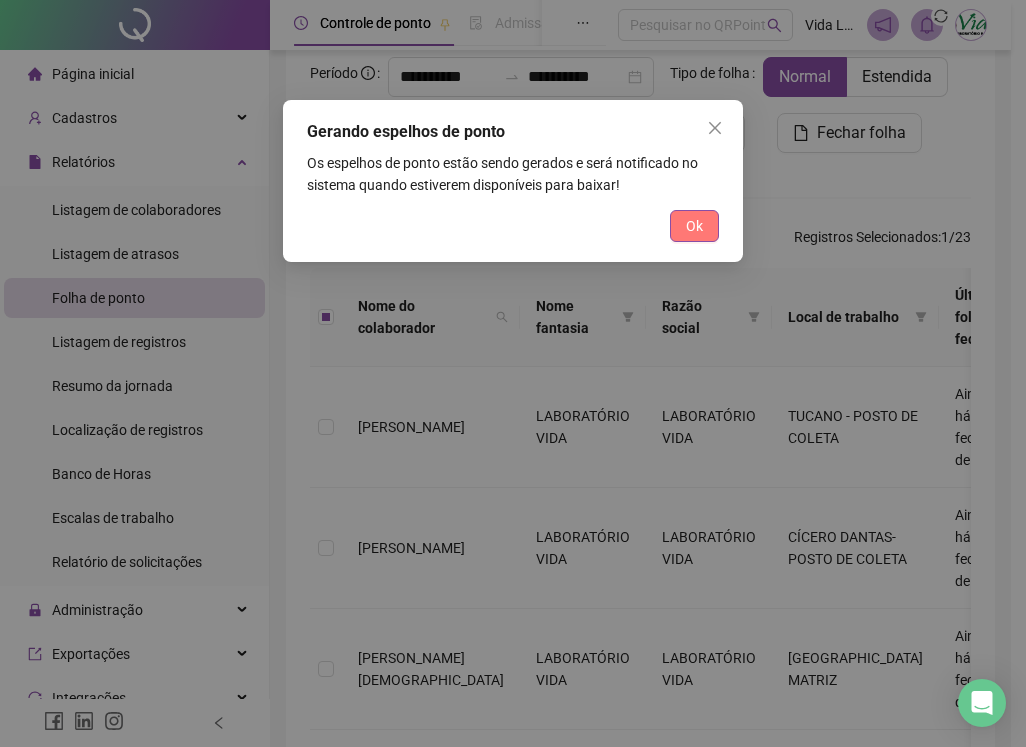 click on "Ok" at bounding box center [694, 226] 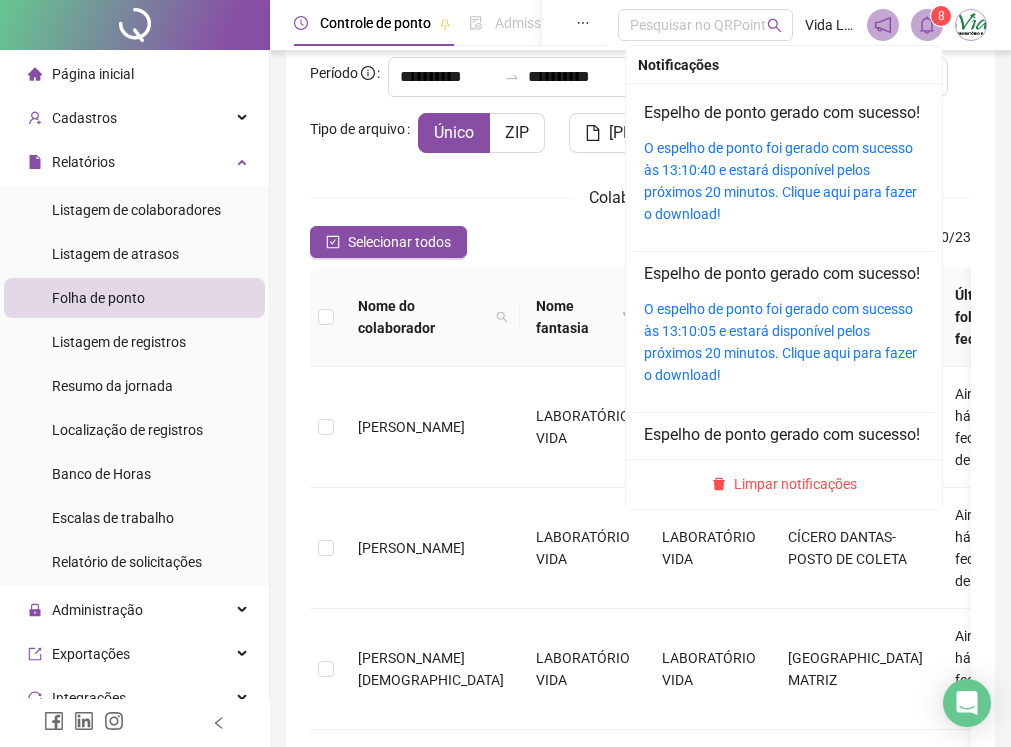 click 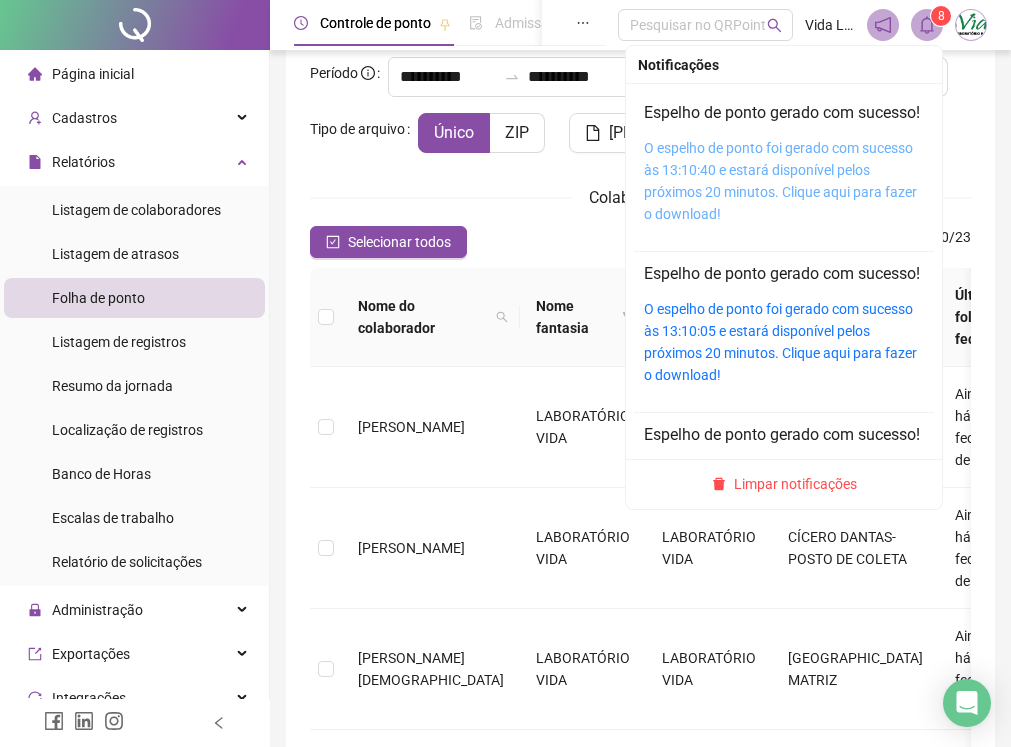 click on "O espelho de ponto foi gerado com sucesso às 13:10:40 e estará disponível pelos próximos 20 minutos.
Clique aqui para fazer o download!" at bounding box center [780, 181] 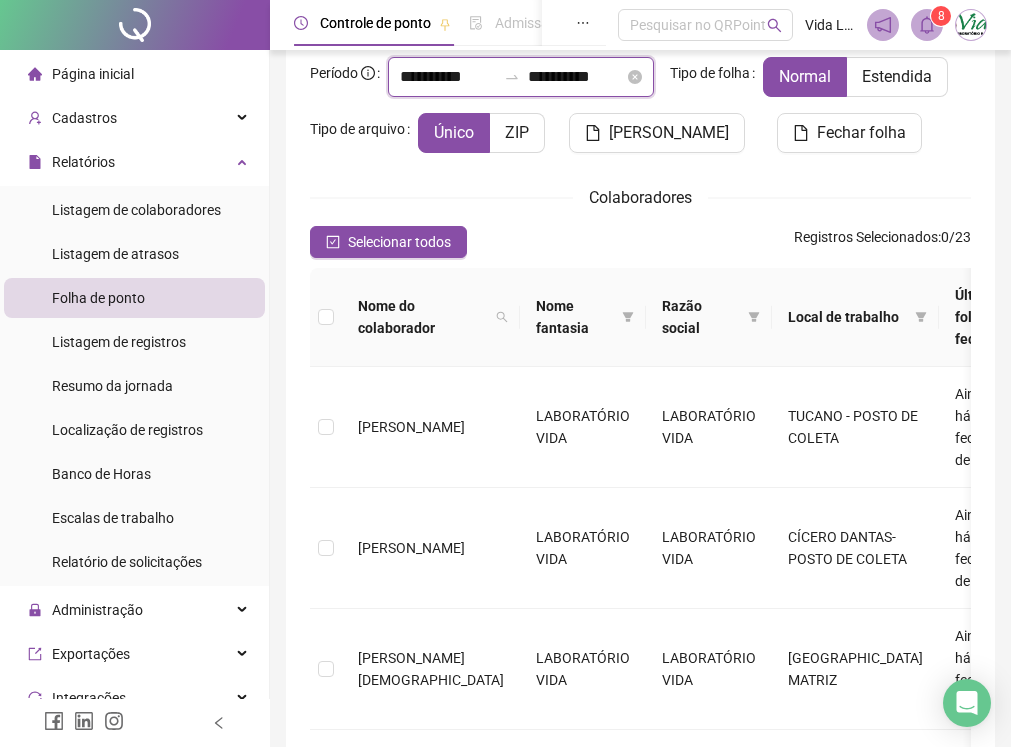 click on "**********" at bounding box center [448, 77] 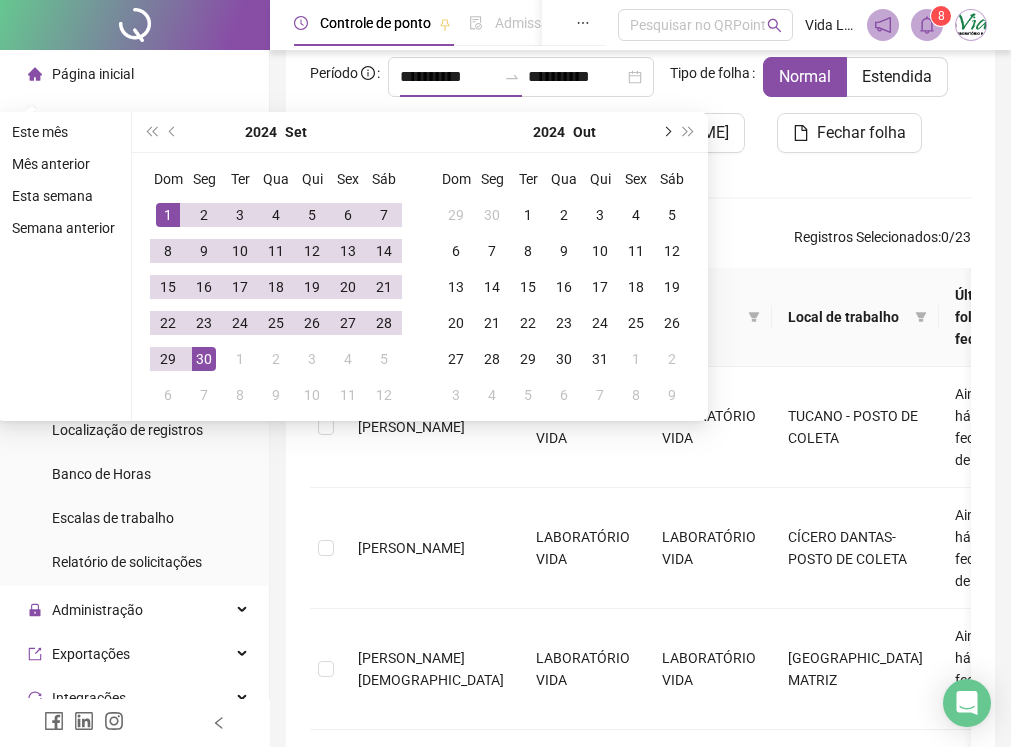 click at bounding box center [666, 132] 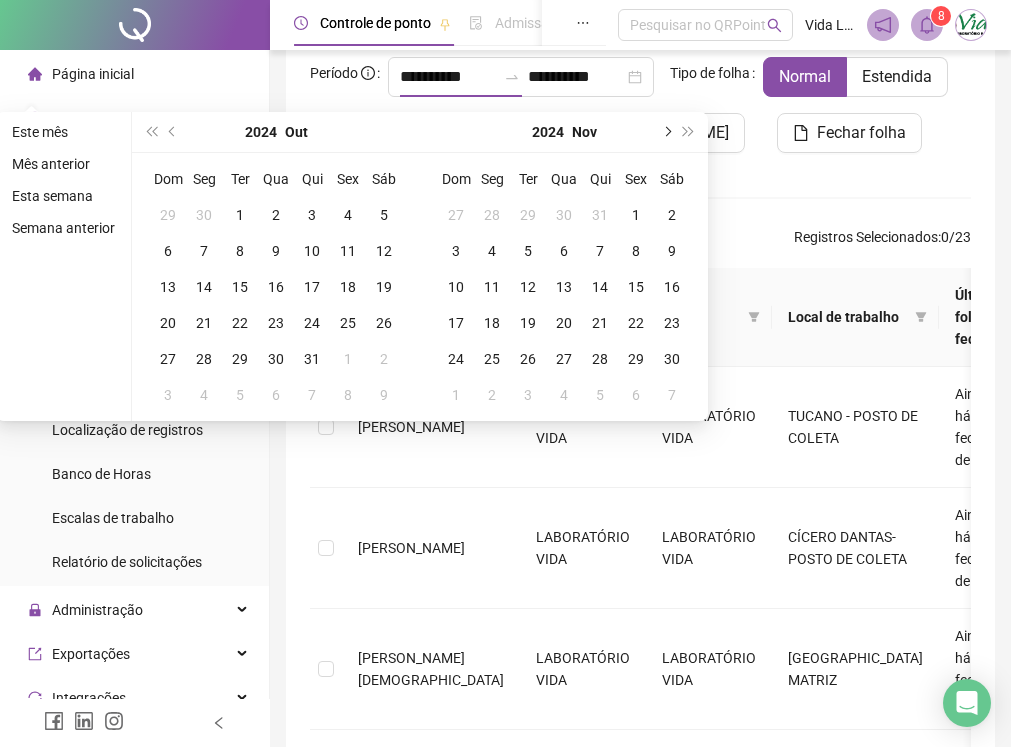 click at bounding box center (666, 132) 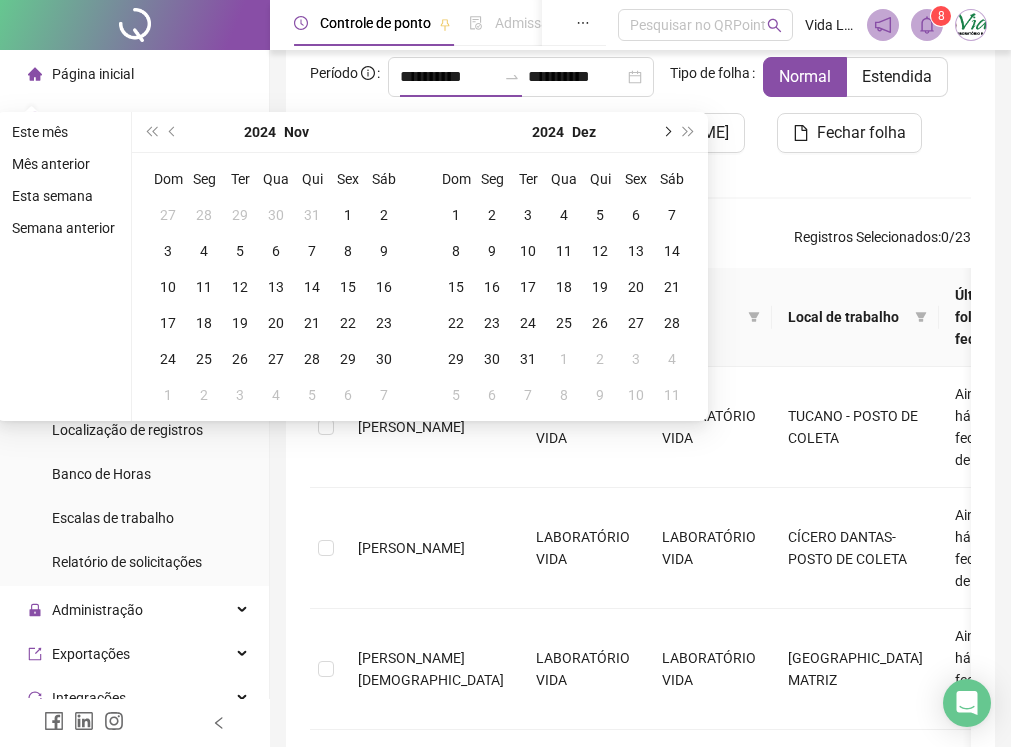 click at bounding box center (666, 132) 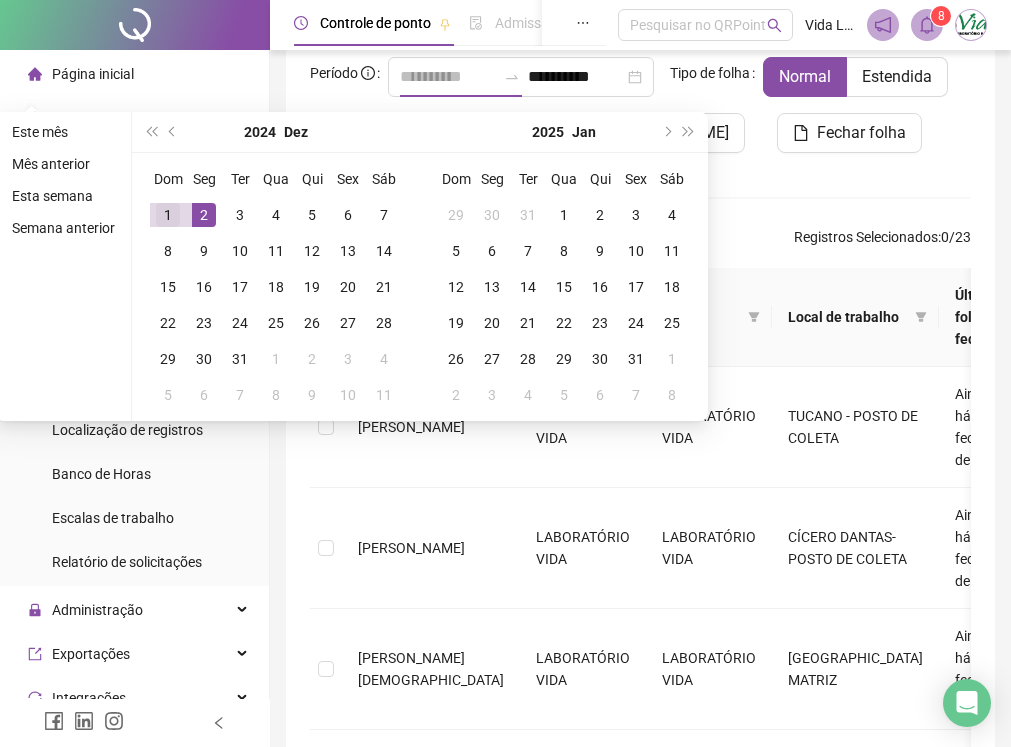 type on "**********" 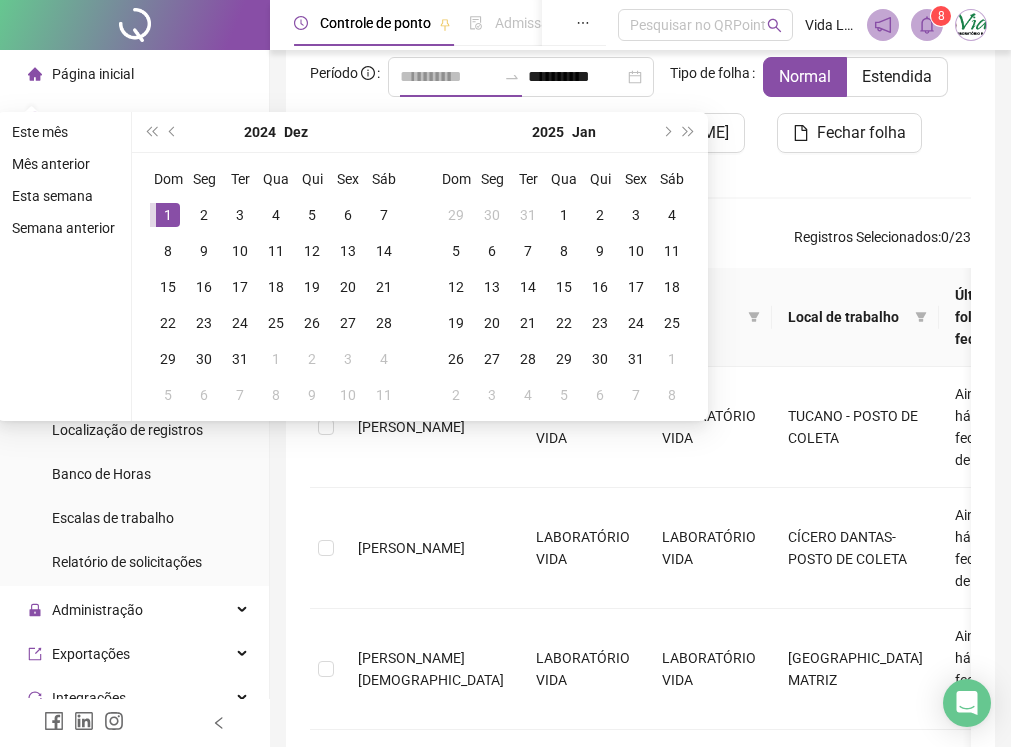 click on "1" at bounding box center (168, 215) 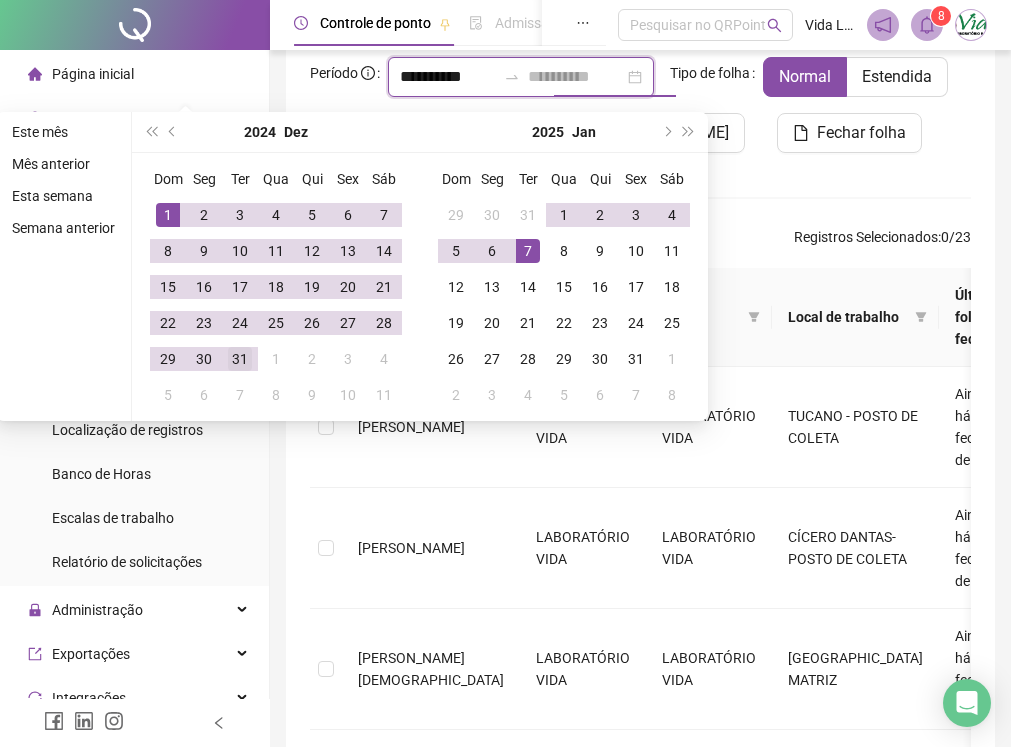 type on "**********" 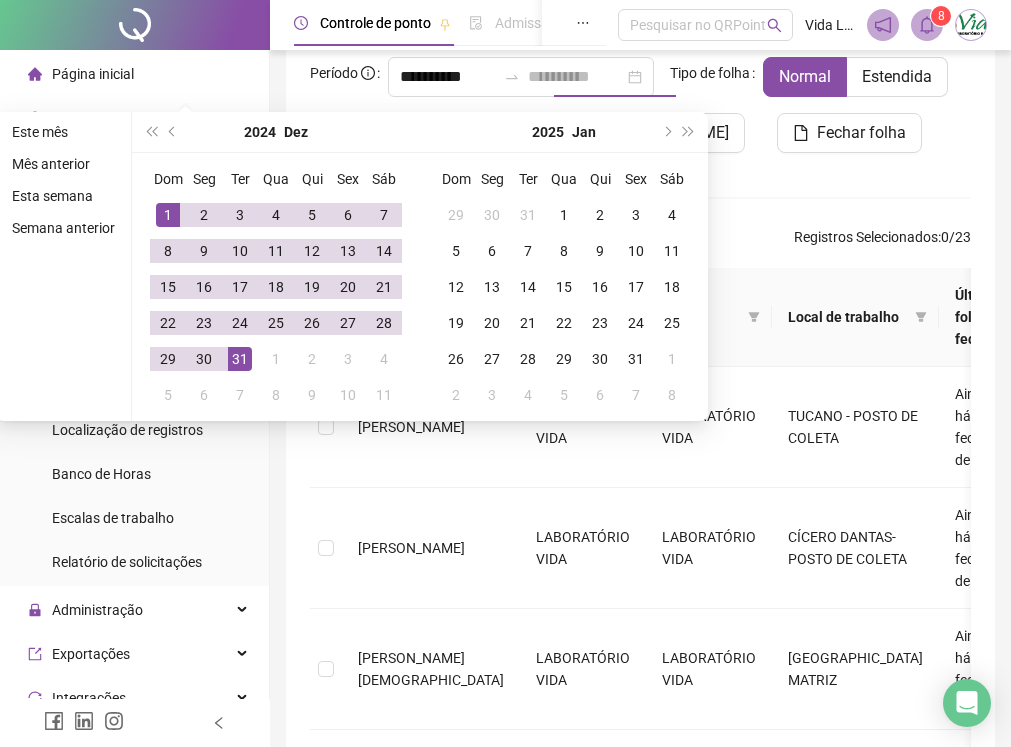 click on "31" at bounding box center (240, 359) 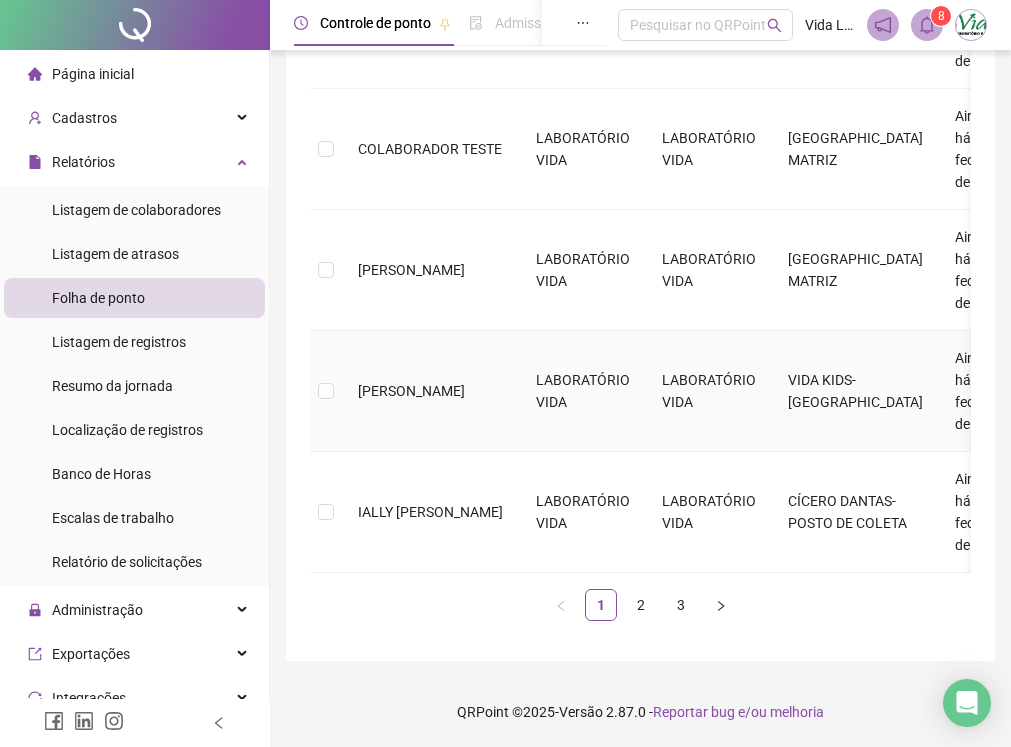 scroll, scrollTop: 1224, scrollLeft: 0, axis: vertical 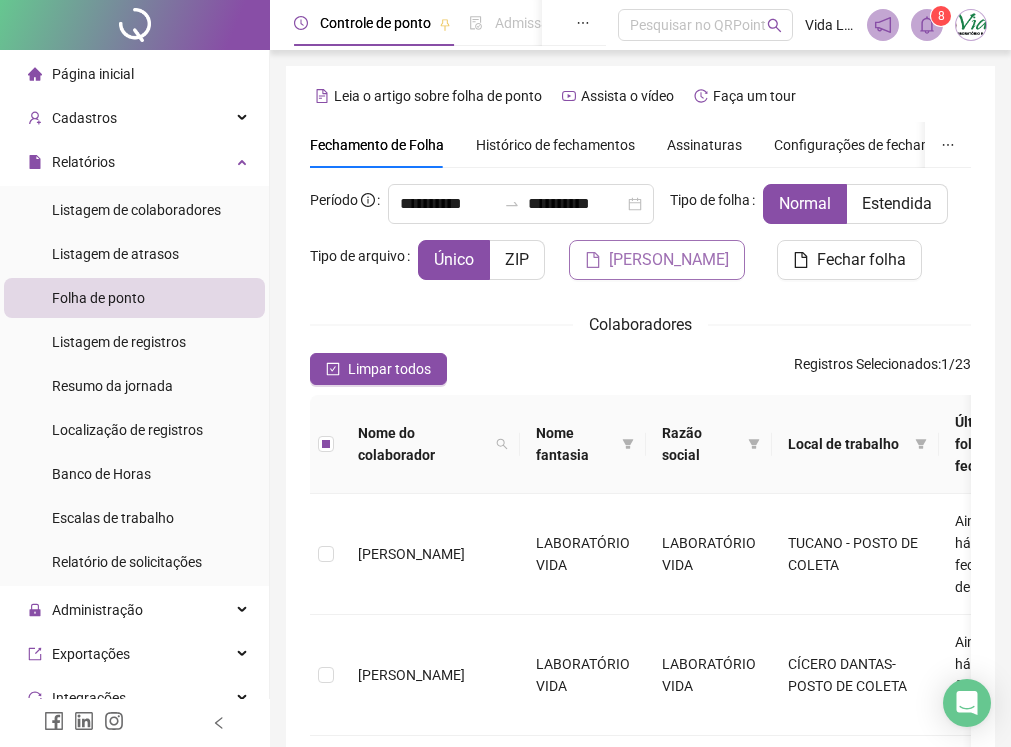 click on "[PERSON_NAME]" at bounding box center (669, 260) 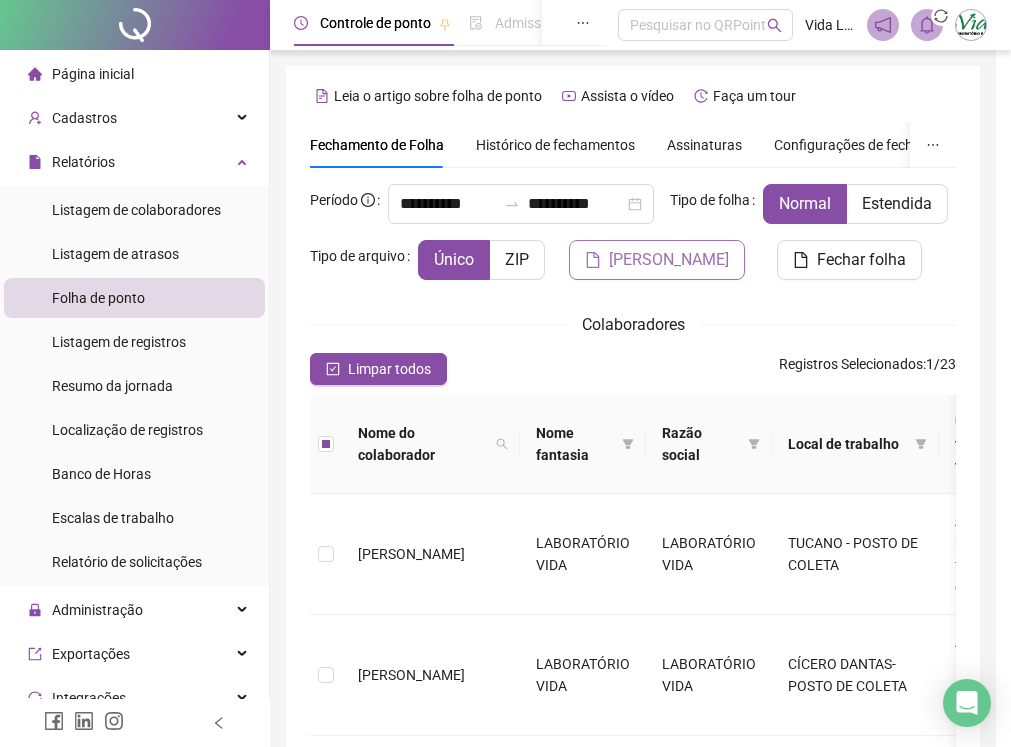 scroll, scrollTop: 127, scrollLeft: 0, axis: vertical 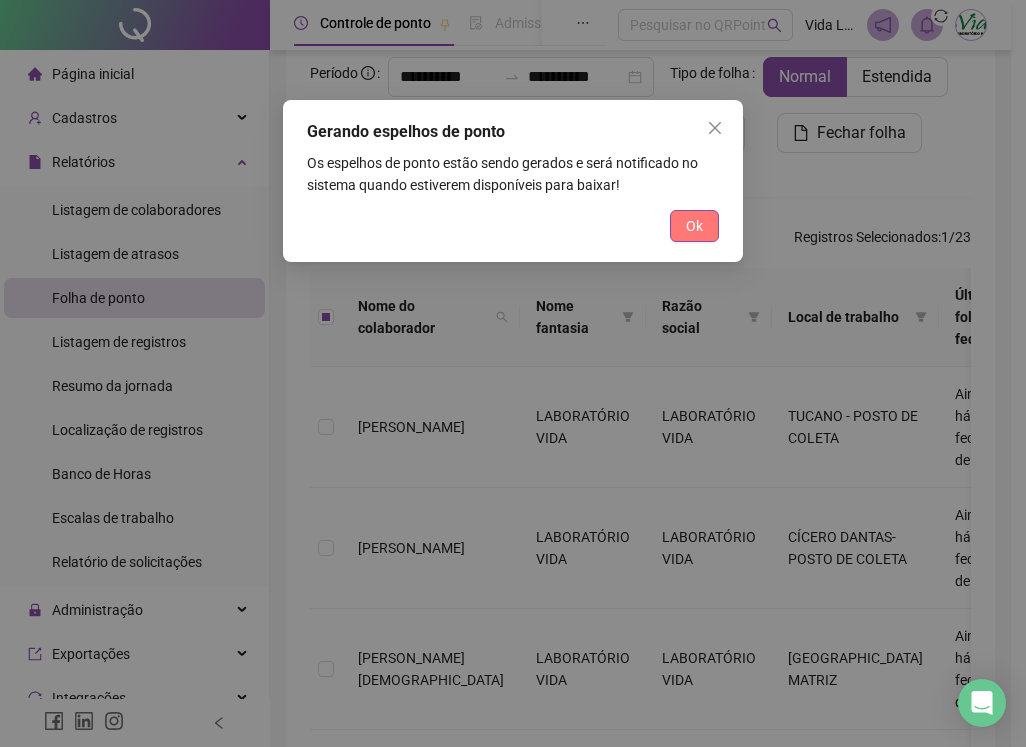 click on "Ok" at bounding box center [694, 226] 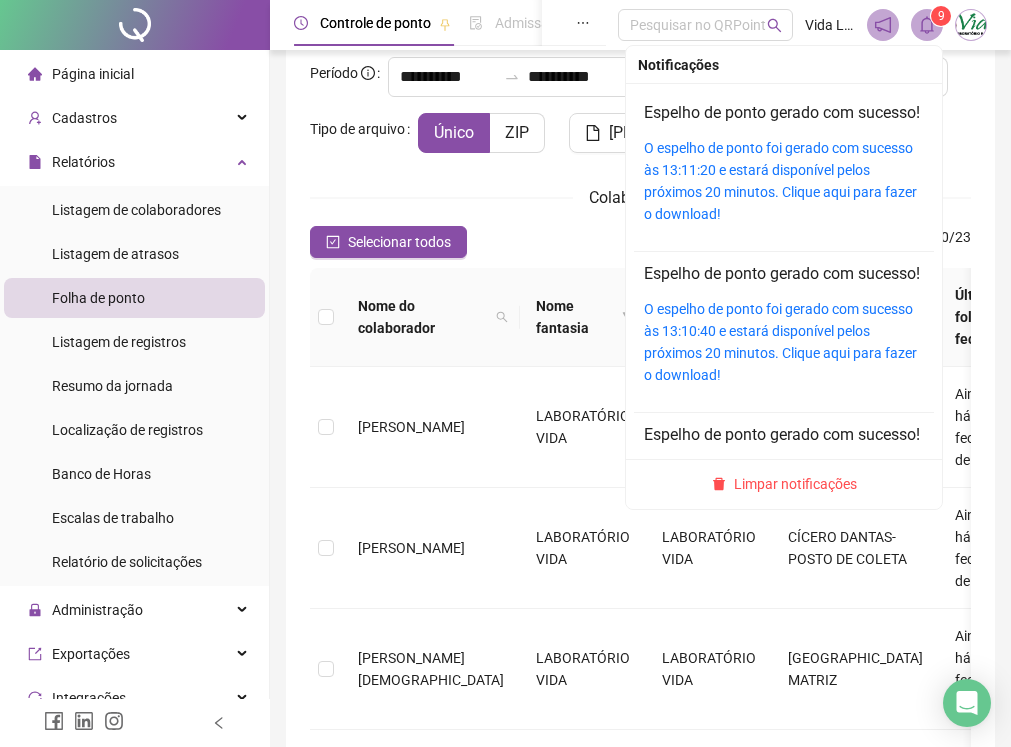 click 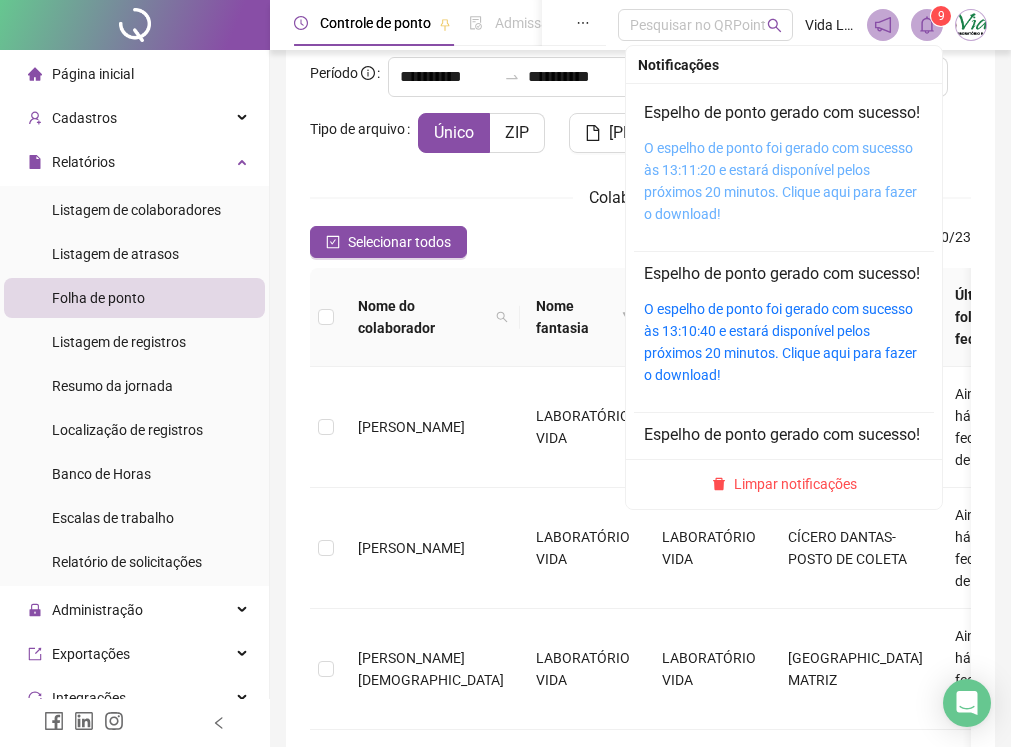 click on "O espelho de ponto foi gerado com sucesso às 13:11:20 e estará disponível pelos próximos 20 minutos.
Clique aqui para fazer o download!" at bounding box center [780, 181] 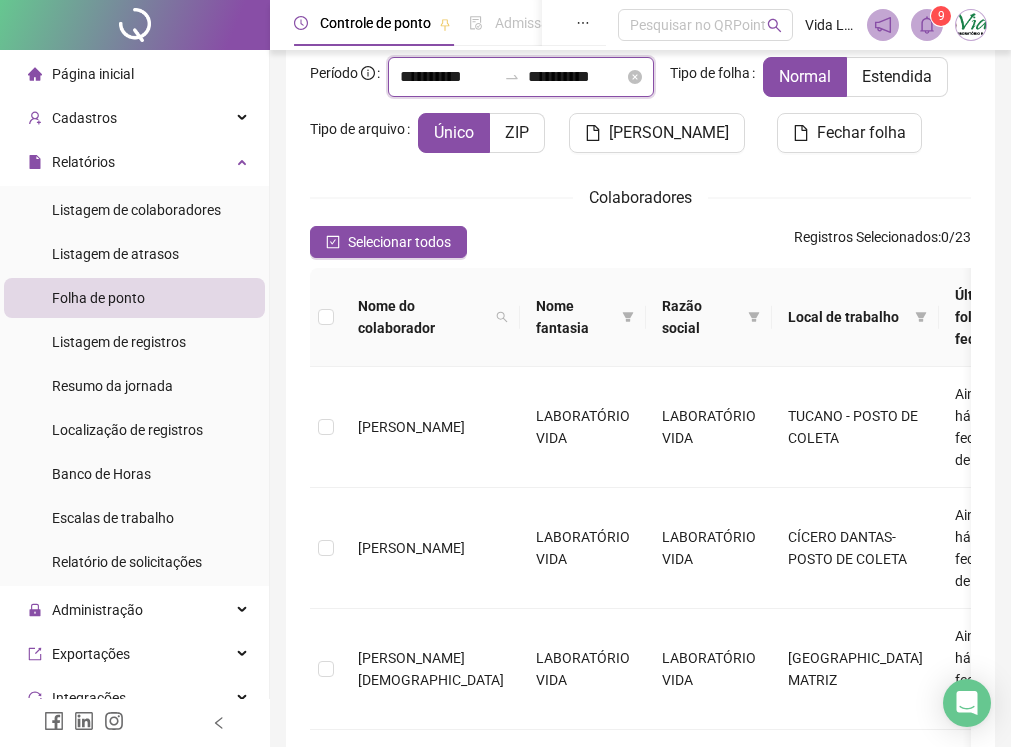click on "**********" at bounding box center (448, 77) 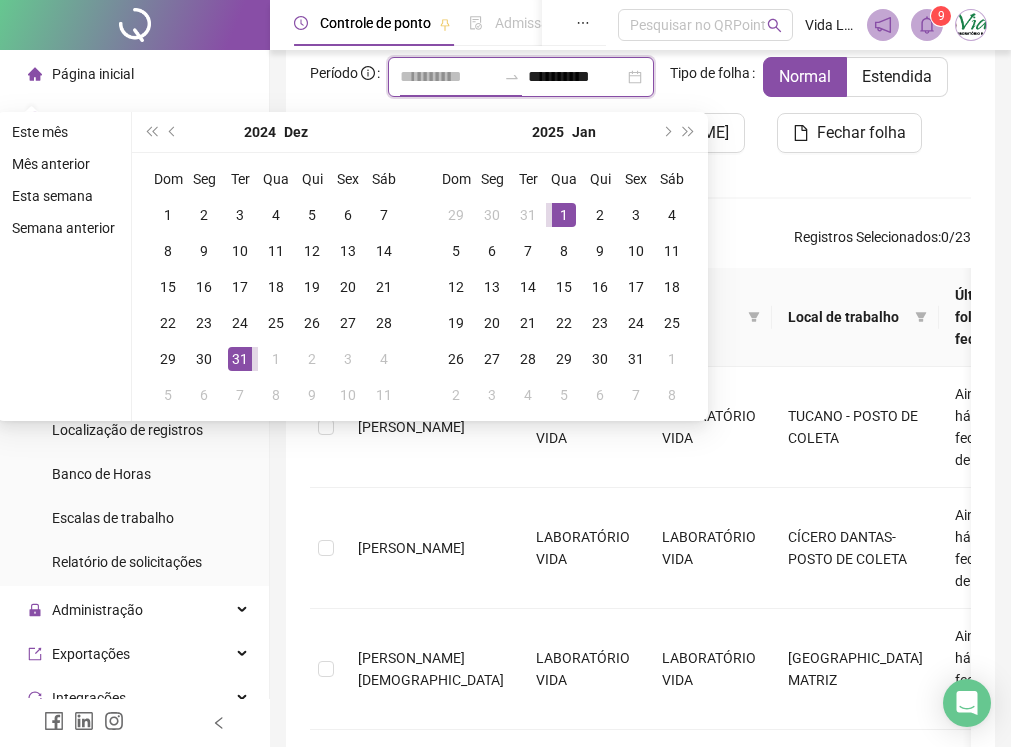 type on "**********" 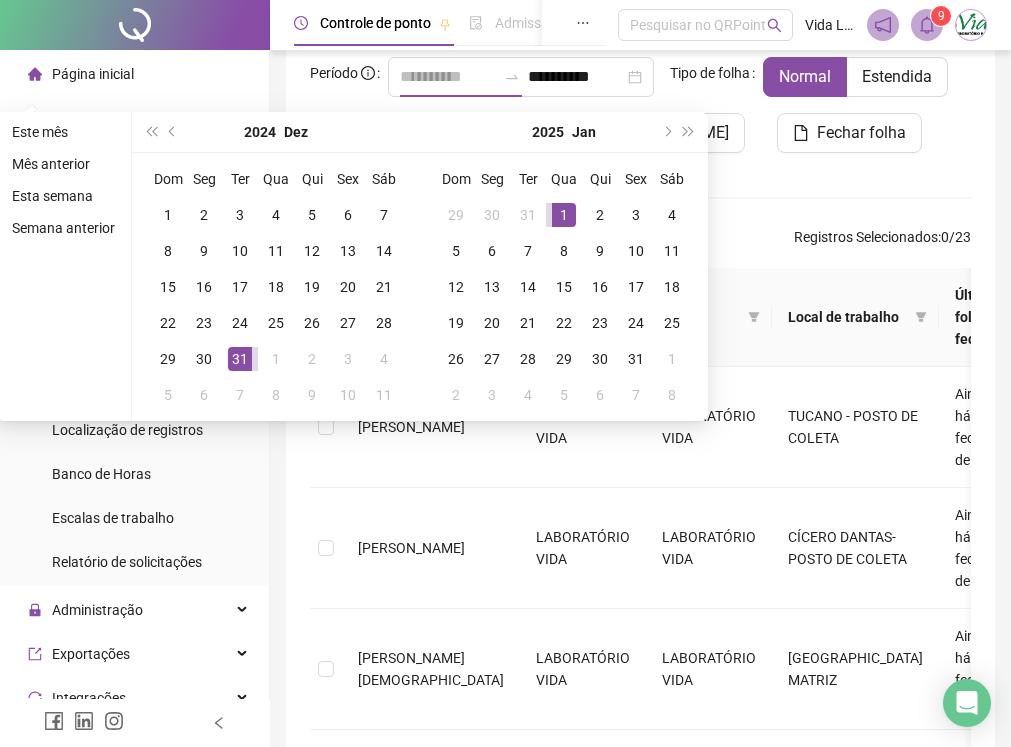 click on "1" at bounding box center (564, 215) 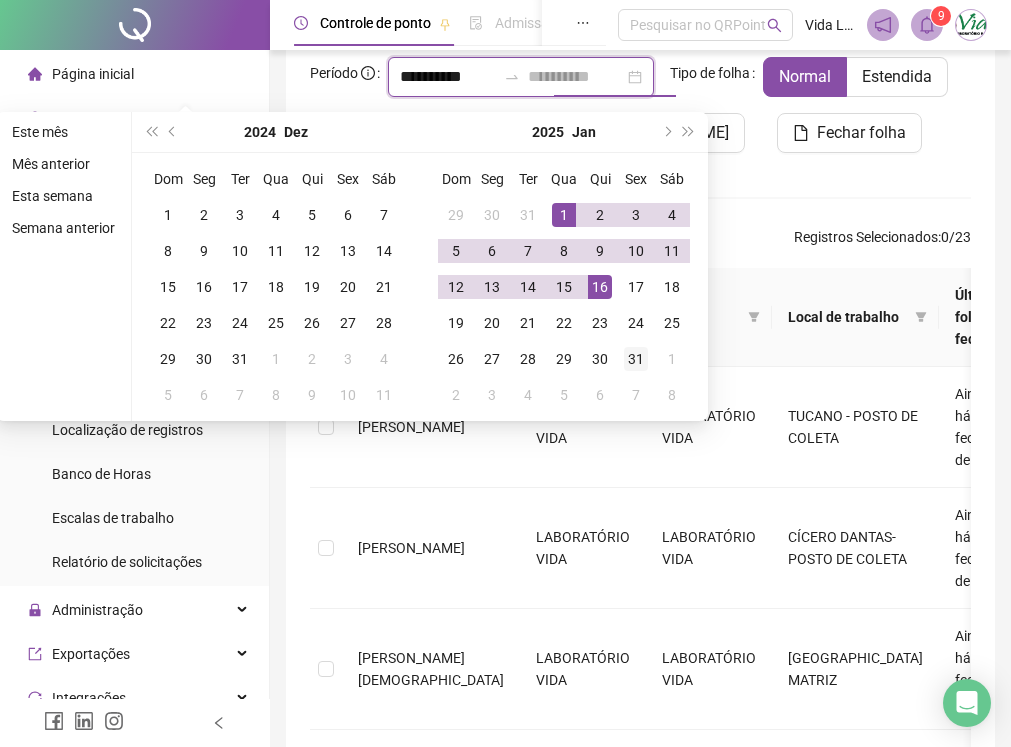 type on "**********" 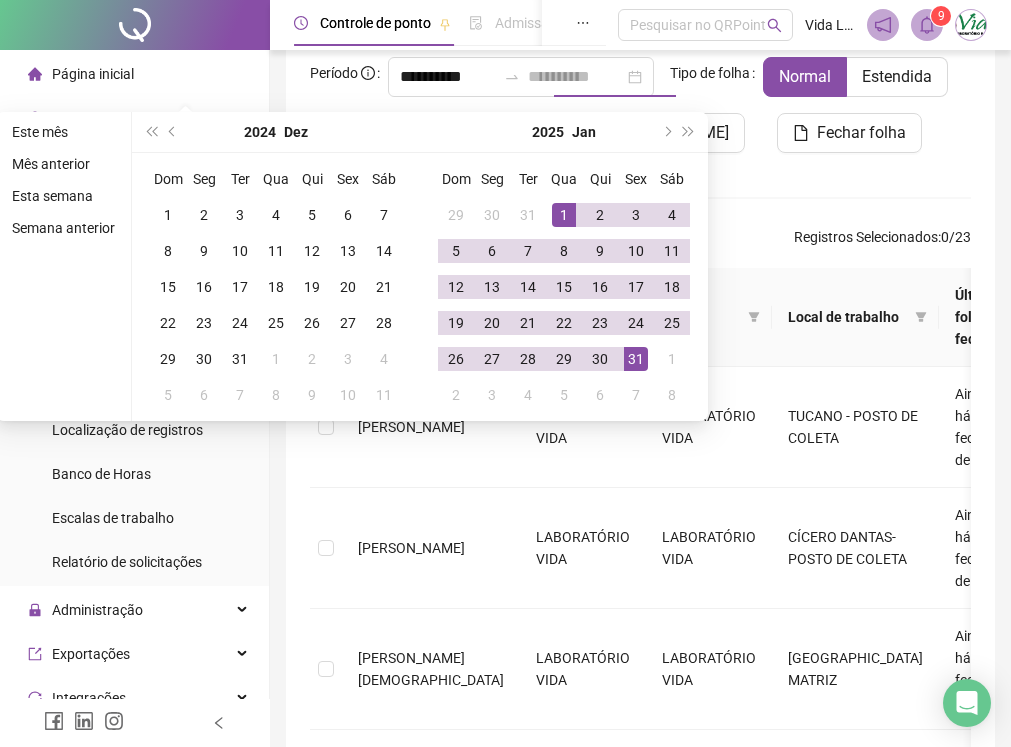 click on "31" at bounding box center [636, 359] 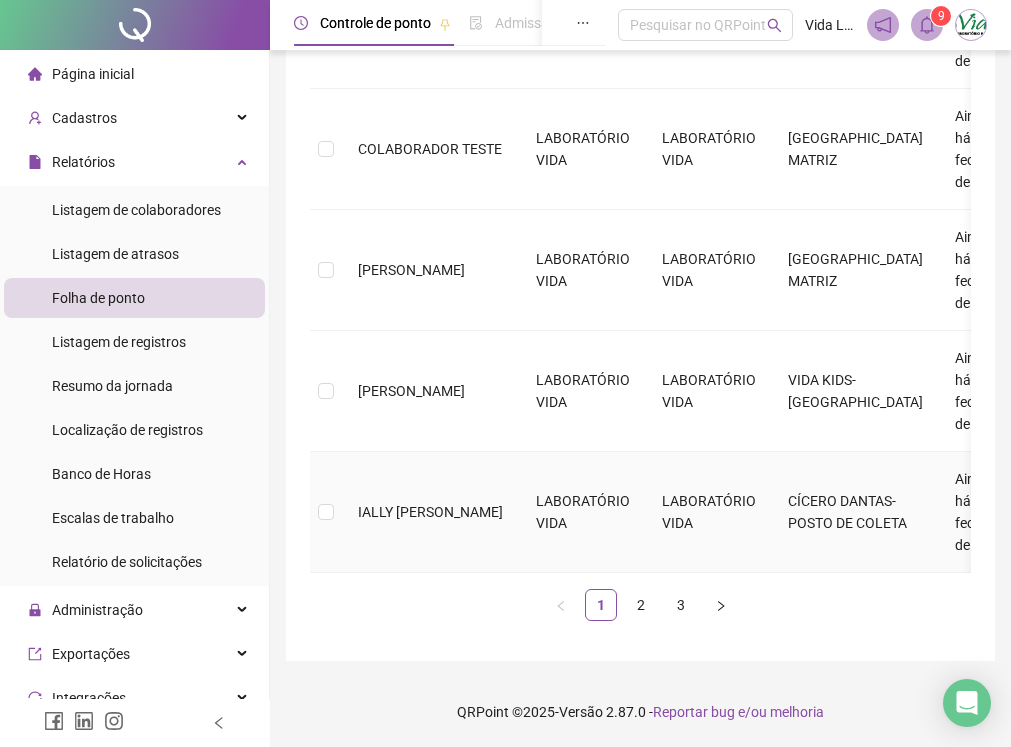 scroll, scrollTop: 1224, scrollLeft: 0, axis: vertical 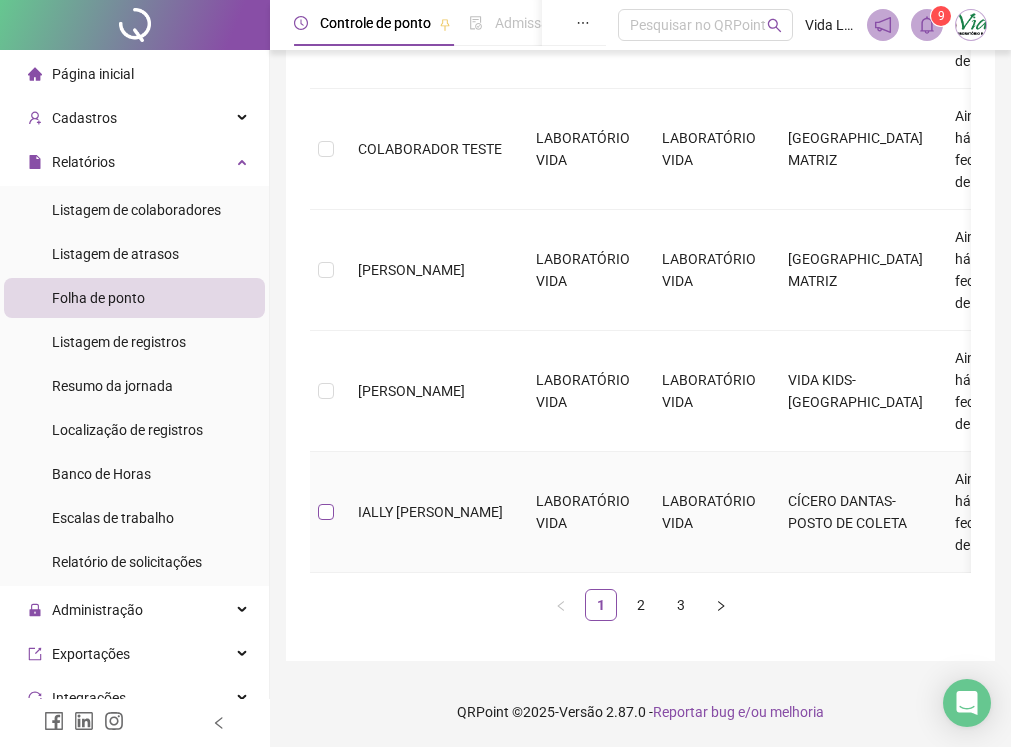 click at bounding box center [326, 512] 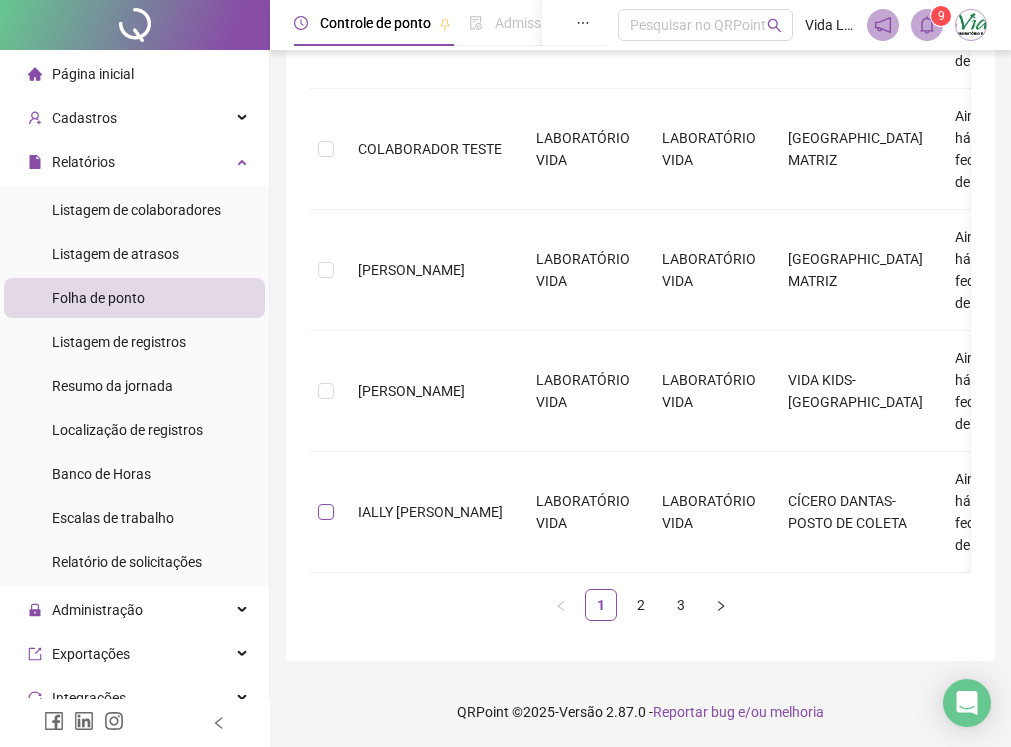 scroll, scrollTop: 127, scrollLeft: 0, axis: vertical 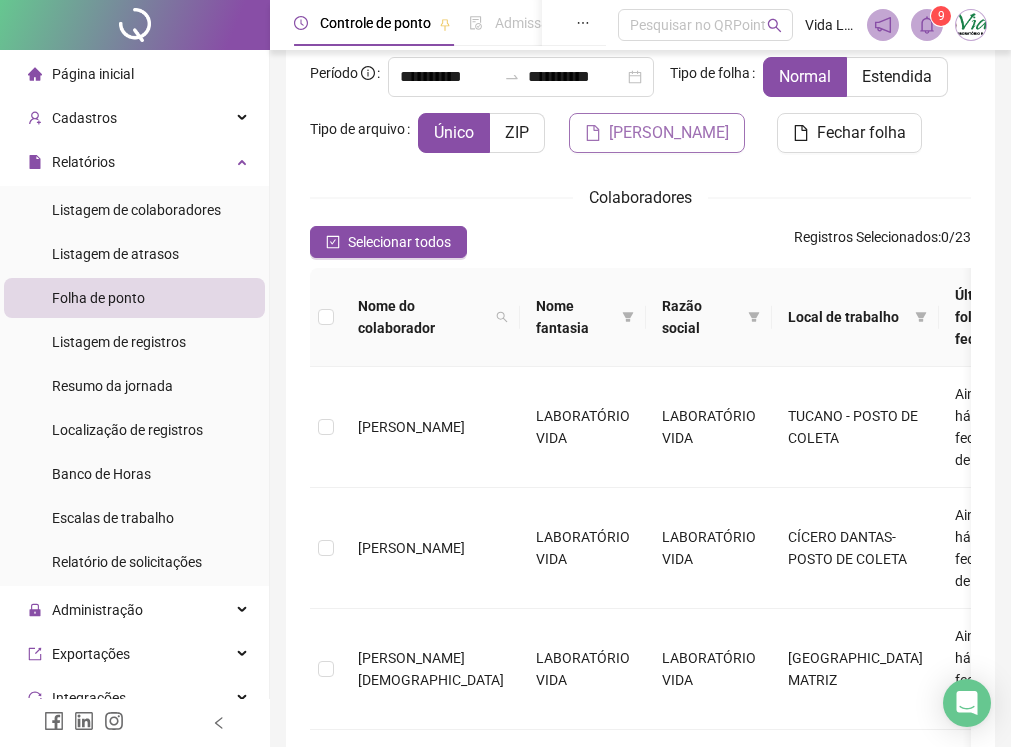click on "[PERSON_NAME]" at bounding box center [669, 133] 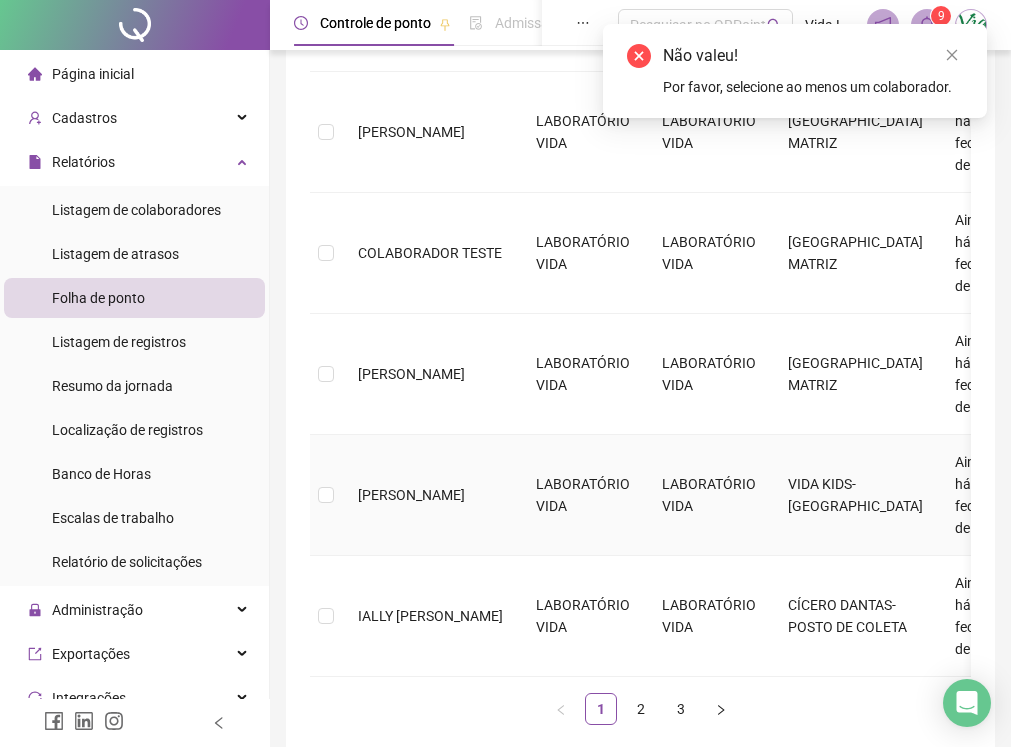 scroll, scrollTop: 1224, scrollLeft: 0, axis: vertical 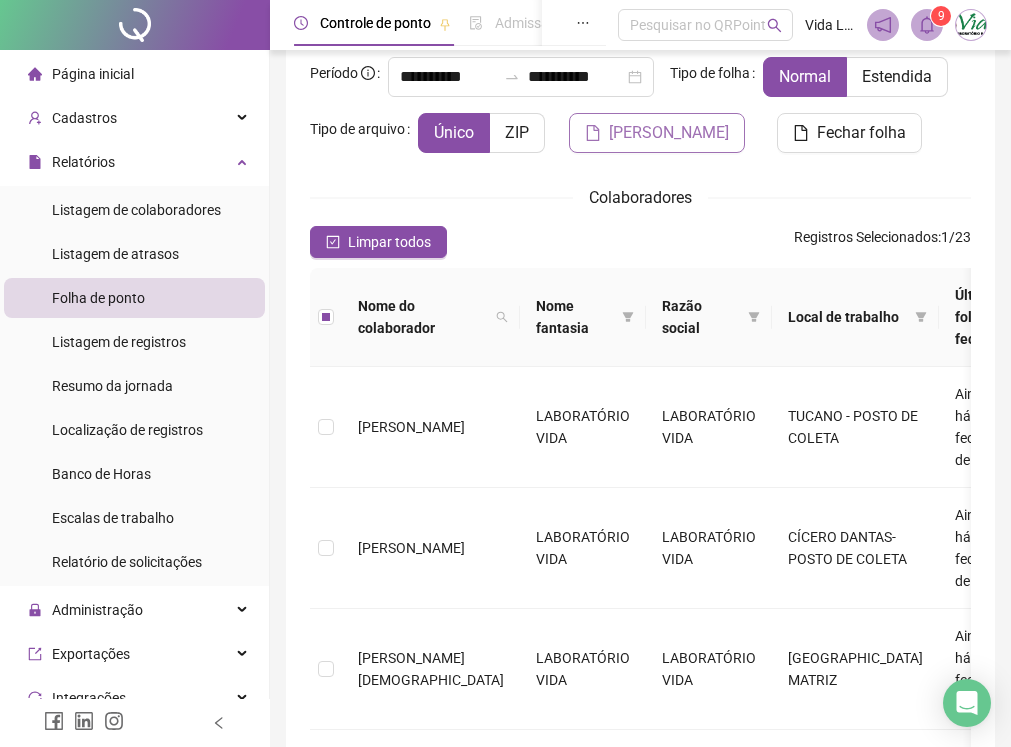 click 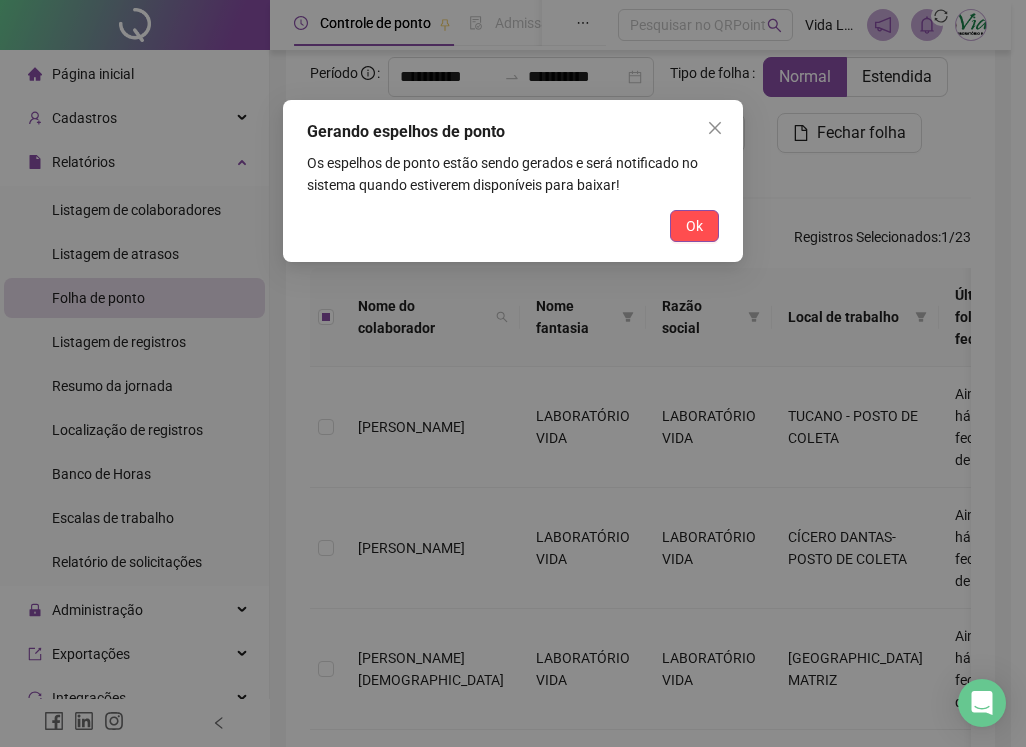 click on "Ok" at bounding box center (694, 226) 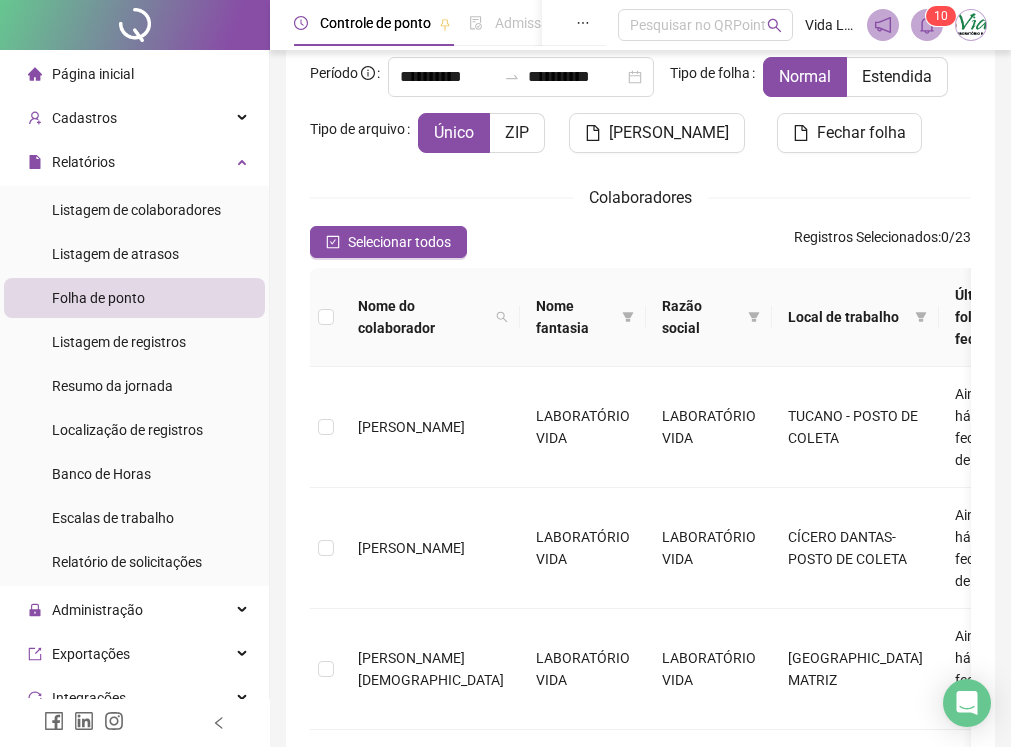 click on "1" at bounding box center (937, 16) 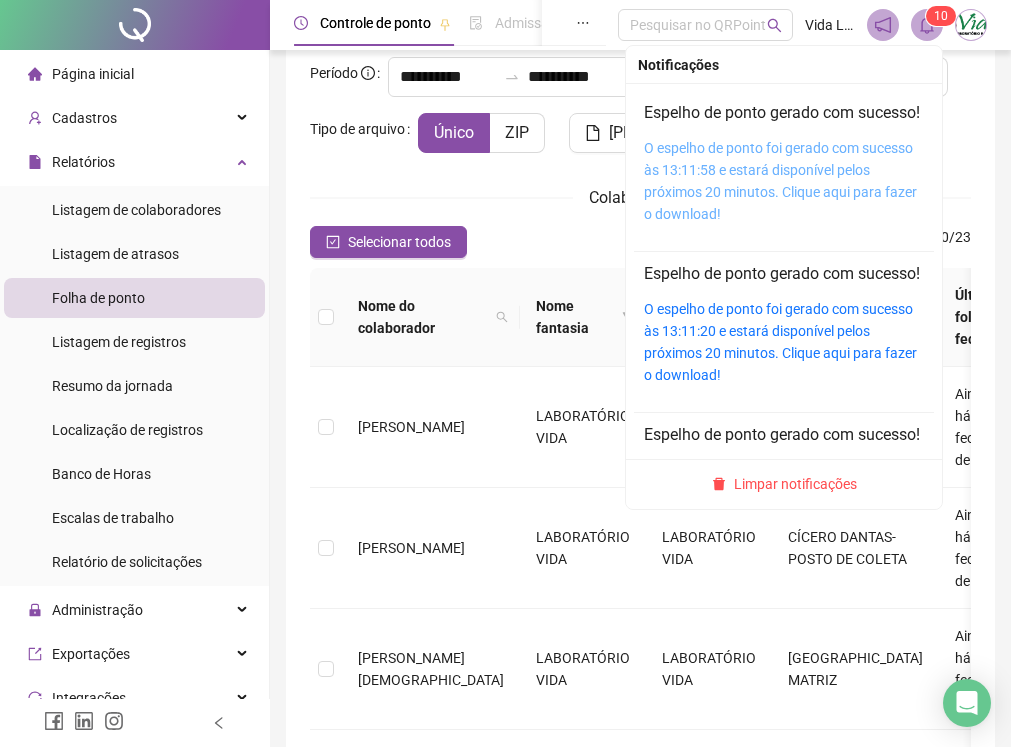 click on "O espelho de ponto foi gerado com sucesso às 13:11:58 e estará disponível pelos próximos 20 minutos.
Clique aqui para fazer o download!" at bounding box center (780, 181) 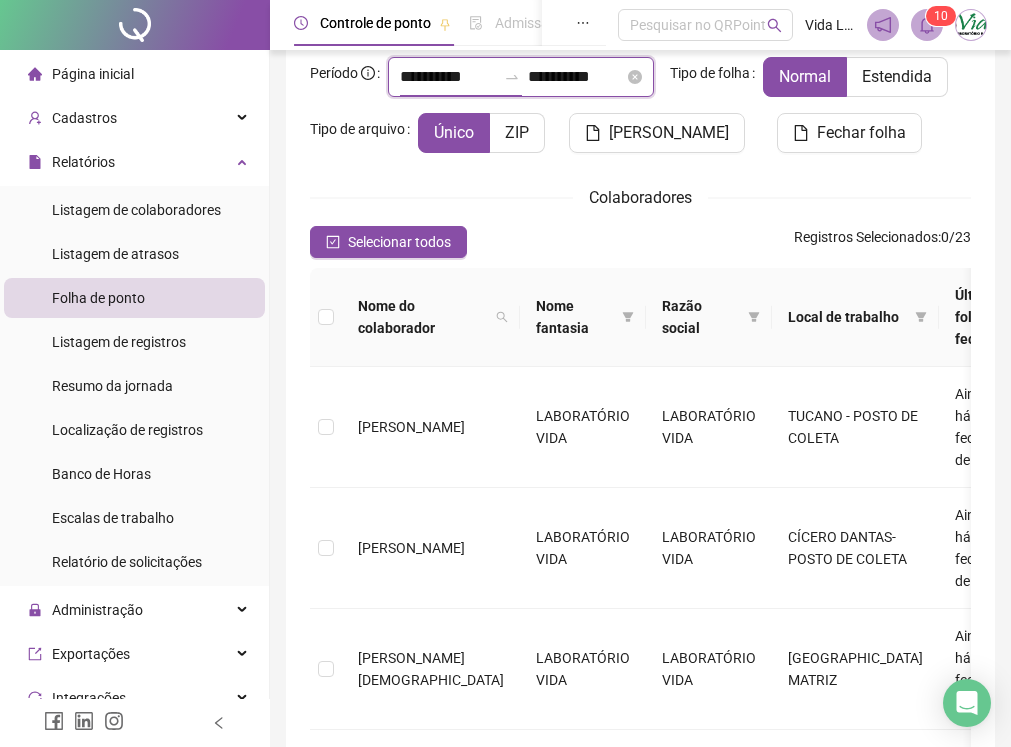 click on "**********" at bounding box center [448, 77] 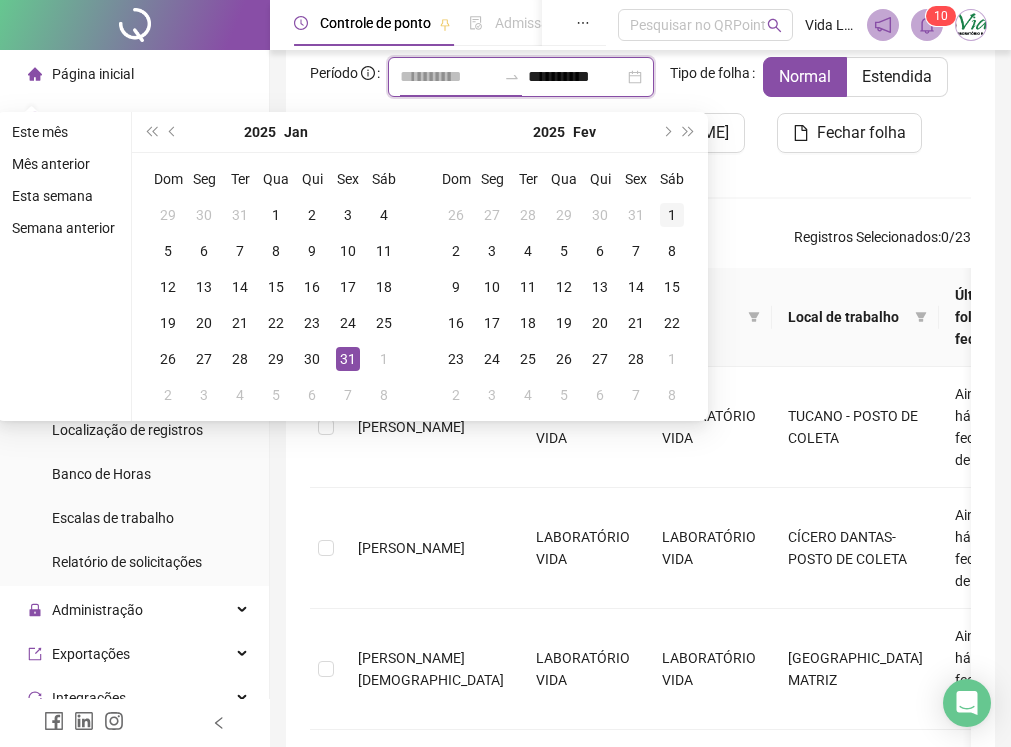 type on "**********" 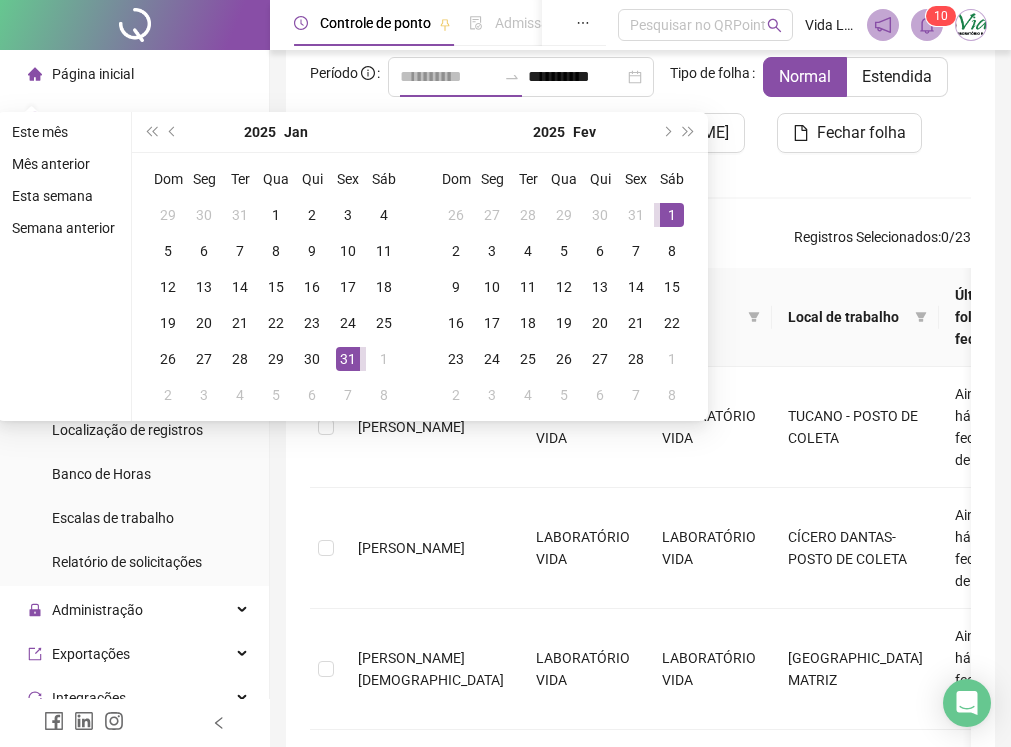 click on "1" at bounding box center (672, 215) 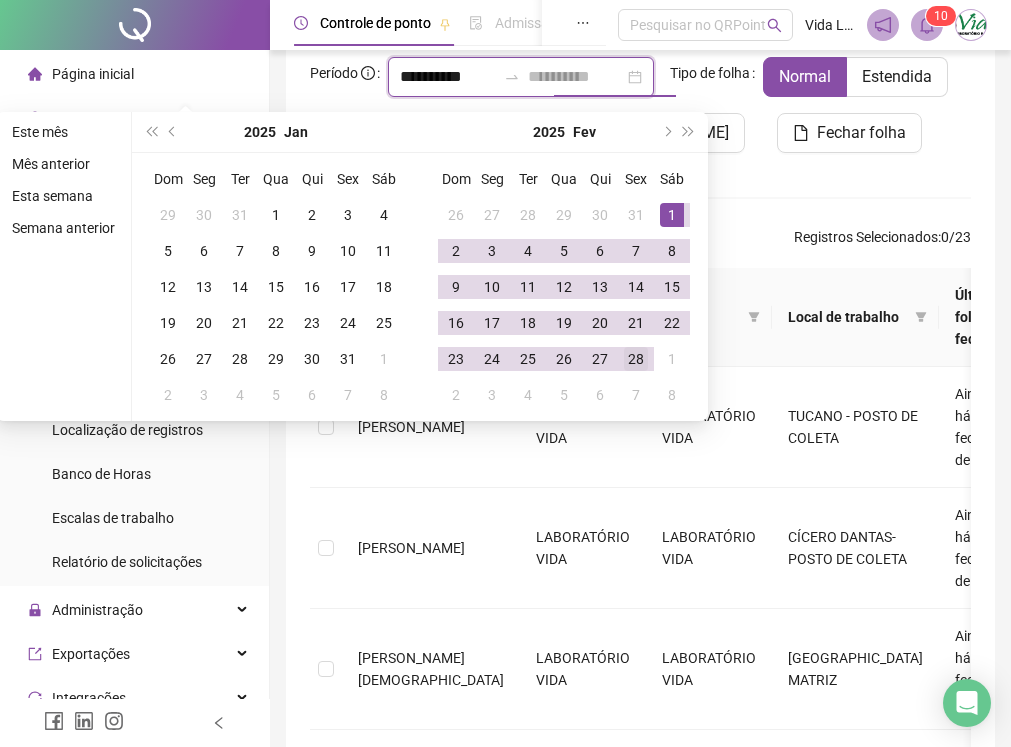 type on "**********" 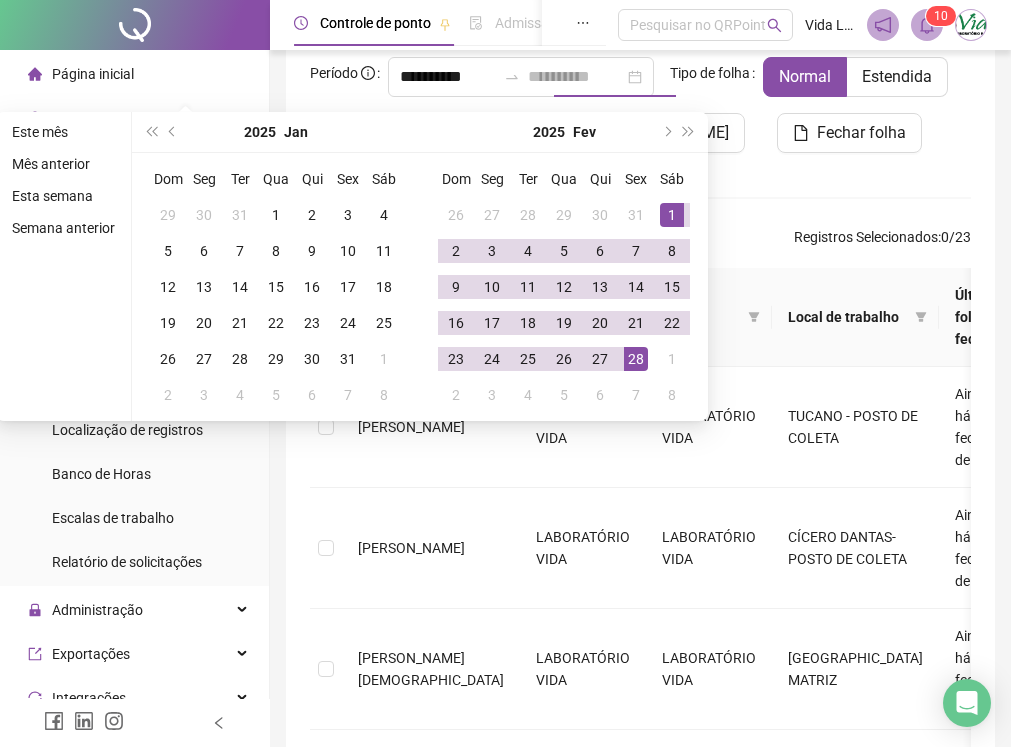 click on "28" at bounding box center (636, 359) 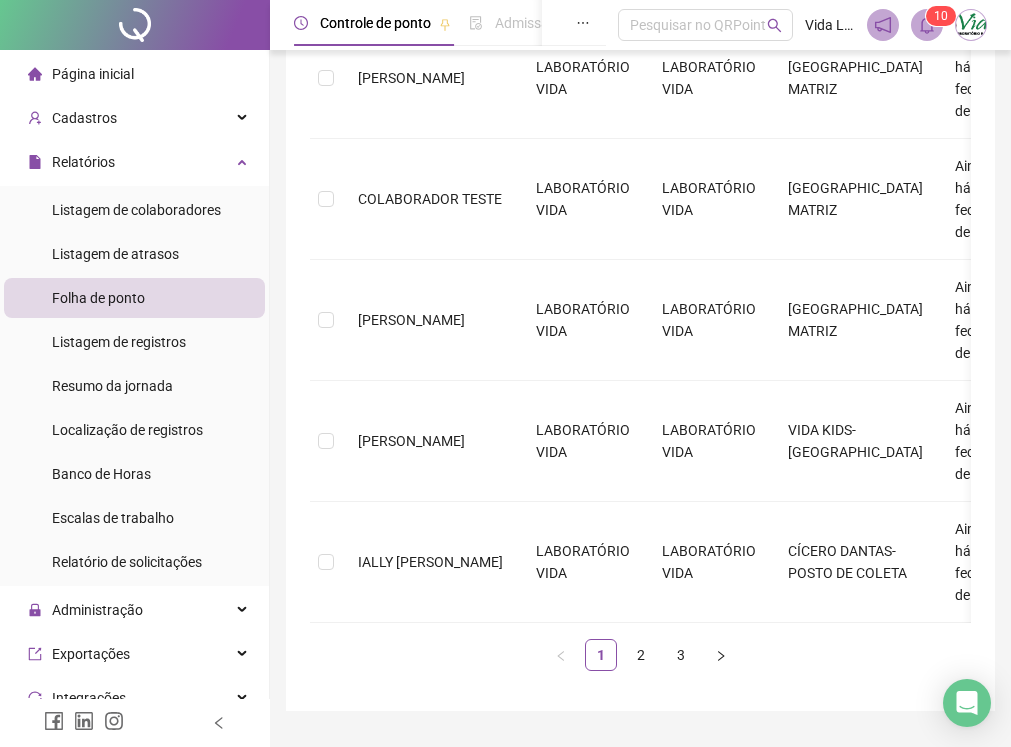 scroll, scrollTop: 1224, scrollLeft: 0, axis: vertical 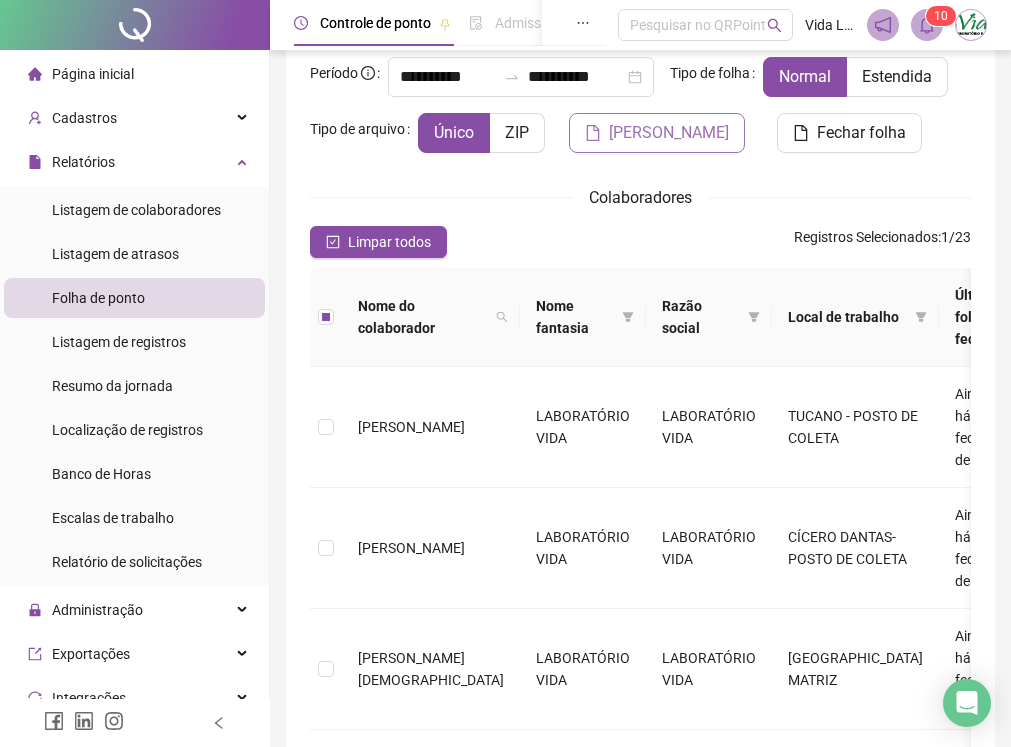 click on "[PERSON_NAME]" at bounding box center (669, 133) 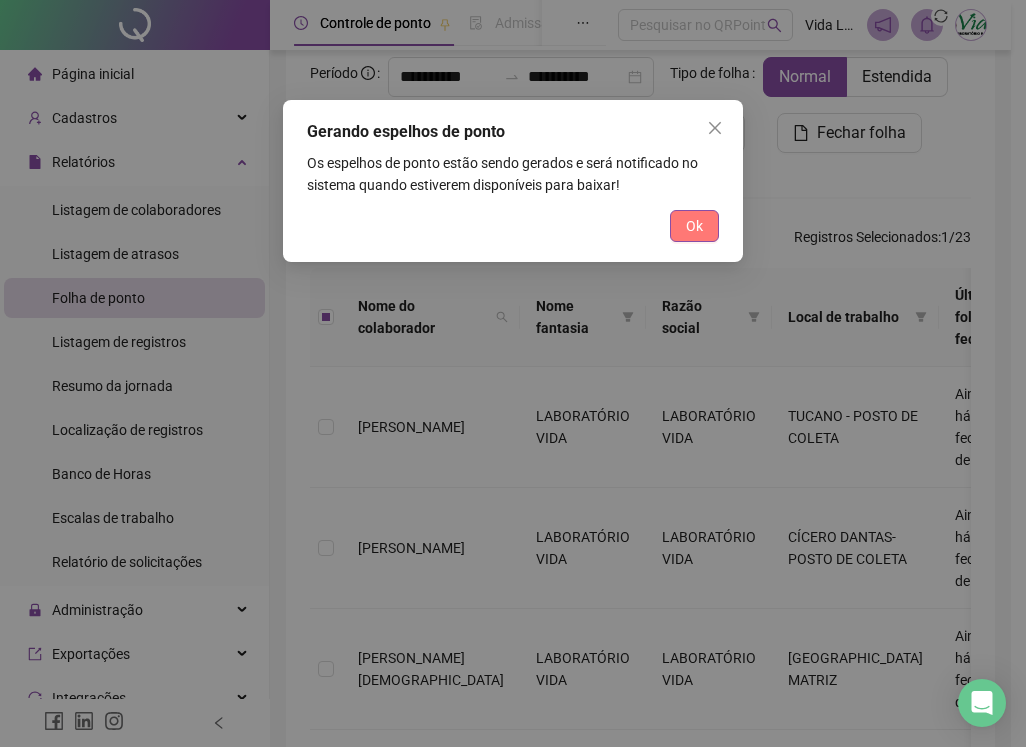 click on "Ok" at bounding box center (694, 226) 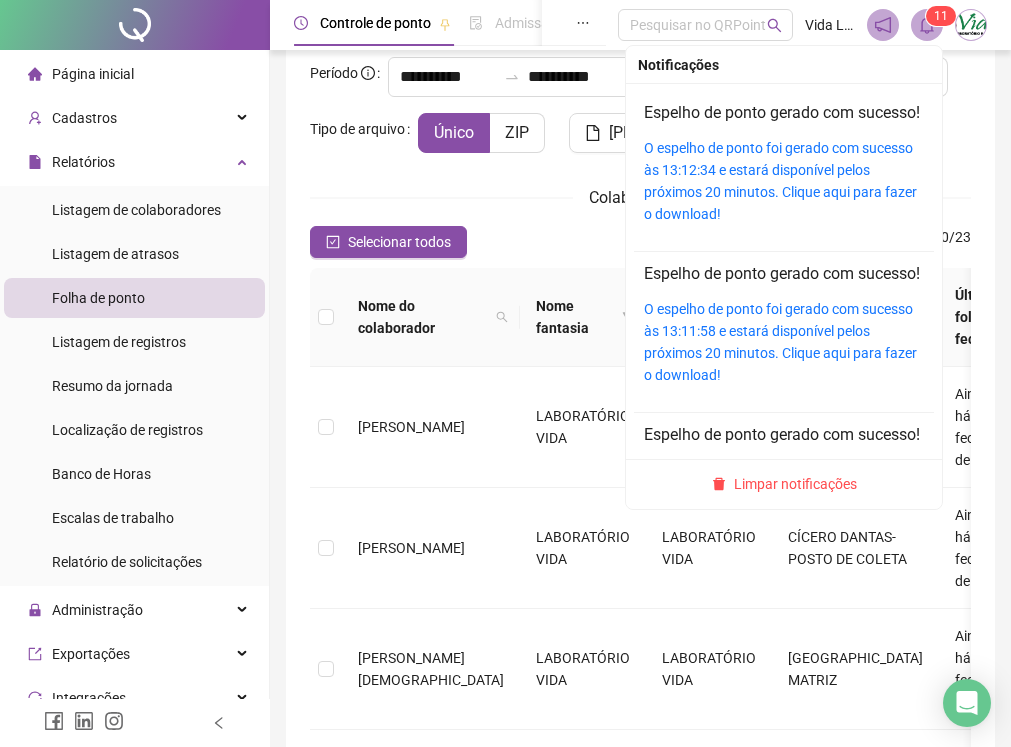 click at bounding box center [927, 25] 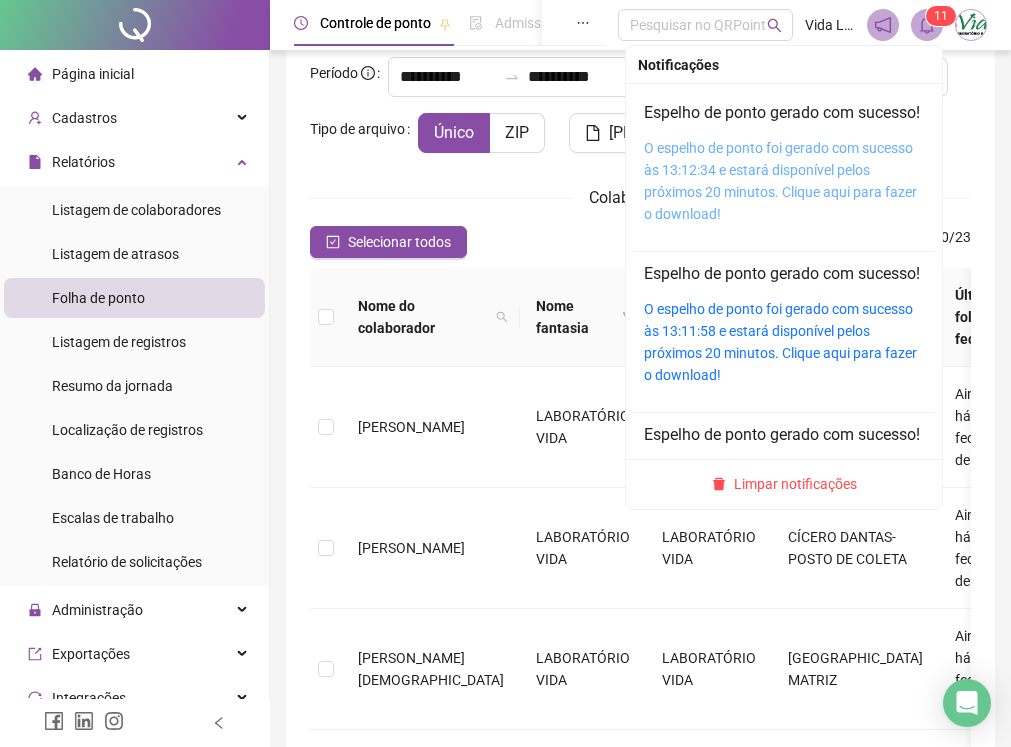 click on "O espelho de ponto foi gerado com sucesso às 13:12:34 e estará disponível pelos próximos 20 minutos.
Clique aqui para fazer o download!" at bounding box center [780, 181] 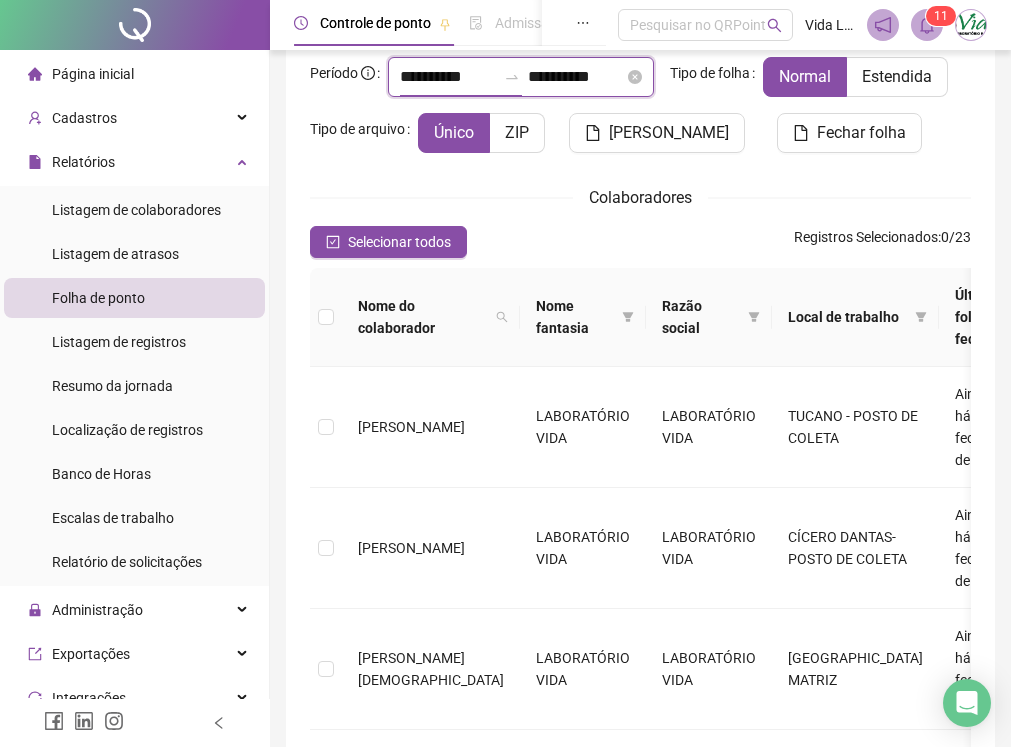 click on "**********" at bounding box center (448, 77) 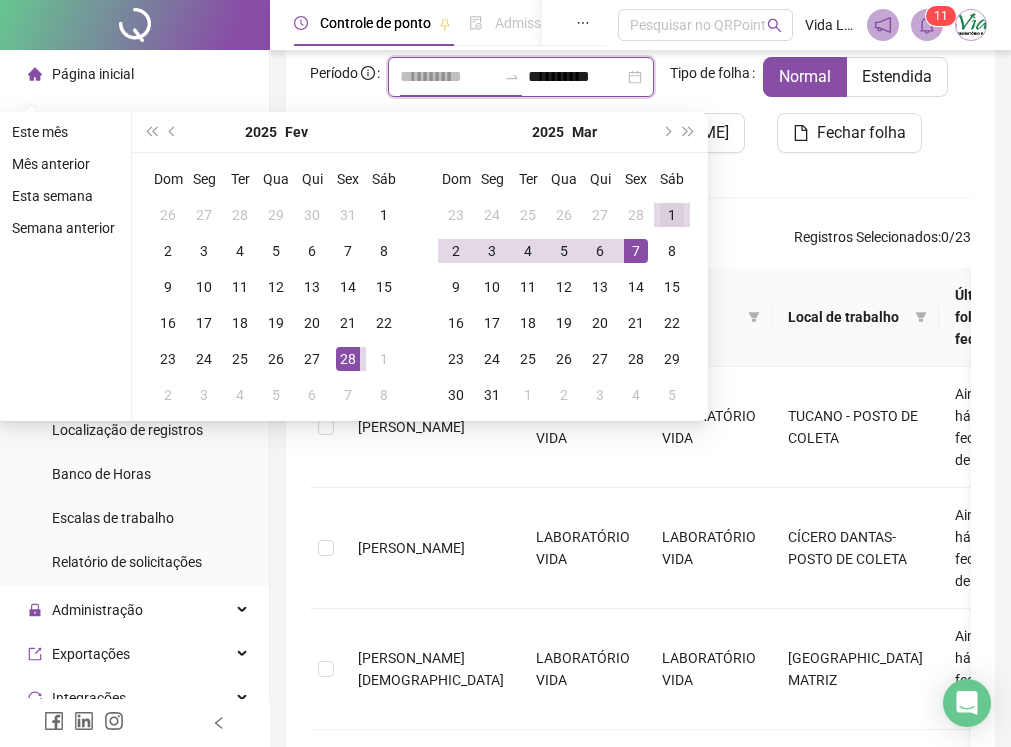 type on "**********" 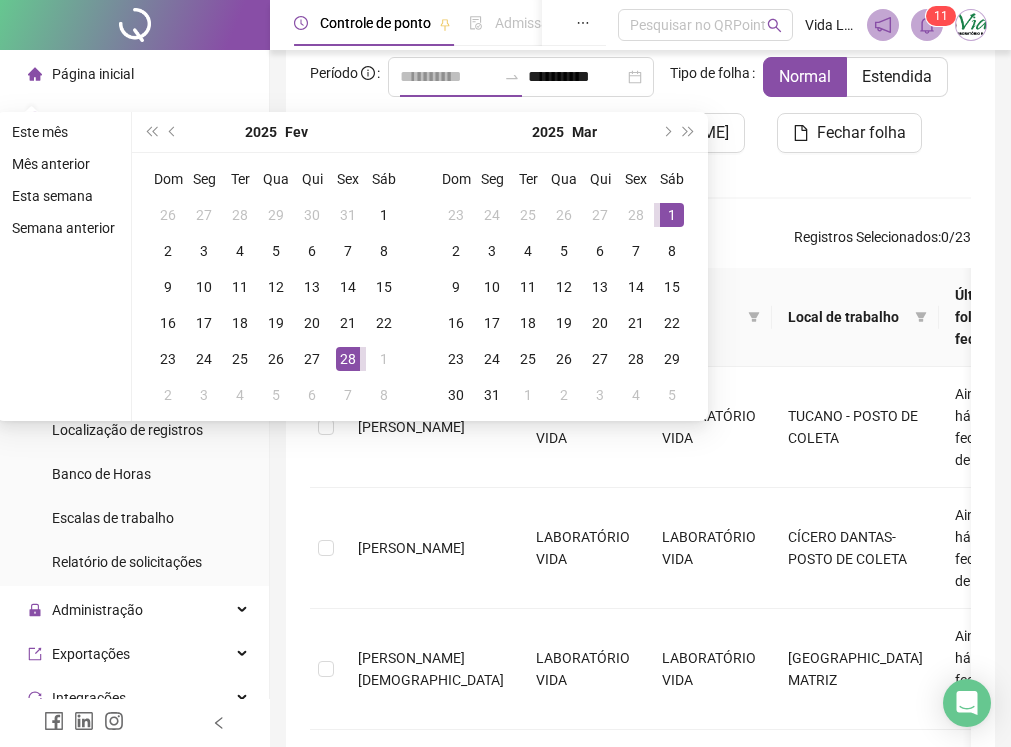 click on "1" at bounding box center (672, 215) 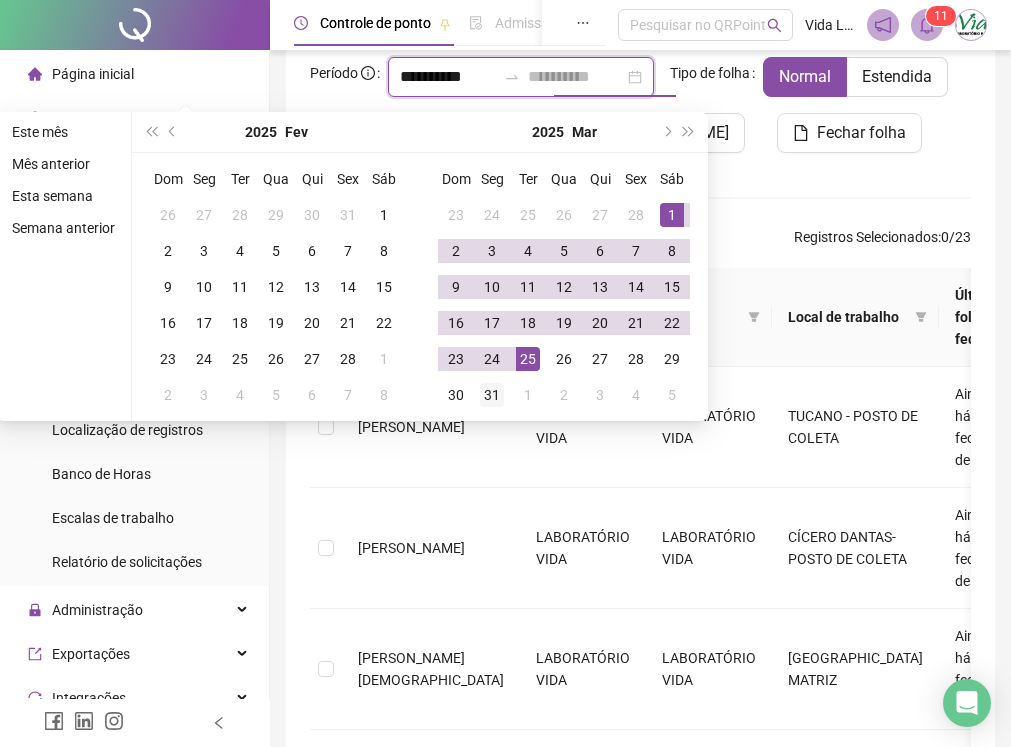 type on "**********" 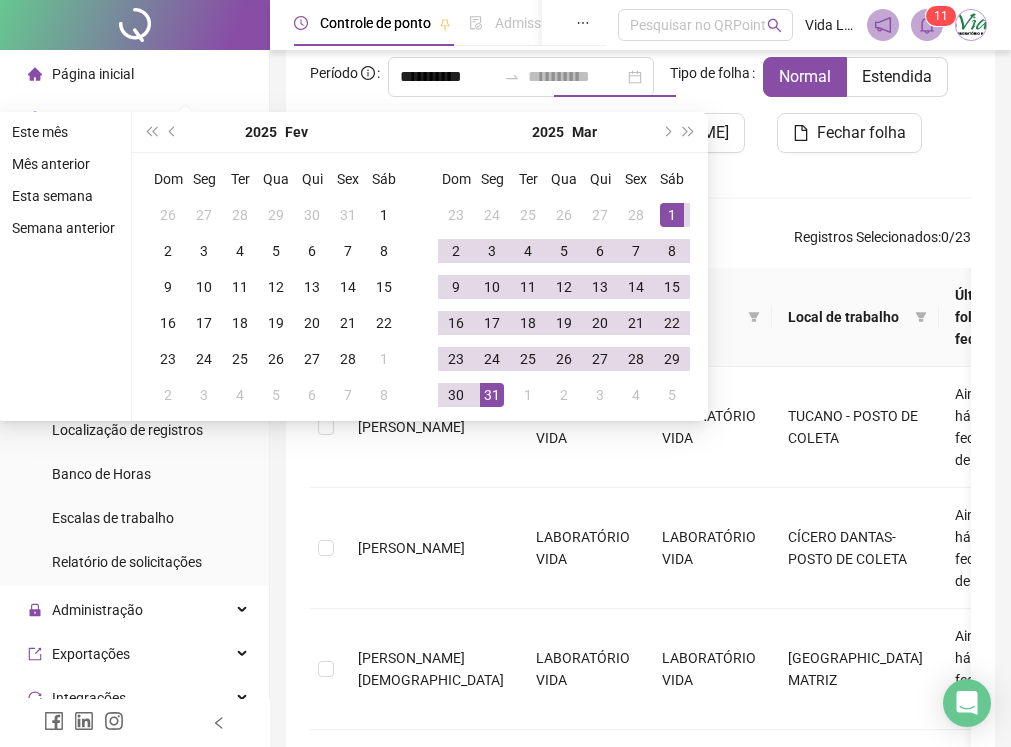 click on "31" at bounding box center (492, 395) 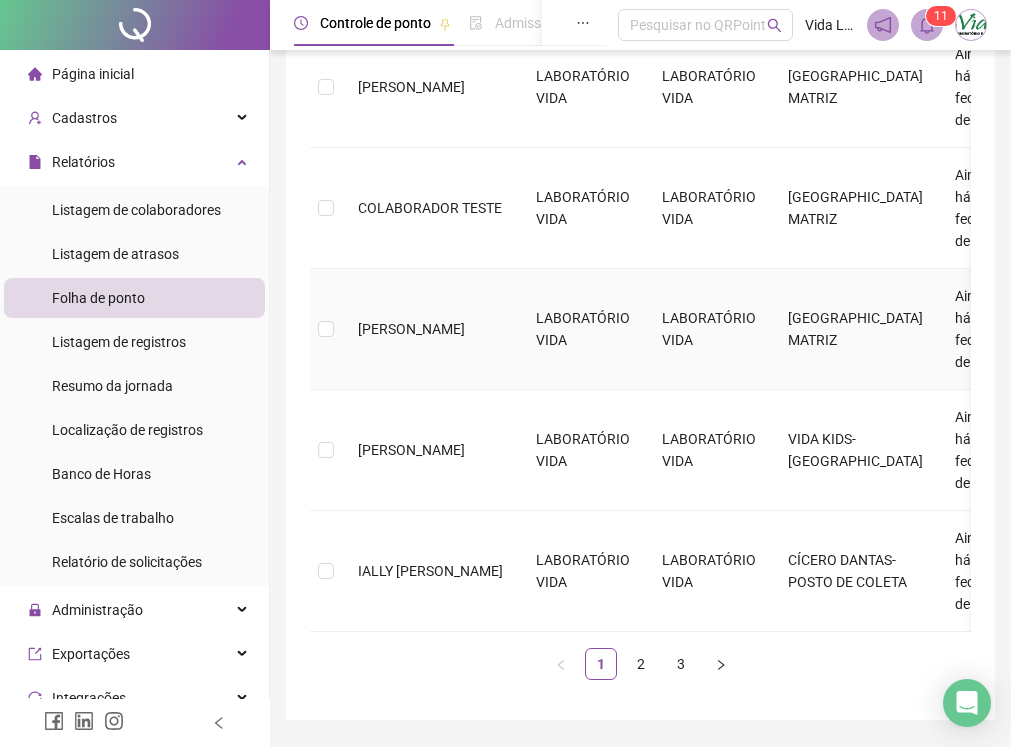 scroll, scrollTop: 1224, scrollLeft: 0, axis: vertical 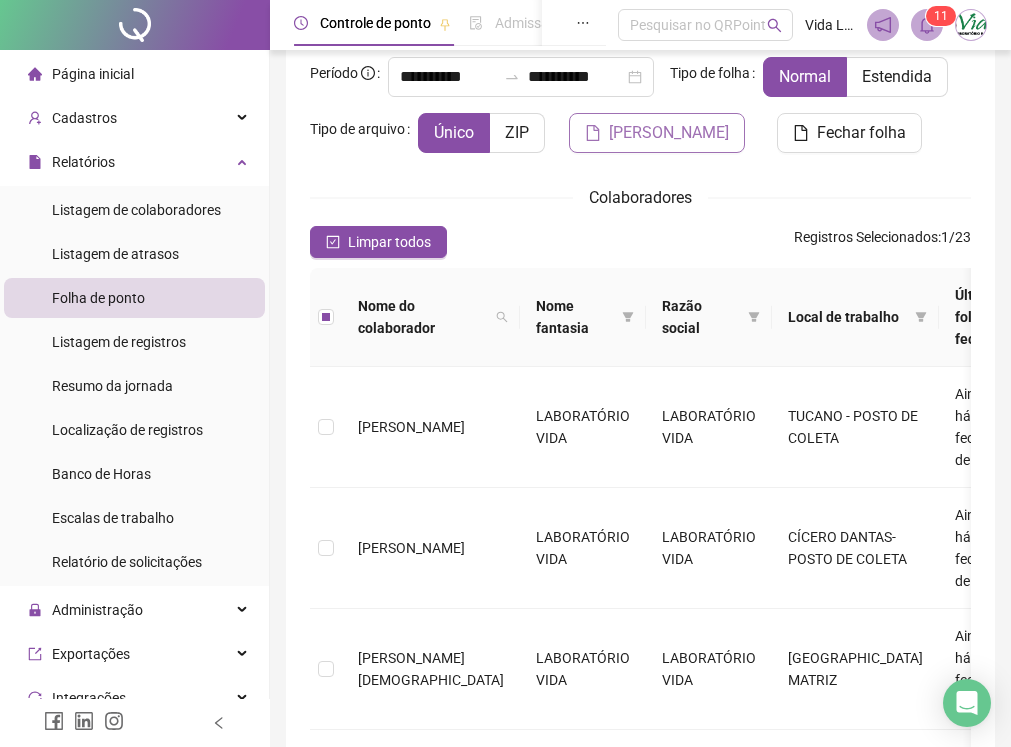 click on "[PERSON_NAME]" at bounding box center (657, 133) 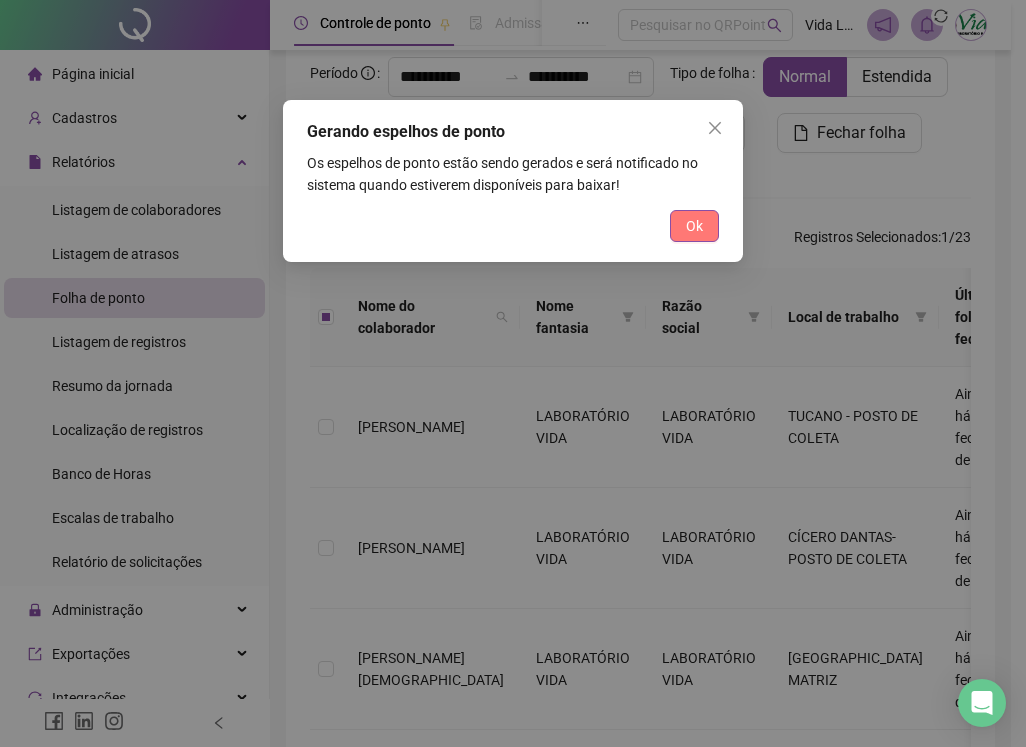 click on "Ok" at bounding box center (694, 226) 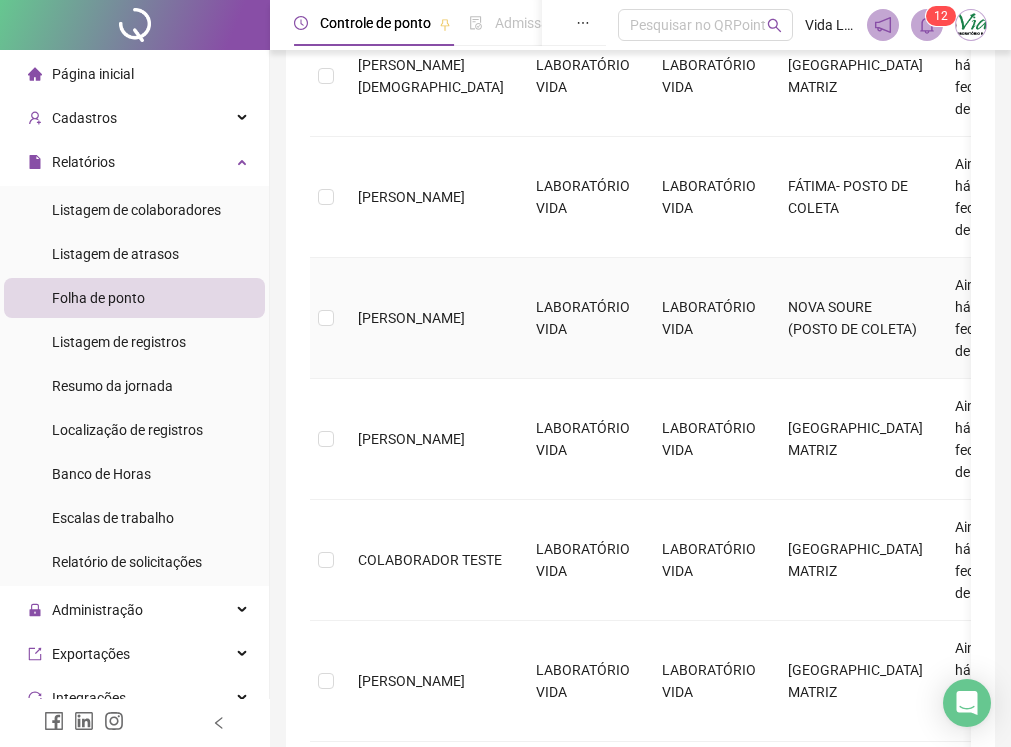 scroll, scrollTop: 1053, scrollLeft: 0, axis: vertical 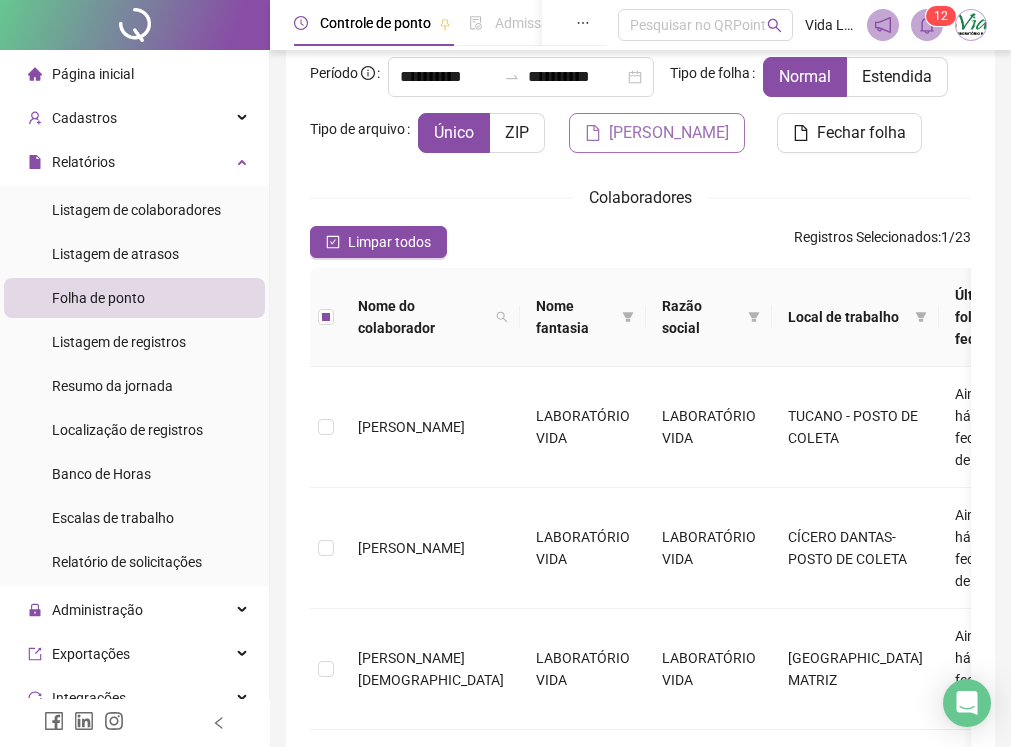 click on "[PERSON_NAME]" at bounding box center [657, 133] 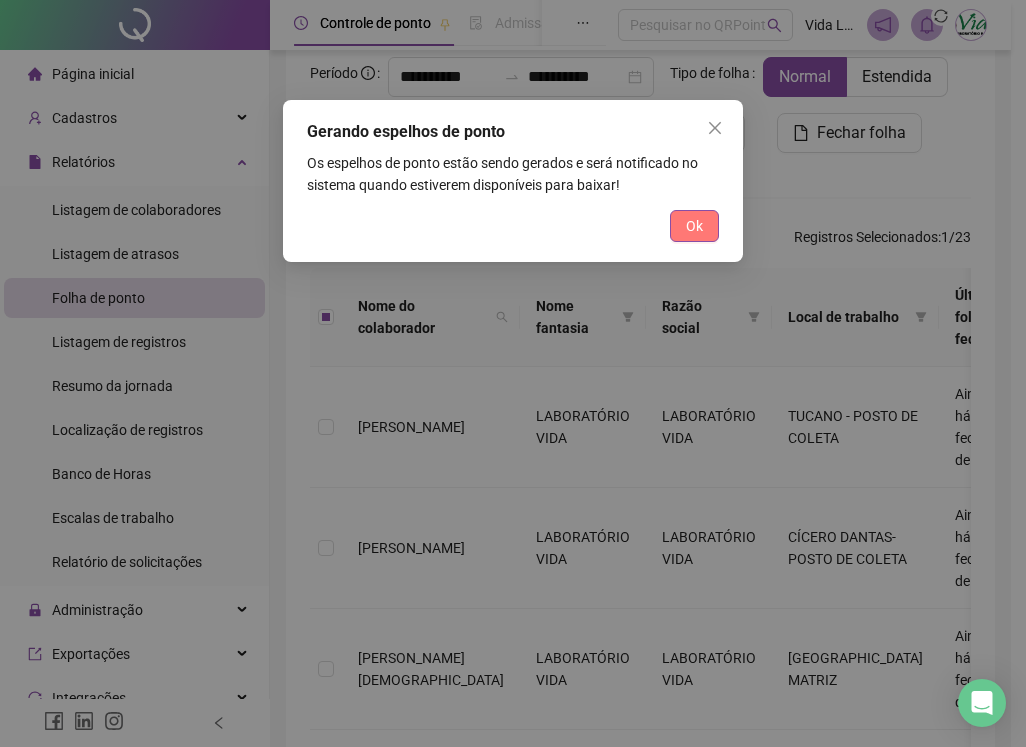 click on "Ok" at bounding box center (694, 226) 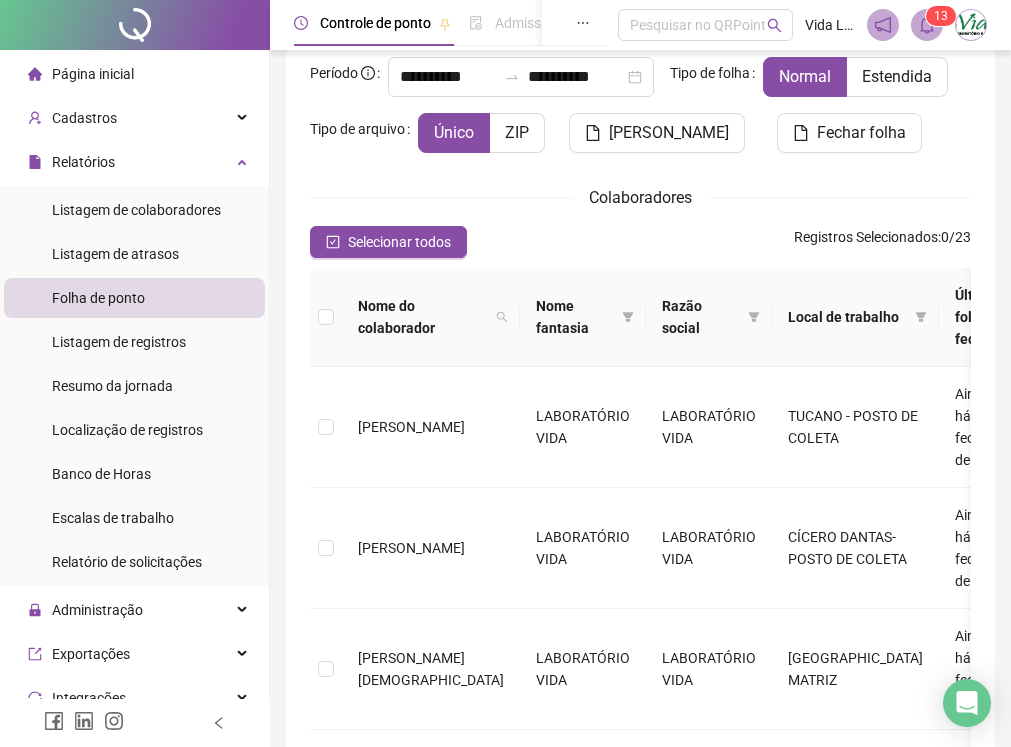 click at bounding box center (927, 25) 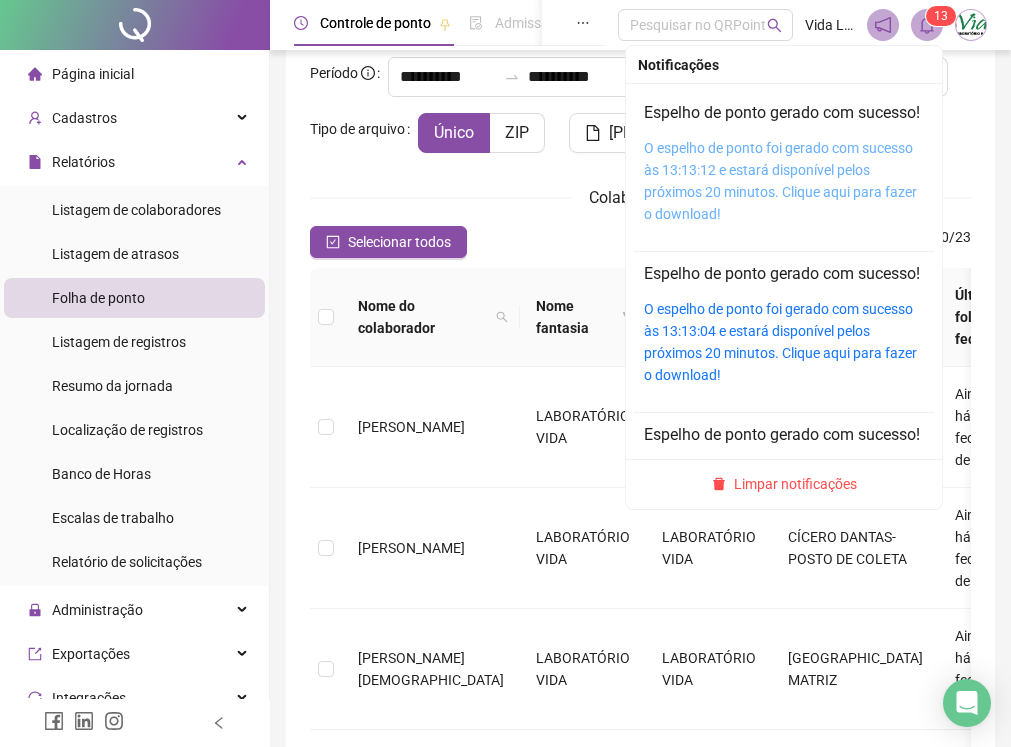 click on "O espelho de ponto foi gerado com sucesso às 13:13:12 e estará disponível pelos próximos 20 minutos.
Clique aqui para fazer o download!" at bounding box center [780, 181] 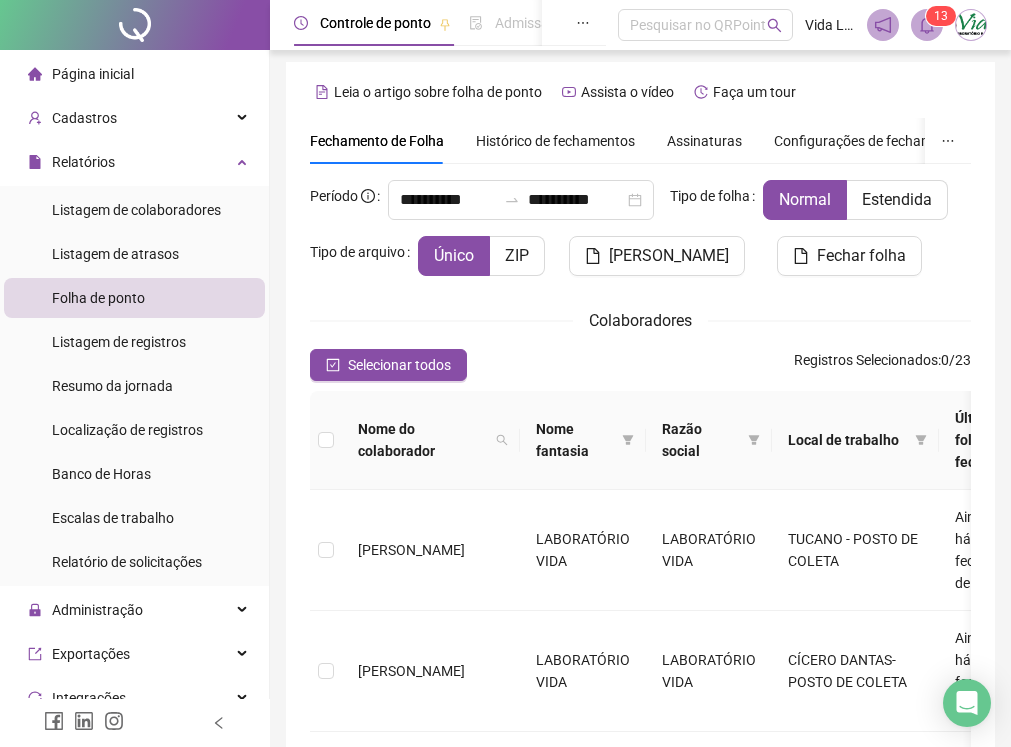 scroll, scrollTop: 0, scrollLeft: 0, axis: both 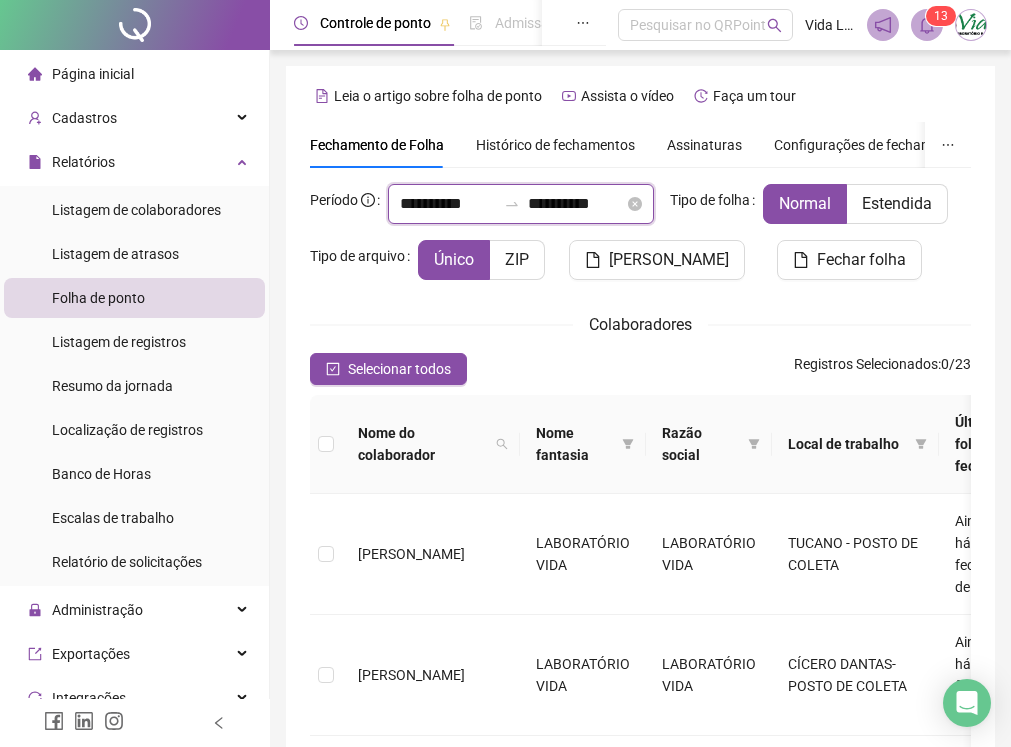 click on "**********" at bounding box center [448, 204] 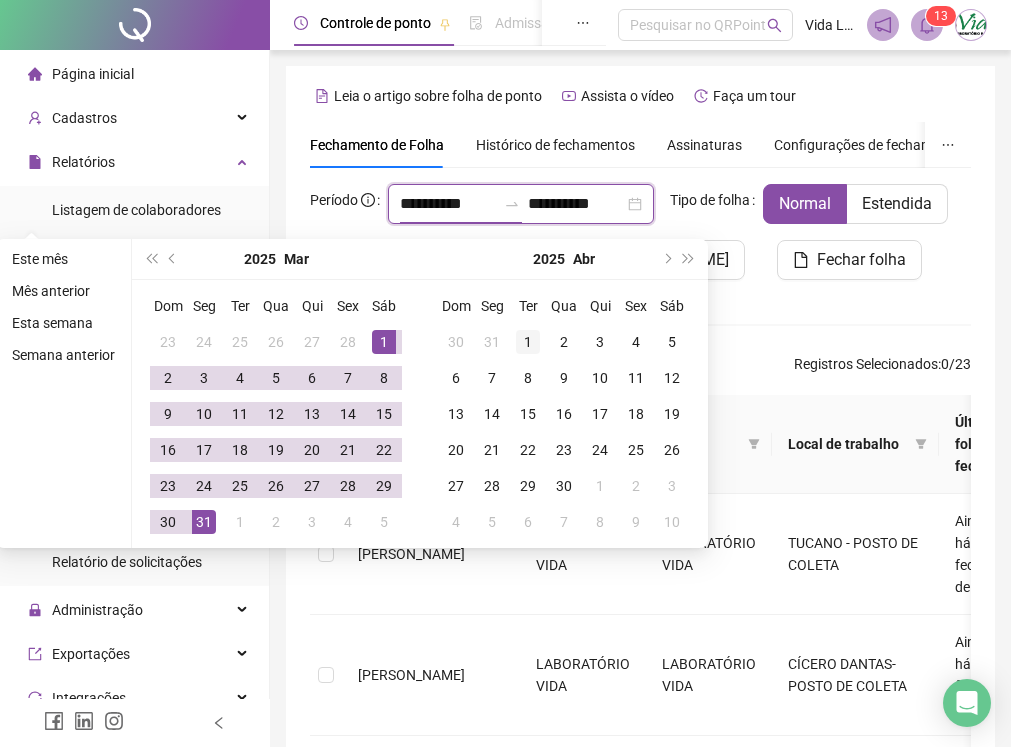 type on "**********" 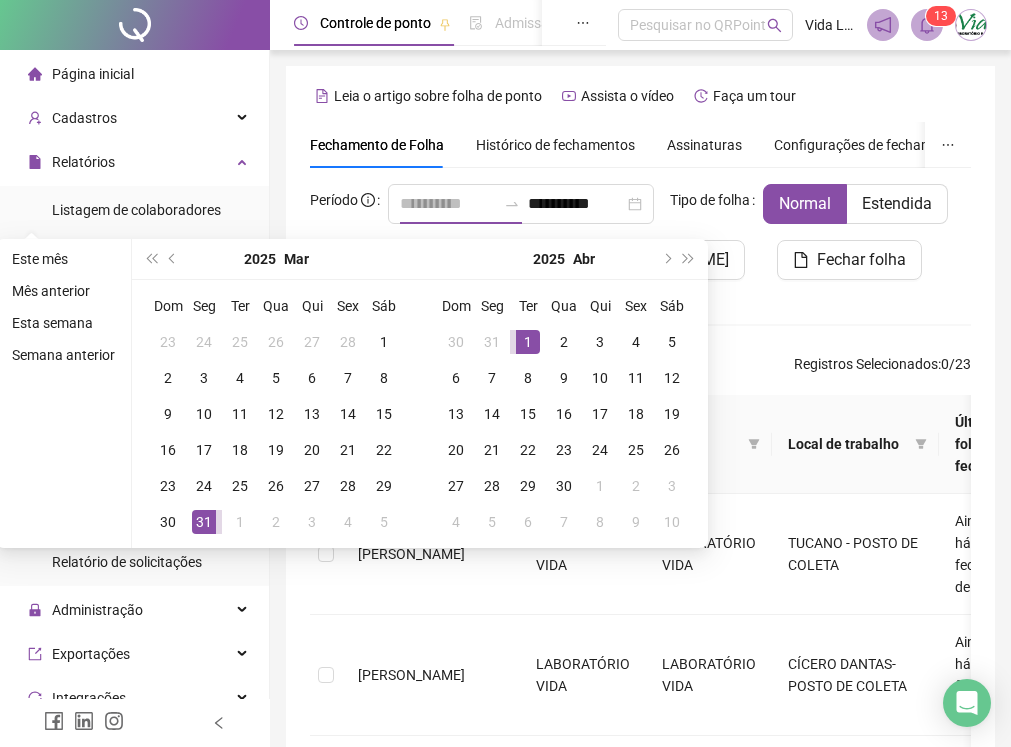 click on "1" at bounding box center (528, 342) 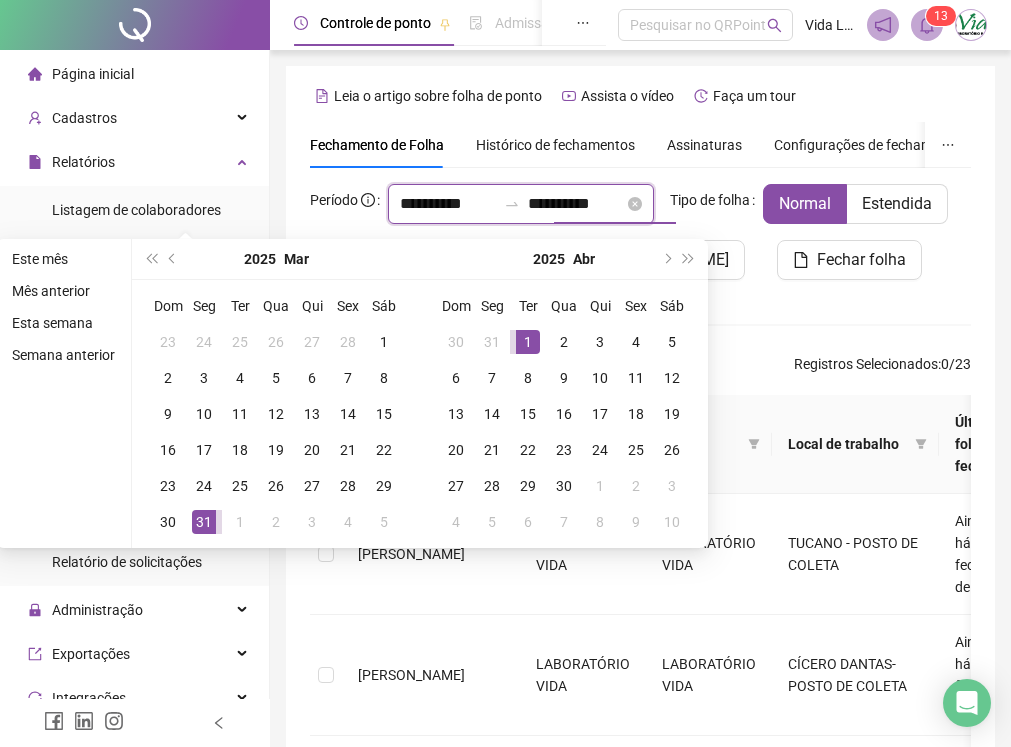 click on "**********" at bounding box center (576, 204) 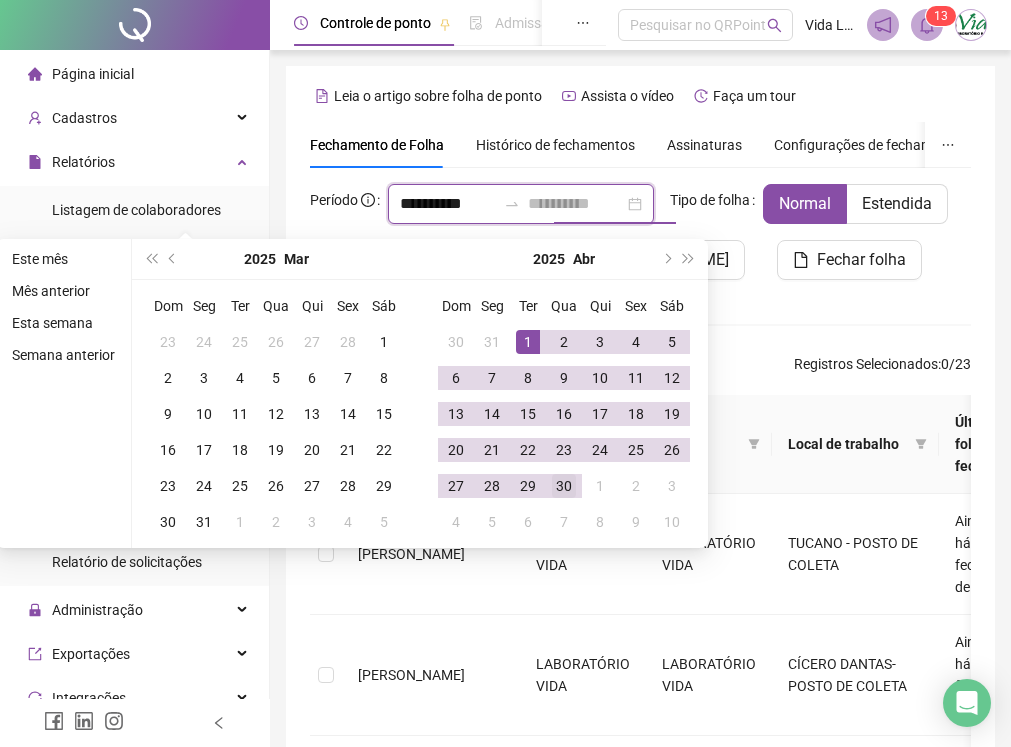 type on "**********" 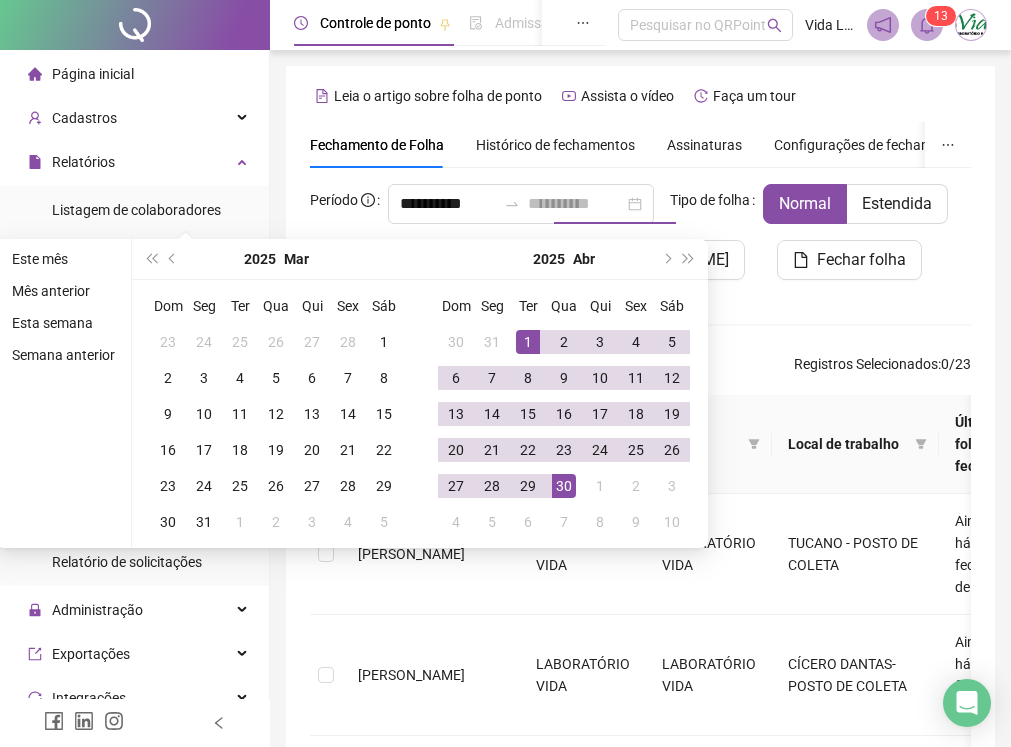 click on "30" at bounding box center [564, 486] 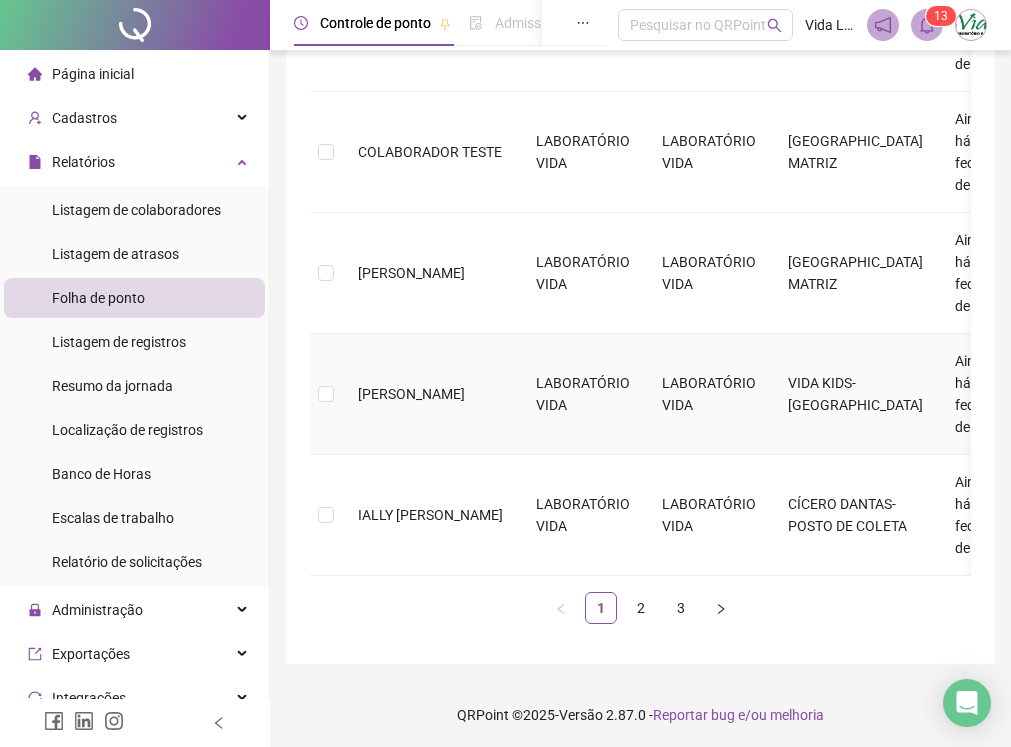 scroll, scrollTop: 1224, scrollLeft: 0, axis: vertical 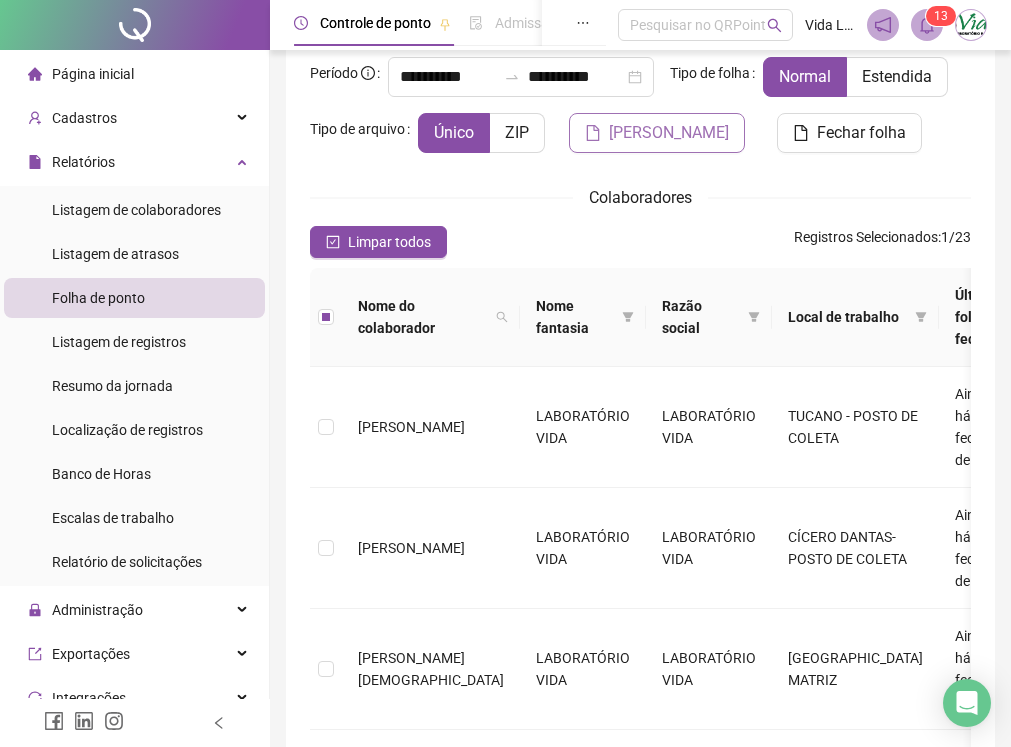 click on "[PERSON_NAME]" at bounding box center (669, 133) 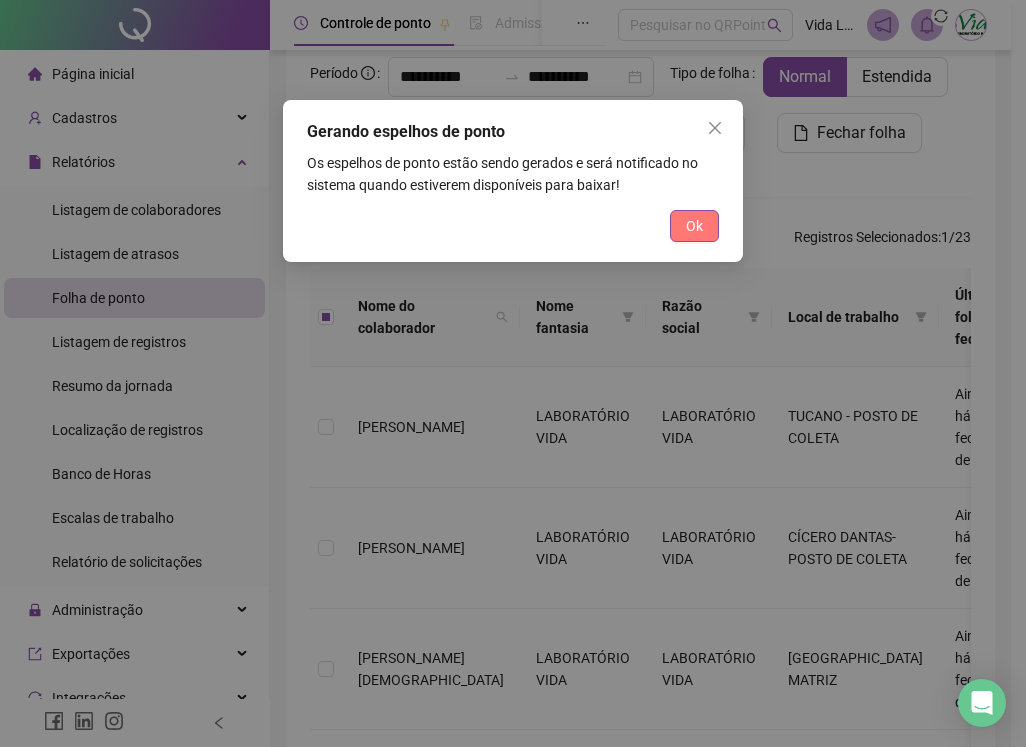 click on "Ok" at bounding box center [694, 226] 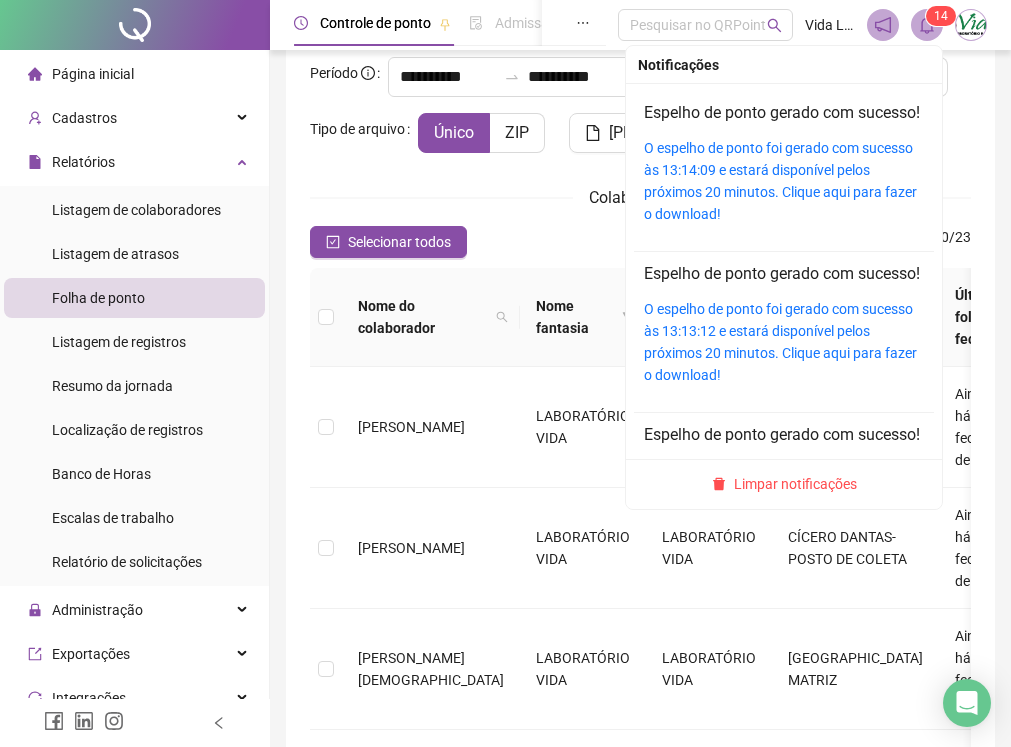 click 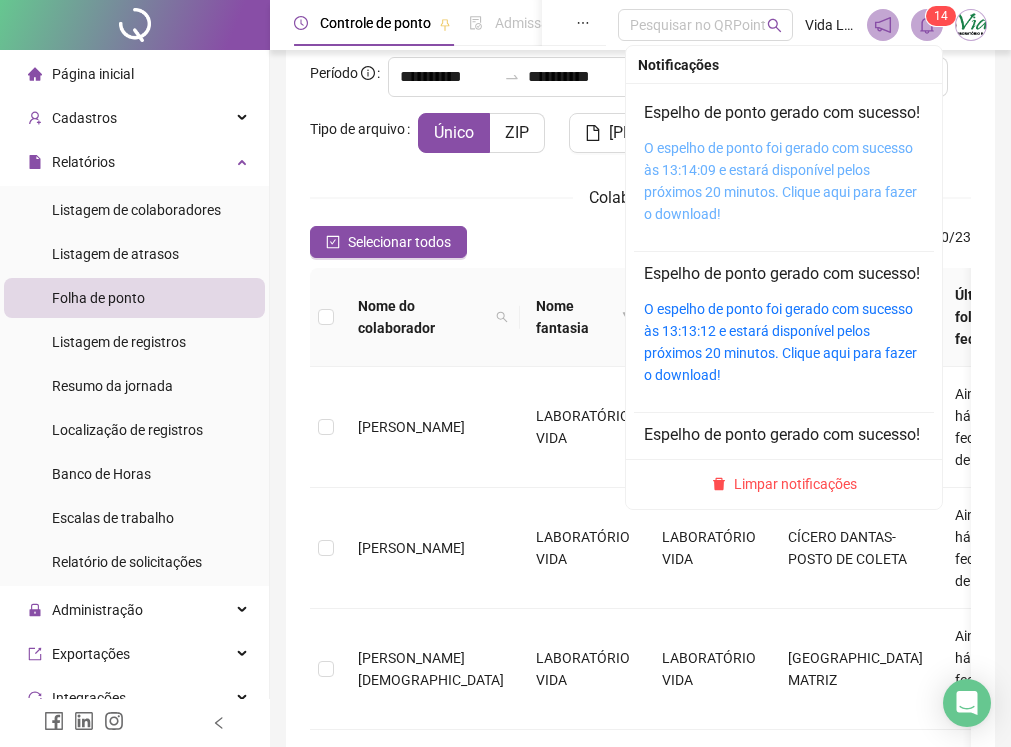 click on "O espelho de ponto foi gerado com sucesso às 13:14:09 e estará disponível pelos próximos 20 minutos.
Clique aqui para fazer o download!" at bounding box center (780, 181) 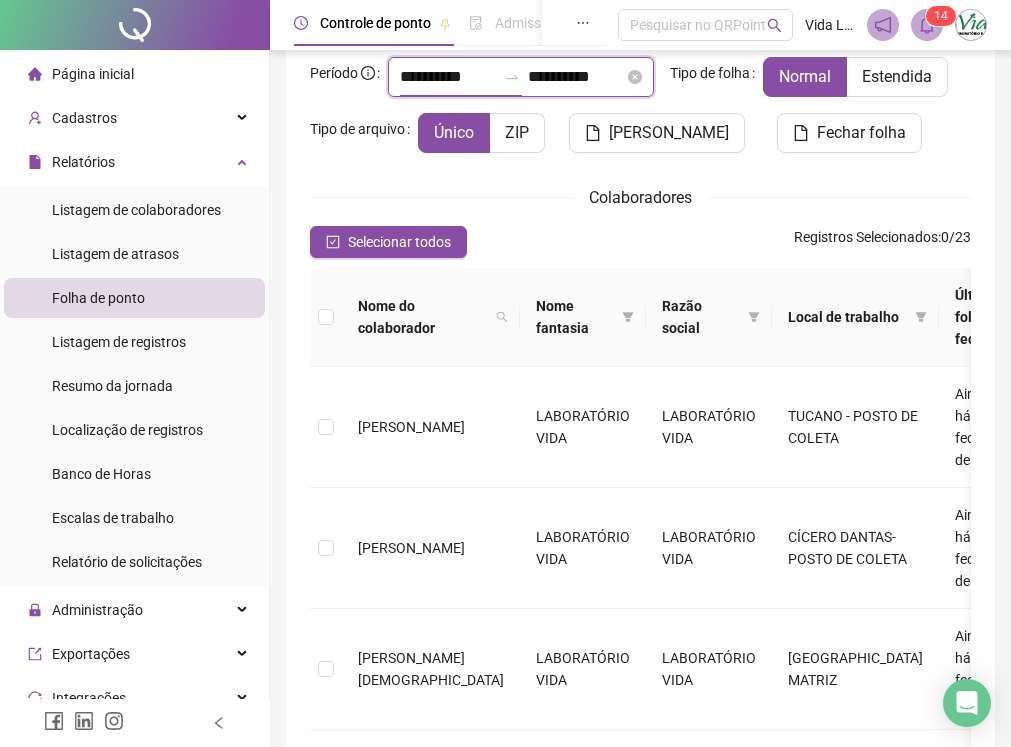 click on "**********" at bounding box center (448, 77) 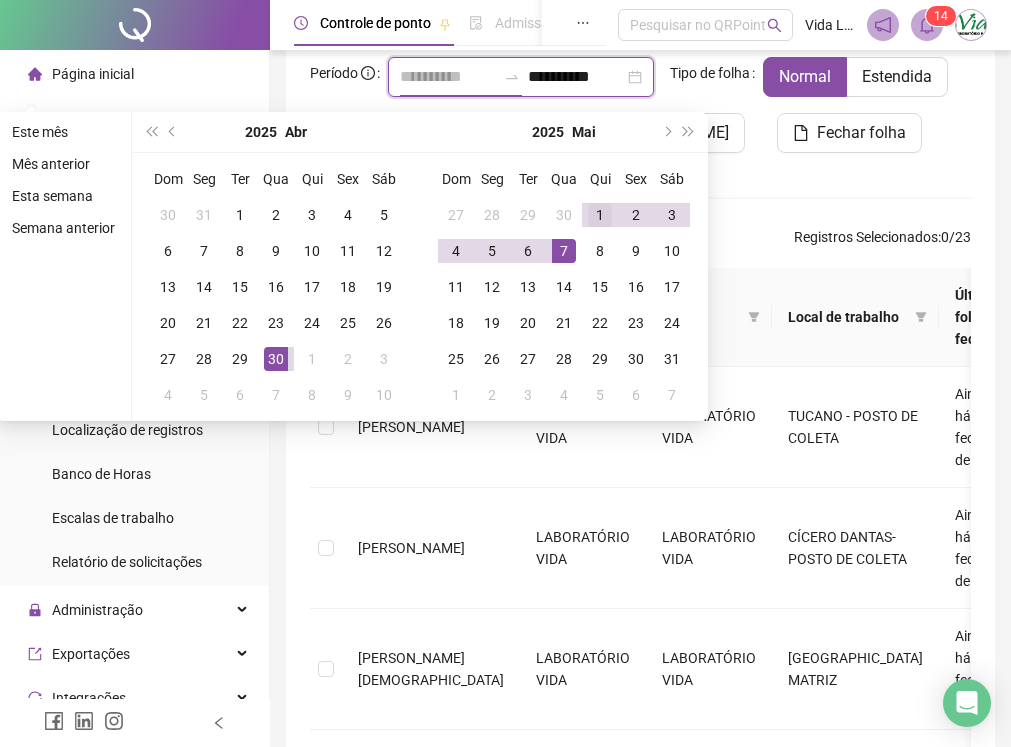 type on "**********" 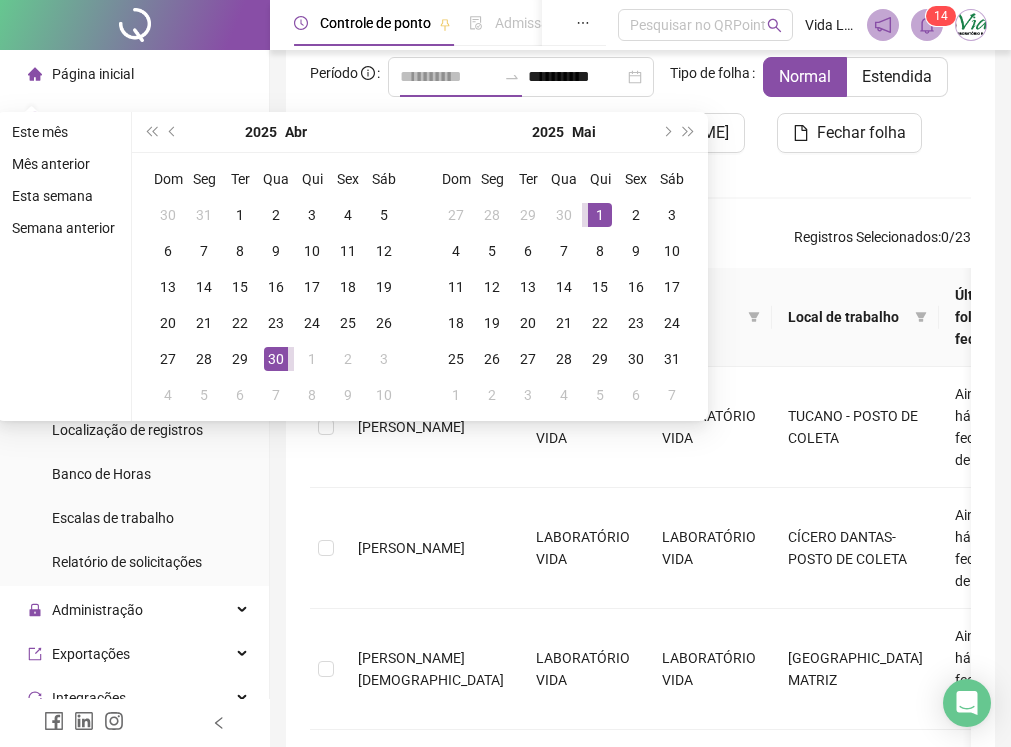 click on "1" at bounding box center [600, 215] 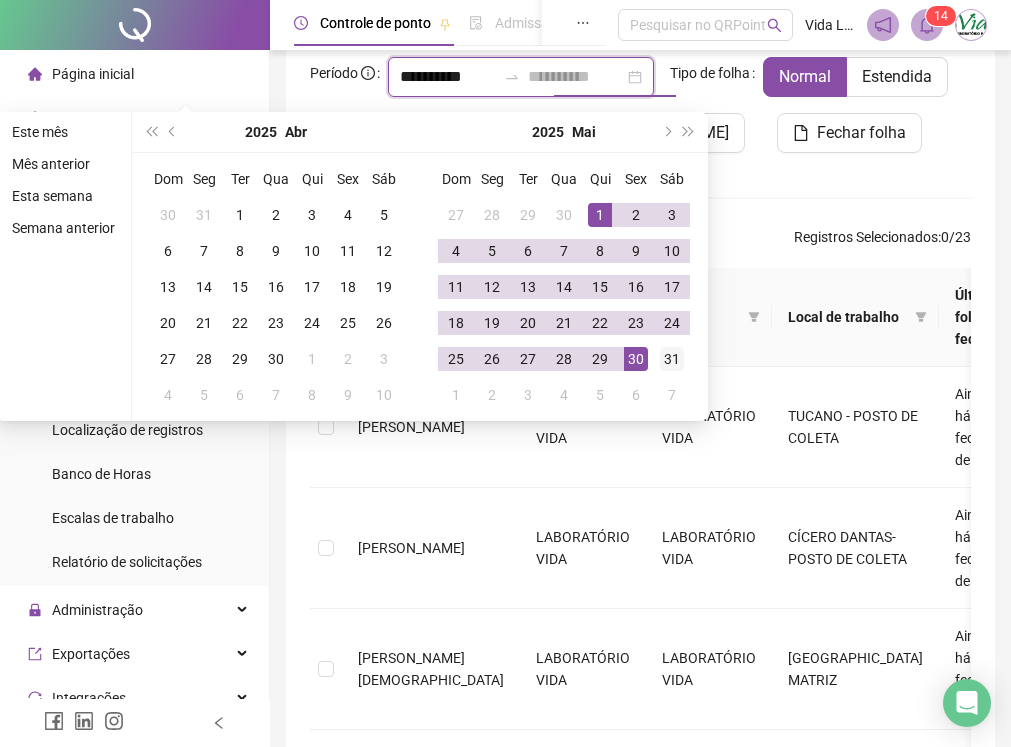 type on "**********" 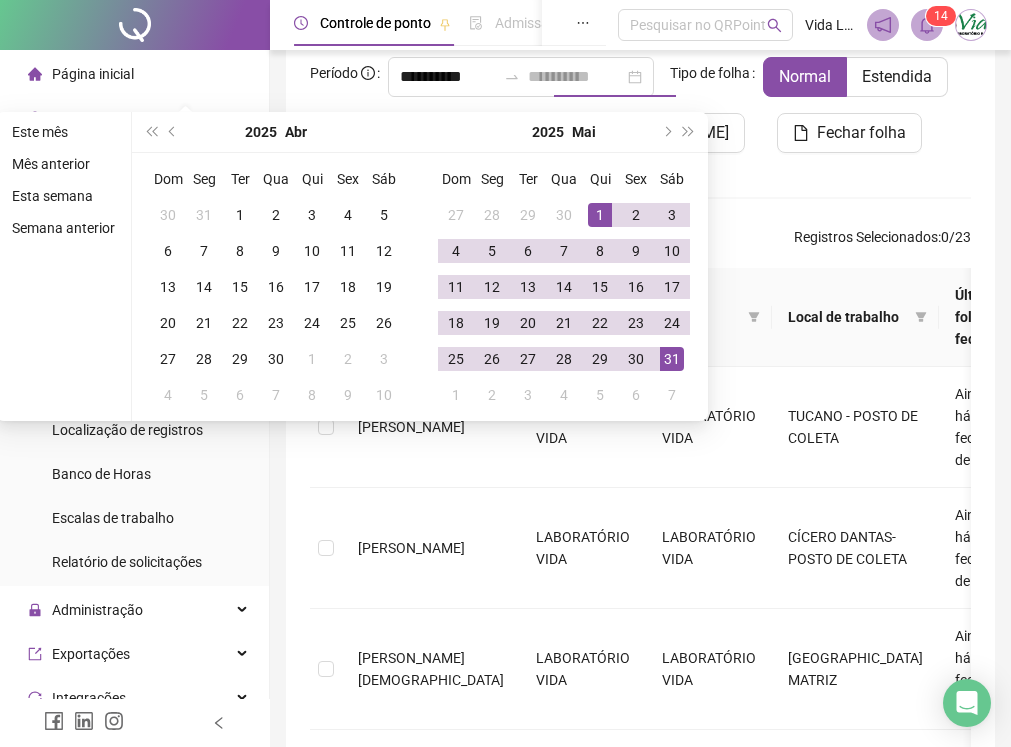 click on "31" at bounding box center [672, 359] 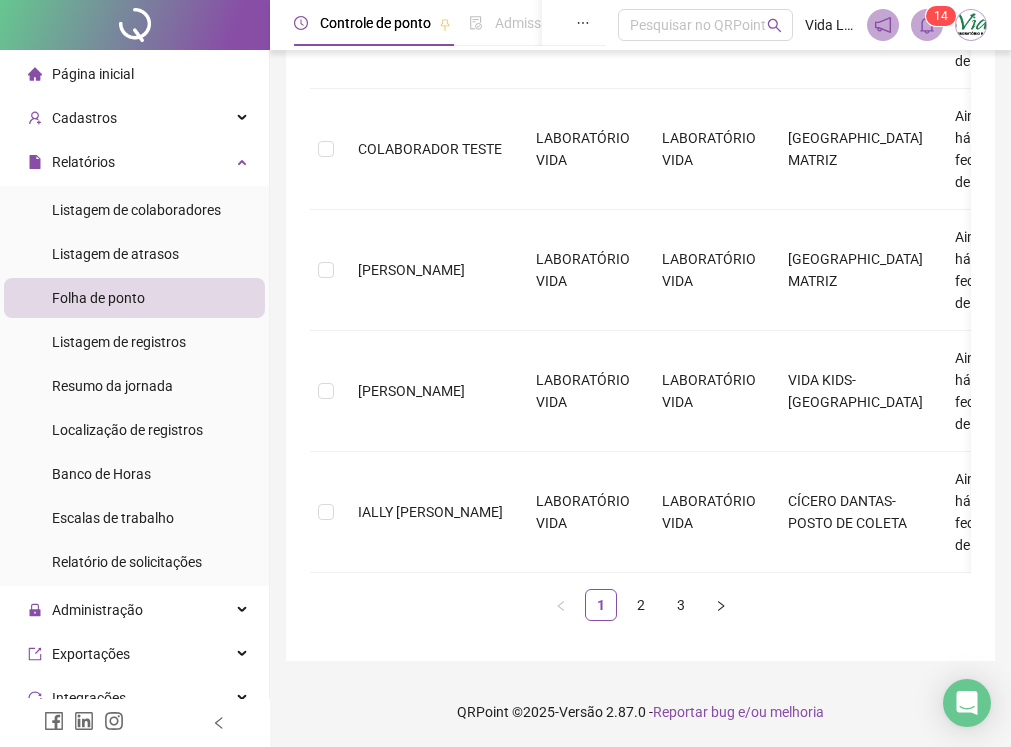 scroll, scrollTop: 1224, scrollLeft: 0, axis: vertical 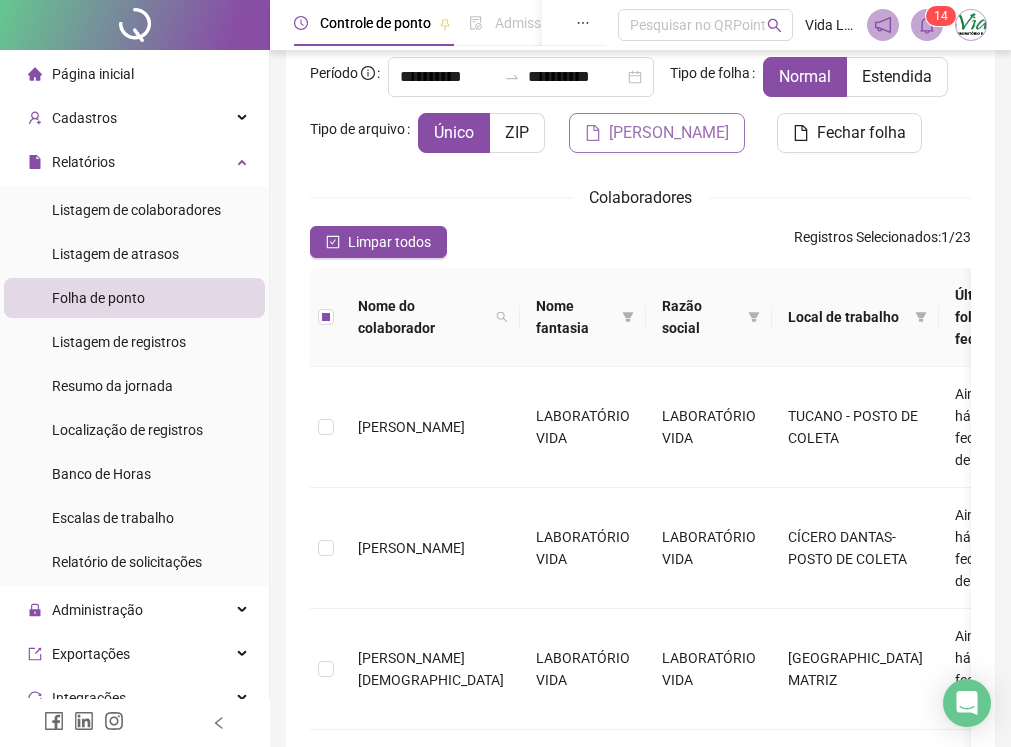 click on "[PERSON_NAME]" at bounding box center (669, 133) 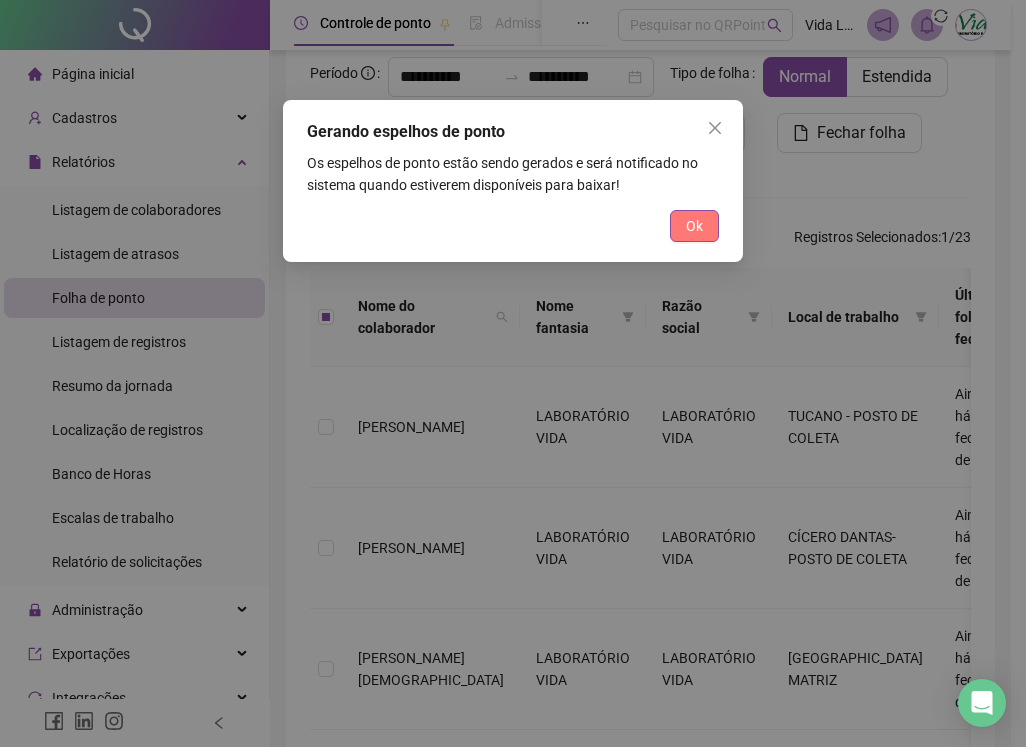 click on "Ok" at bounding box center (694, 226) 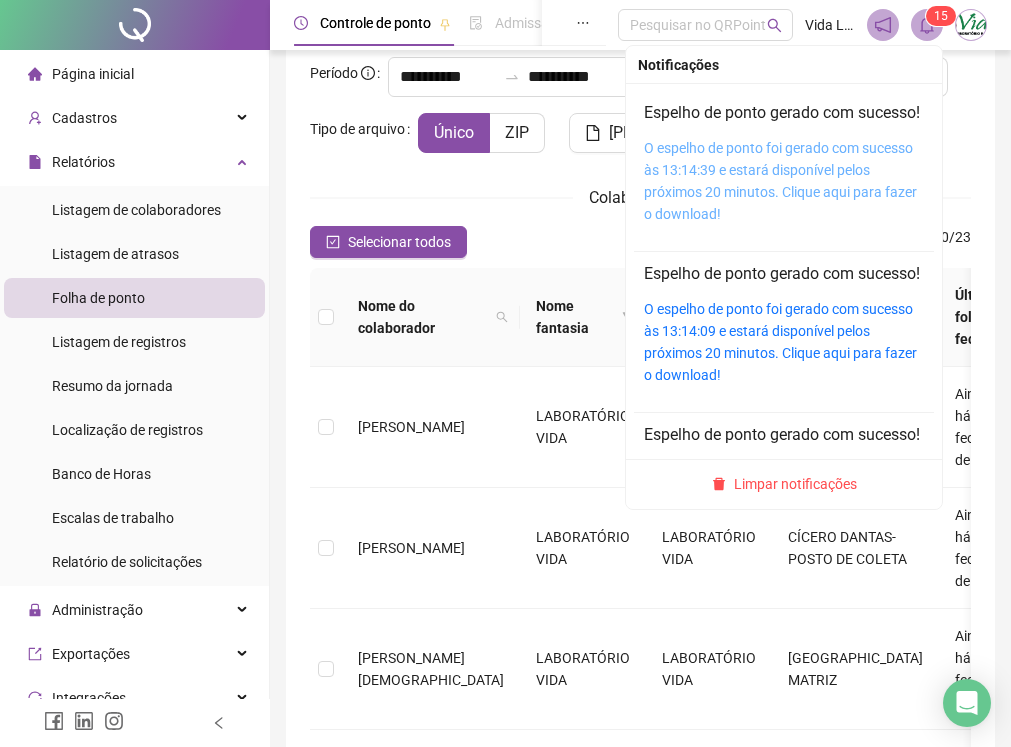 click on "O espelho de ponto foi gerado com sucesso às 13:14:39 e estará disponível pelos próximos 20 minutos.
Clique aqui para fazer o download!" at bounding box center (780, 181) 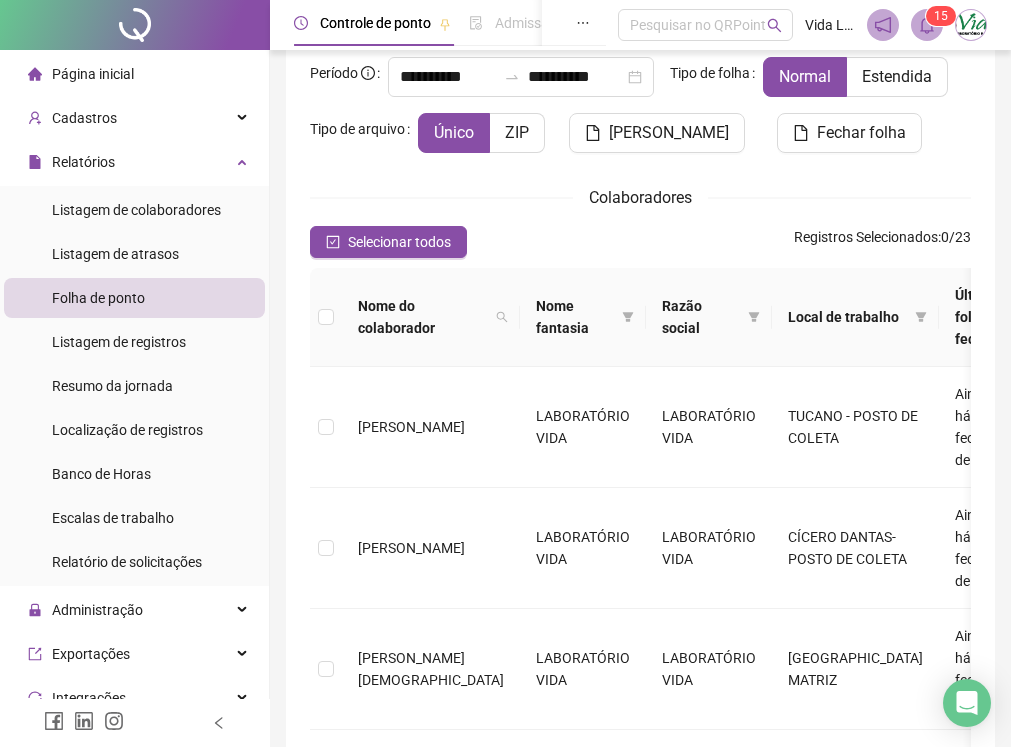 click at bounding box center (927, 25) 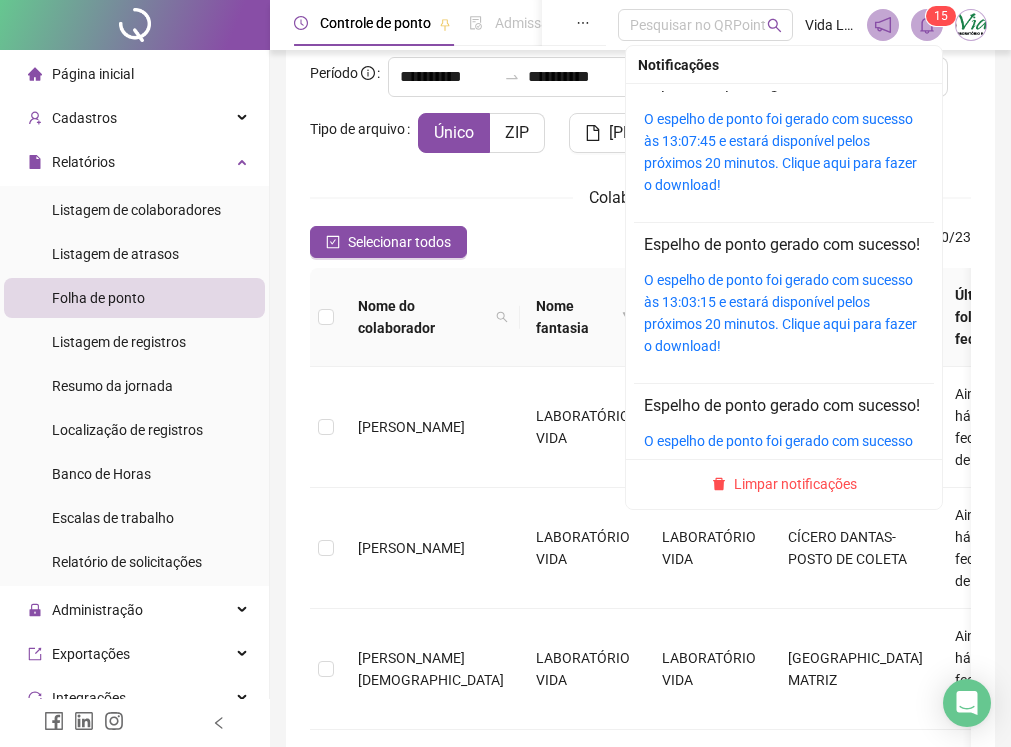 scroll, scrollTop: 2414, scrollLeft: 0, axis: vertical 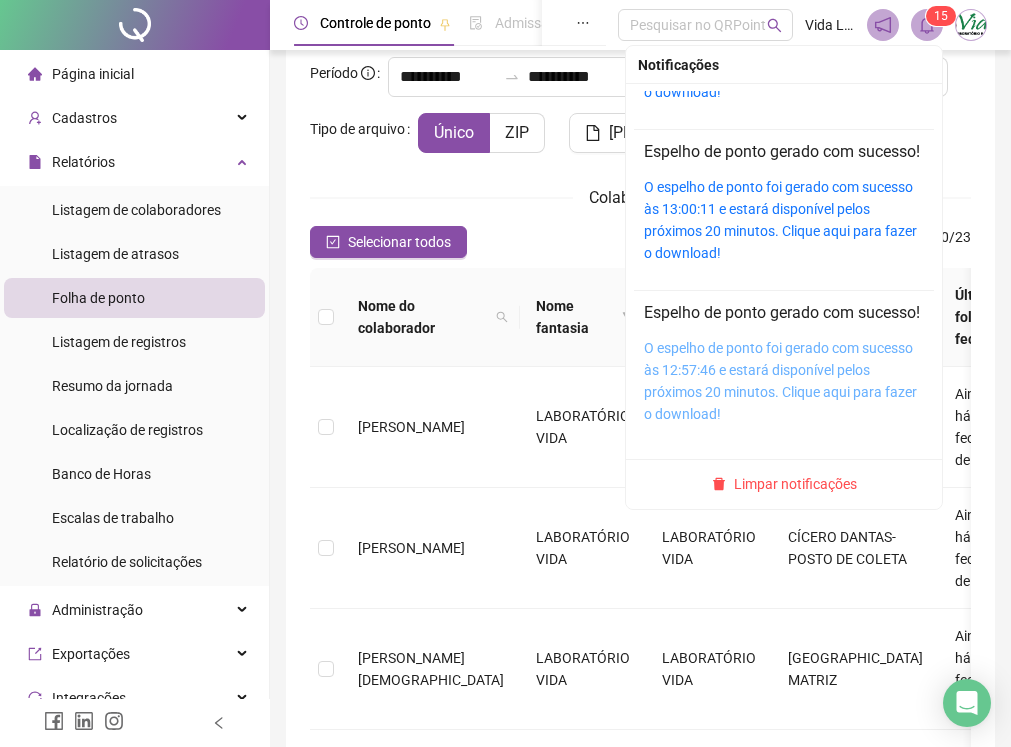 click on "O espelho de ponto foi gerado com sucesso às 12:57:46 e estará disponível pelos próximos 20 minutos.
Clique aqui para fazer o download!" at bounding box center [780, 381] 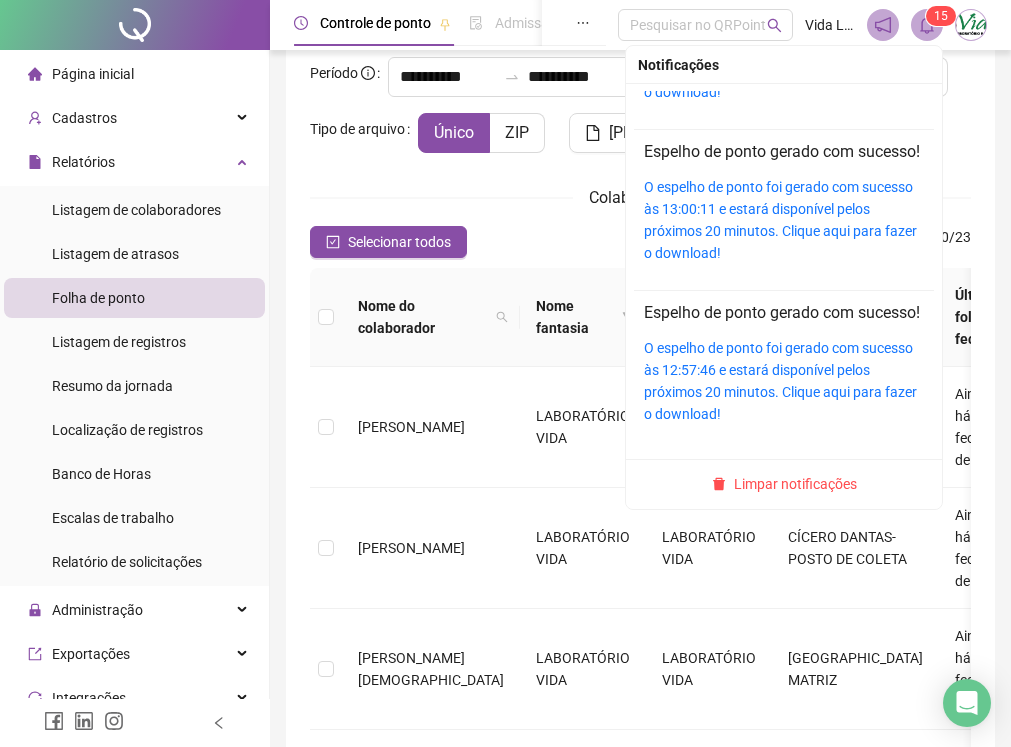 click at bounding box center (927, 25) 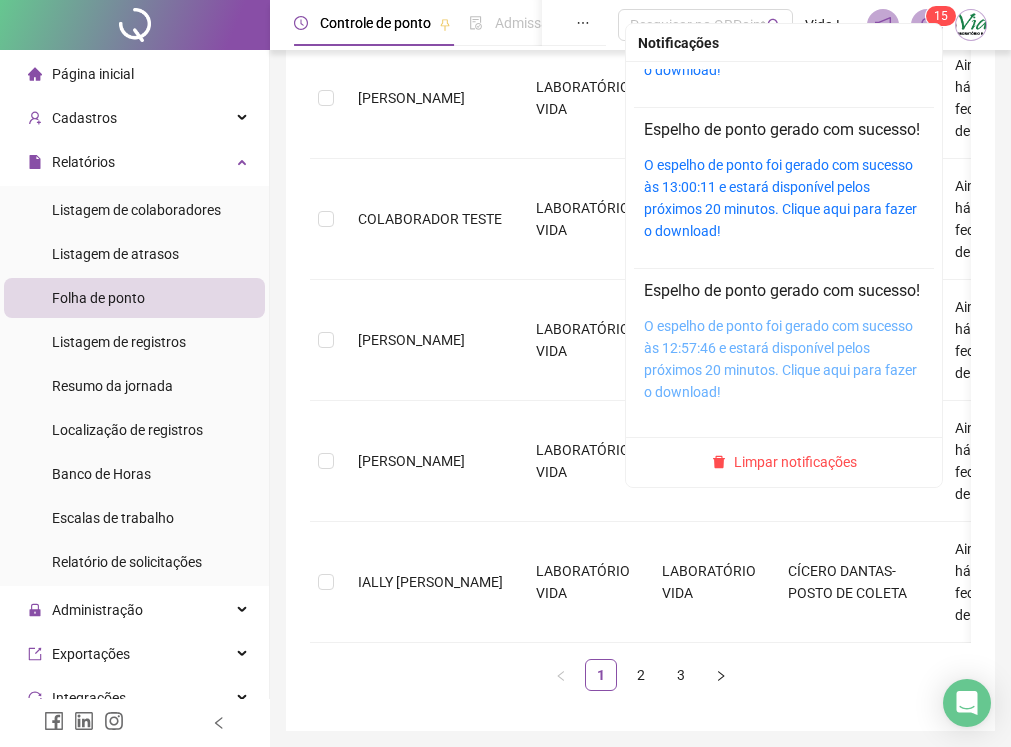 scroll, scrollTop: 1027, scrollLeft: 0, axis: vertical 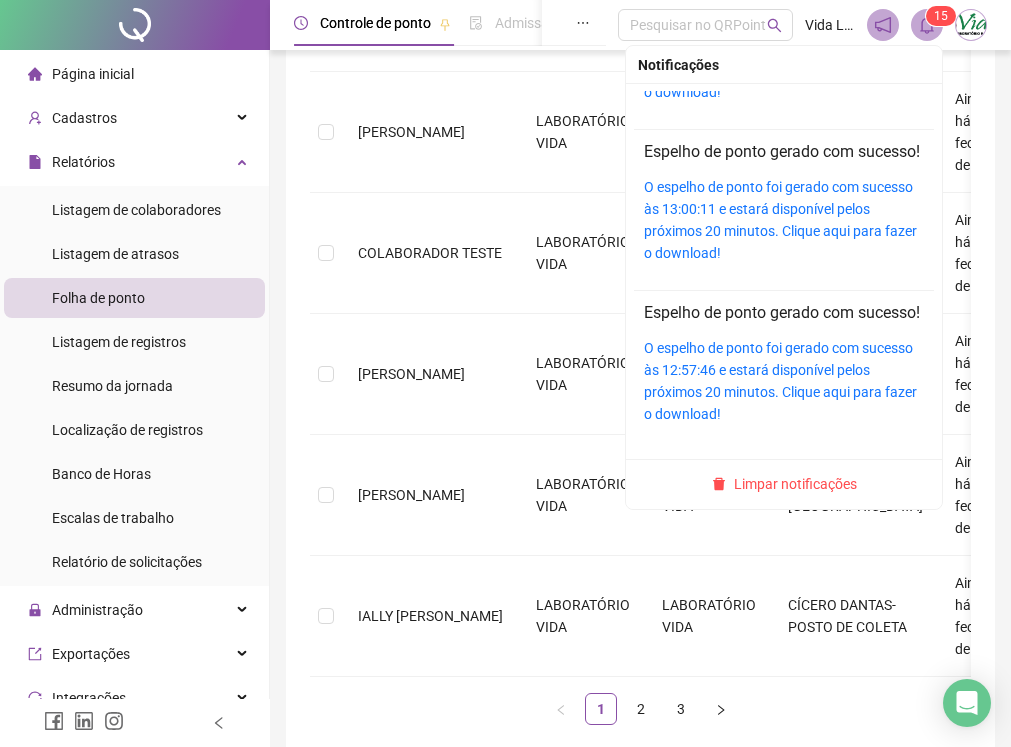 click on "O espelho de ponto foi gerado com sucesso às 13:00:11 e estará disponível pelos próximos 20 minutos.
Clique aqui para fazer o download!" at bounding box center (784, 220) 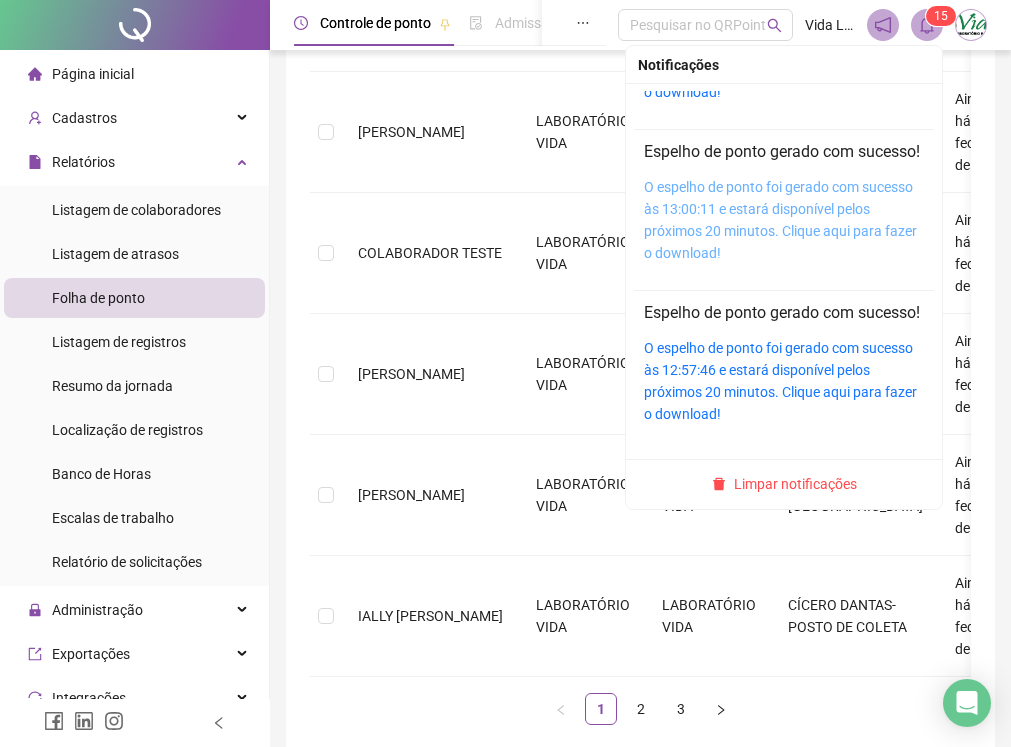 click on "O espelho de ponto foi gerado com sucesso às 13:00:11 e estará disponível pelos próximos 20 minutos.
Clique aqui para fazer o download!" at bounding box center (780, 220) 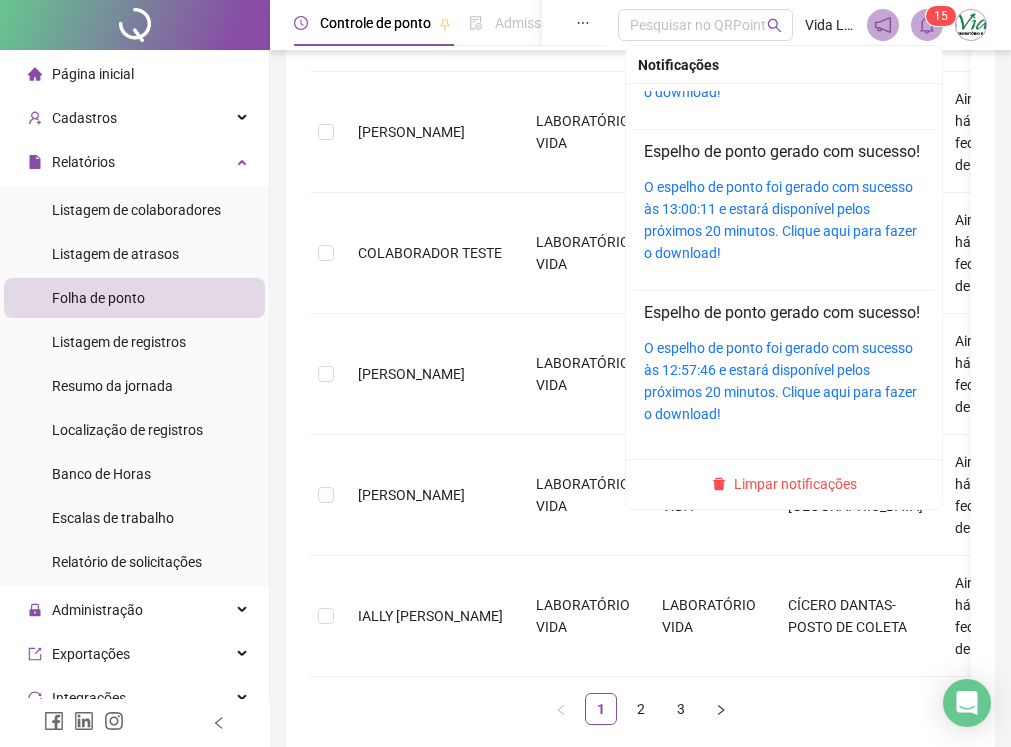 click 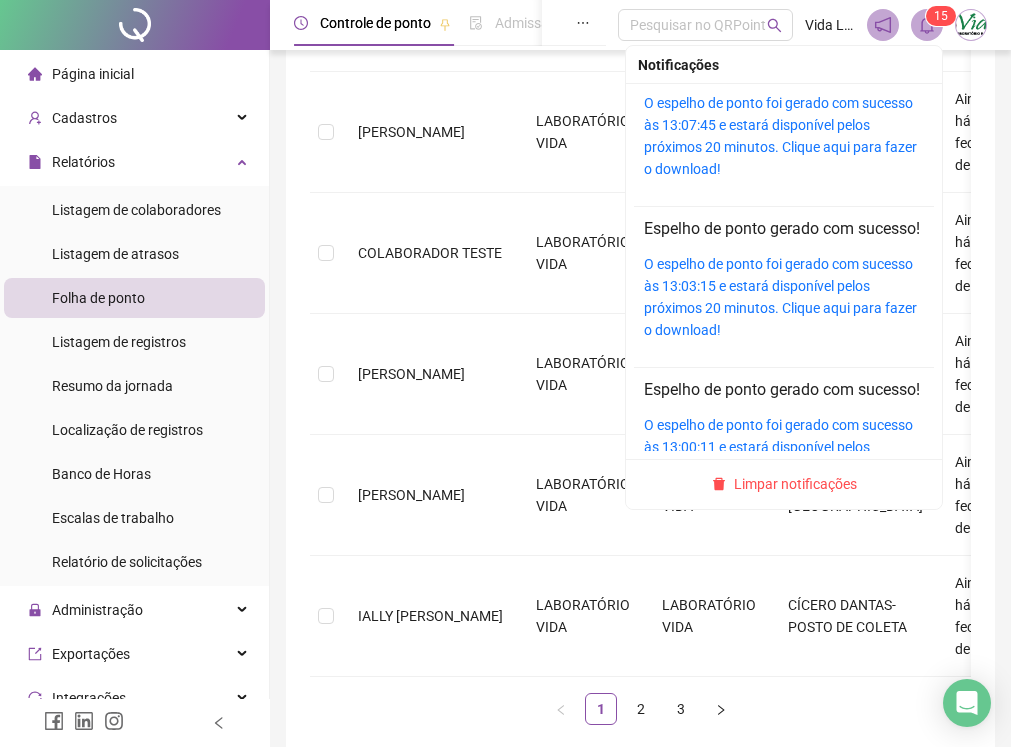 scroll, scrollTop: 1814, scrollLeft: 0, axis: vertical 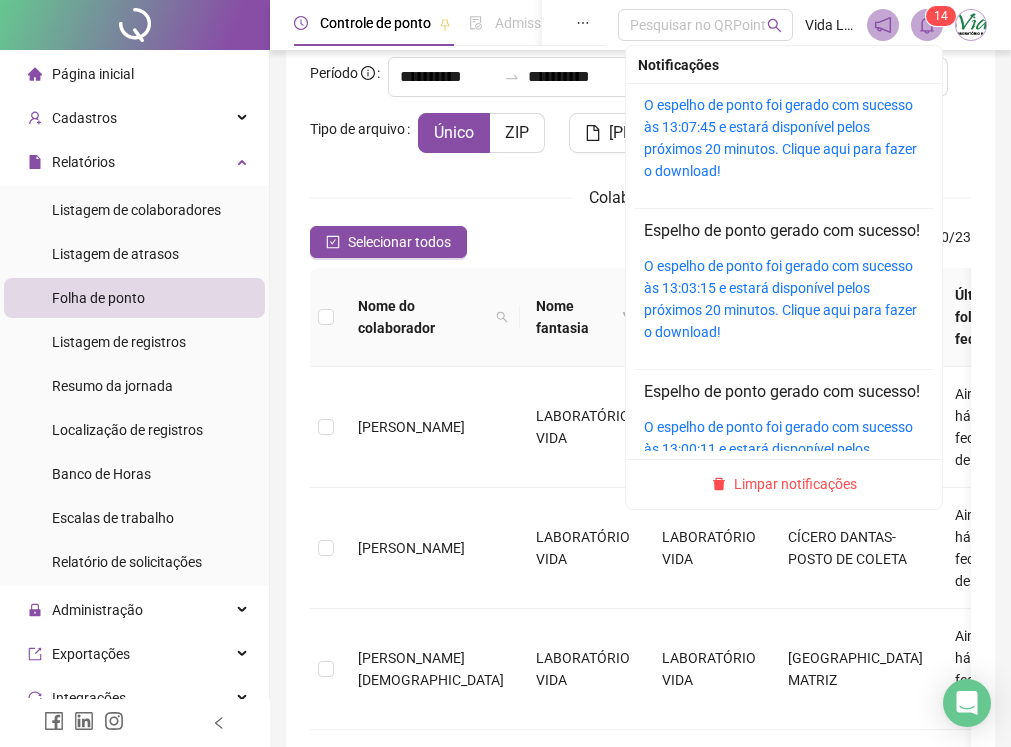 click on "O espelho de ponto foi gerado com sucesso às 13:08:24 e estará disponível pelos próximos 20 minutos.
Clique aqui para fazer o download!" at bounding box center (784, -23) 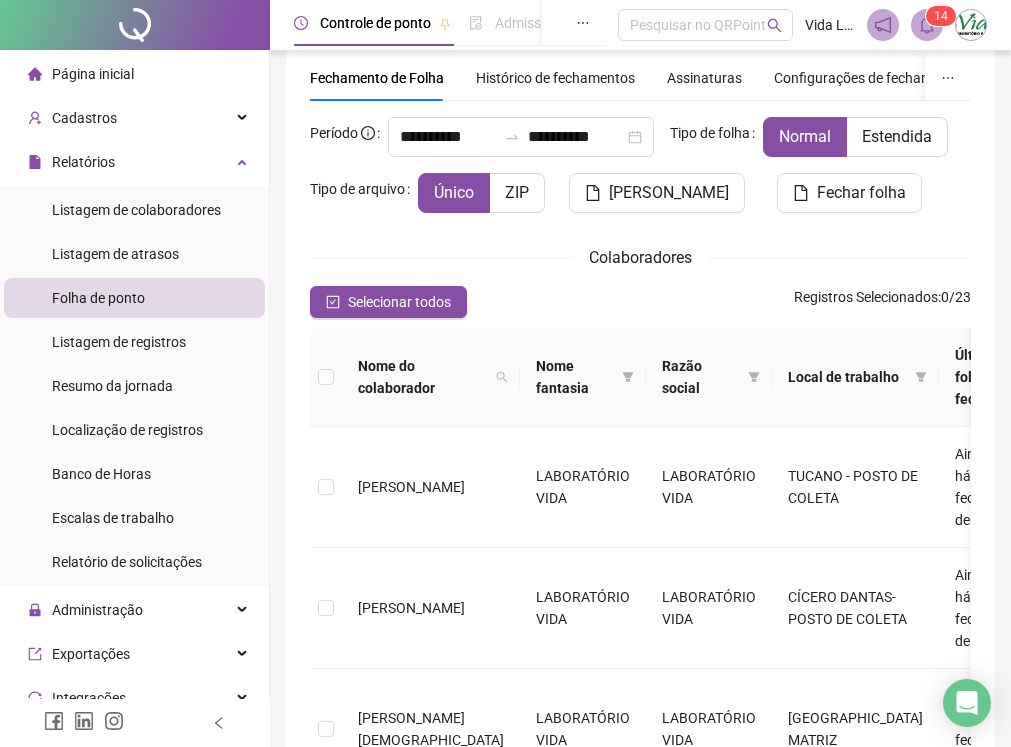 scroll, scrollTop: 0, scrollLeft: 0, axis: both 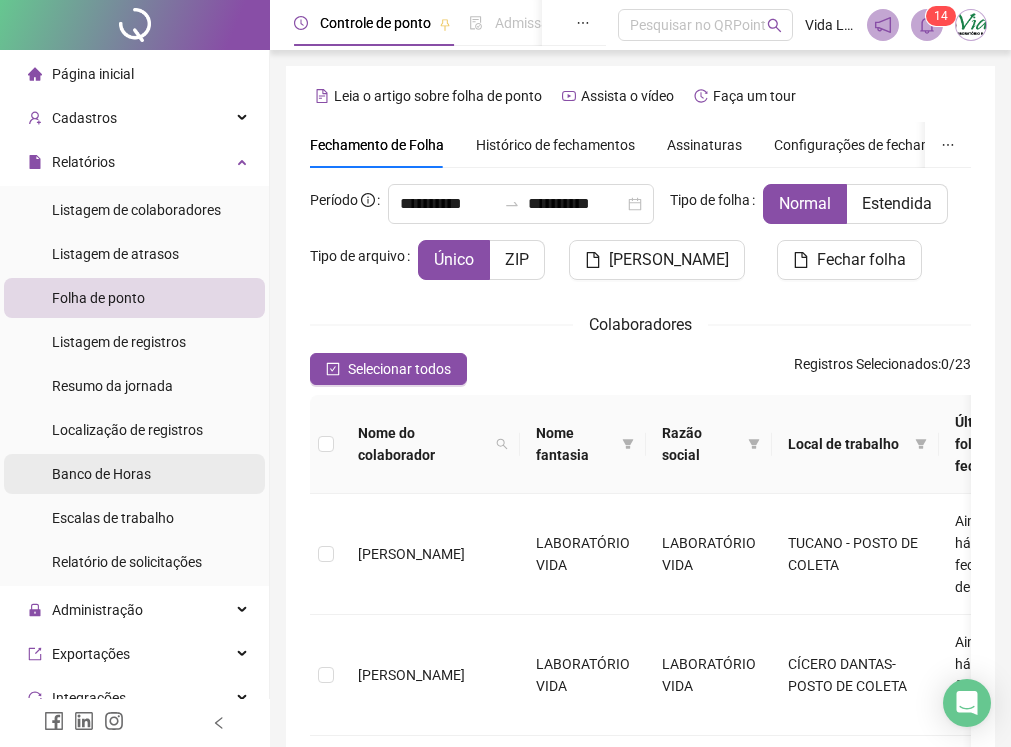 click on "Banco de Horas" at bounding box center (101, 474) 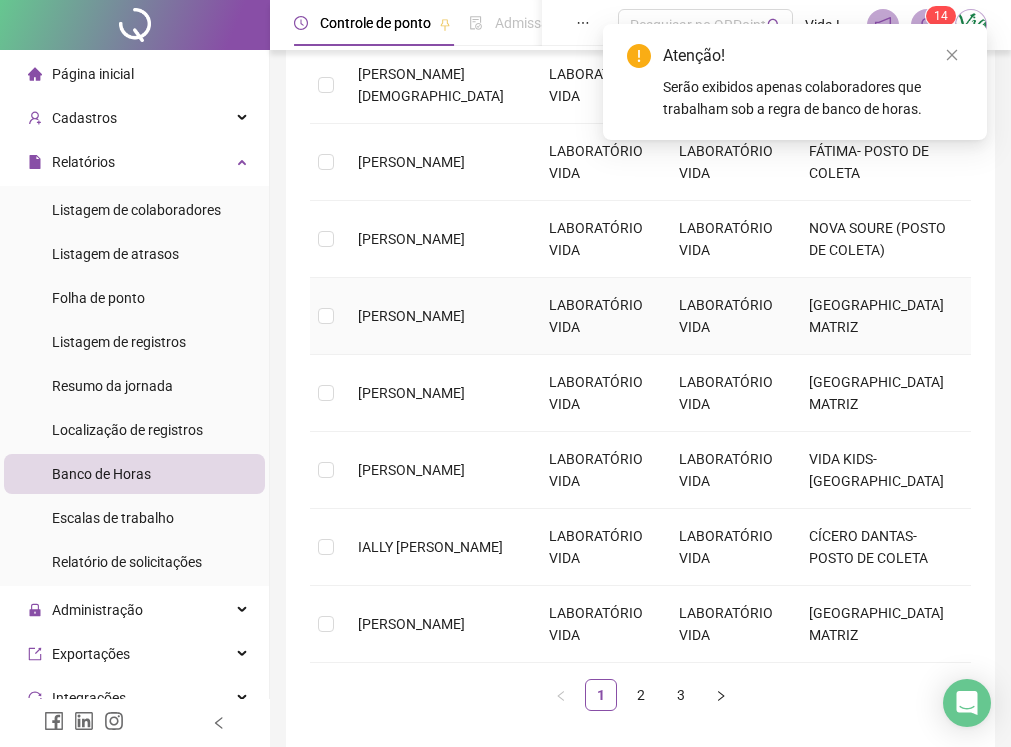scroll, scrollTop: 581, scrollLeft: 0, axis: vertical 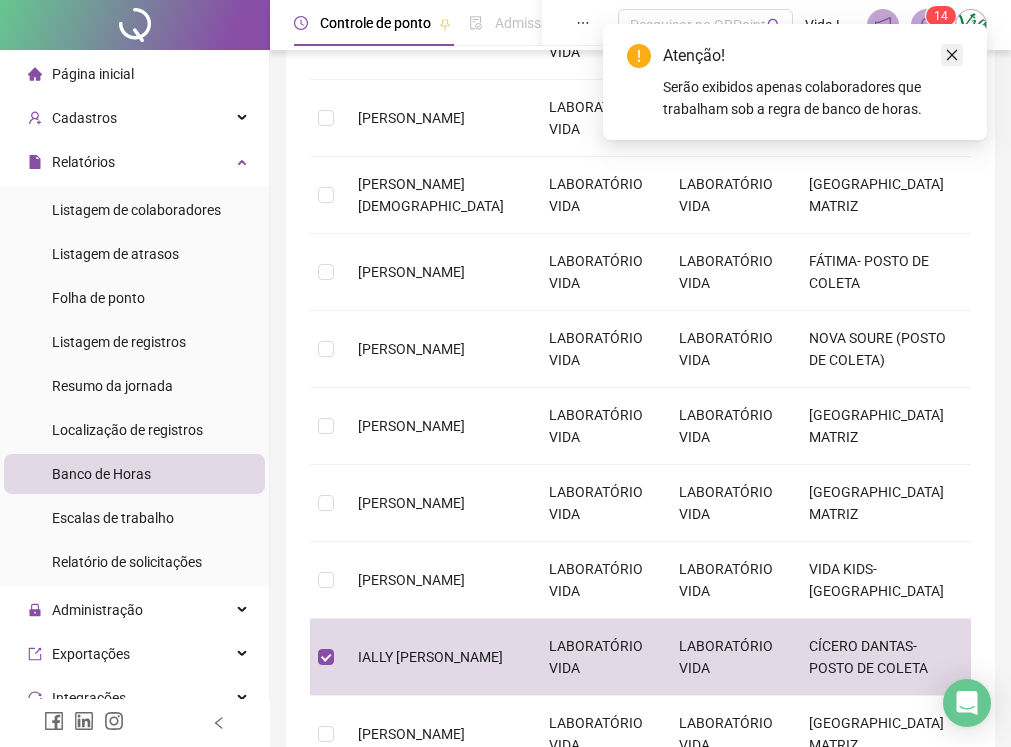 click 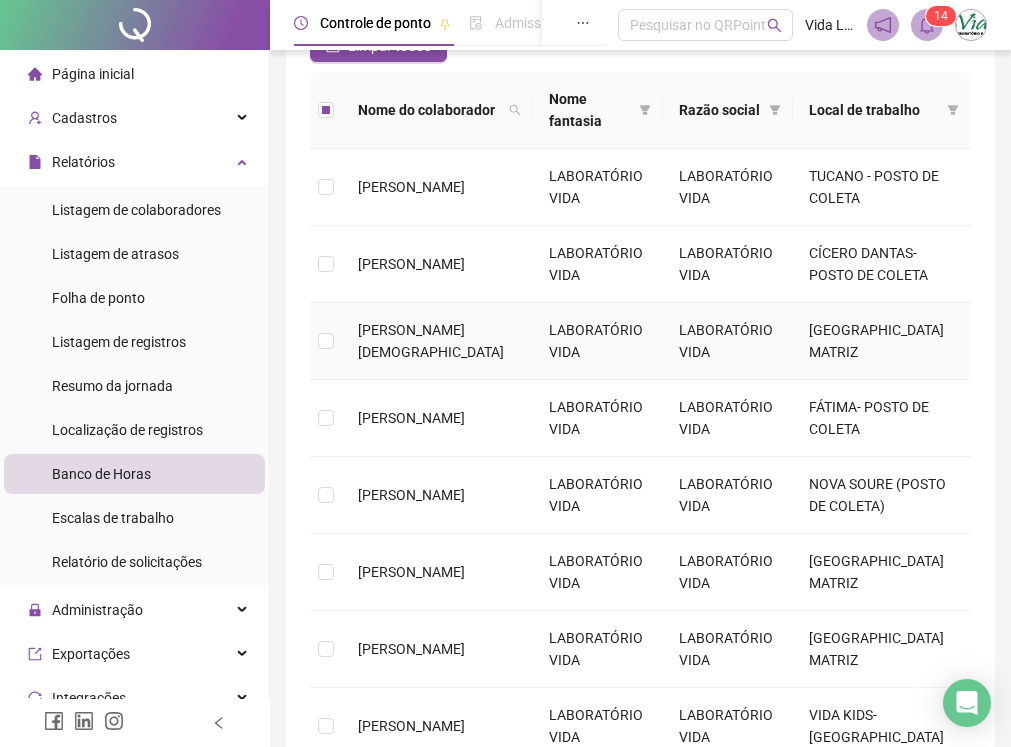 scroll, scrollTop: 0, scrollLeft: 0, axis: both 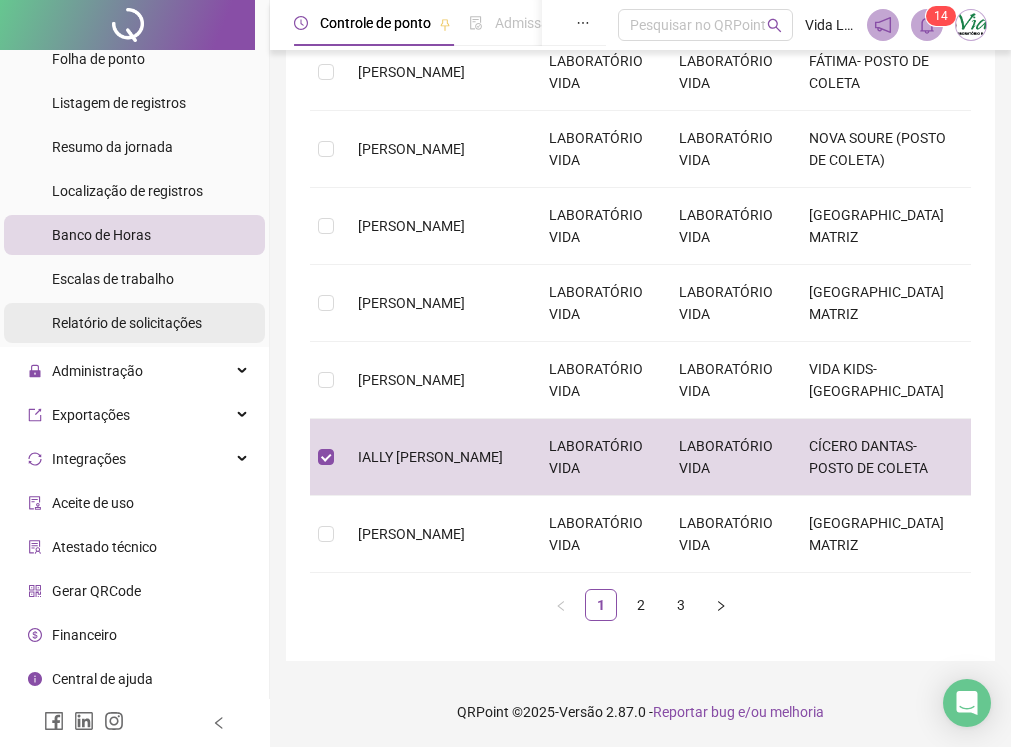 click on "Relatório de solicitações" at bounding box center [127, 323] 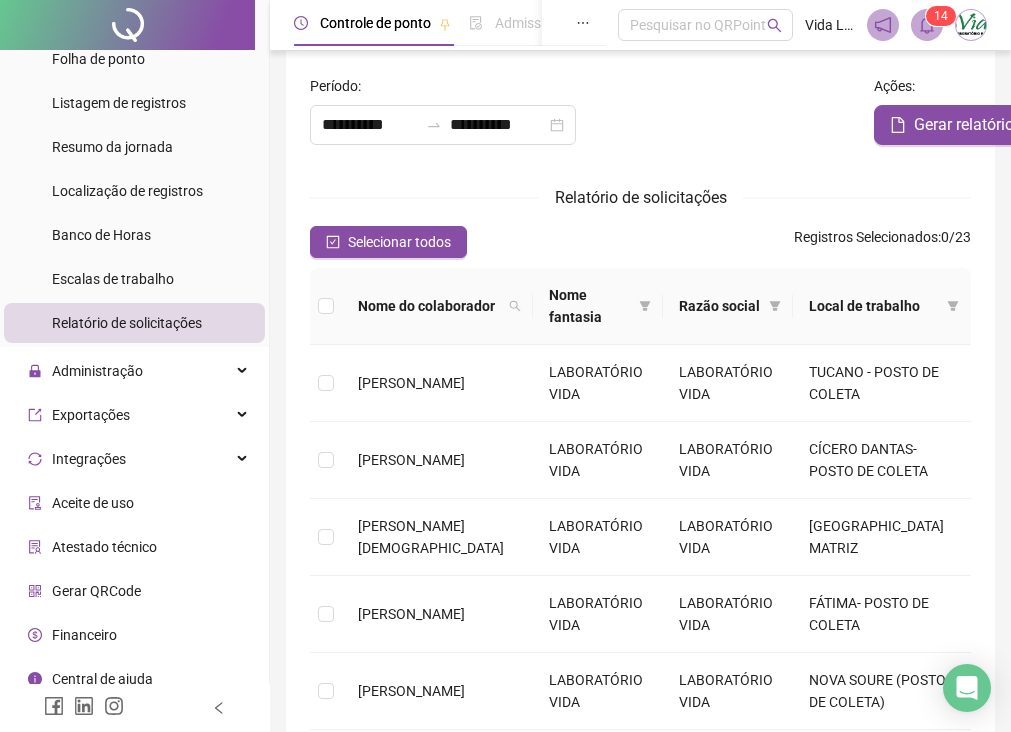 scroll, scrollTop: 572, scrollLeft: 0, axis: vertical 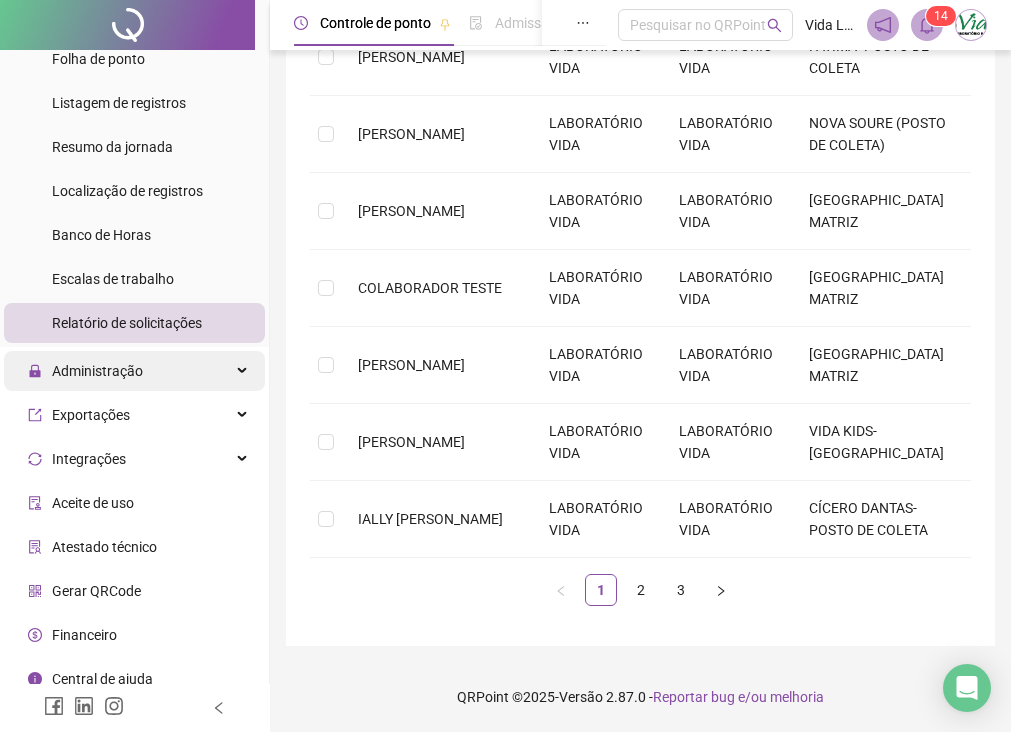 click on "Administração" at bounding box center (97, 371) 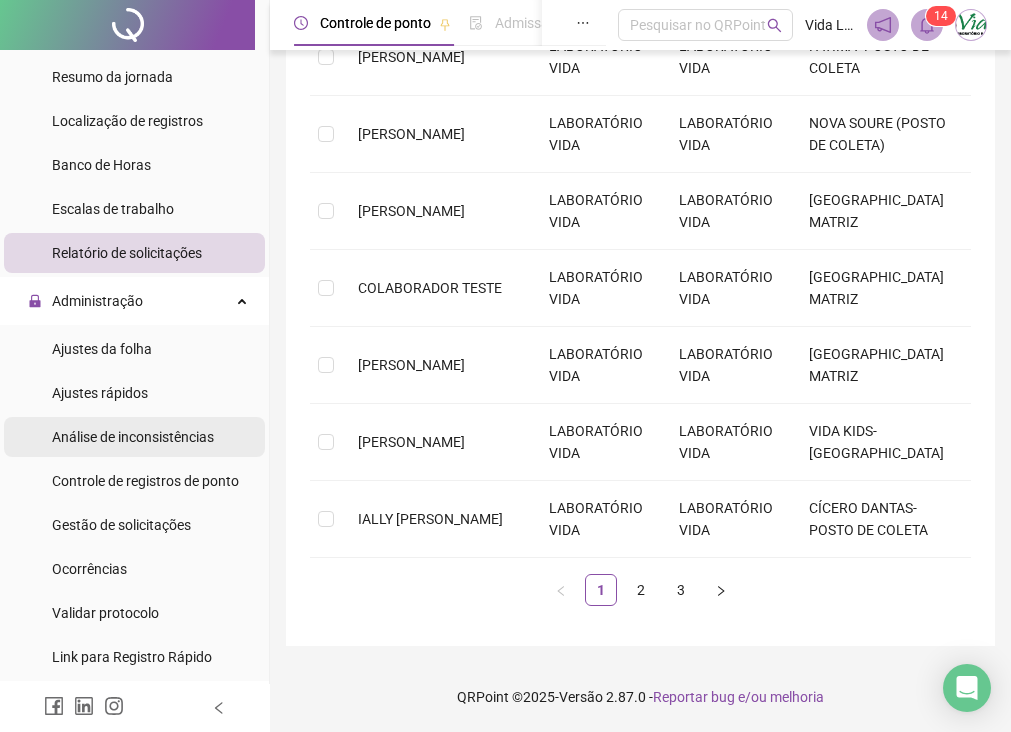 scroll, scrollTop: 439, scrollLeft: 0, axis: vertical 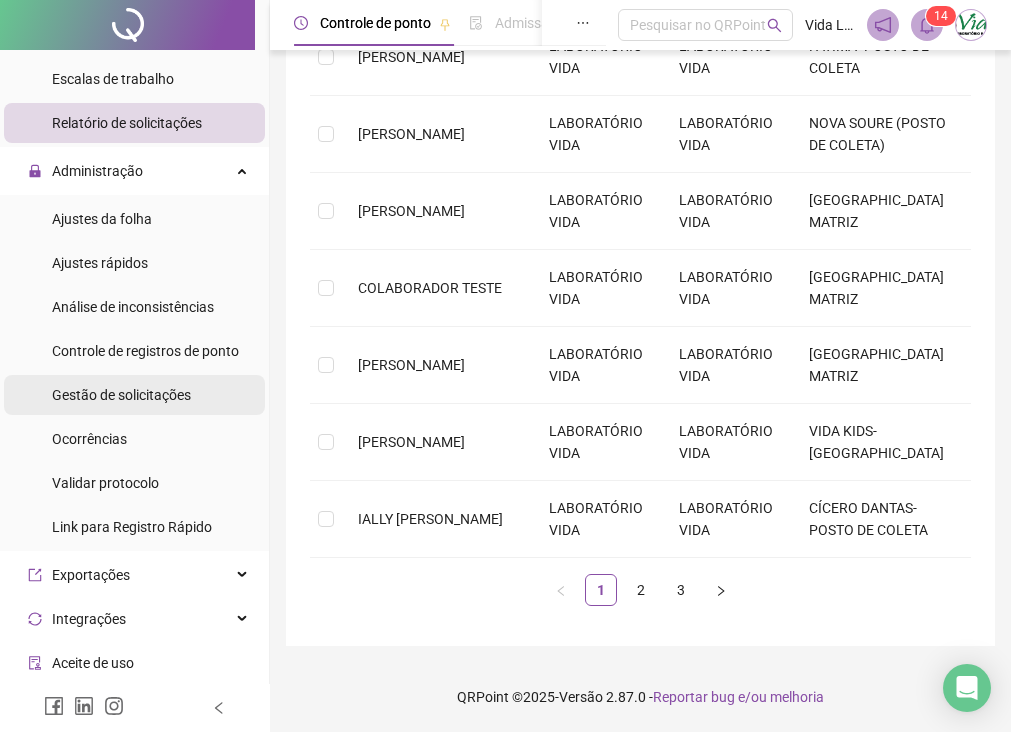 click on "Gestão de solicitações" at bounding box center (121, 395) 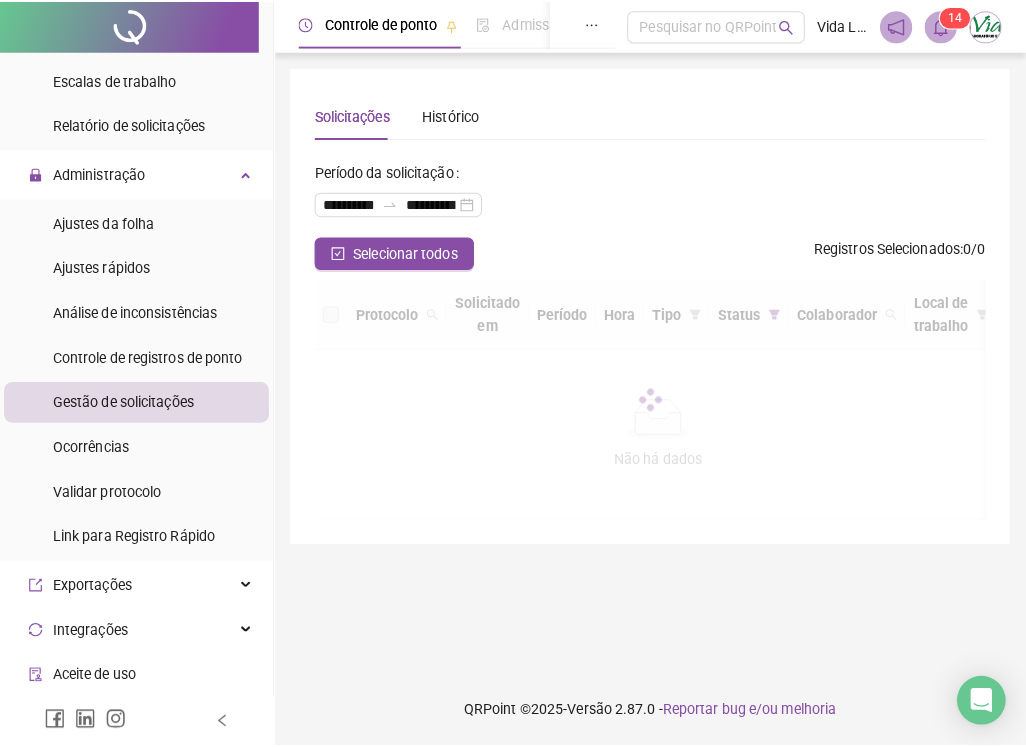 scroll, scrollTop: 0, scrollLeft: 0, axis: both 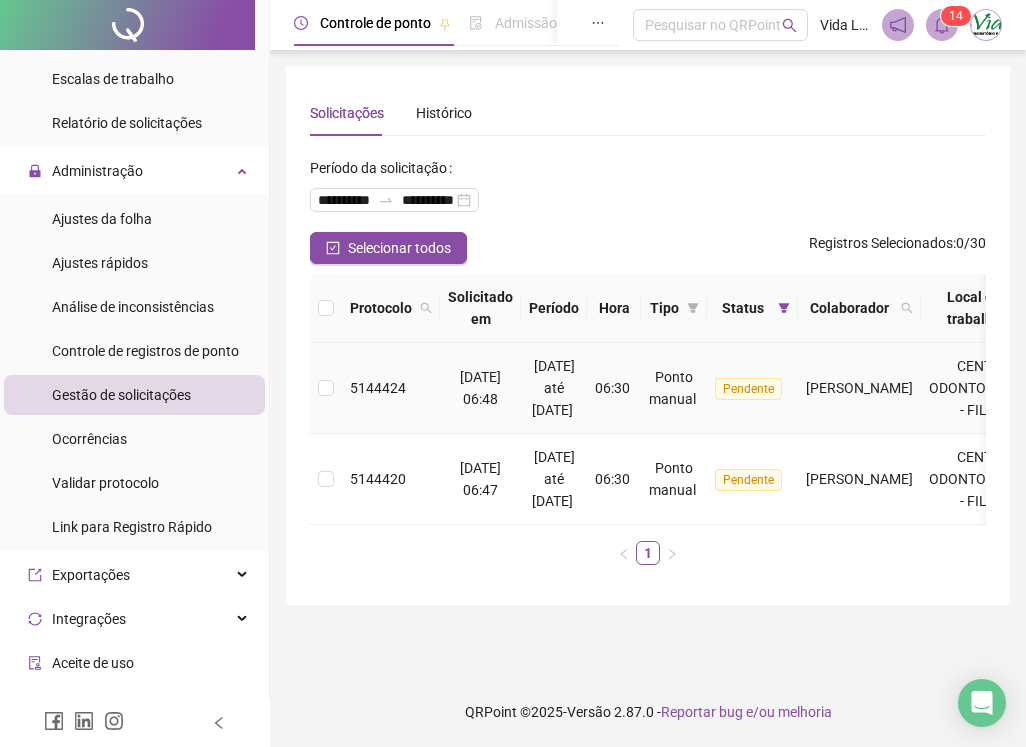 click on "Pendente" at bounding box center [748, 389] 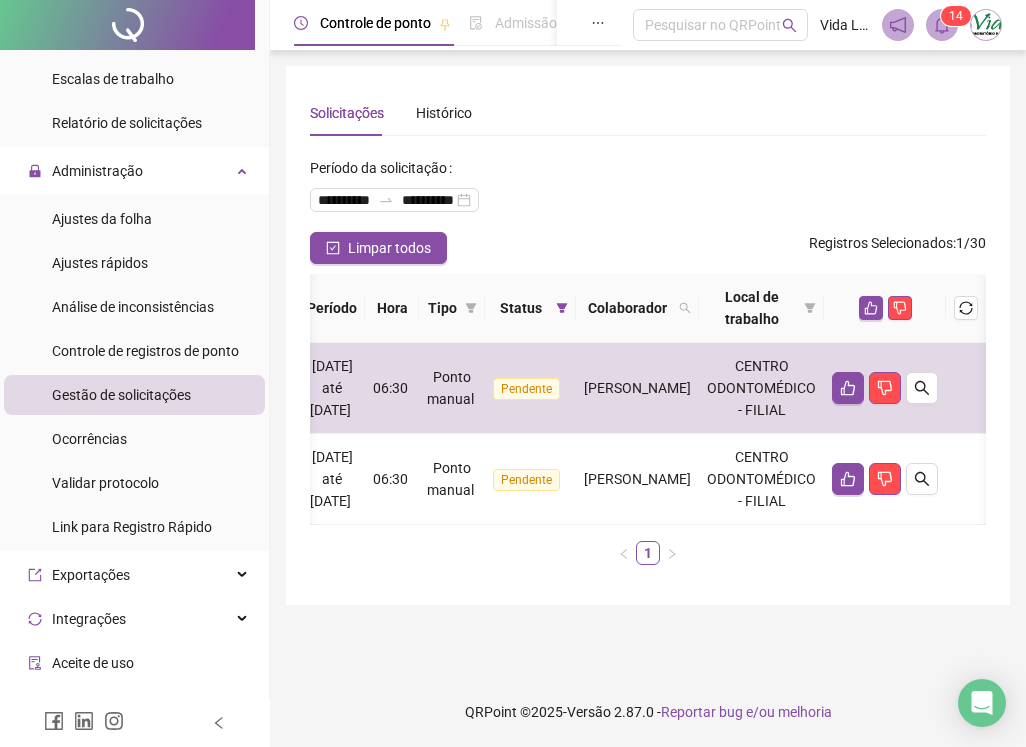 scroll, scrollTop: 0, scrollLeft: 309, axis: horizontal 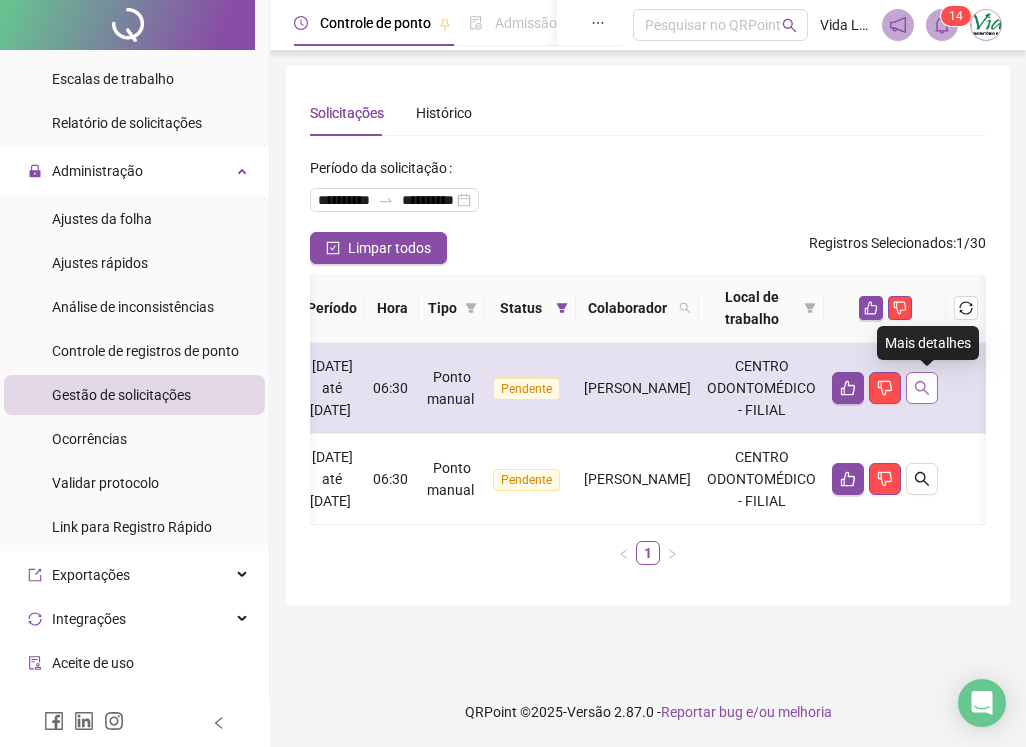 click 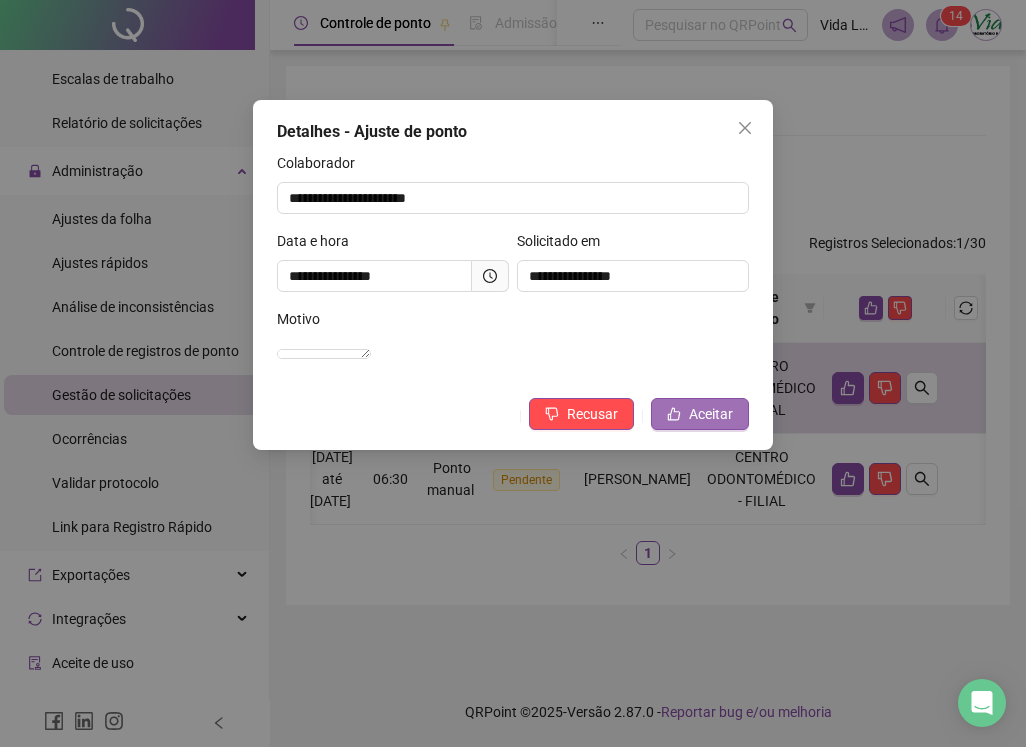 click on "Aceitar" at bounding box center [711, 414] 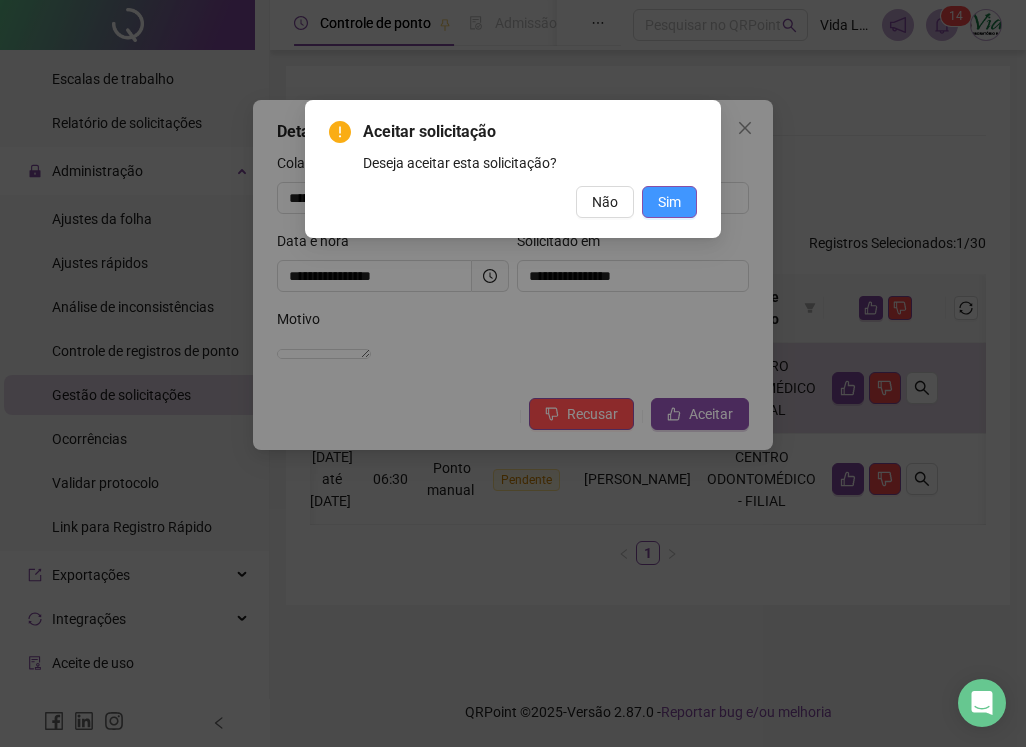 click on "Sim" at bounding box center (669, 202) 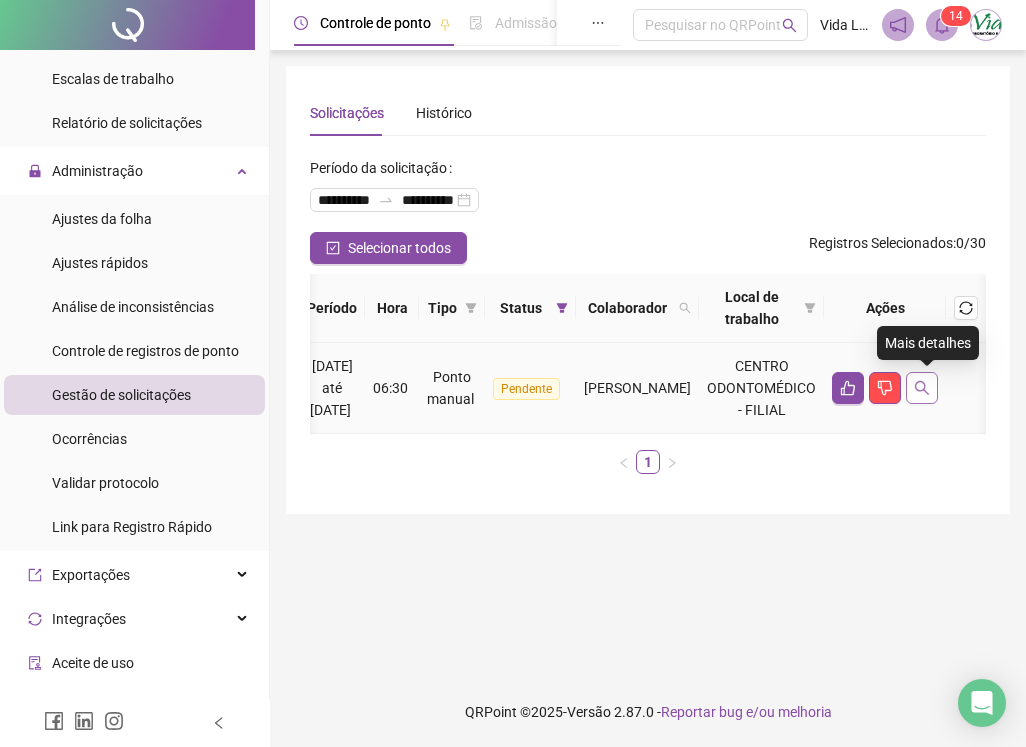 click 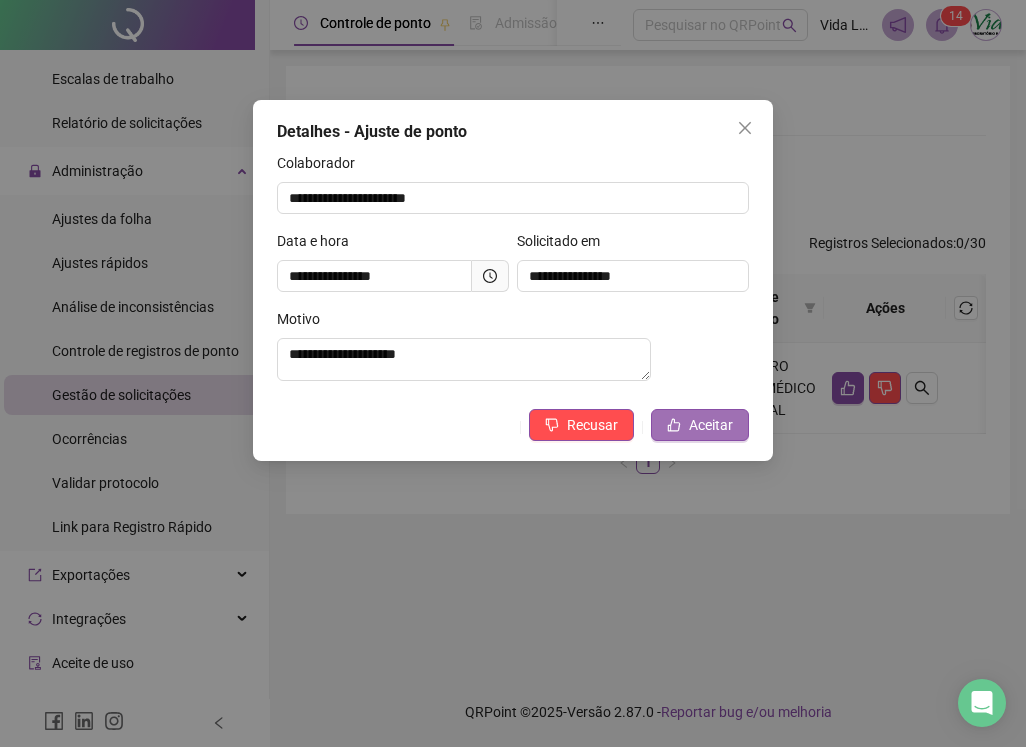 click 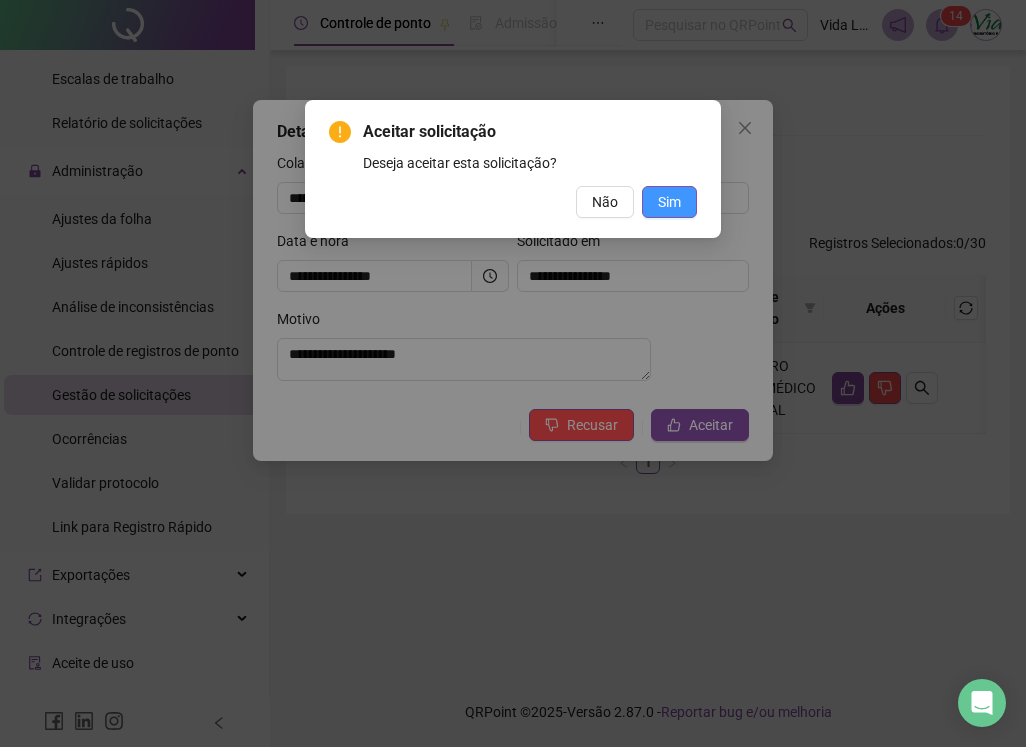 click on "Sim" at bounding box center (669, 202) 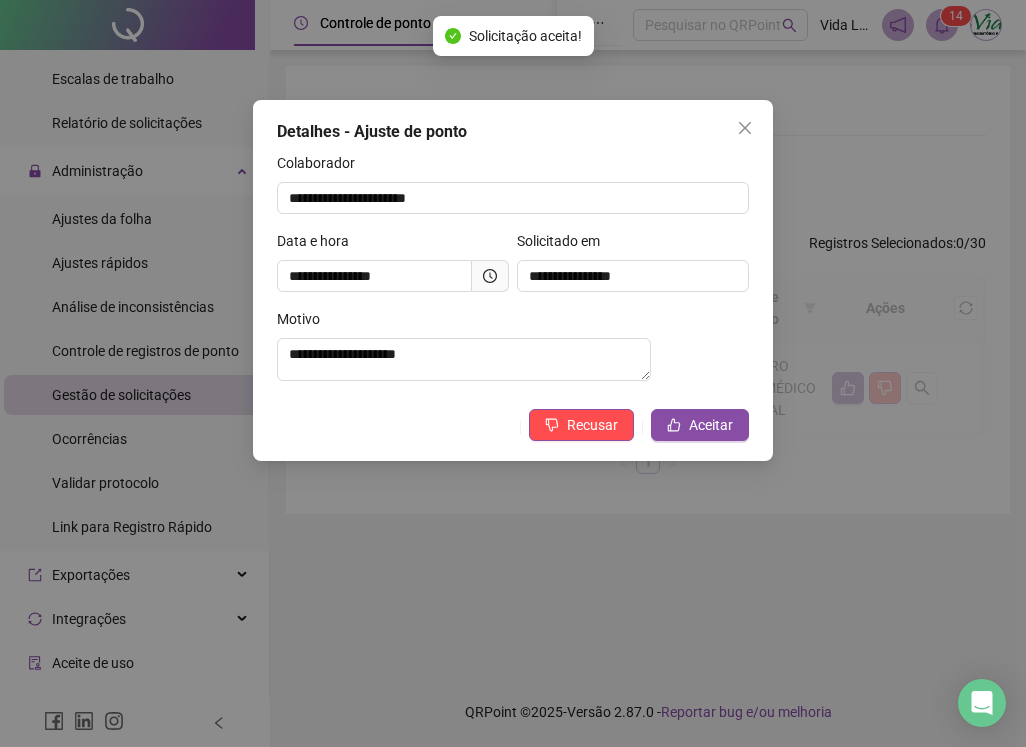 scroll, scrollTop: 0, scrollLeft: 82, axis: horizontal 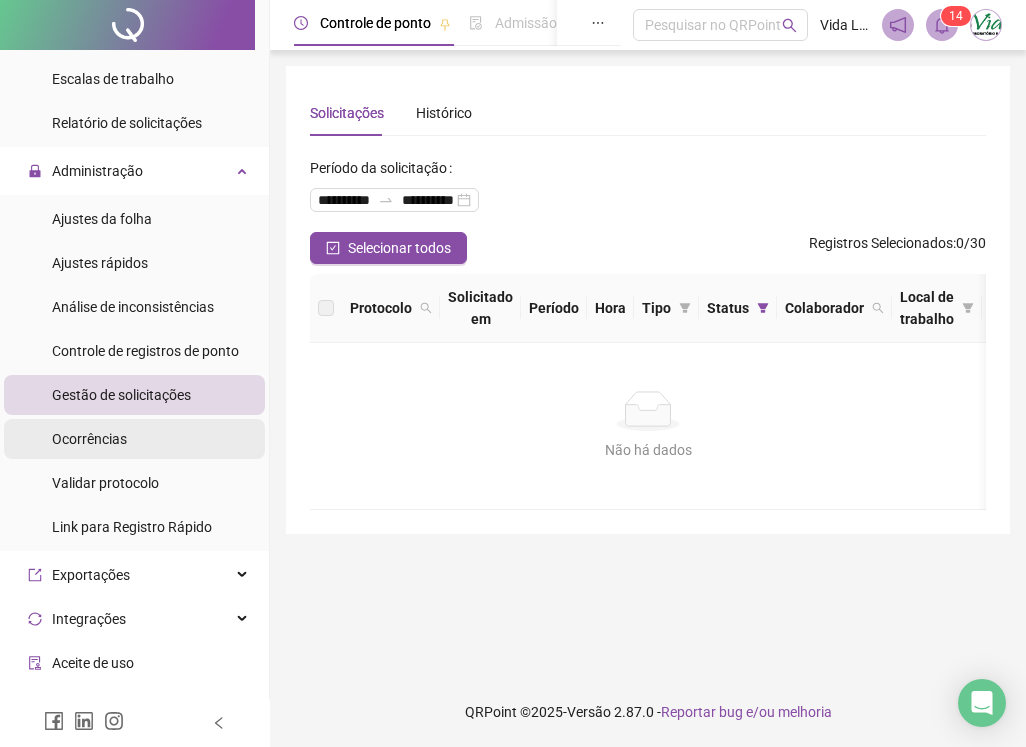click on "Ocorrências" at bounding box center (89, 439) 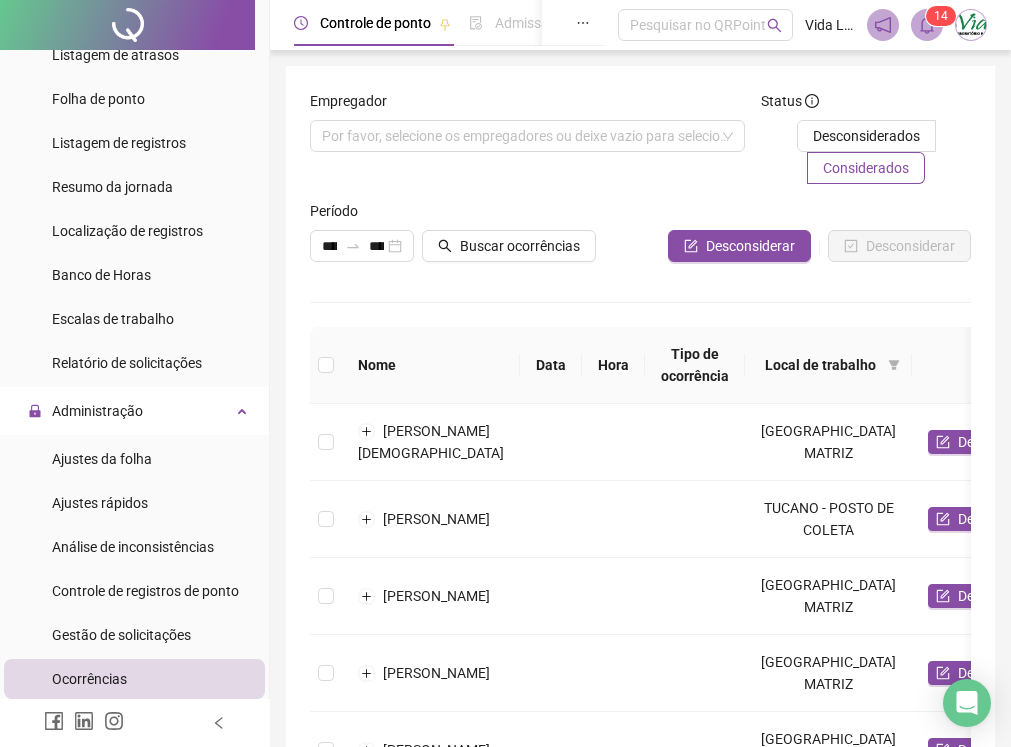 scroll, scrollTop: 0, scrollLeft: 0, axis: both 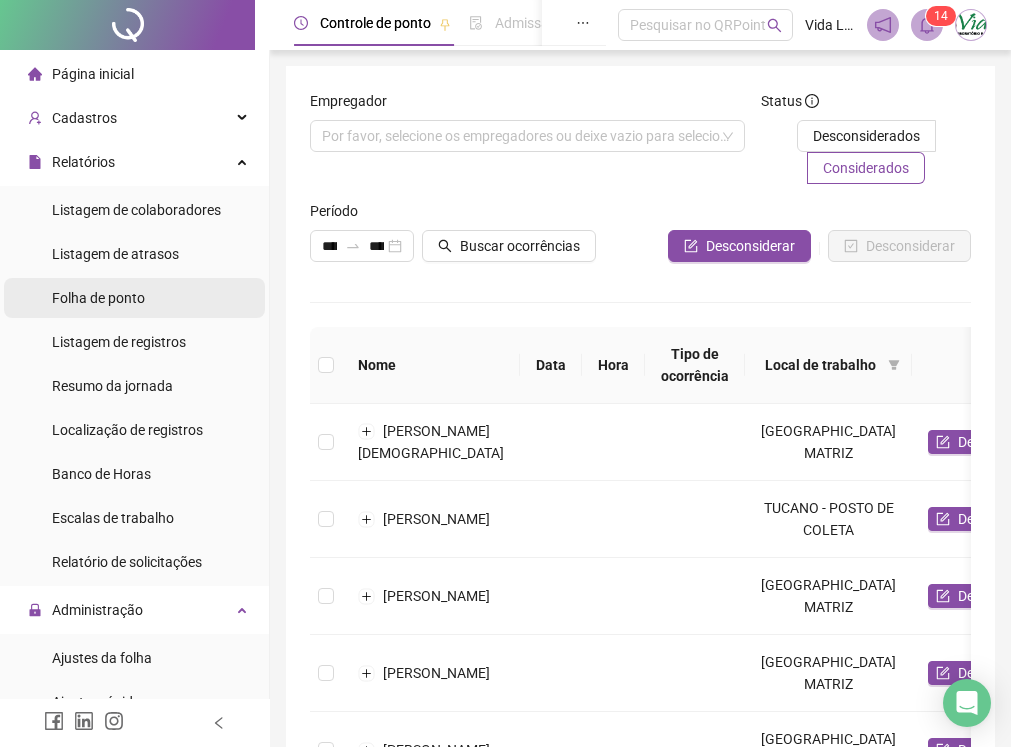 click on "Folha de ponto" at bounding box center [98, 298] 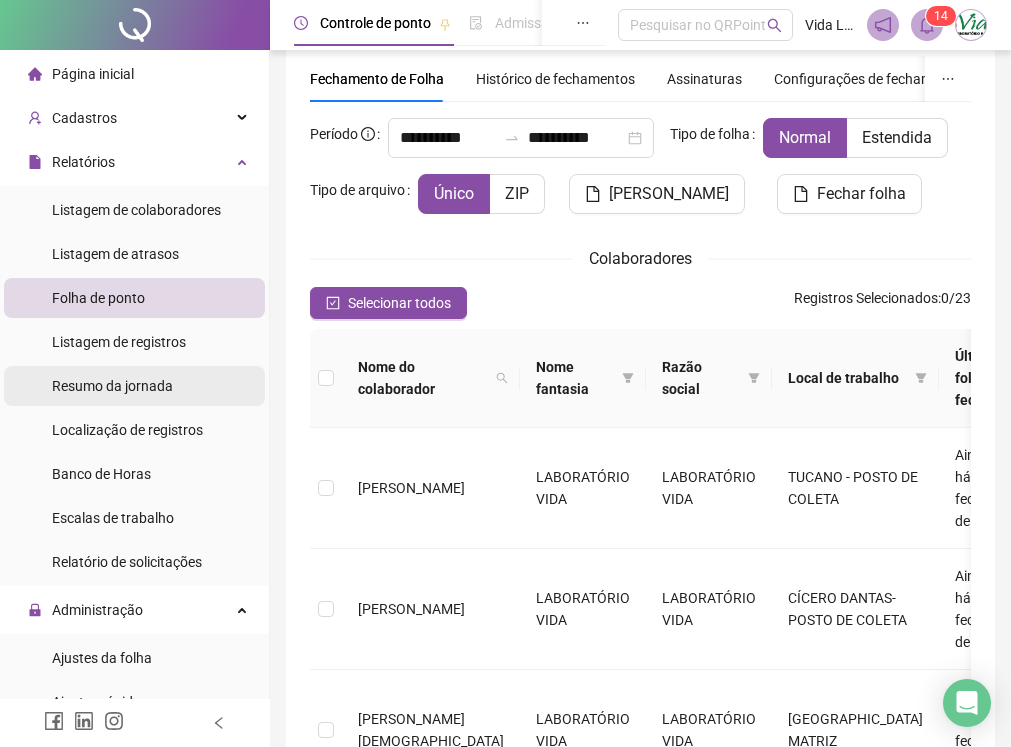 scroll, scrollTop: 0, scrollLeft: 0, axis: both 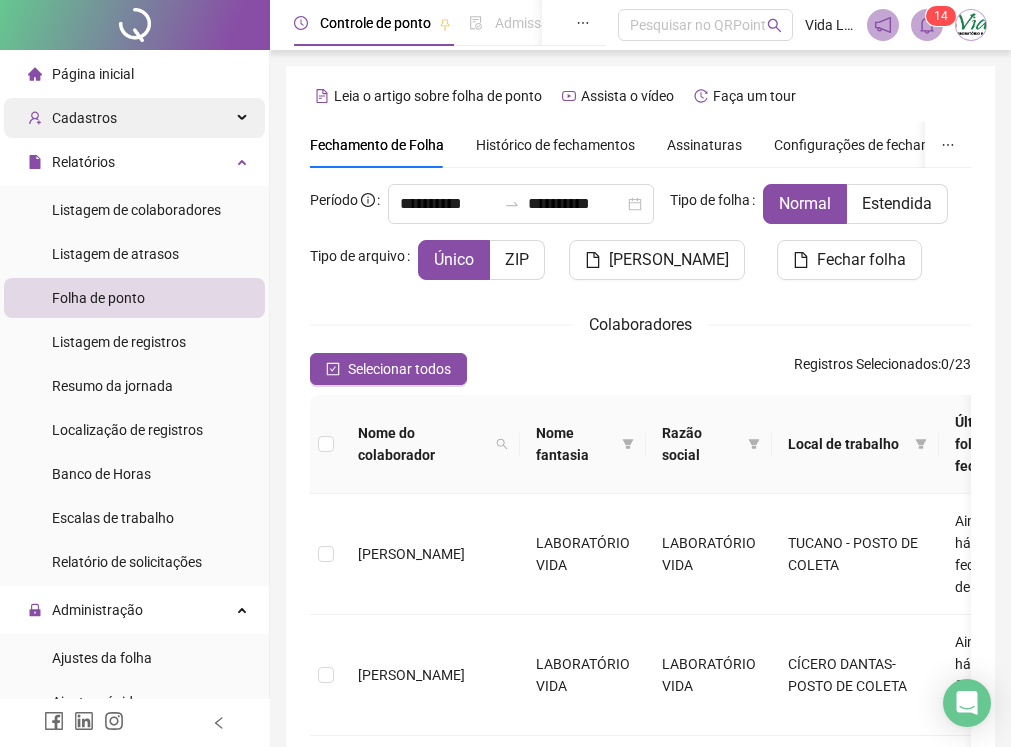 click on "Cadastros" at bounding box center (134, 118) 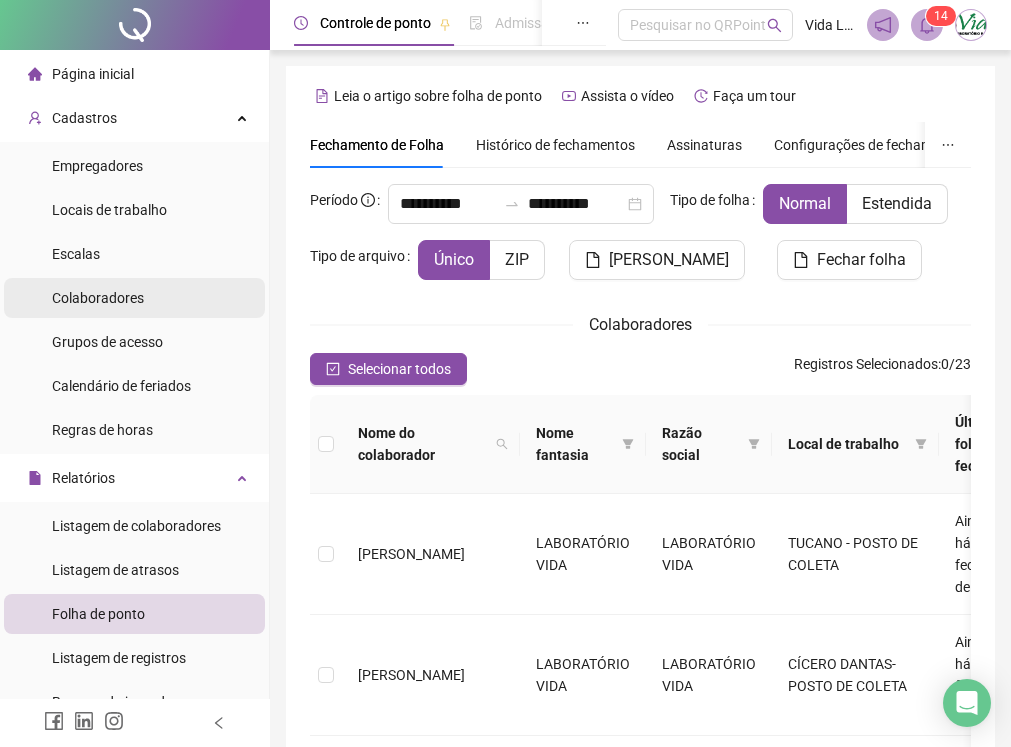 click on "Colaboradores" at bounding box center (98, 298) 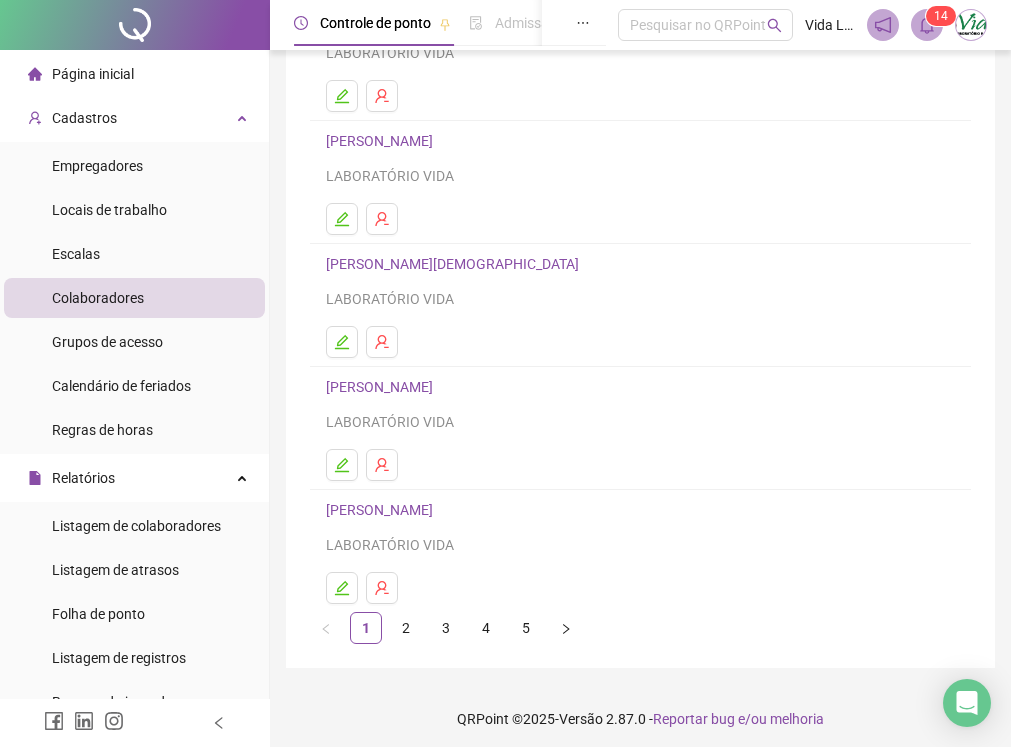 scroll, scrollTop: 220, scrollLeft: 0, axis: vertical 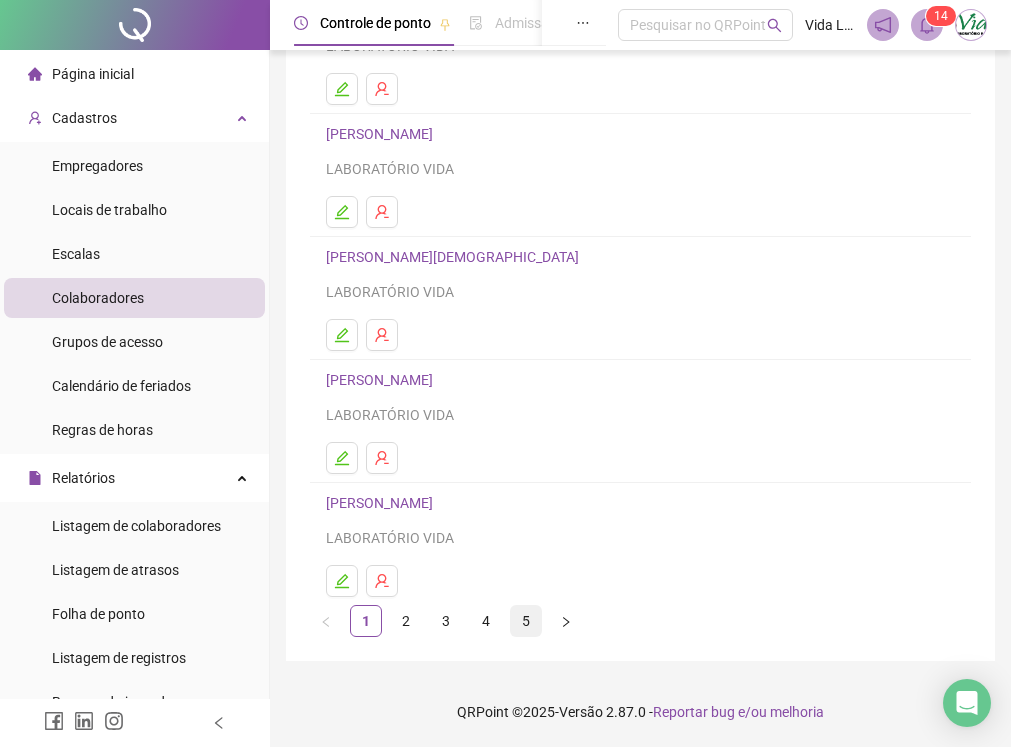 click on "5" at bounding box center (526, 621) 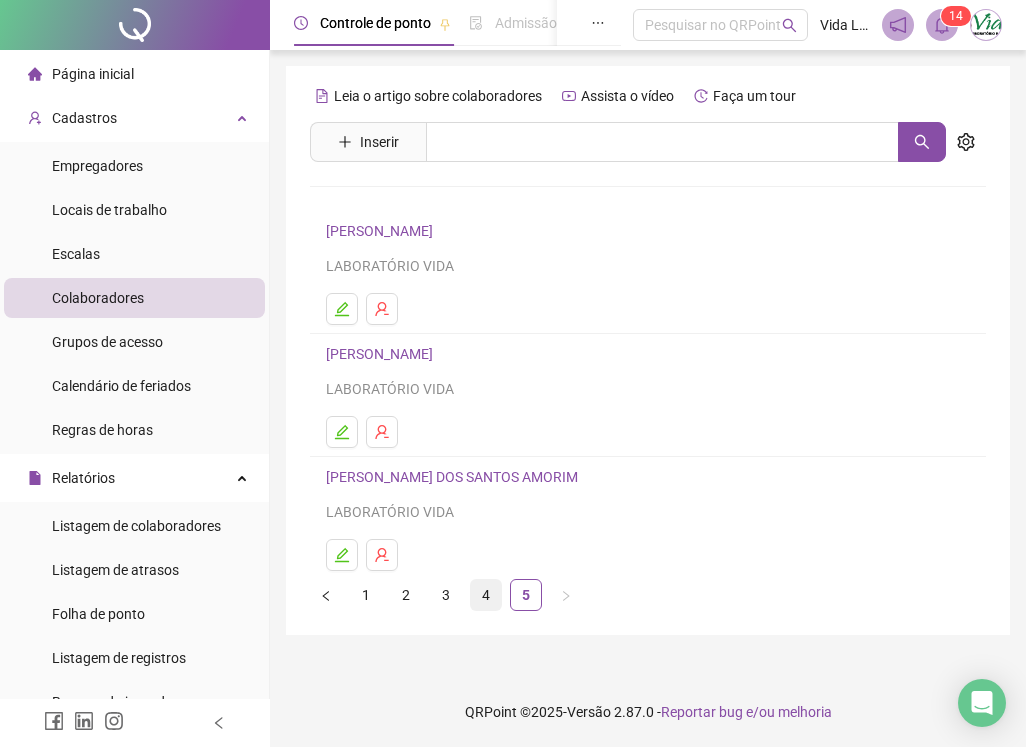 click on "4" at bounding box center (486, 595) 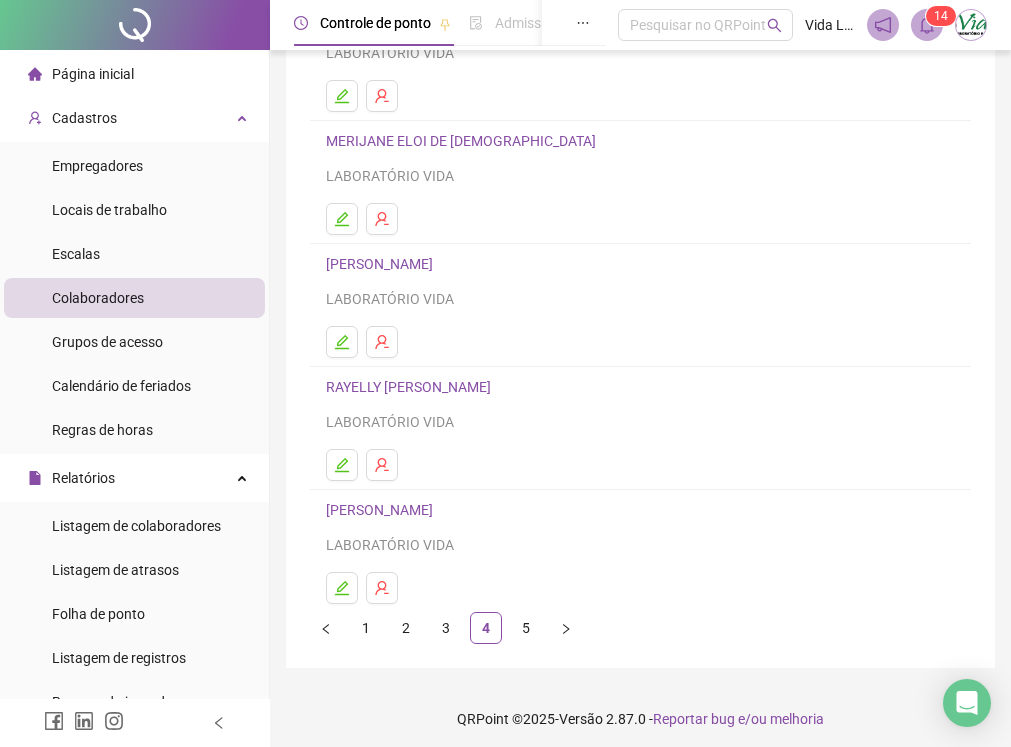 scroll, scrollTop: 220, scrollLeft: 0, axis: vertical 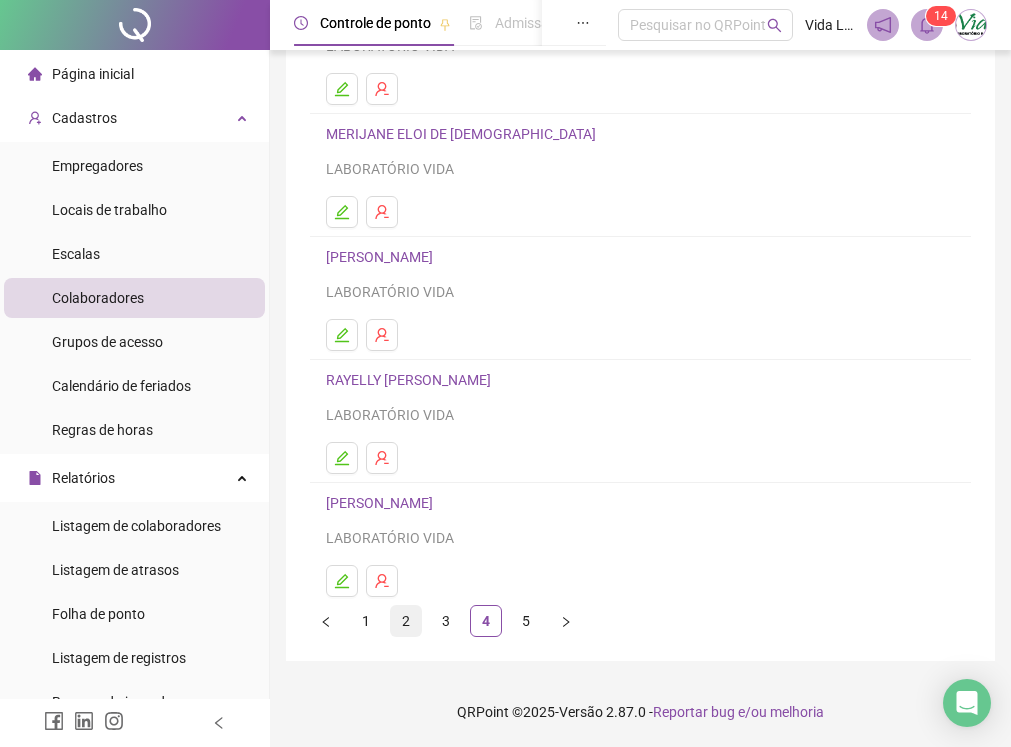 click on "2" at bounding box center [406, 621] 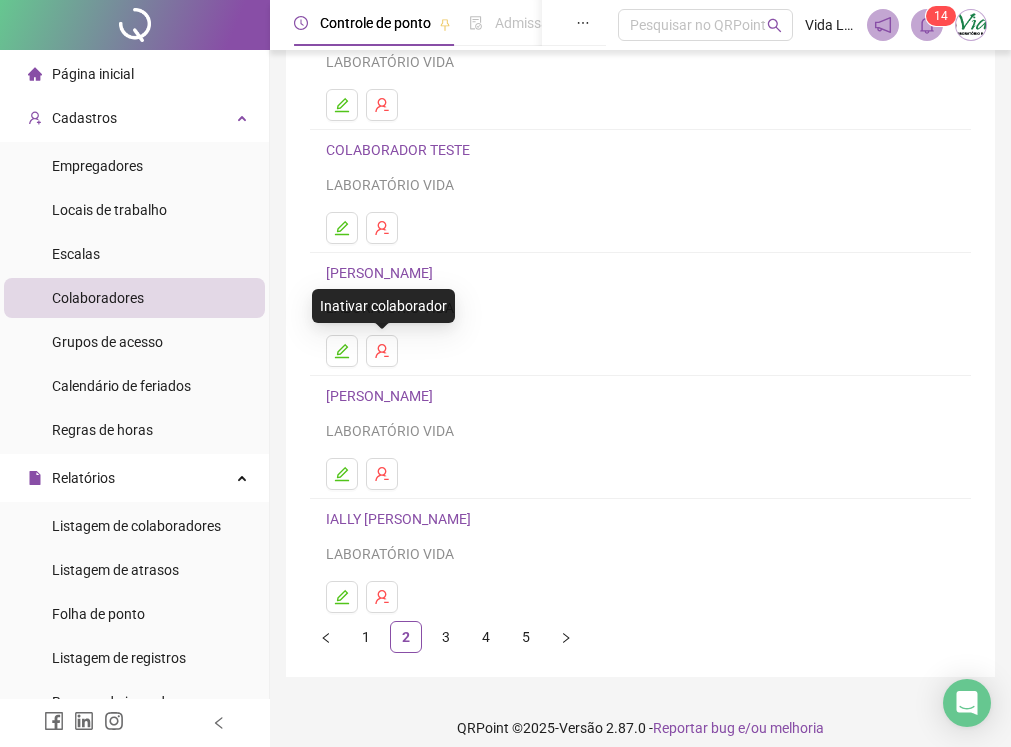 scroll, scrollTop: 220, scrollLeft: 0, axis: vertical 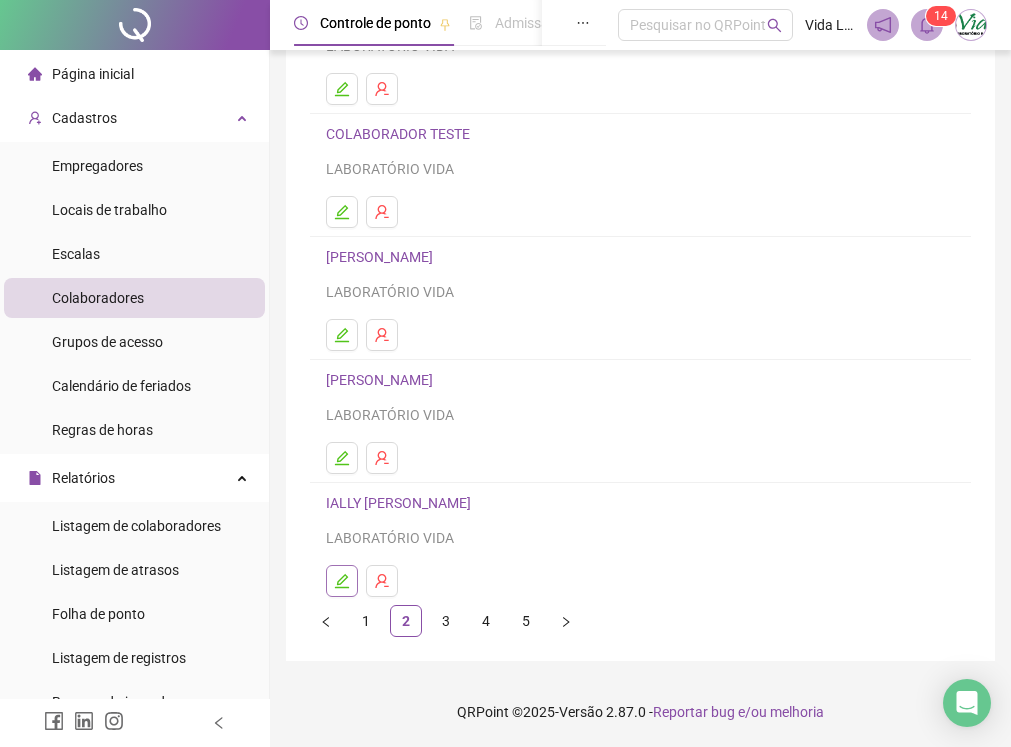 click 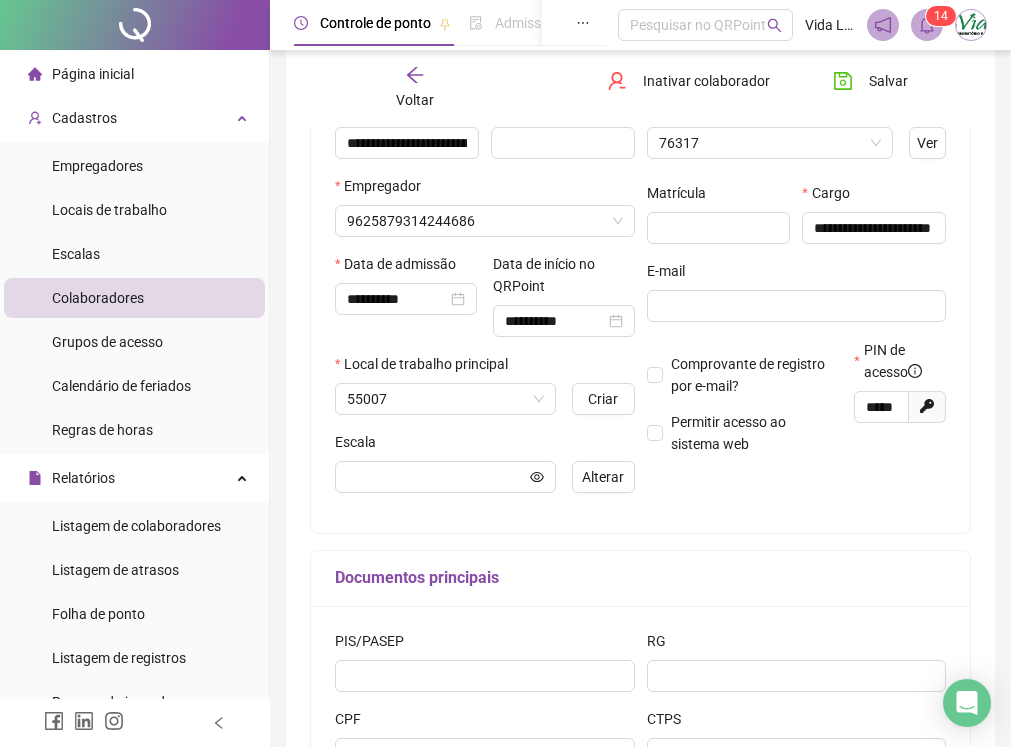 type on "**********" 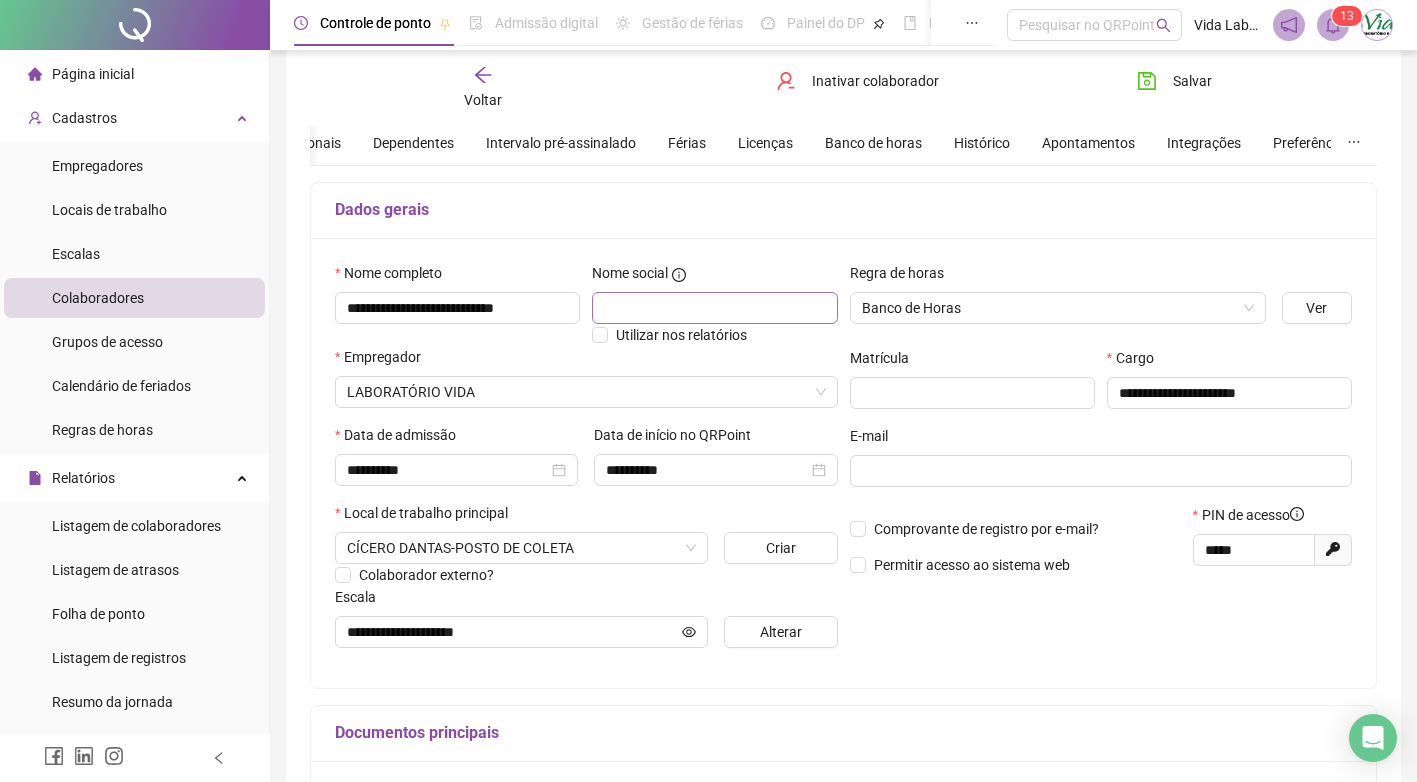 scroll, scrollTop: 100, scrollLeft: 0, axis: vertical 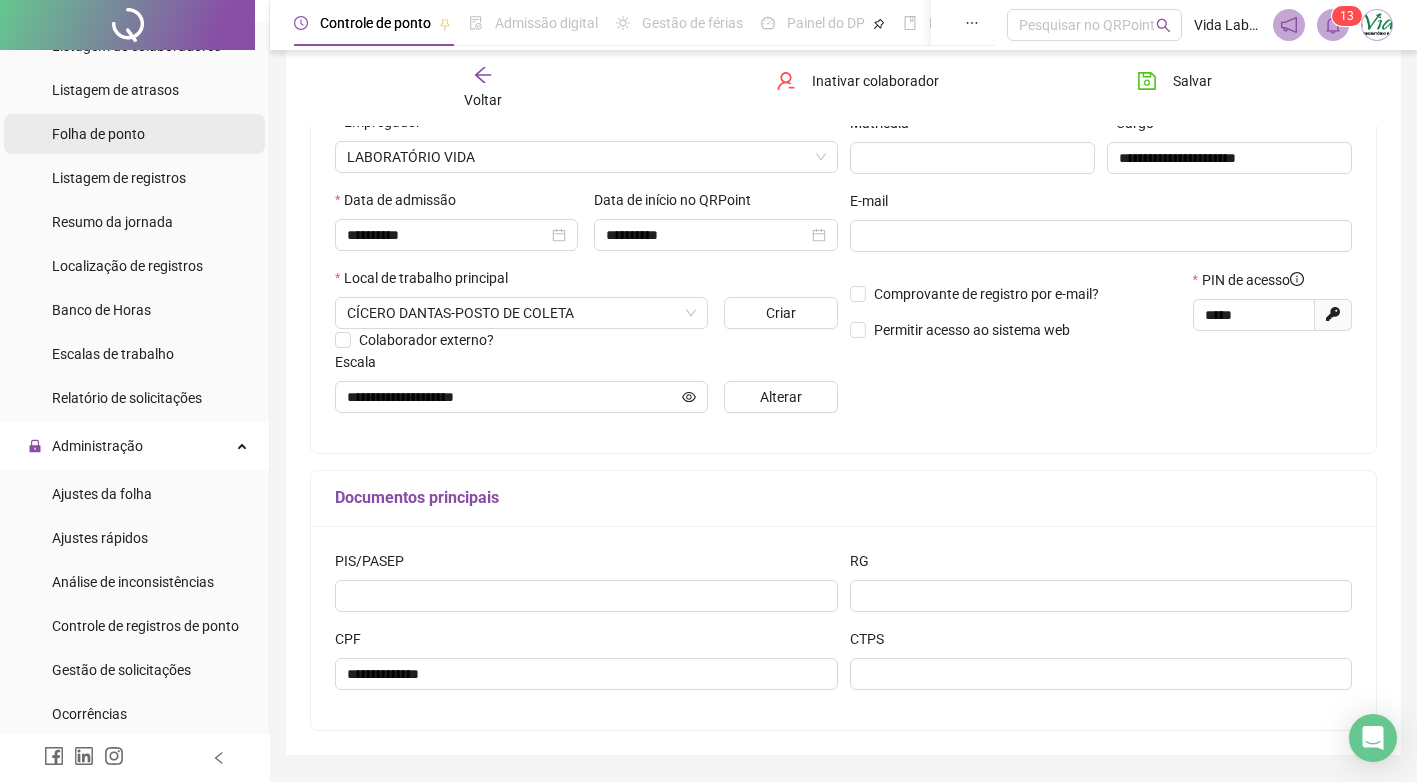 click on "Folha de ponto" at bounding box center [98, 134] 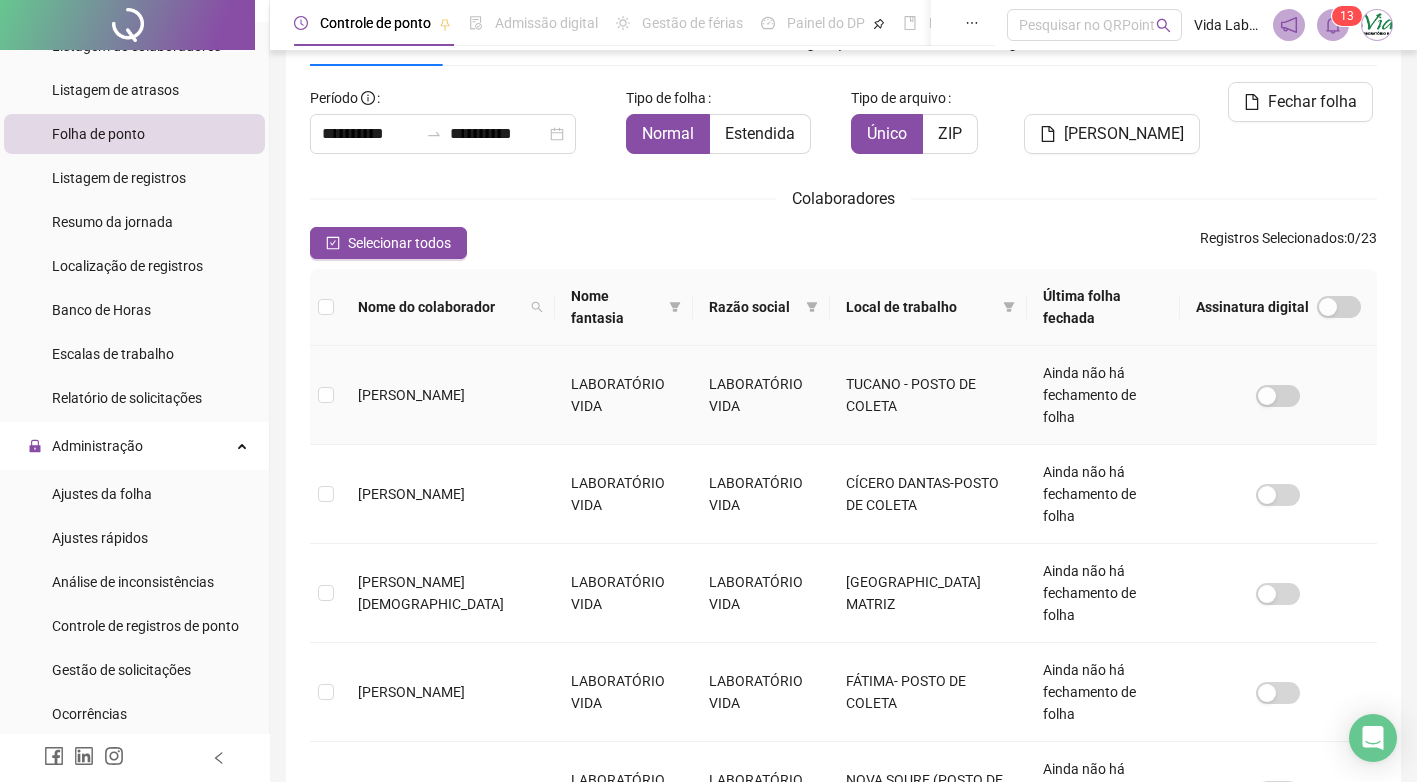 scroll, scrollTop: 0, scrollLeft: 0, axis: both 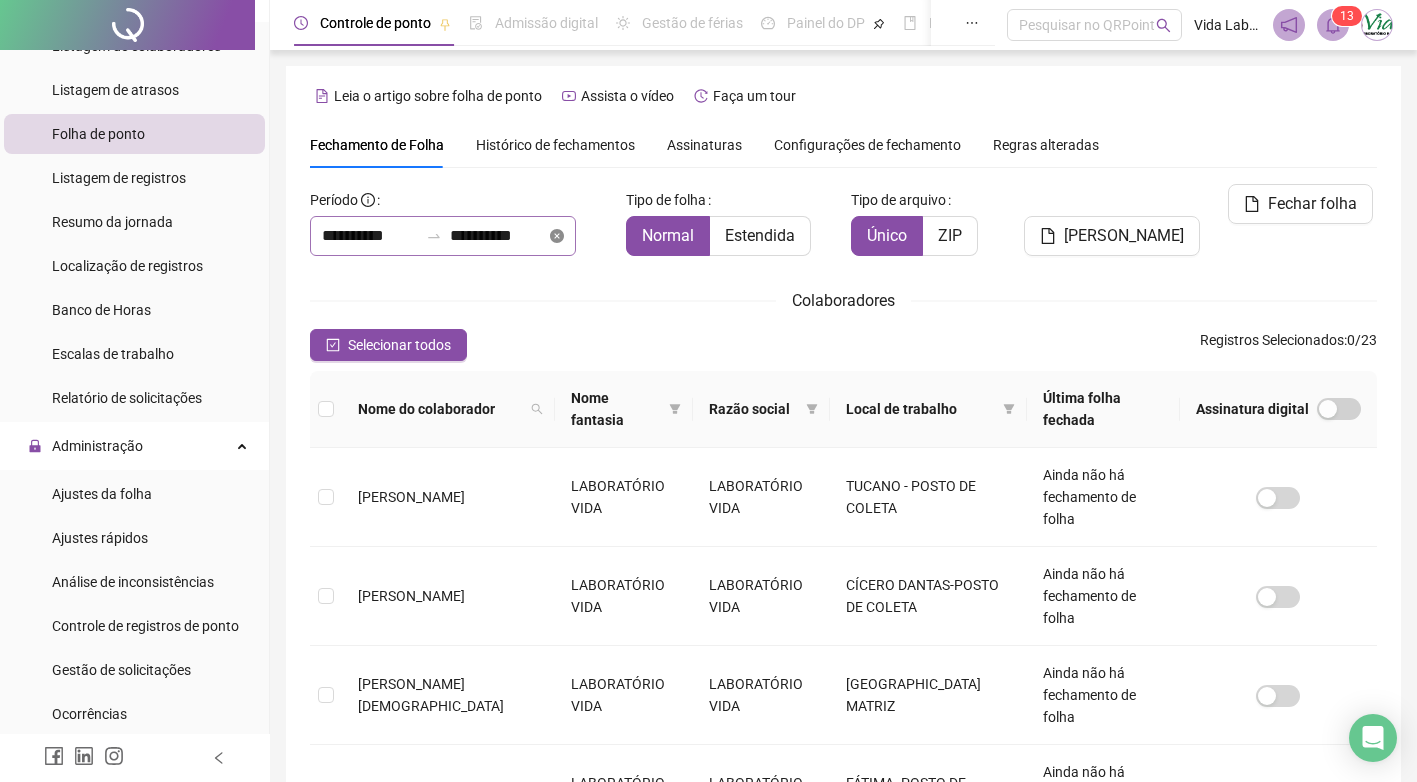 click 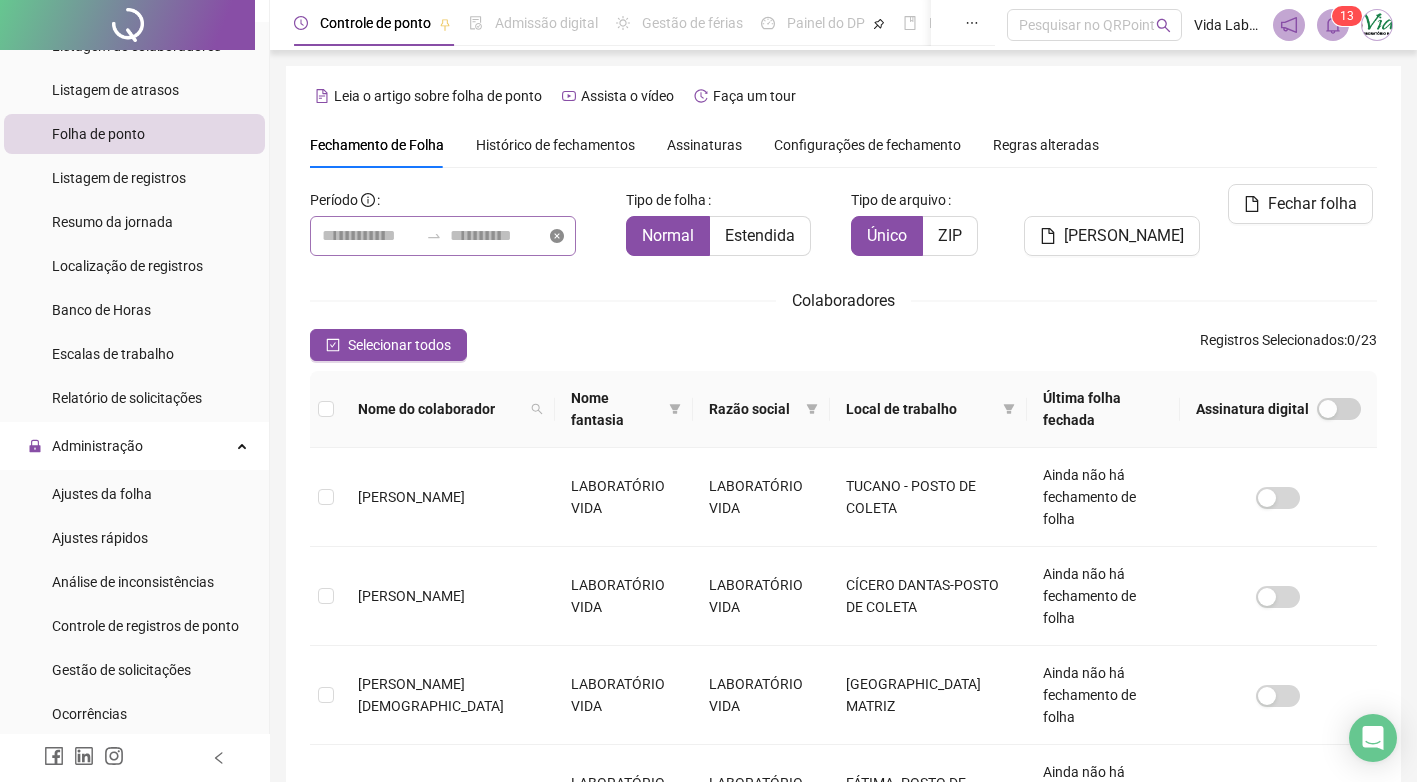 scroll, scrollTop: 8, scrollLeft: 0, axis: vertical 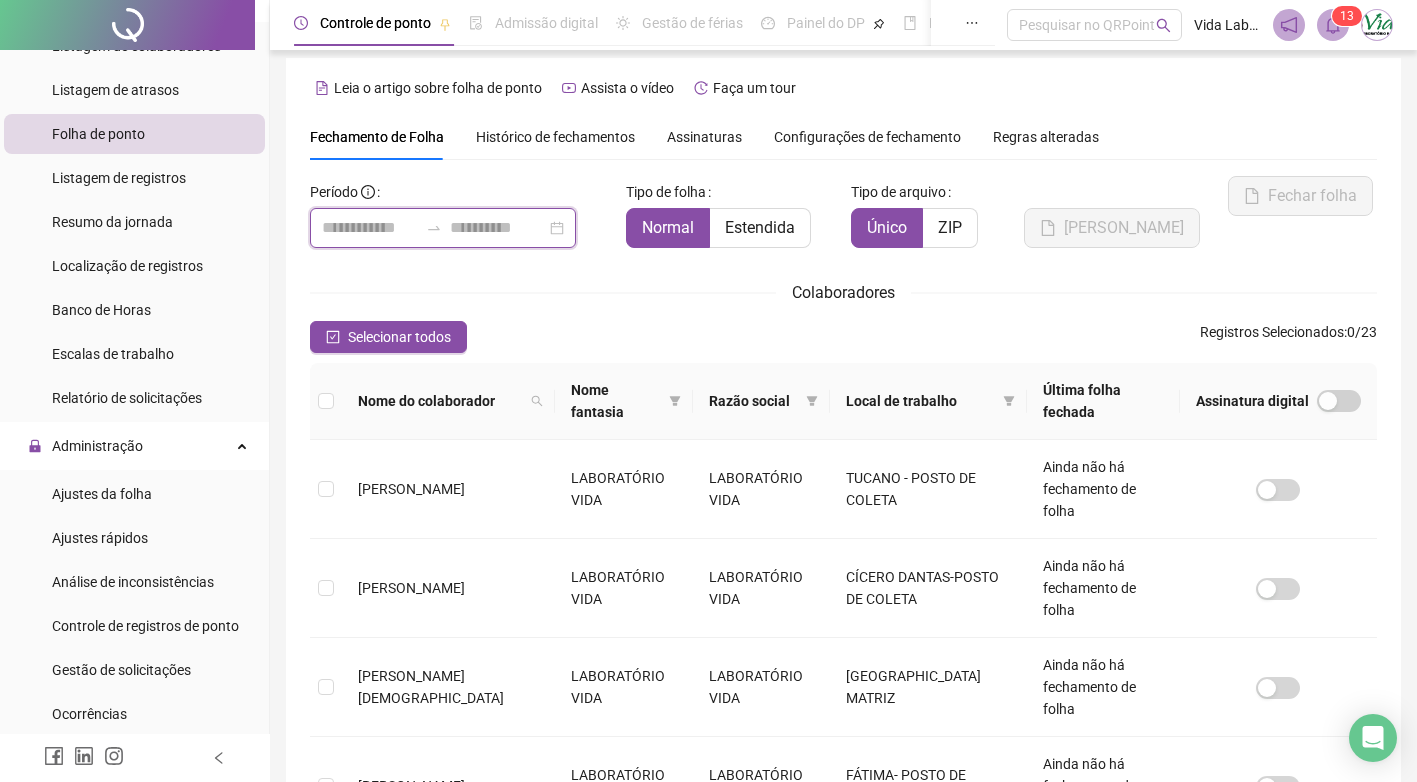 click at bounding box center [370, 228] 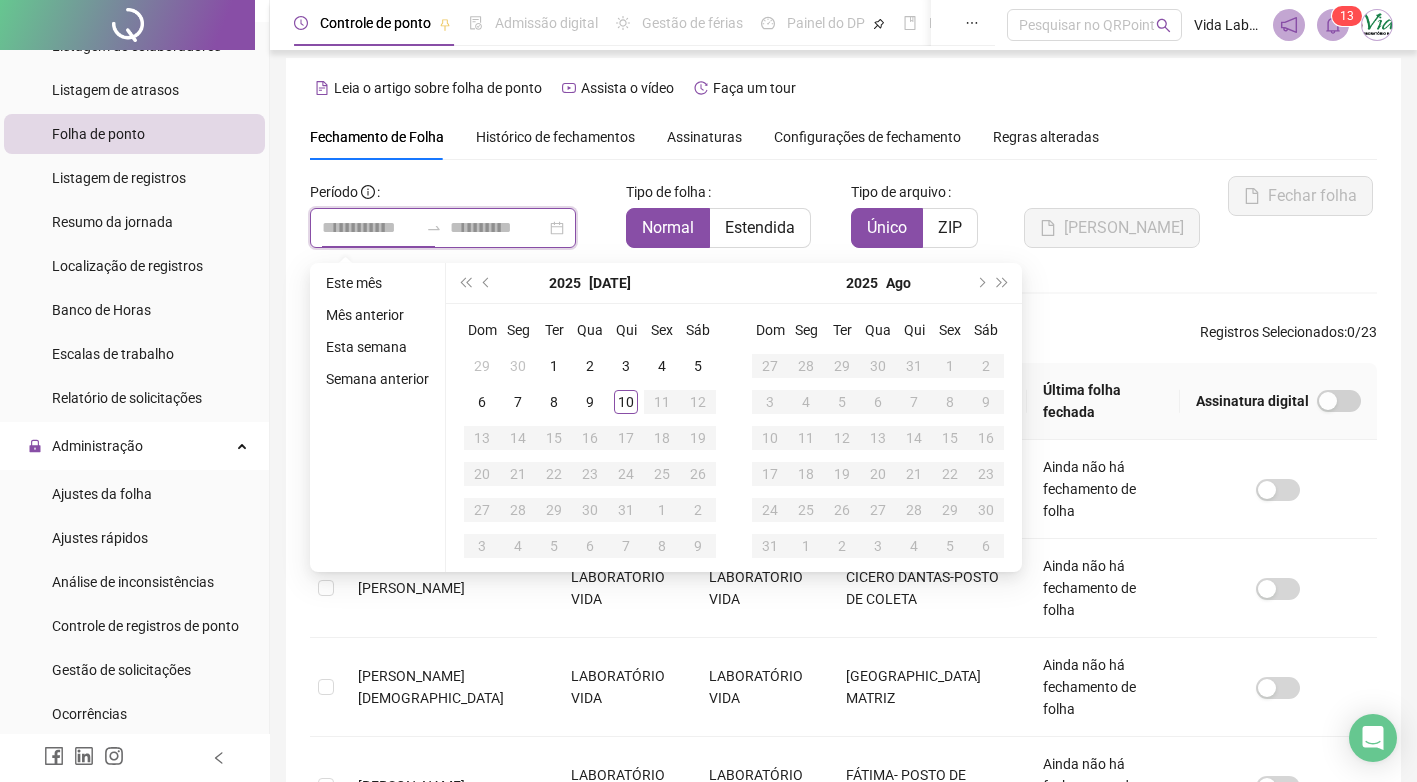 type on "**********" 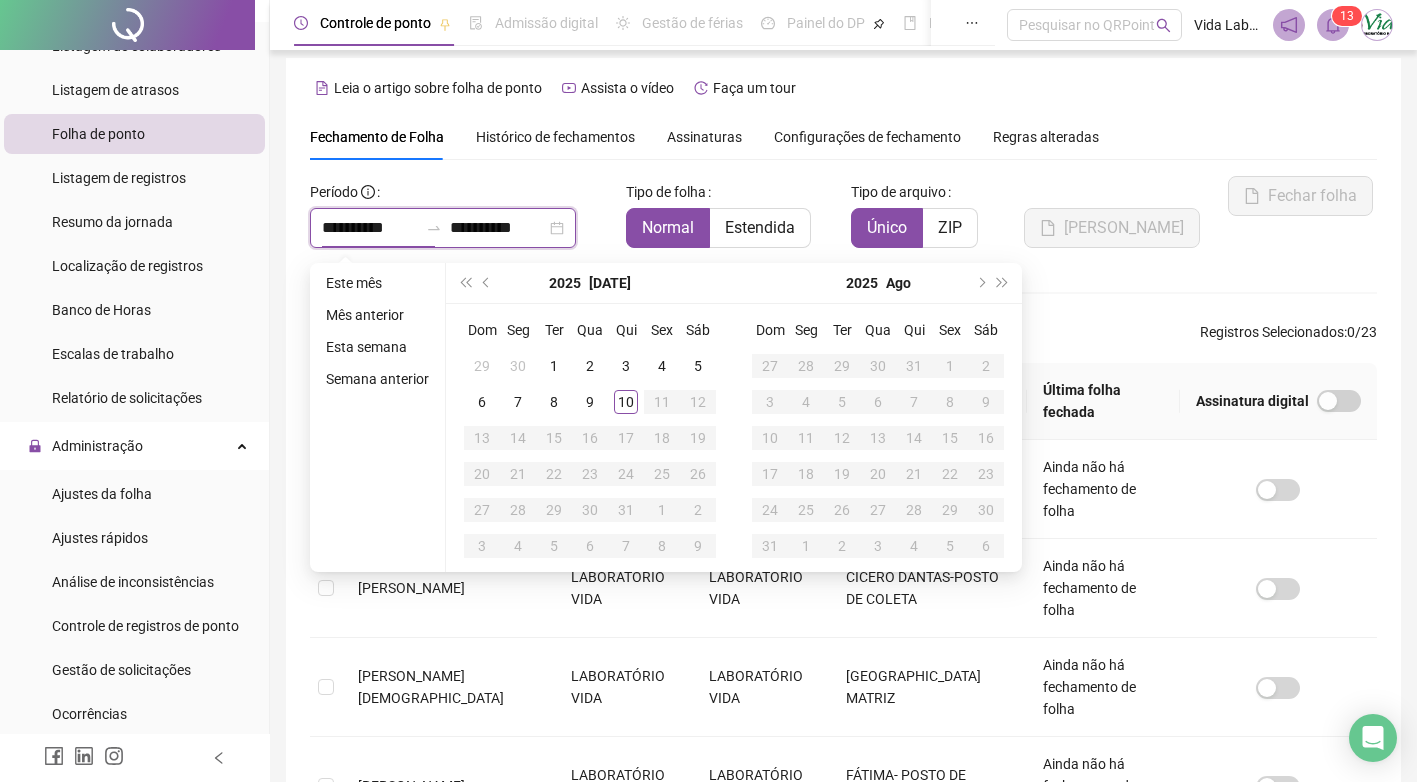 type 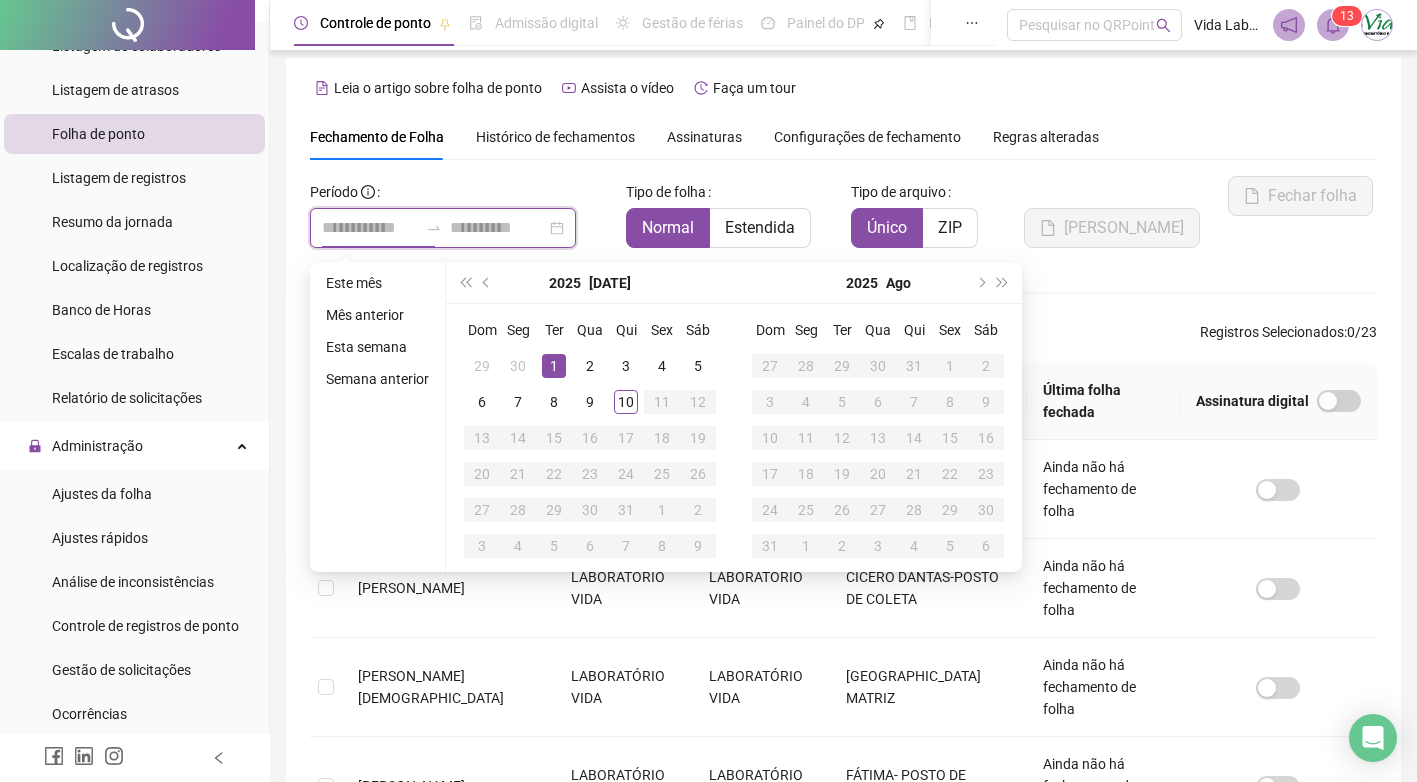 type on "**********" 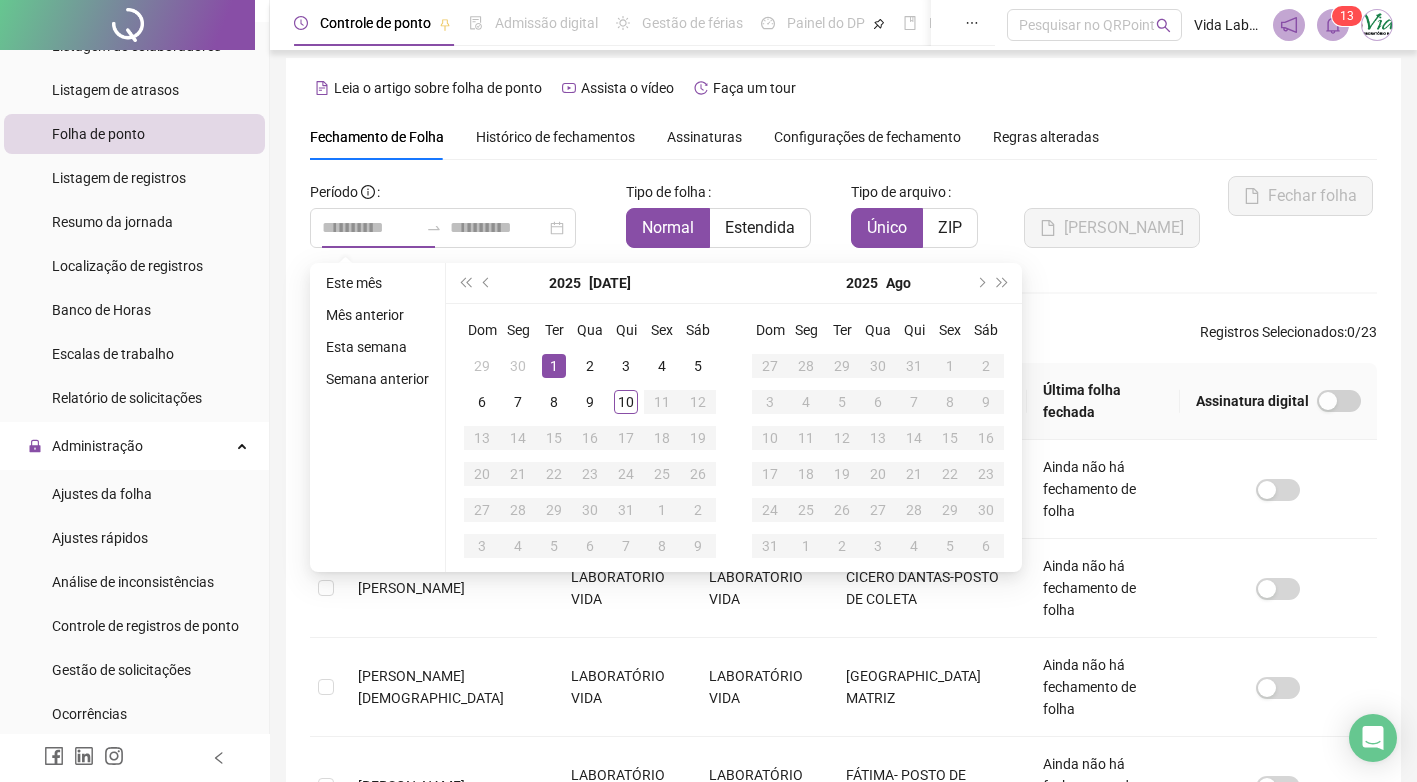 click on "1" at bounding box center [554, 366] 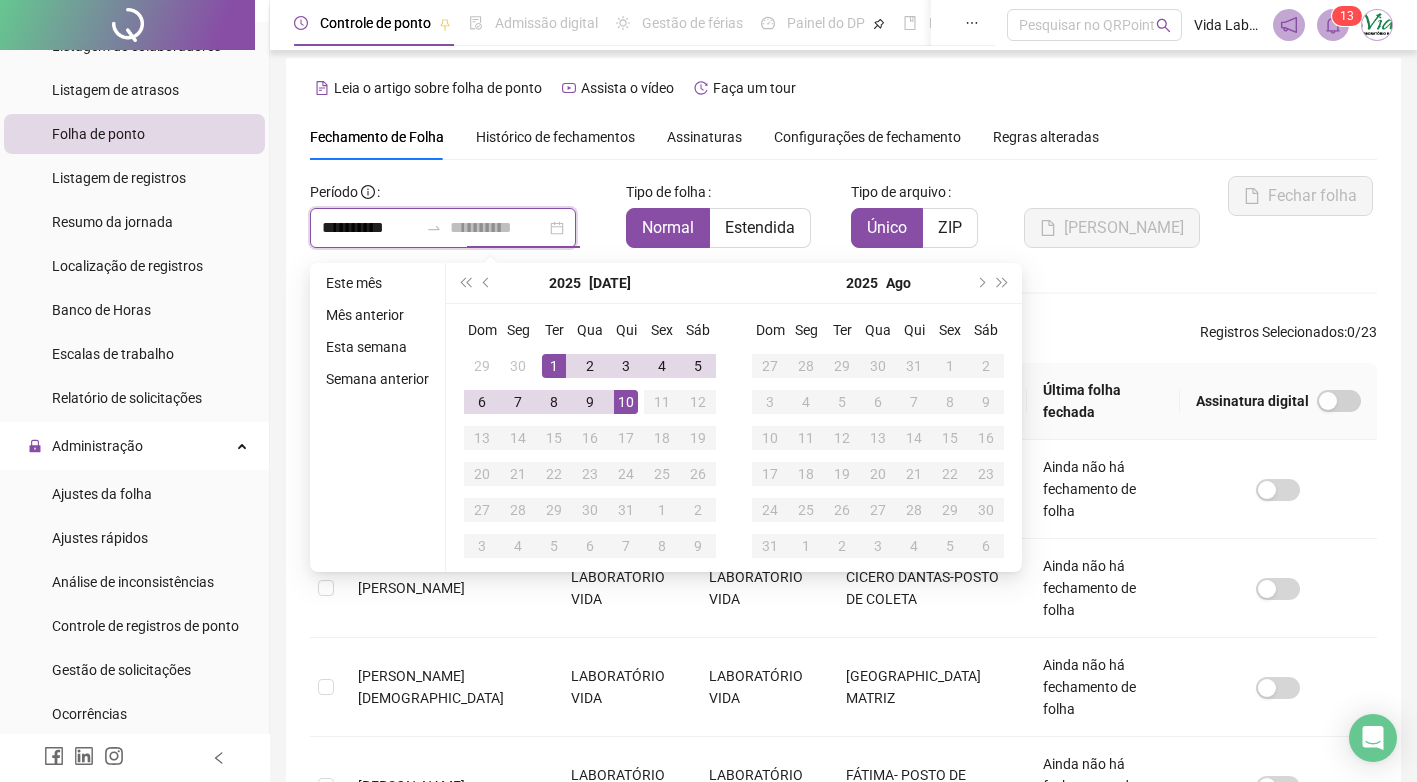 type on "**********" 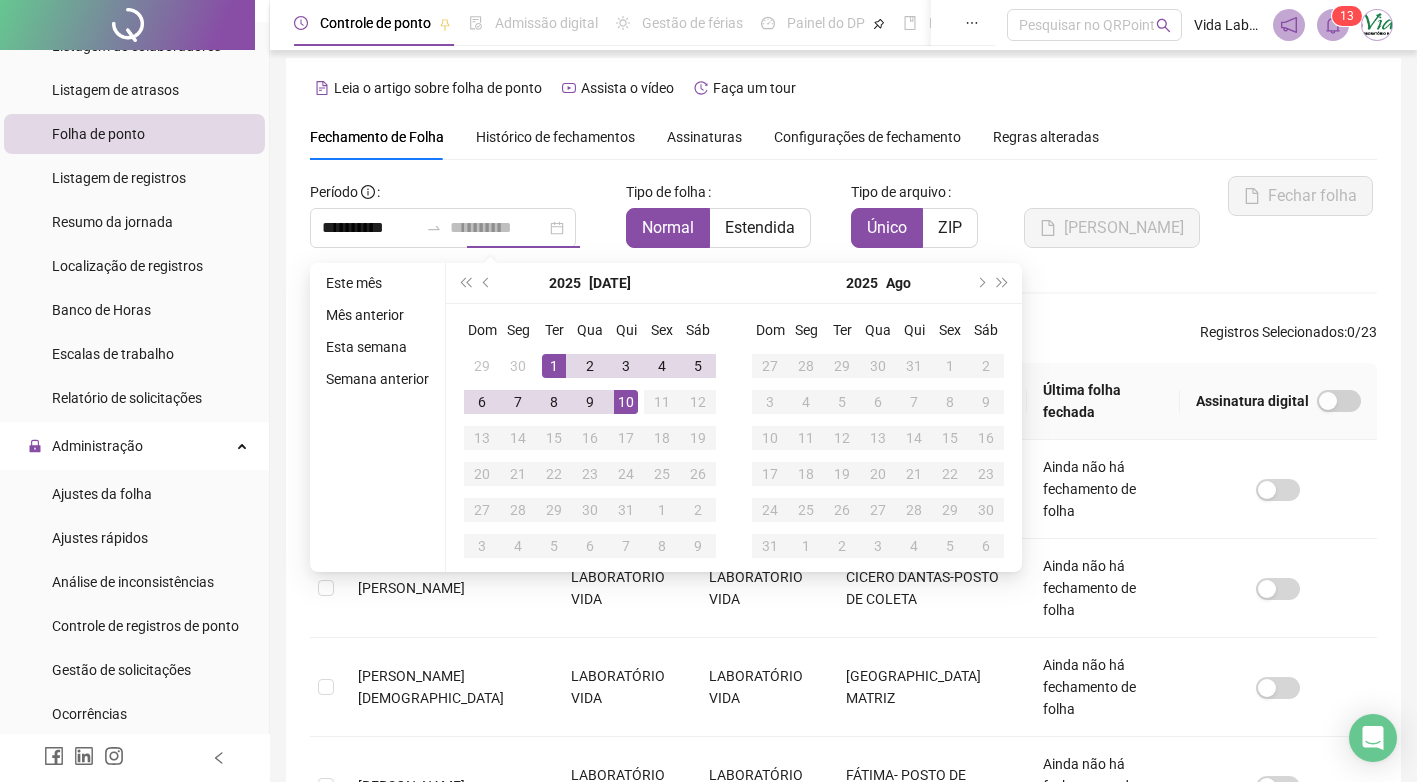 click on "10" at bounding box center (626, 402) 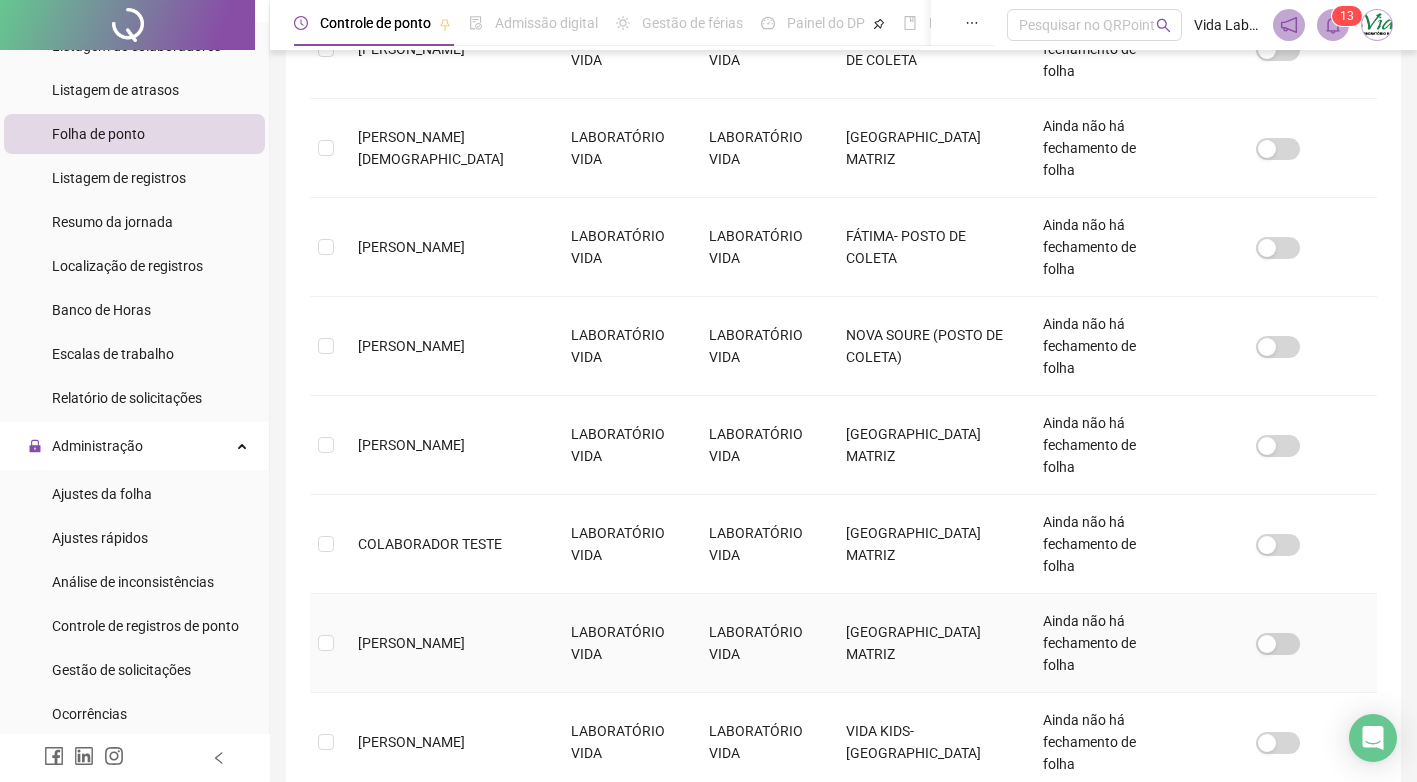 scroll, scrollTop: 588, scrollLeft: 0, axis: vertical 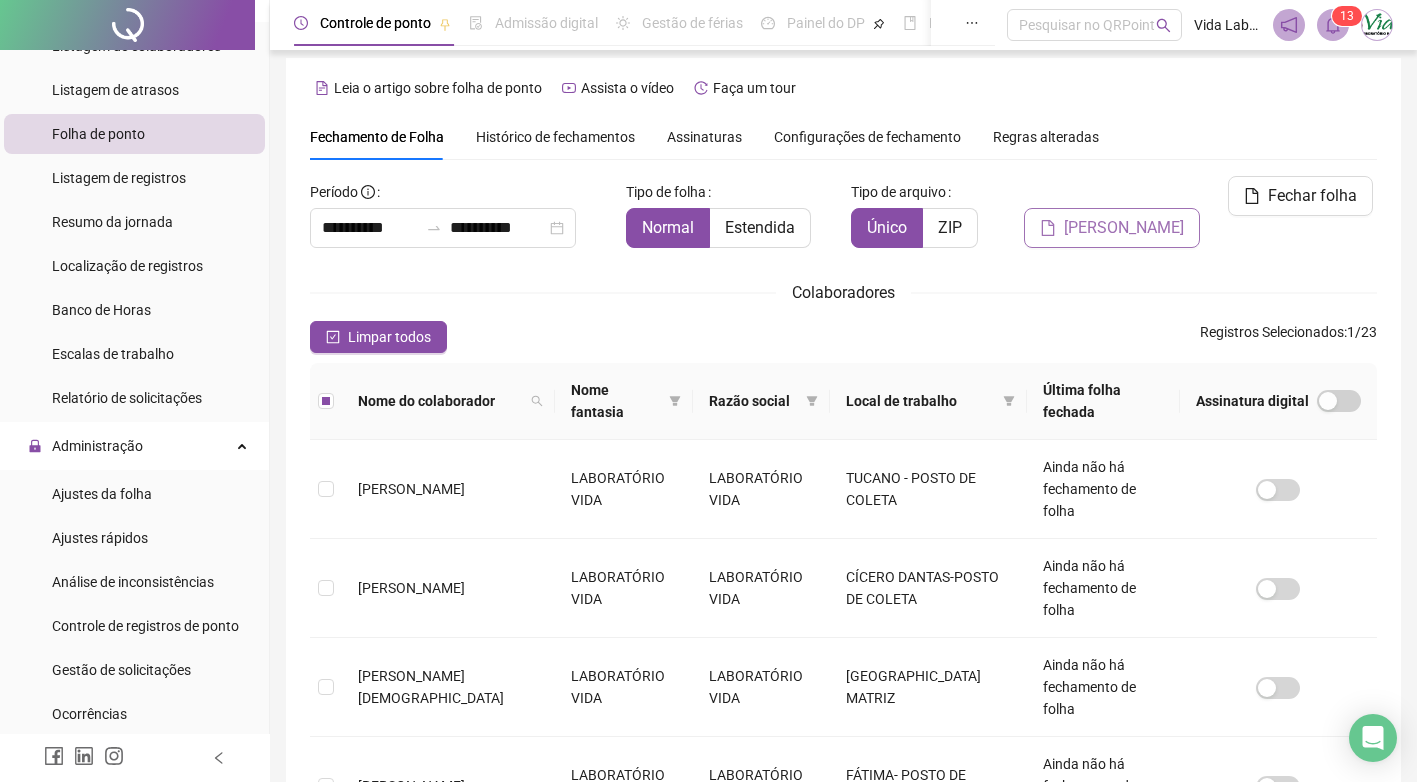 click on "[PERSON_NAME]" at bounding box center [1112, 228] 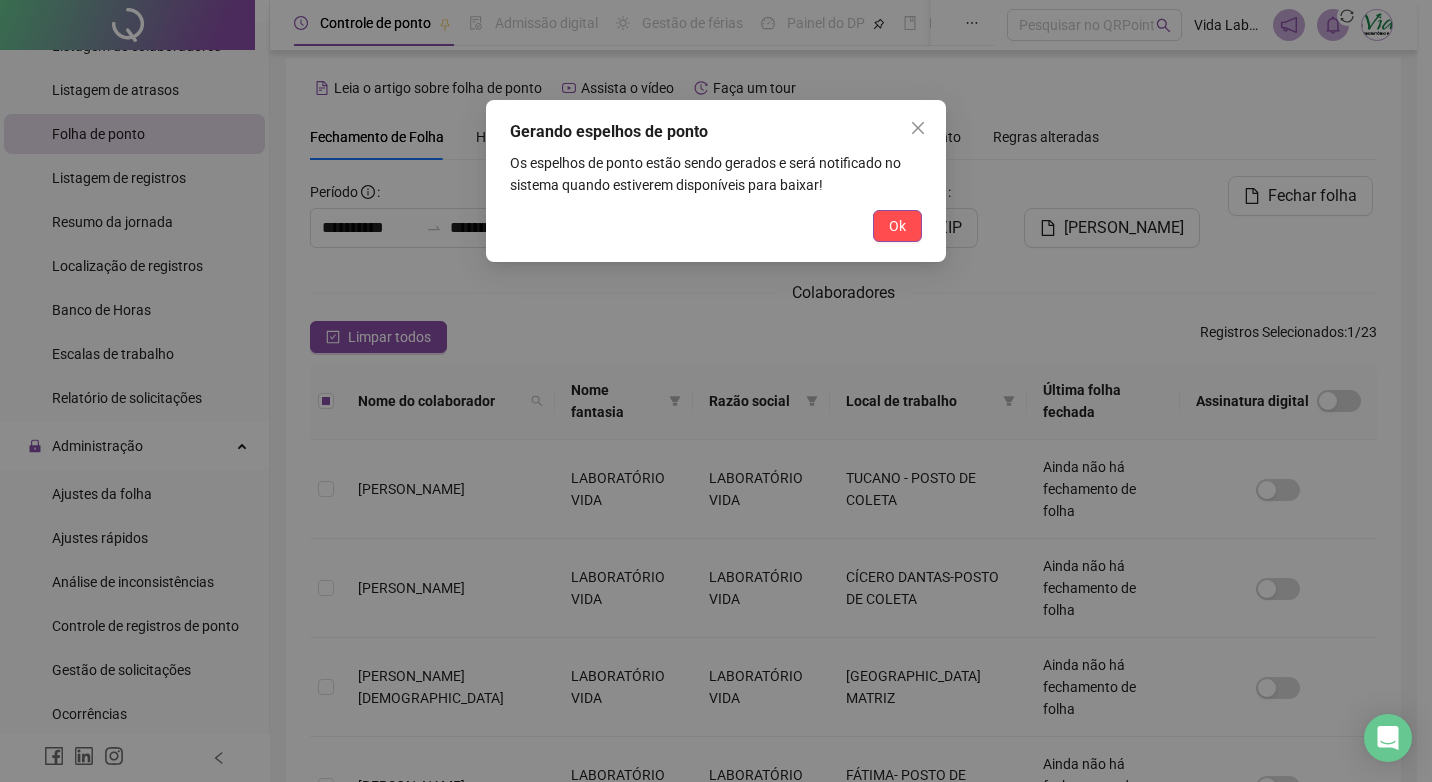 click on "Ok" at bounding box center [897, 226] 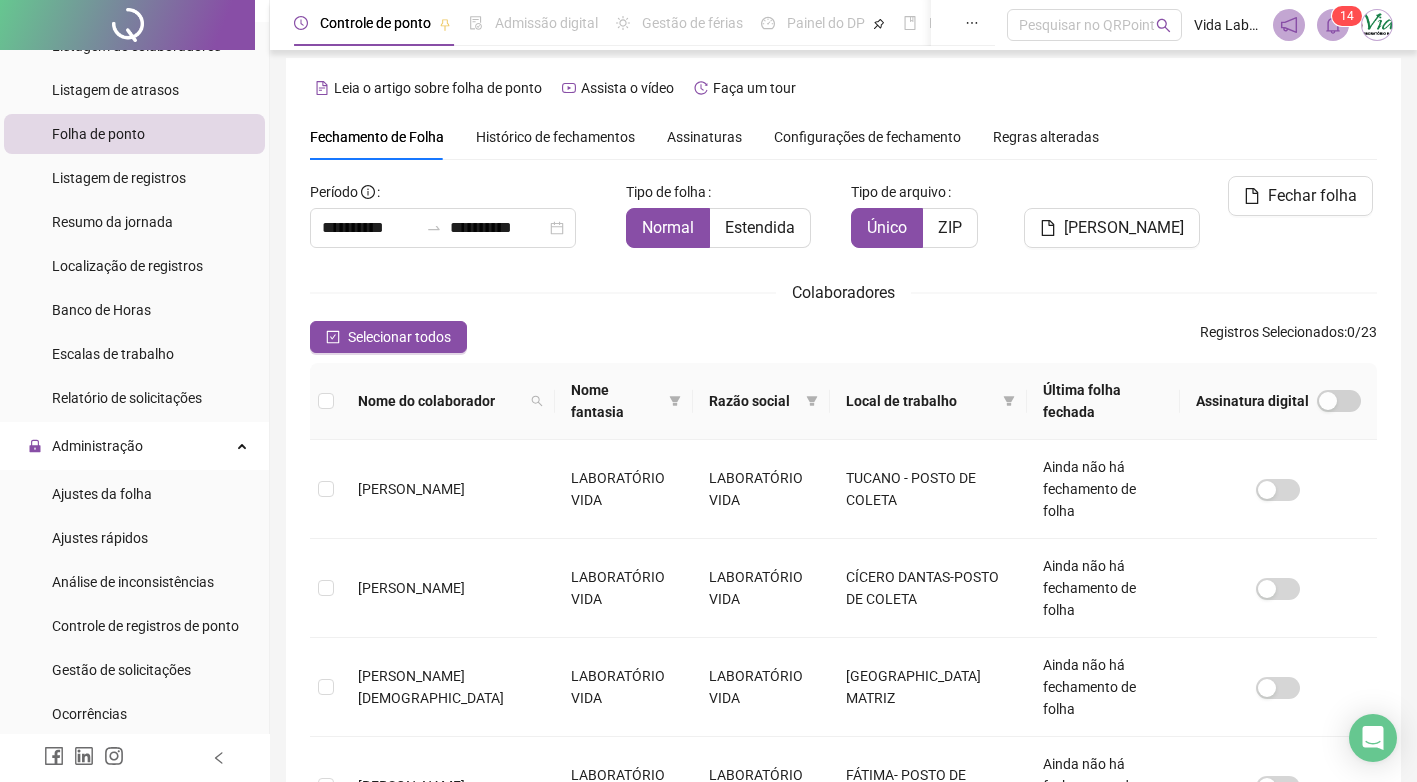 click at bounding box center (1333, 25) 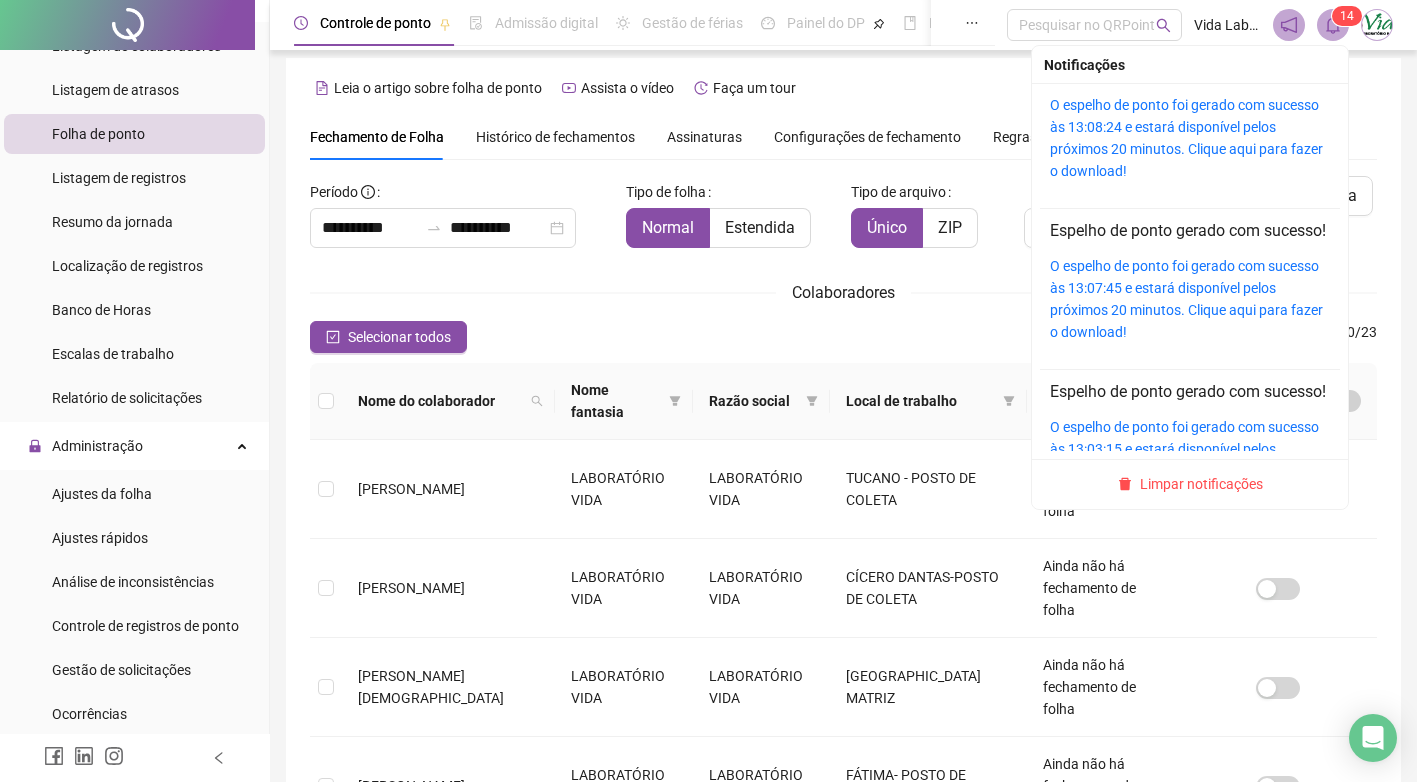 click on "O espelho de ponto foi gerado com sucesso às 13:09:14 e estará disponível pelos próximos 20 minutos.
Clique aqui para fazer o download!" at bounding box center (1186, -23) 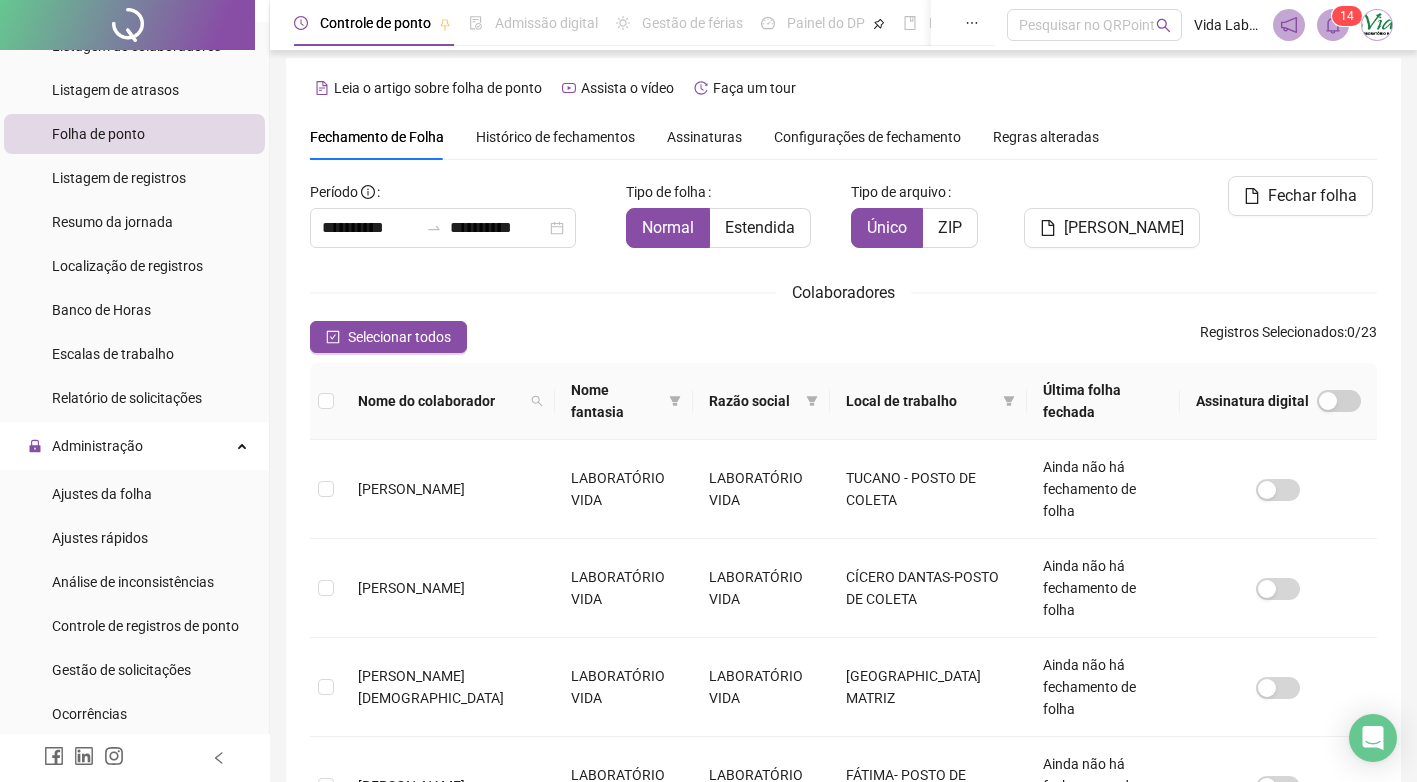 click on "Leia o artigo sobre folha de ponto Assista o vídeo Faça um tour" at bounding box center (843, 88) 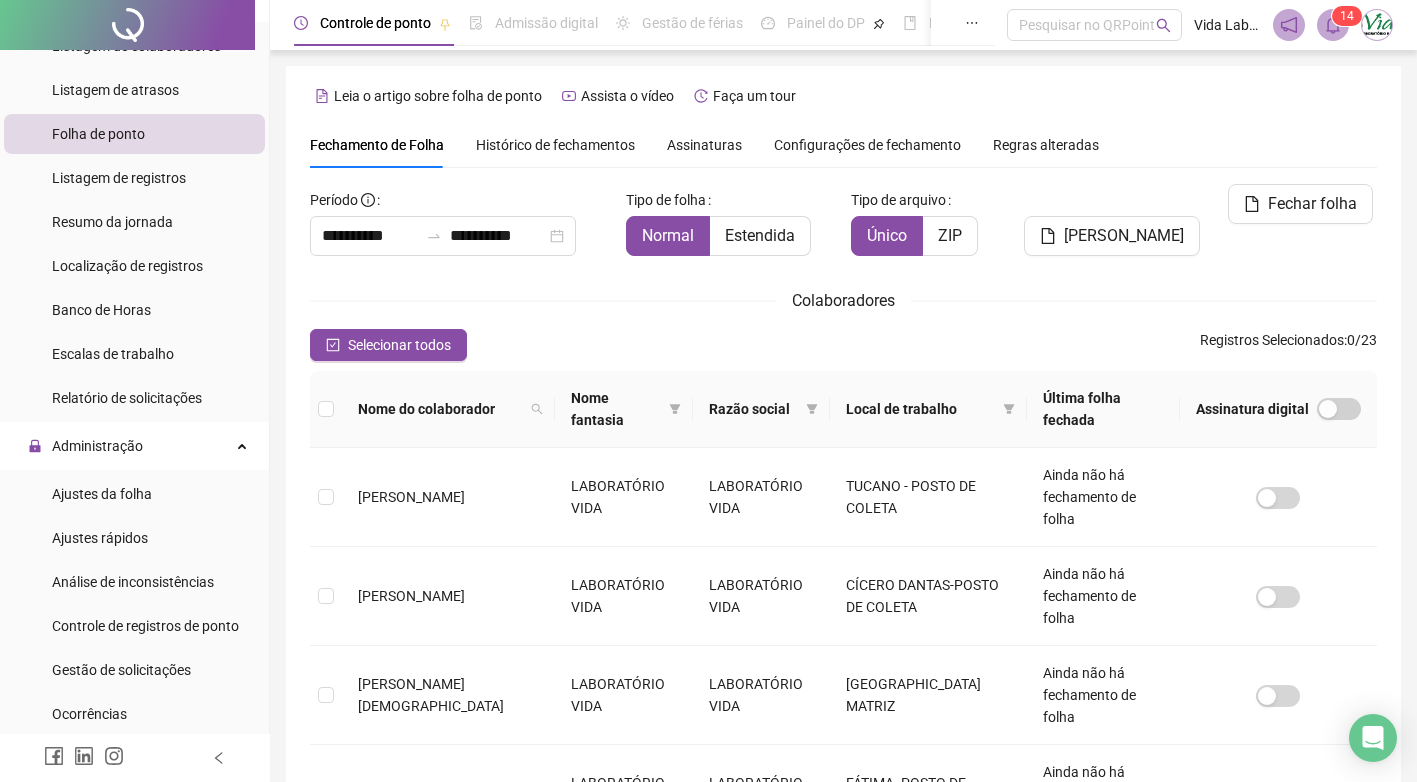 click on "1 4" at bounding box center [1347, 16] 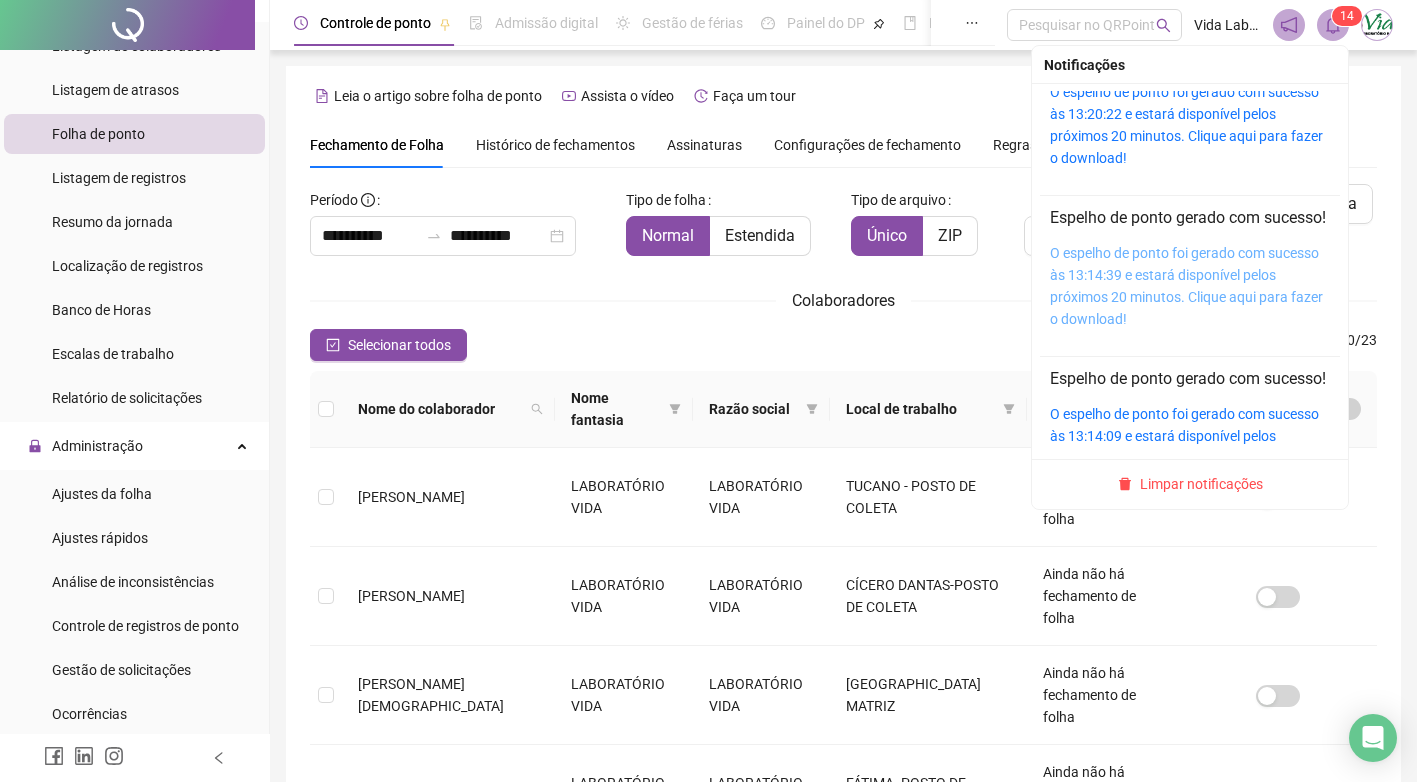 scroll, scrollTop: 0, scrollLeft: 0, axis: both 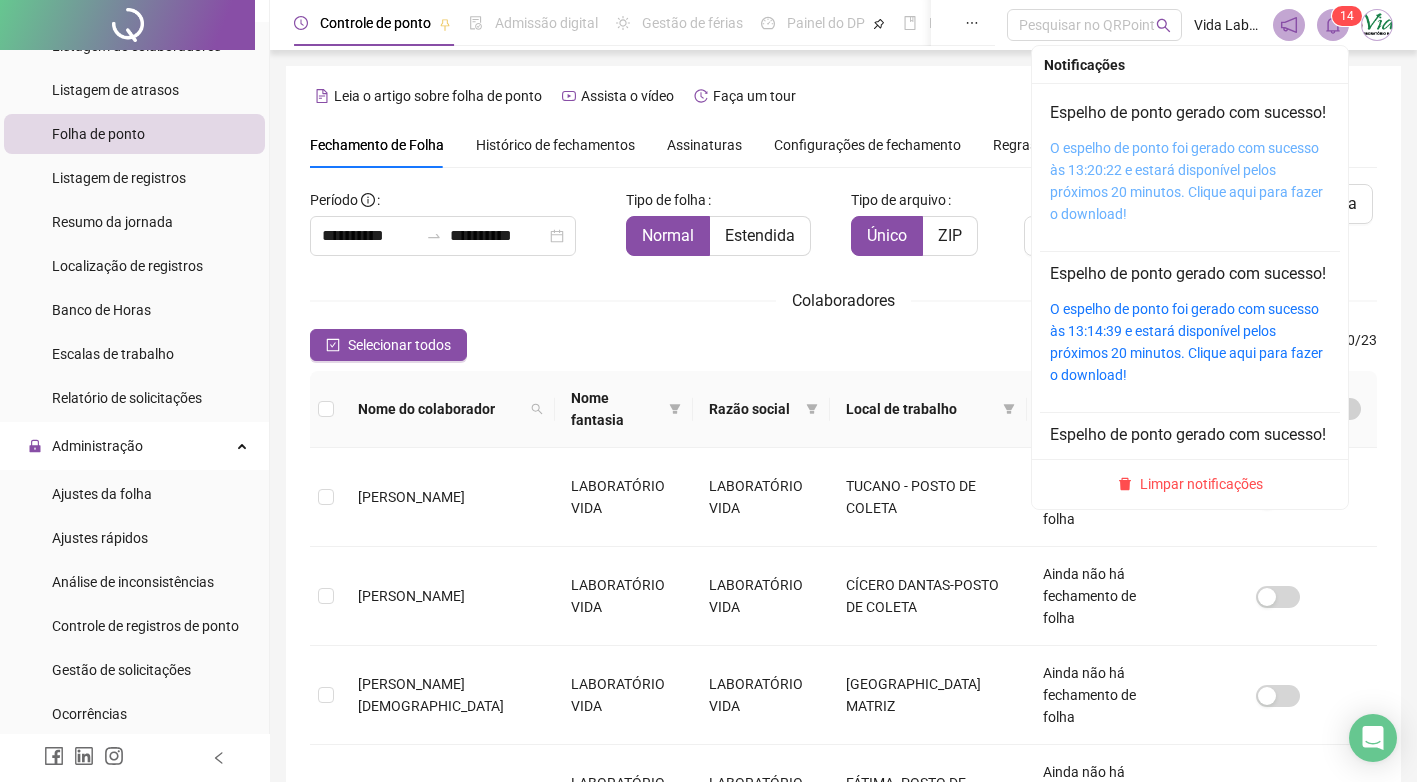 click on "O espelho de ponto foi gerado com sucesso às 13:20:22 e estará disponível pelos próximos 20 minutos.
Clique aqui para fazer o download!" at bounding box center [1186, 181] 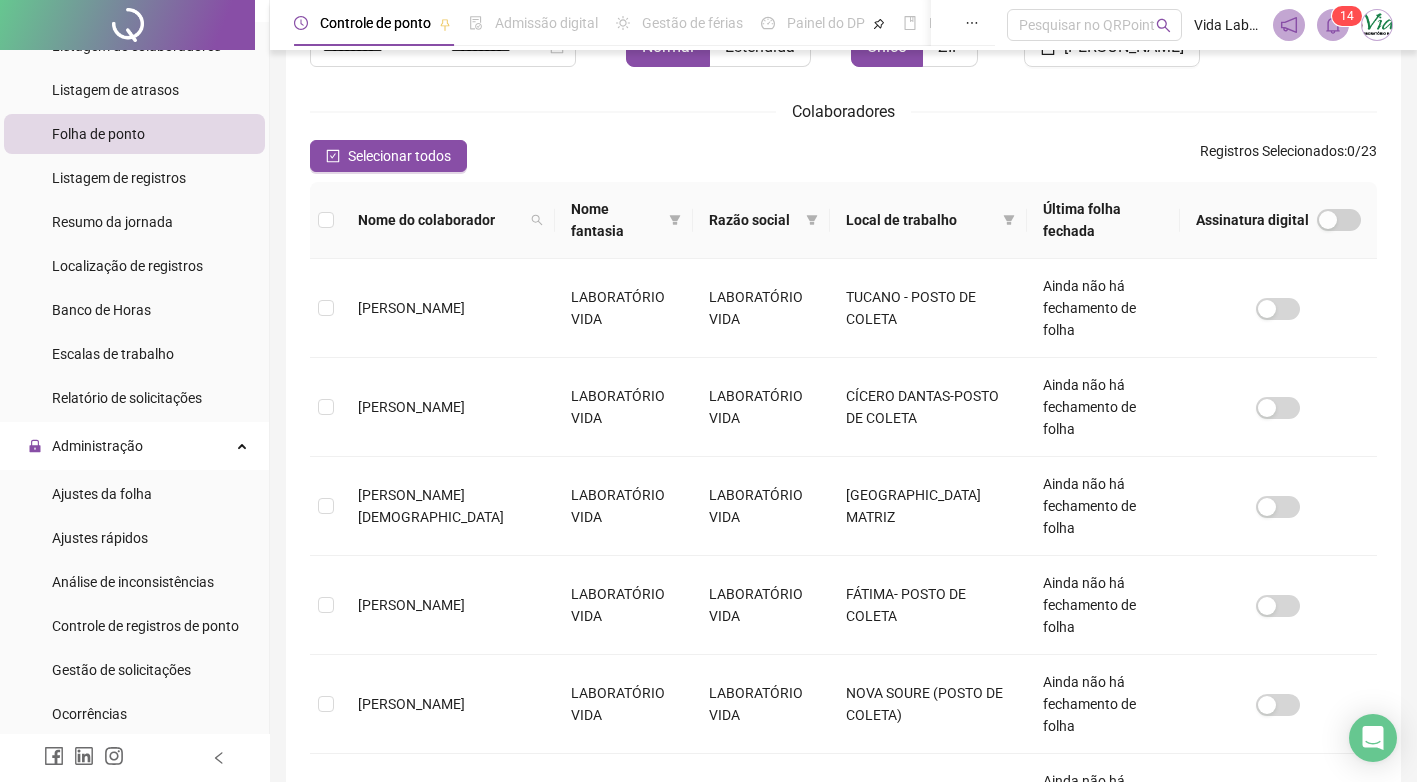 scroll, scrollTop: 188, scrollLeft: 0, axis: vertical 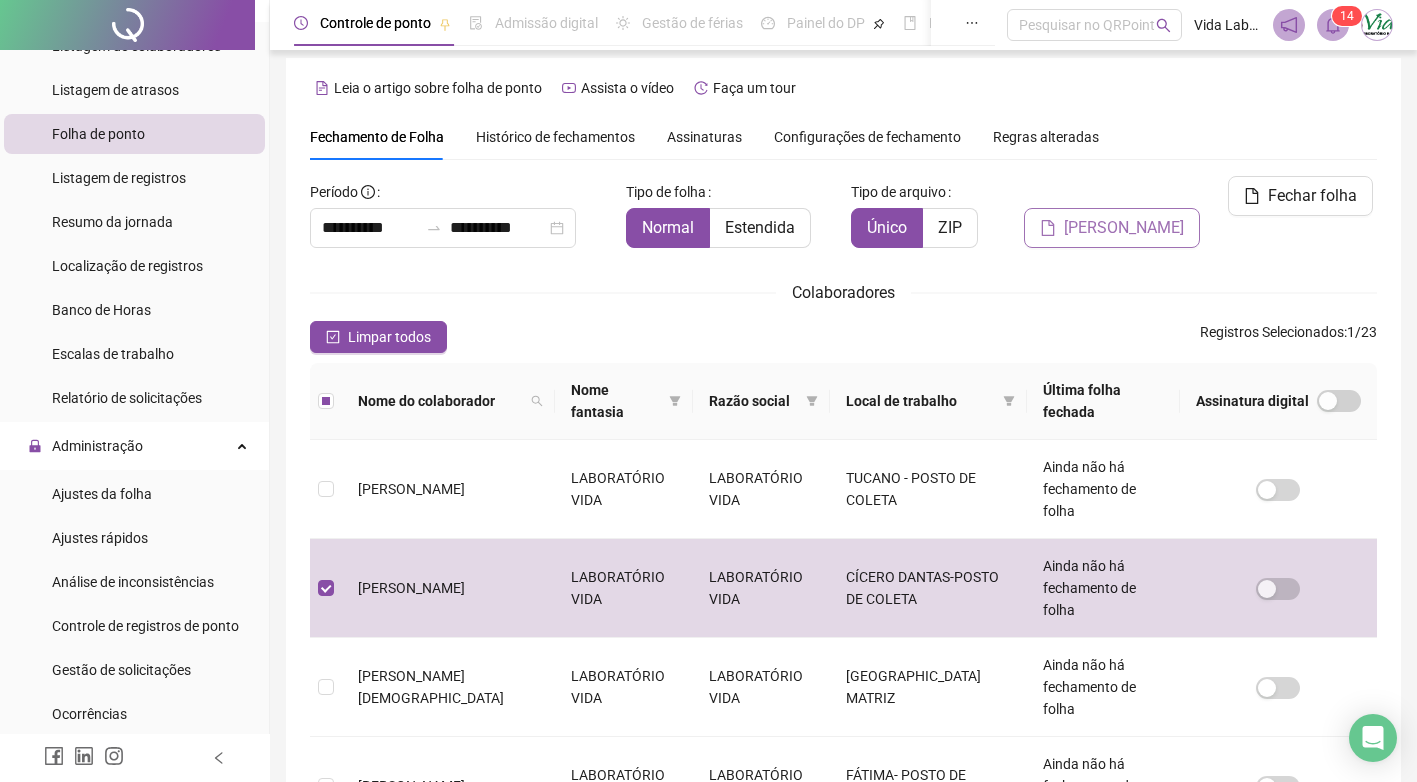 click on "[PERSON_NAME]" at bounding box center [1124, 228] 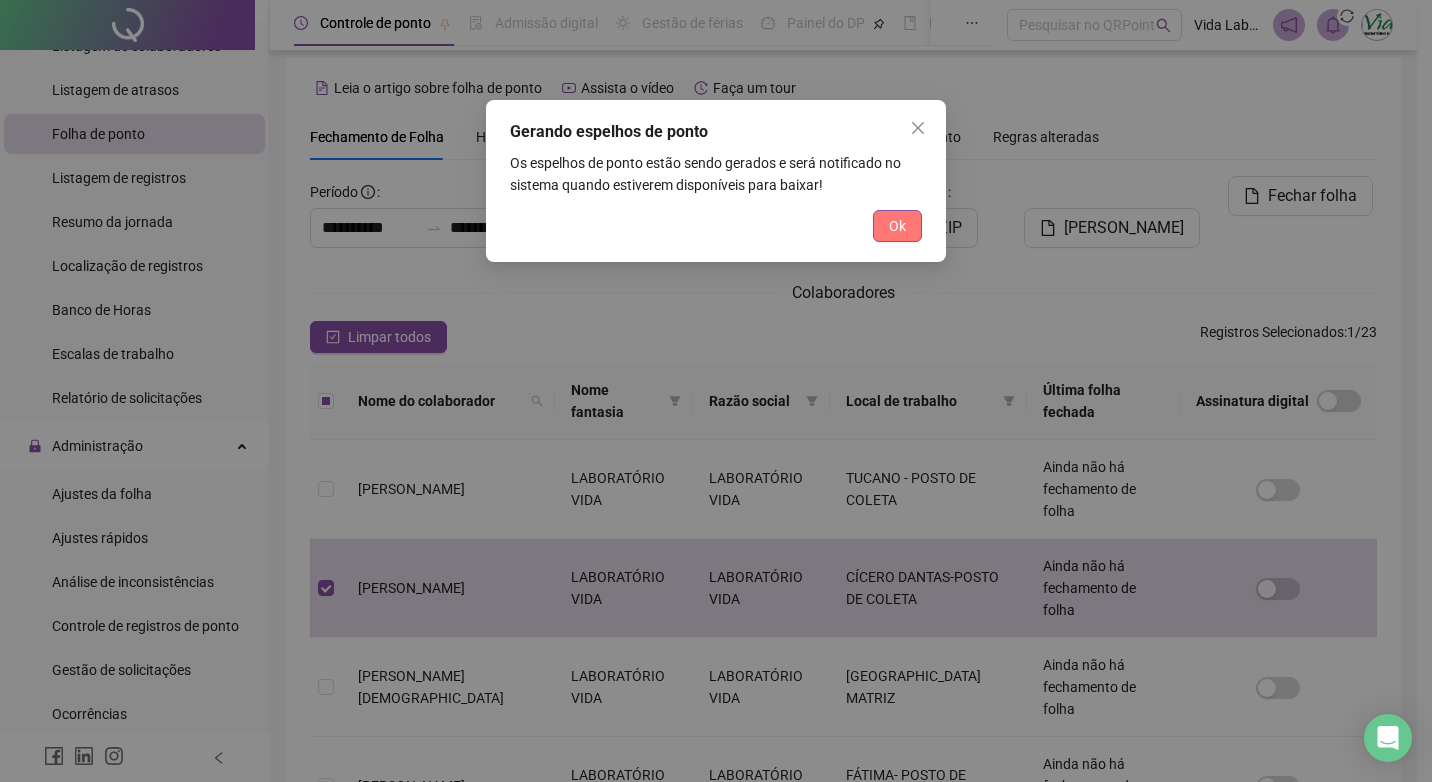 click on "Ok" at bounding box center [897, 226] 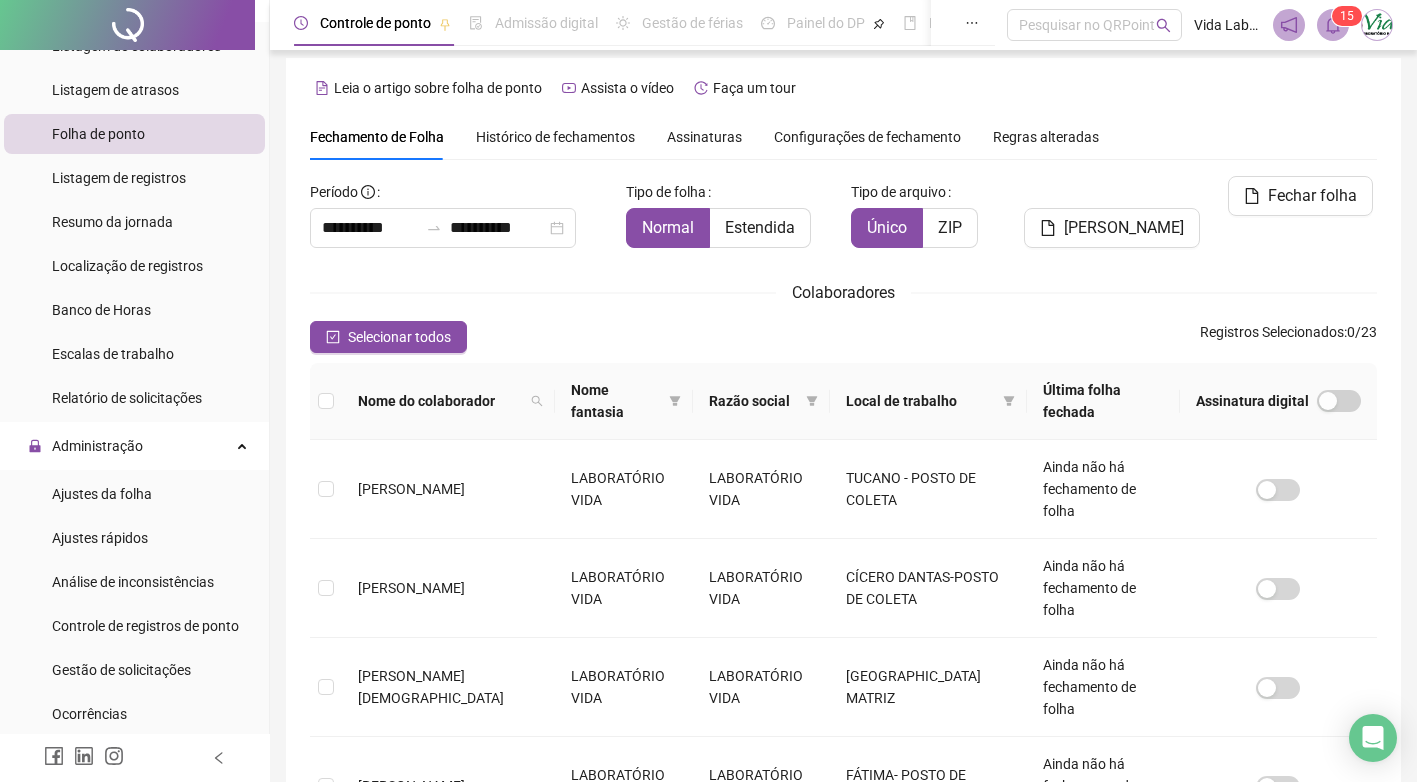 click at bounding box center [1333, 25] 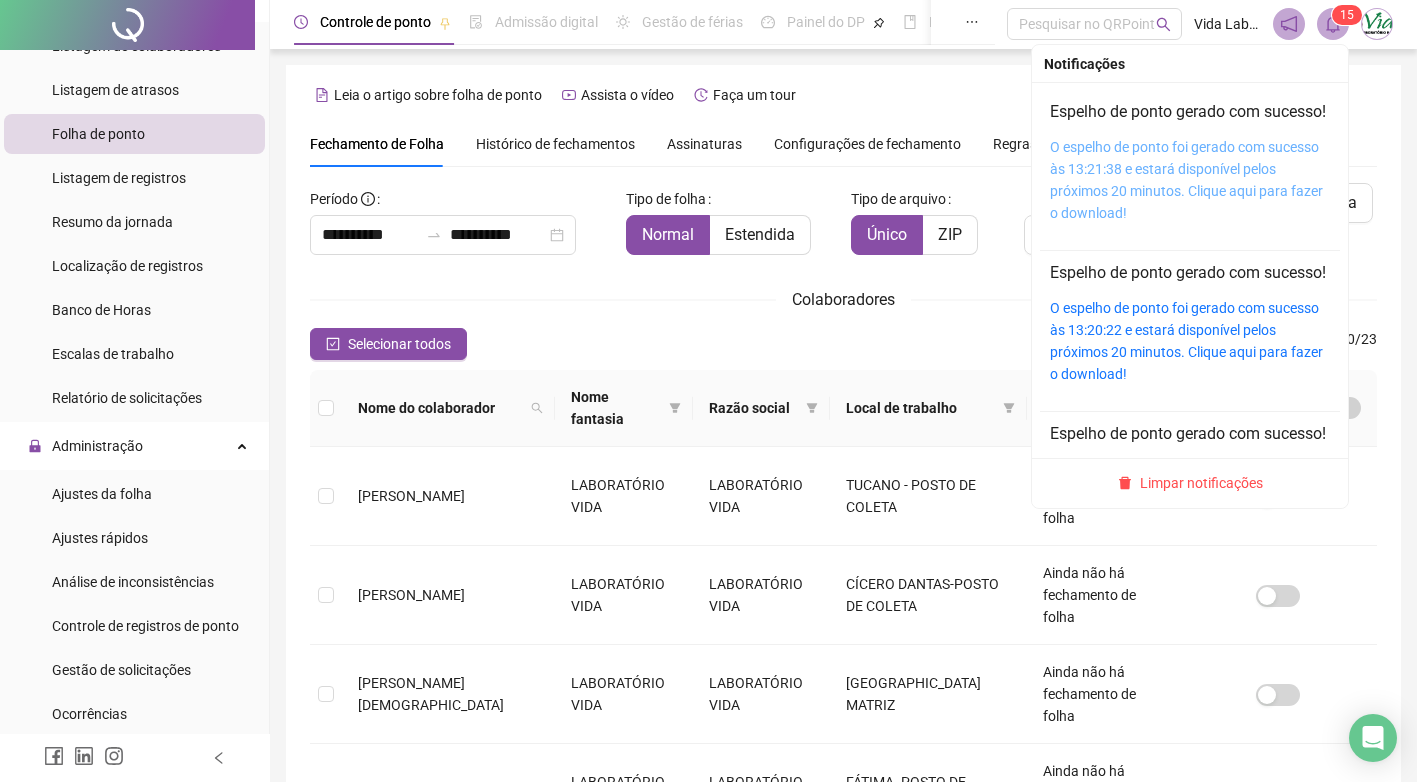 scroll, scrollTop: 0, scrollLeft: 0, axis: both 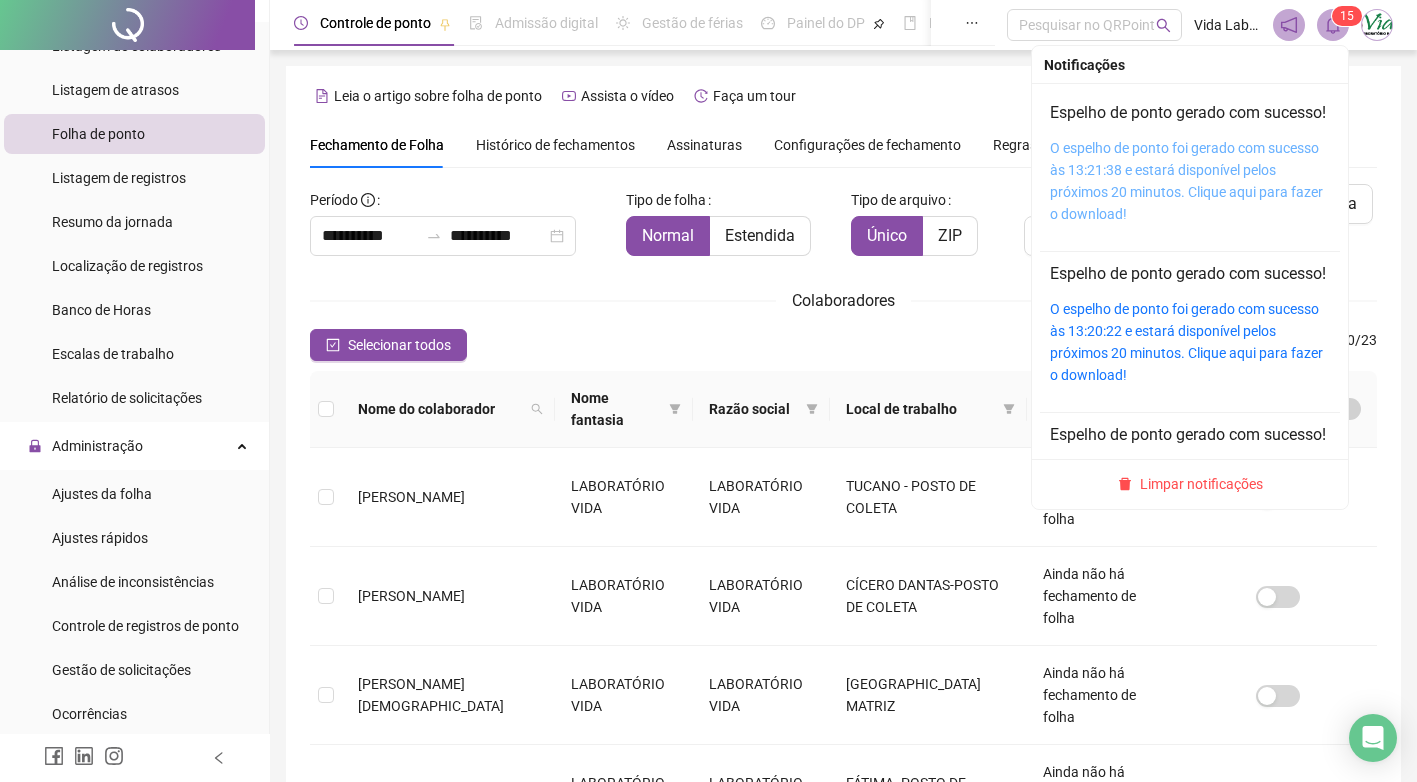 click on "O espelho de ponto foi gerado com sucesso às 13:21:38 e estará disponível pelos próximos 20 minutos.
Clique aqui para fazer o download!" at bounding box center (1186, 181) 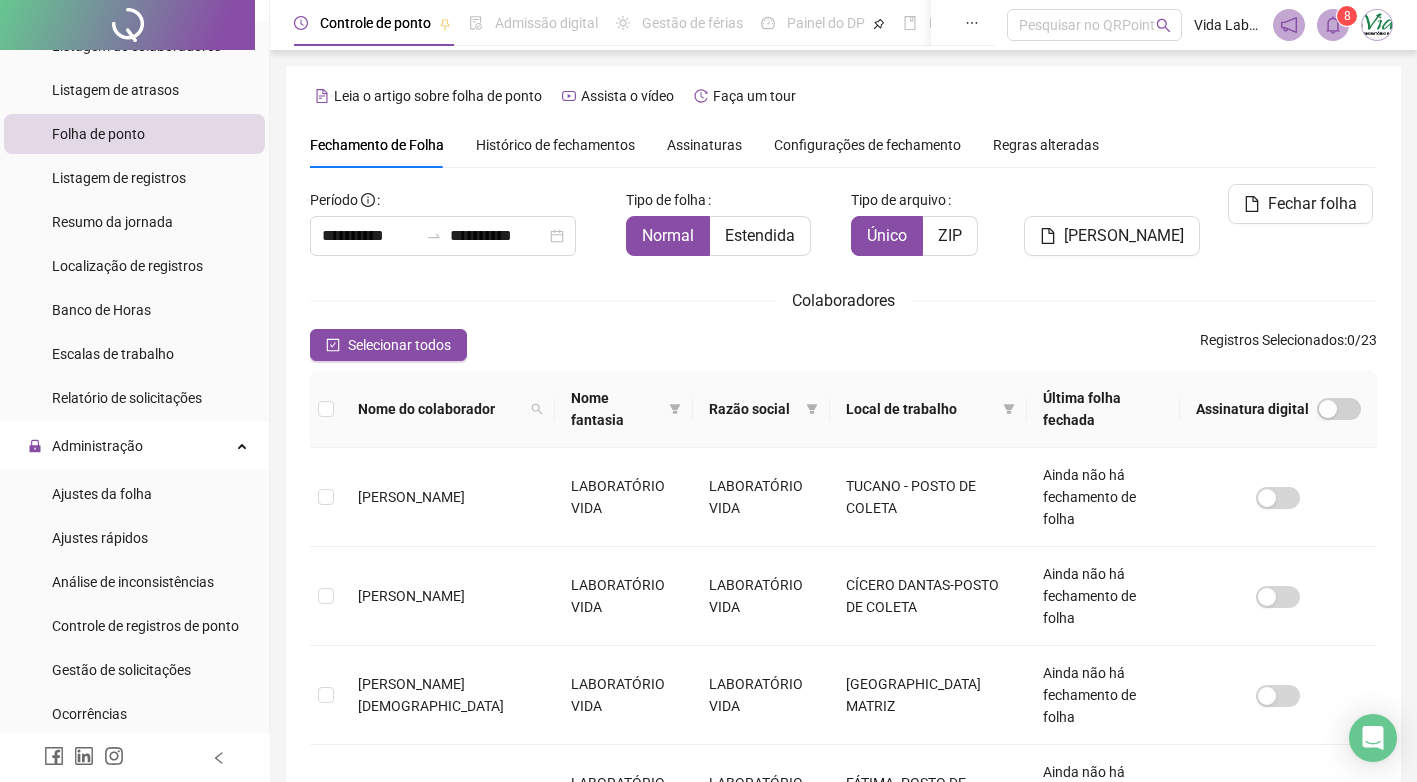 scroll, scrollTop: 8, scrollLeft: 0, axis: vertical 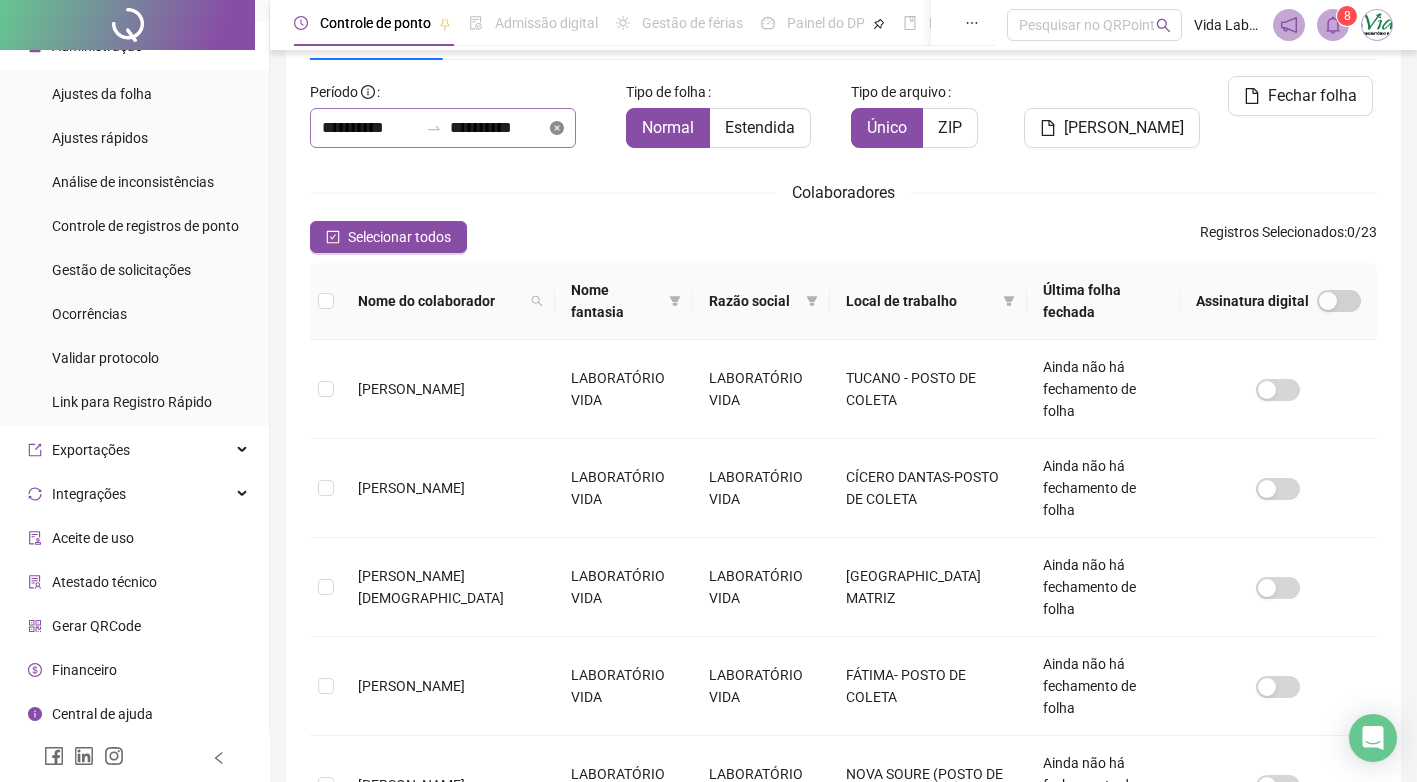 click 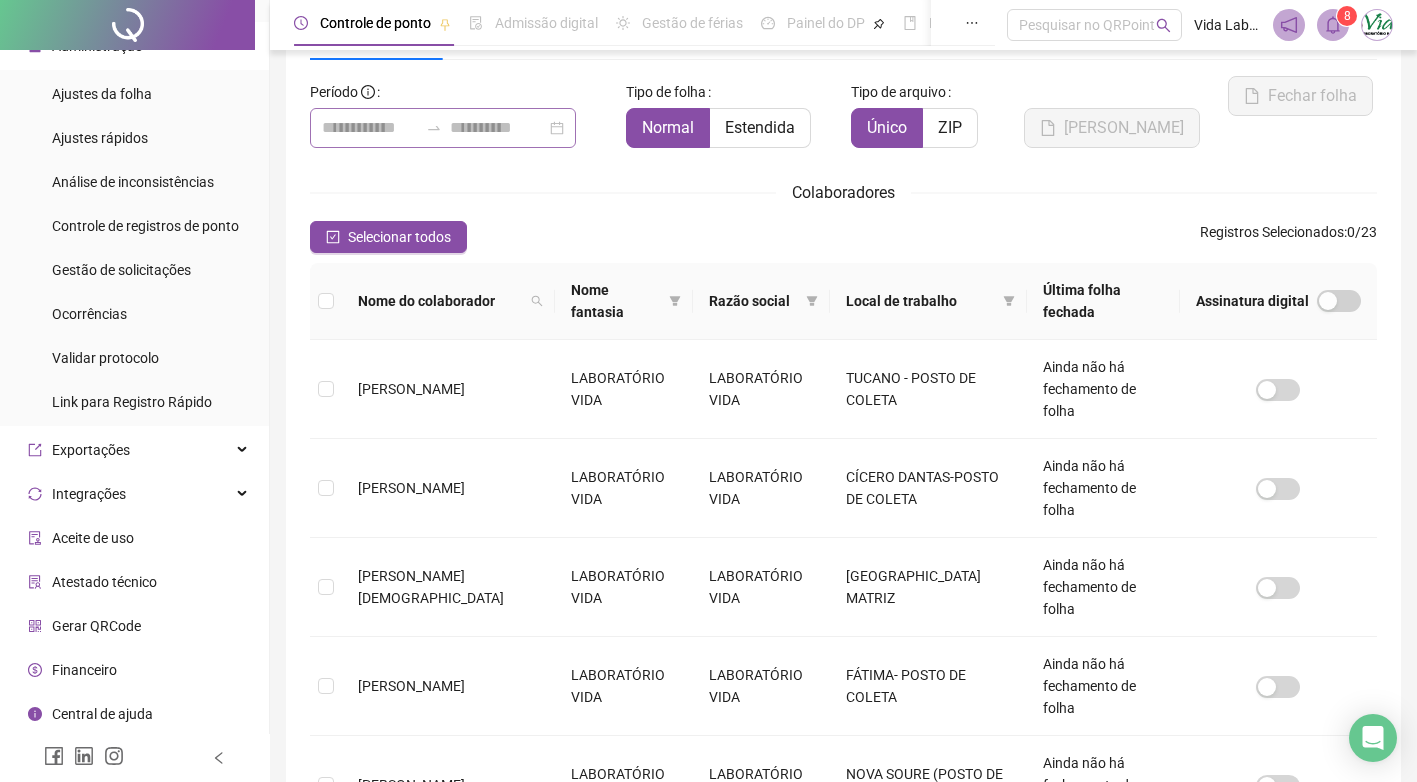 scroll, scrollTop: 8, scrollLeft: 0, axis: vertical 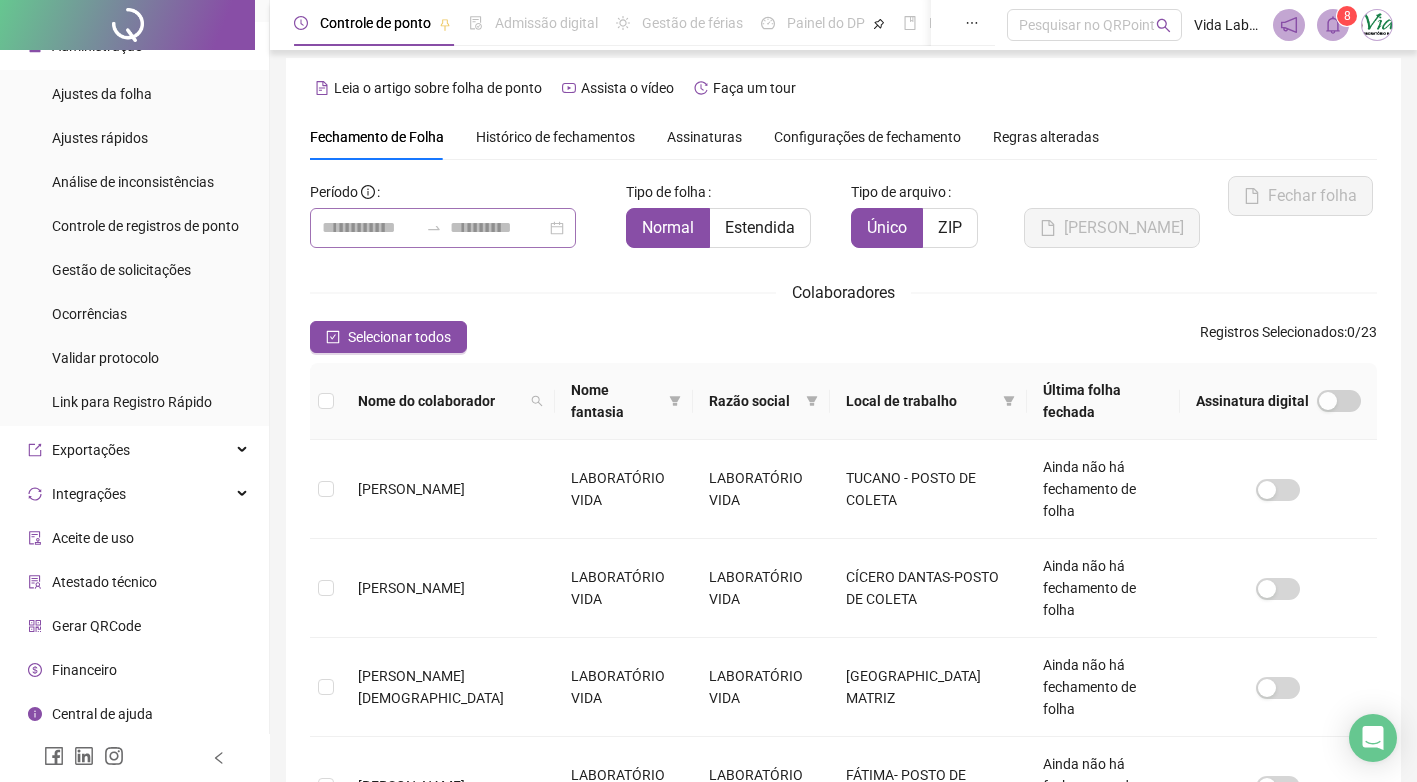 click at bounding box center [443, 228] 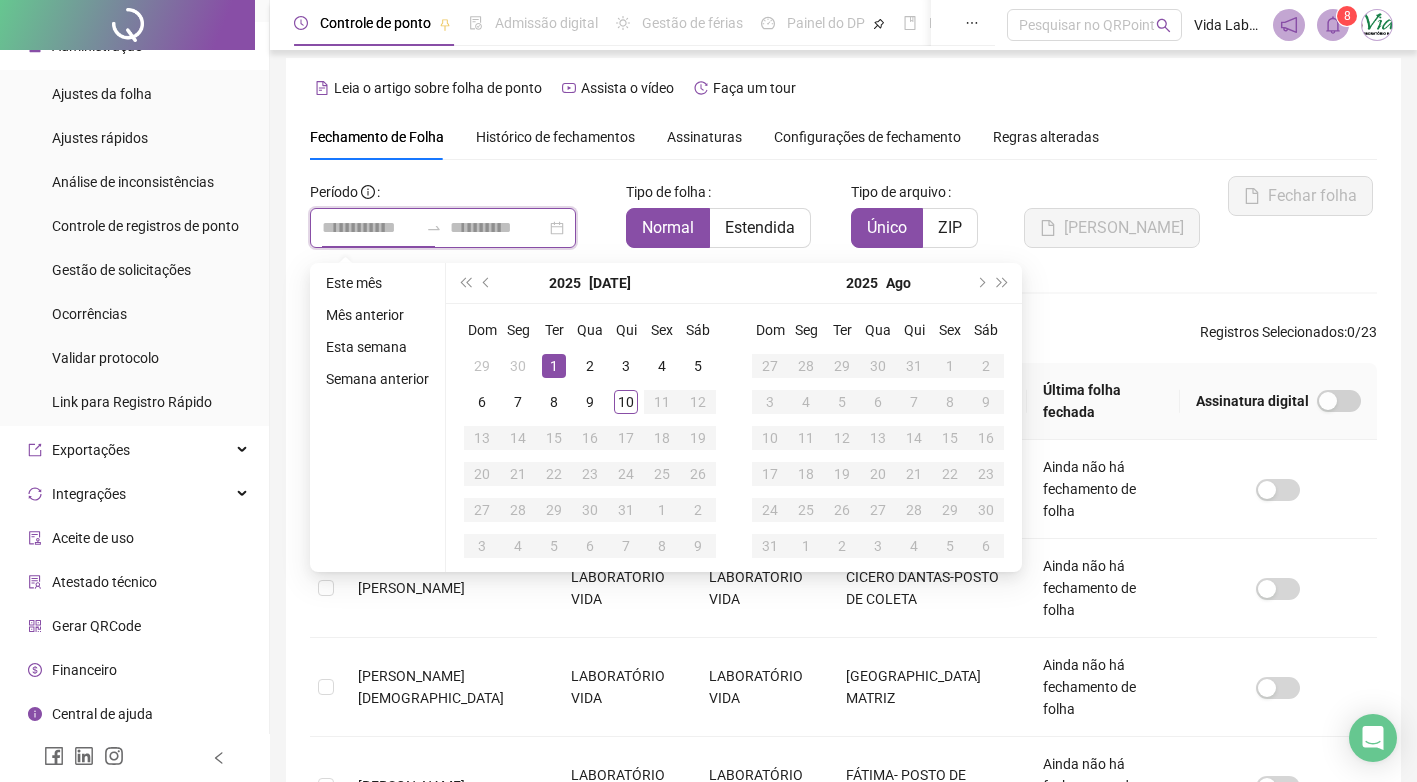 type on "**********" 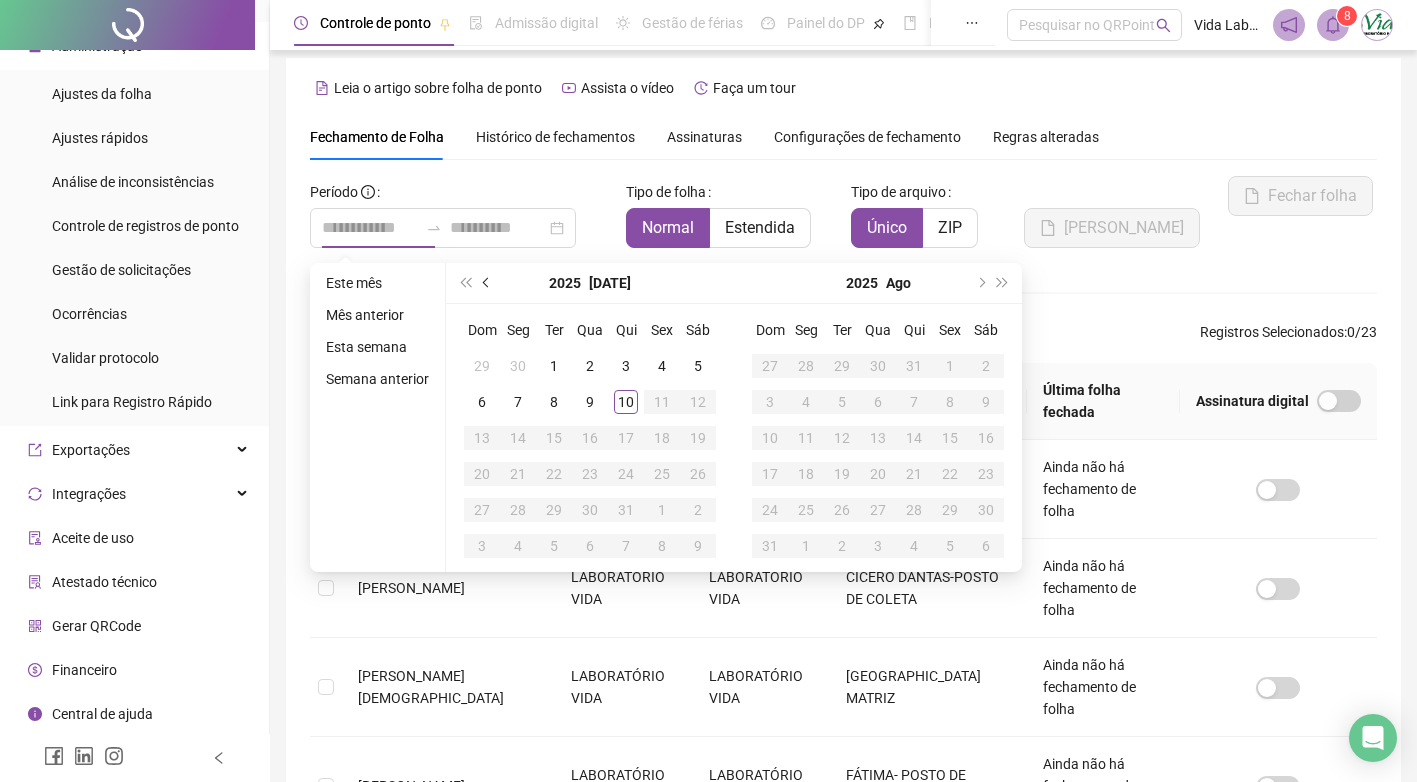 click at bounding box center [487, 283] 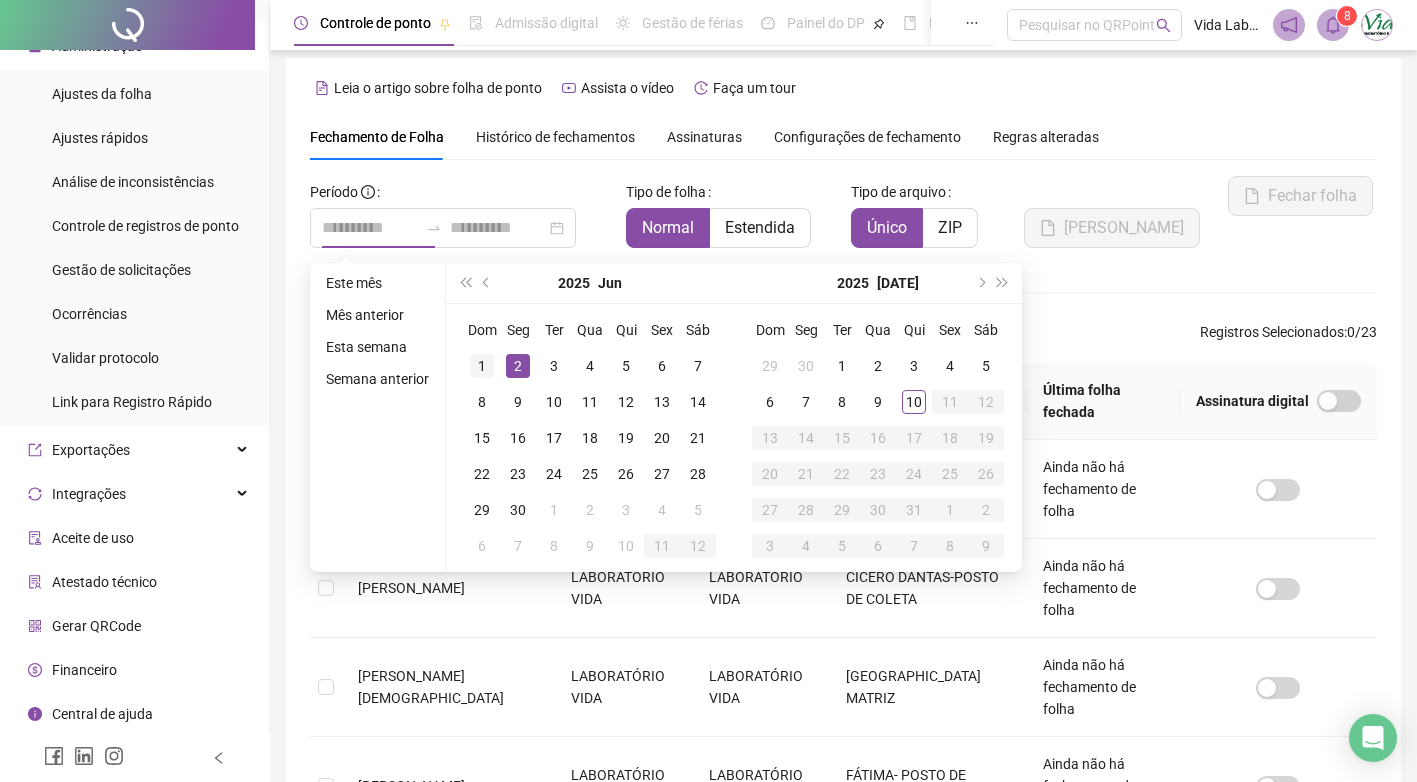 type on "**********" 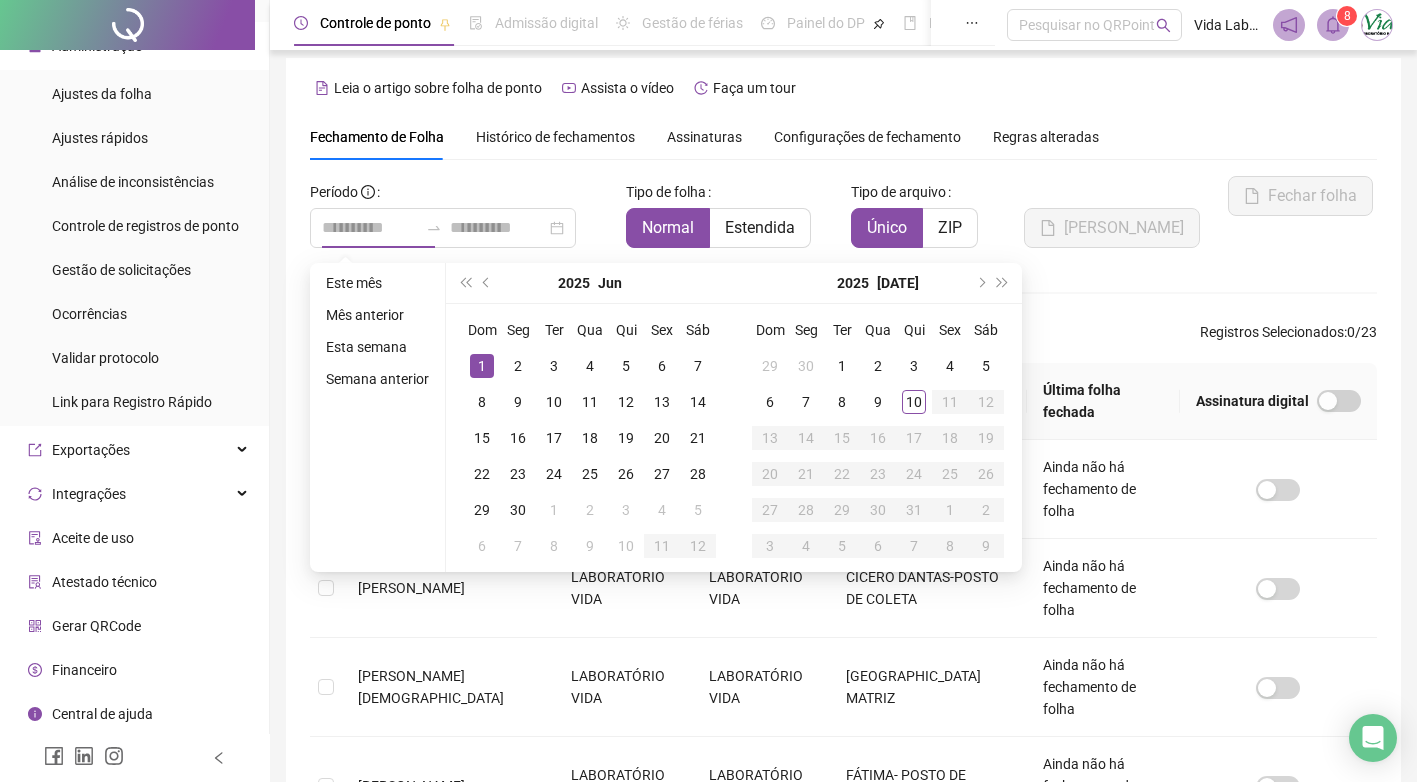 click on "1" at bounding box center [482, 366] 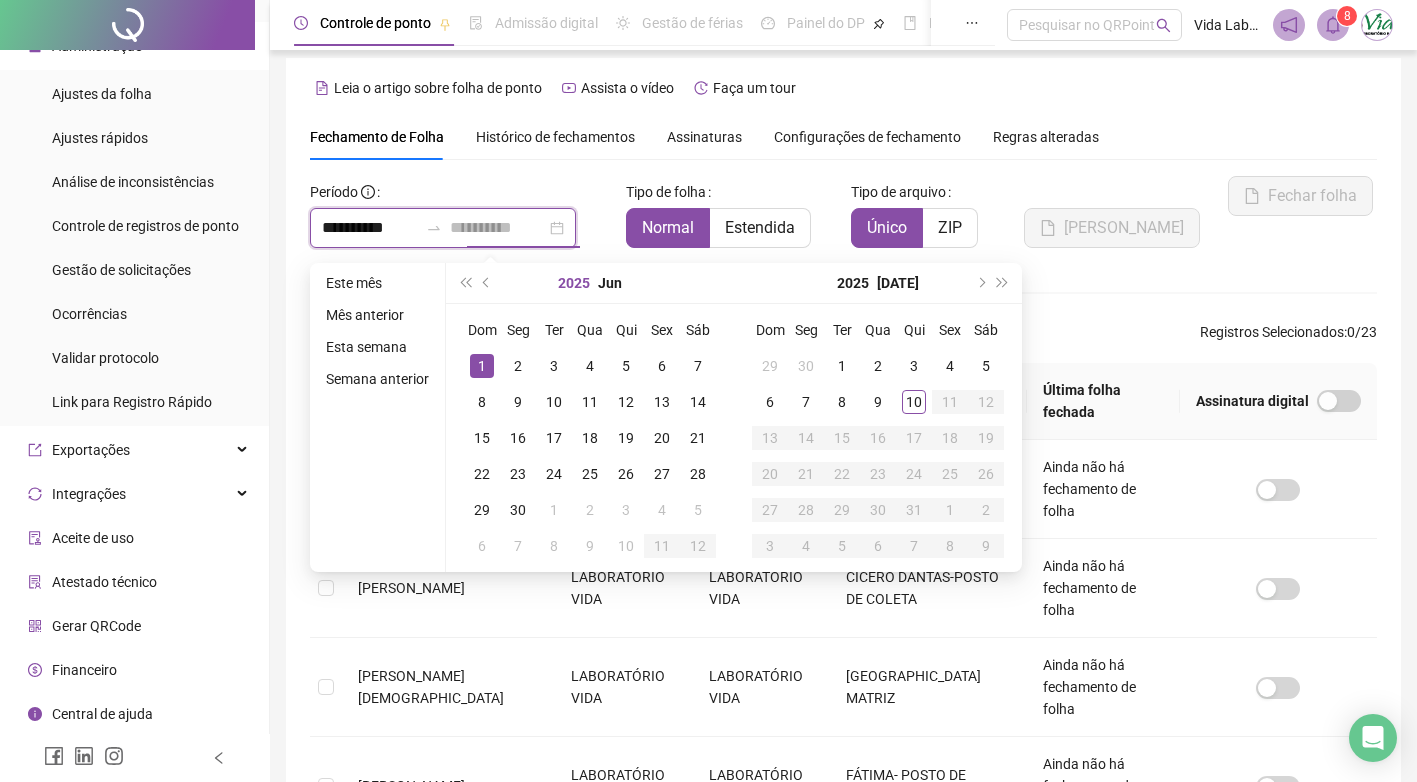 type on "**********" 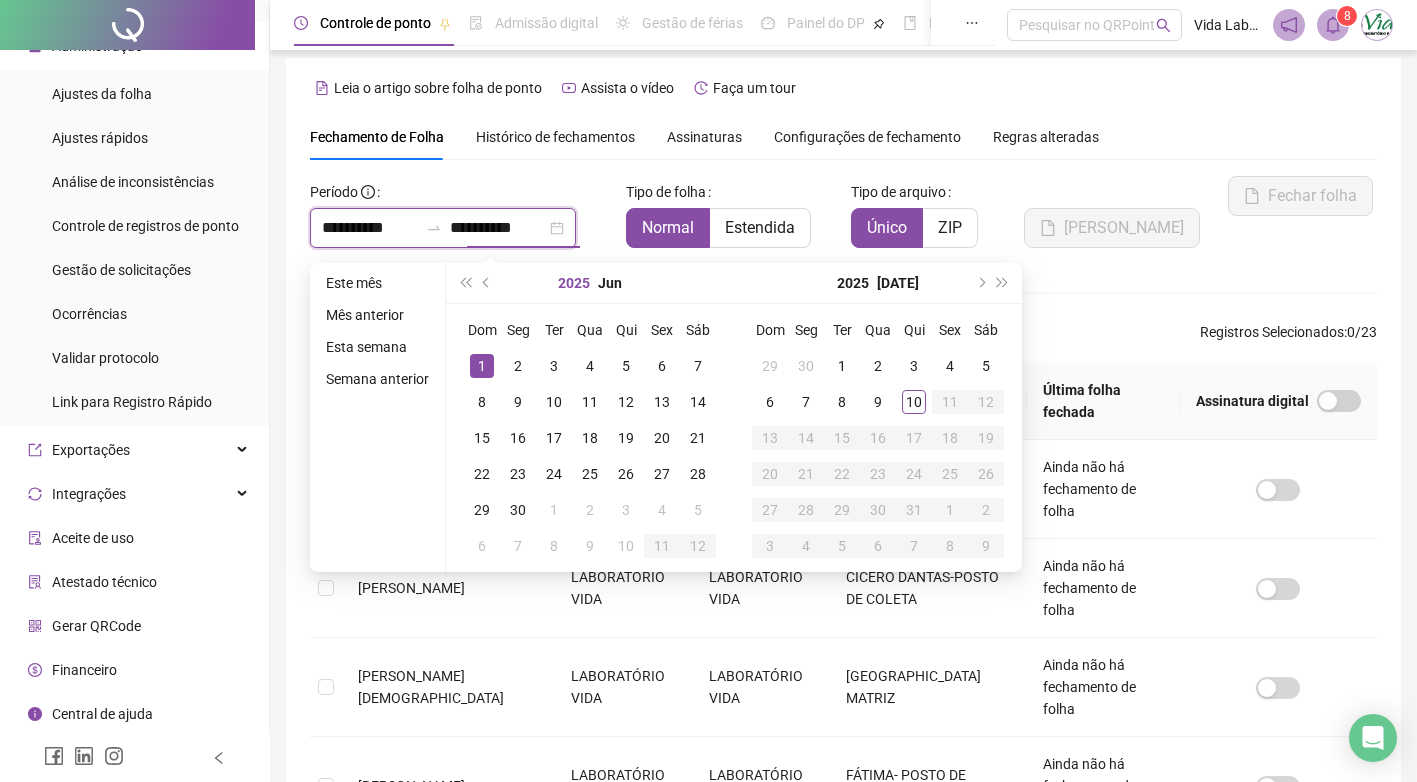 type 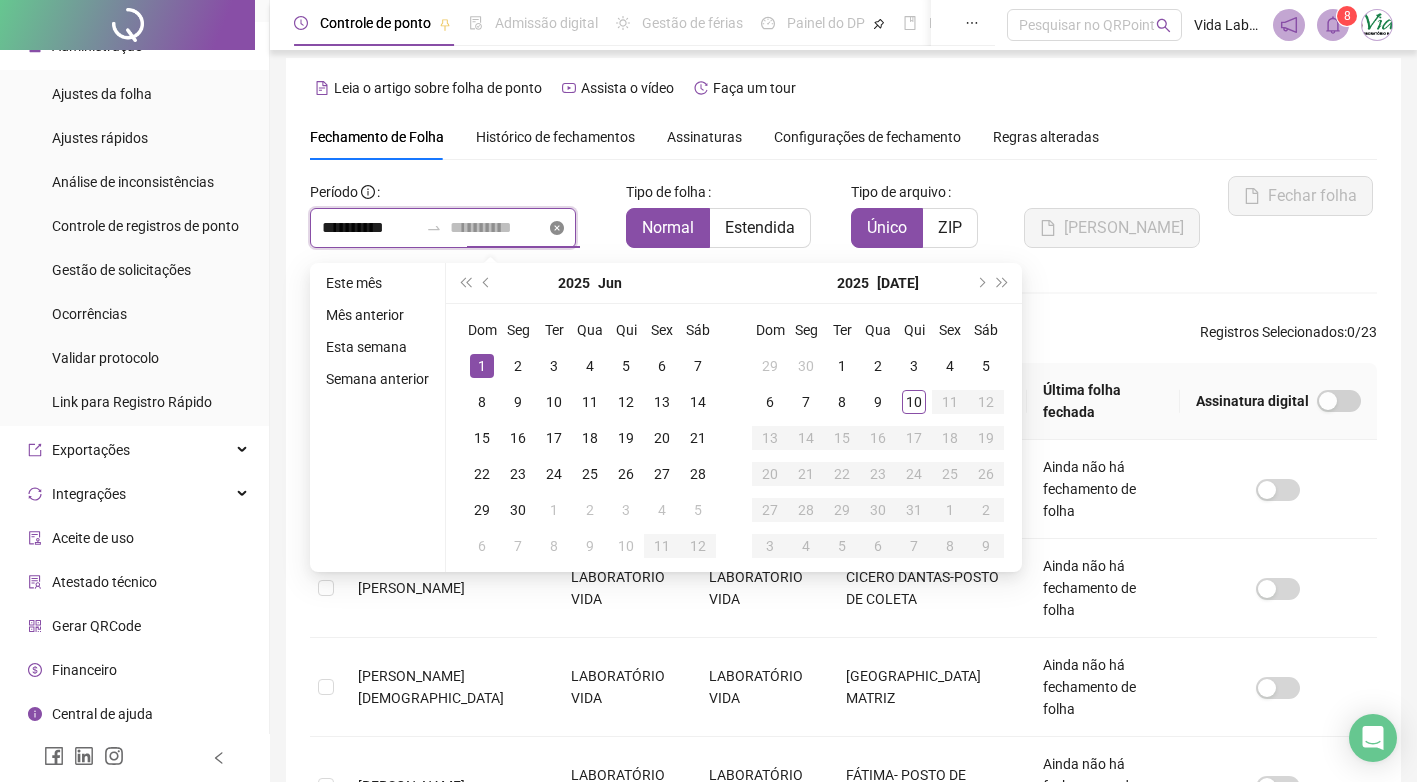 click 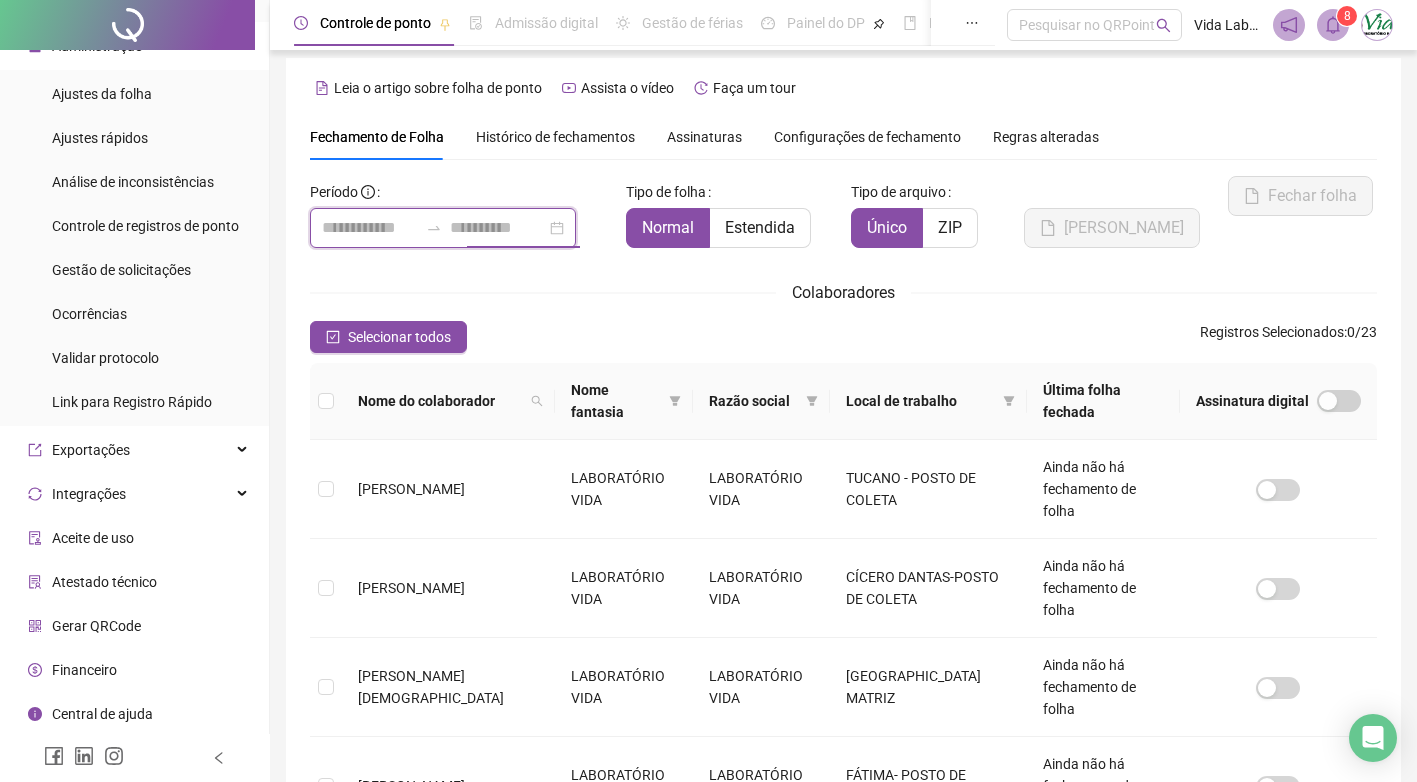 click at bounding box center [443, 228] 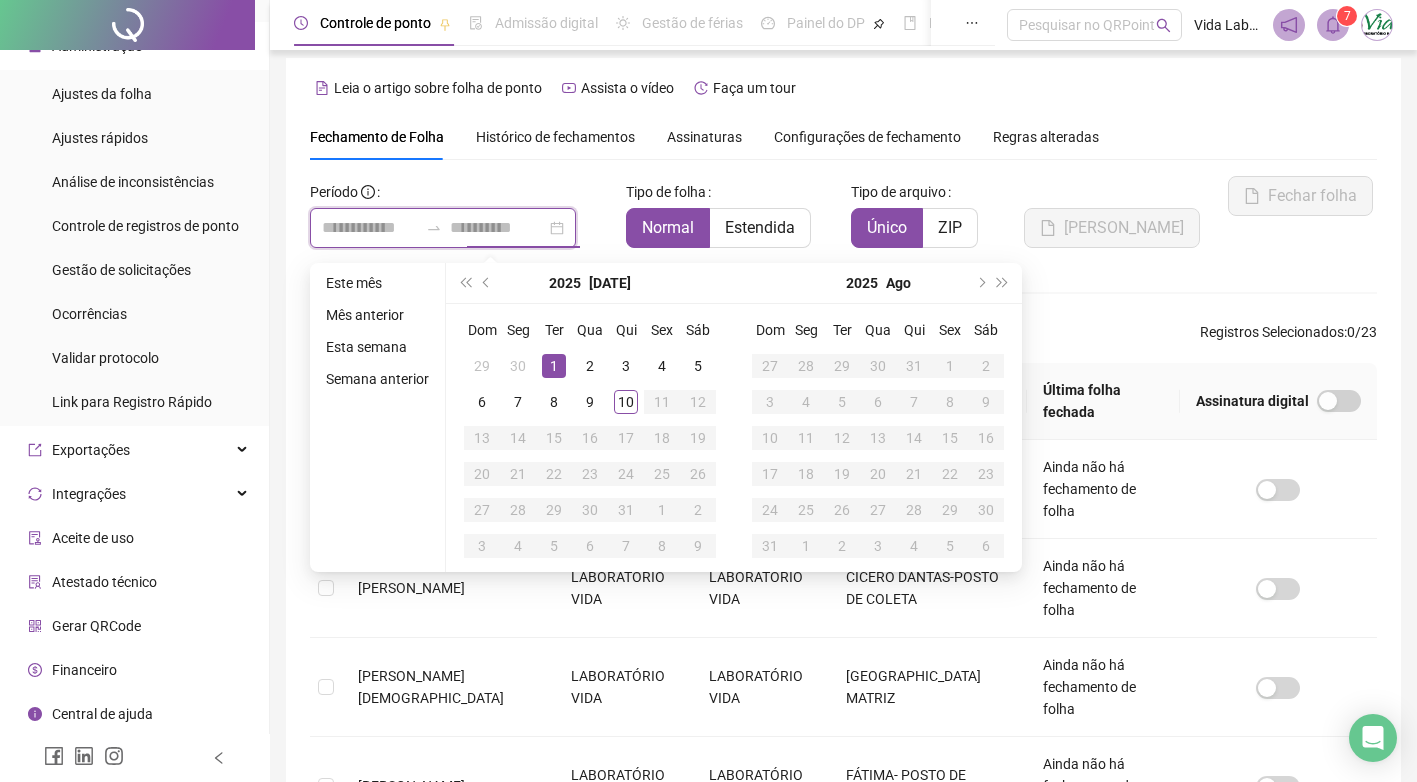 type on "**********" 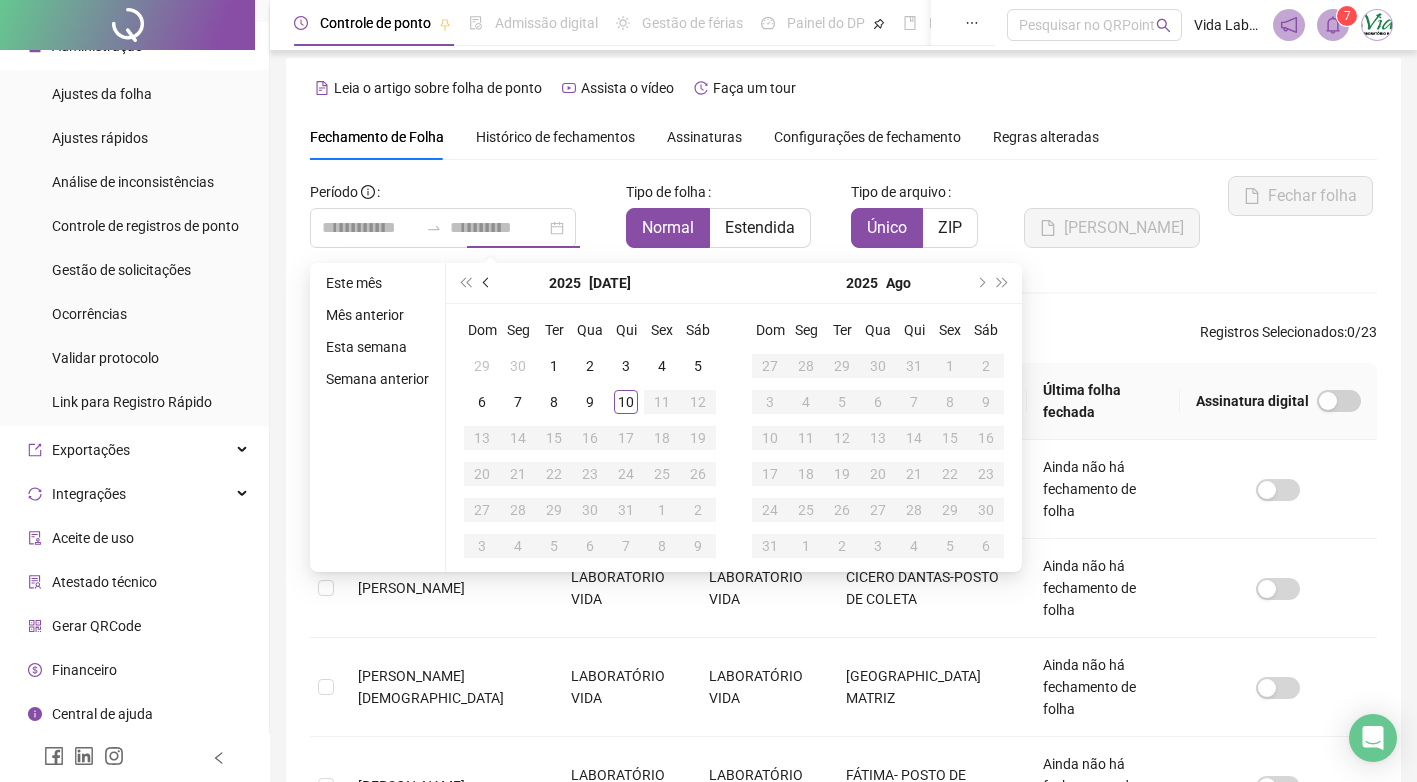 click at bounding box center [487, 283] 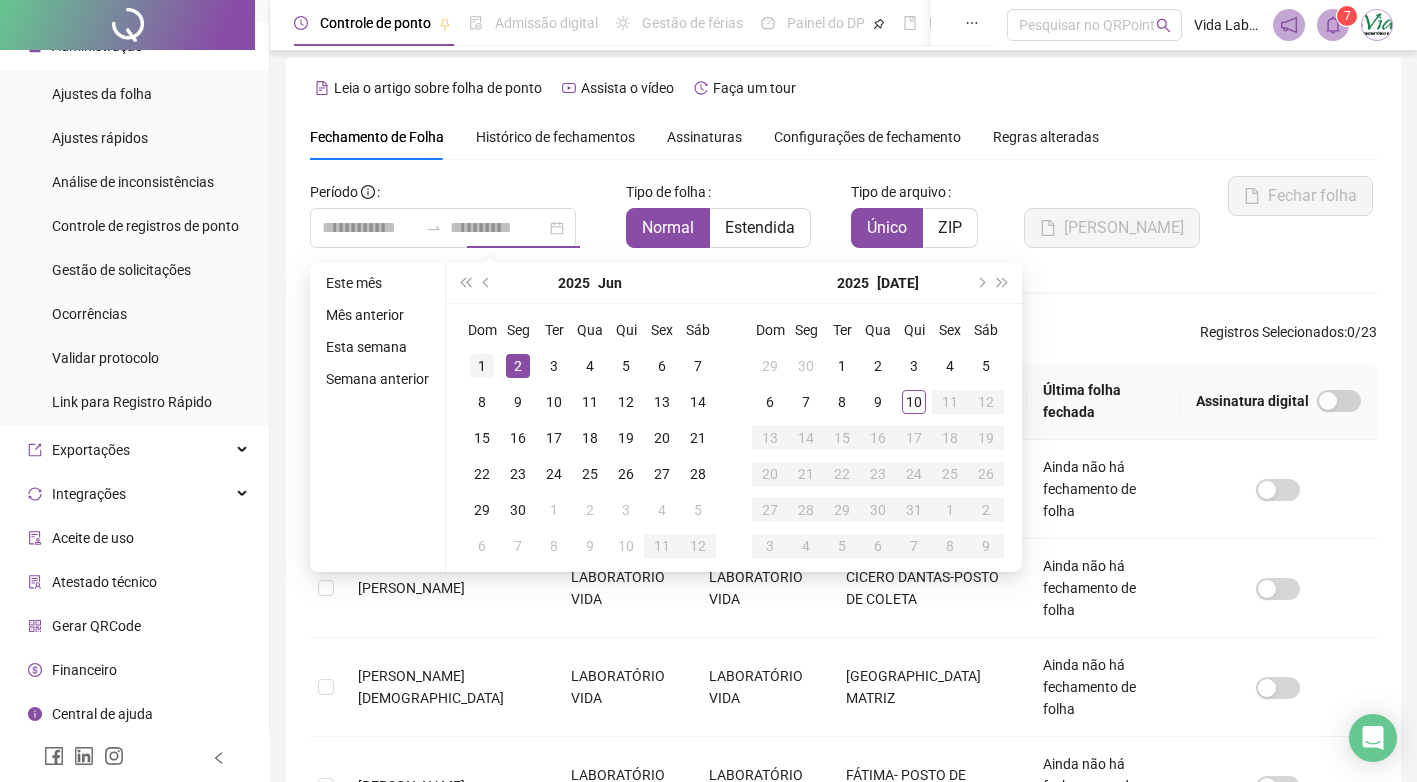 type on "**********" 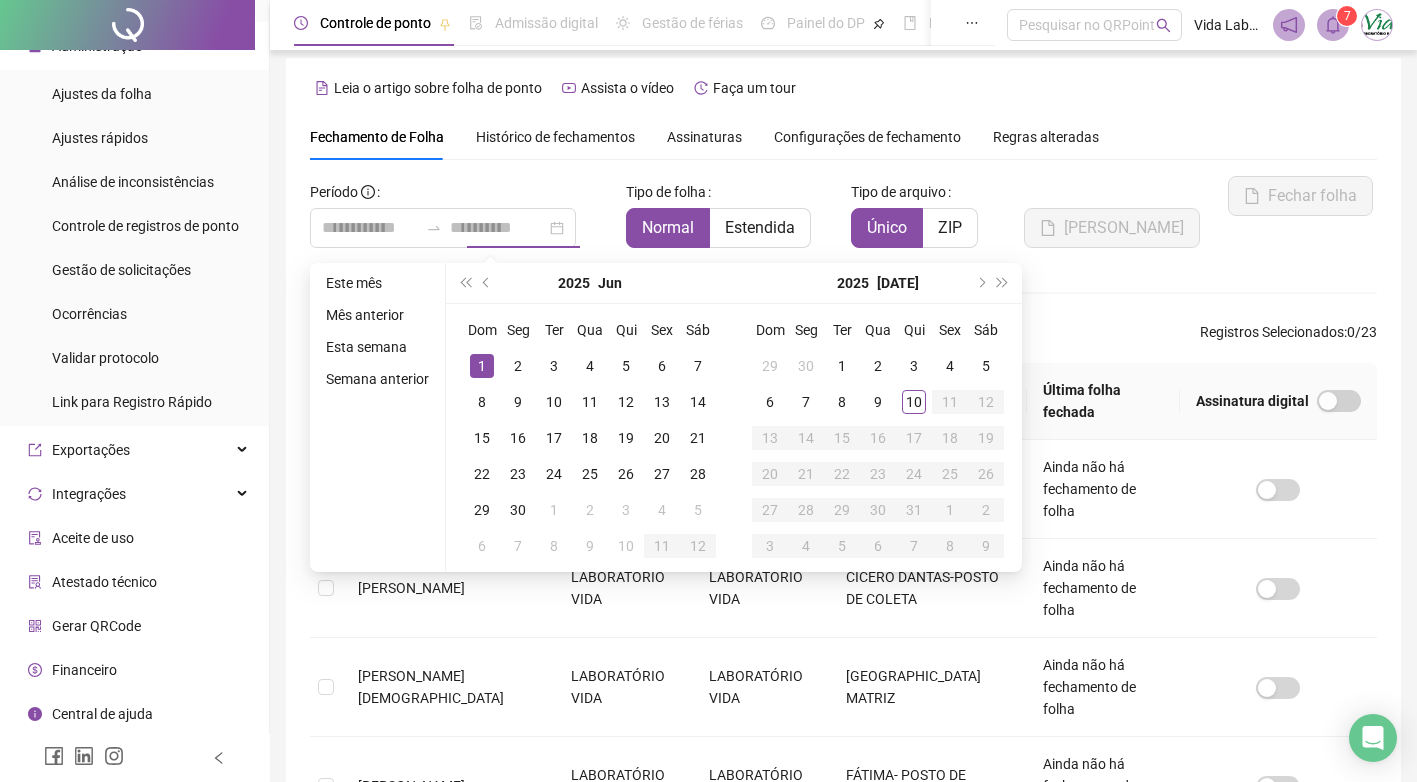 click on "1" at bounding box center (482, 366) 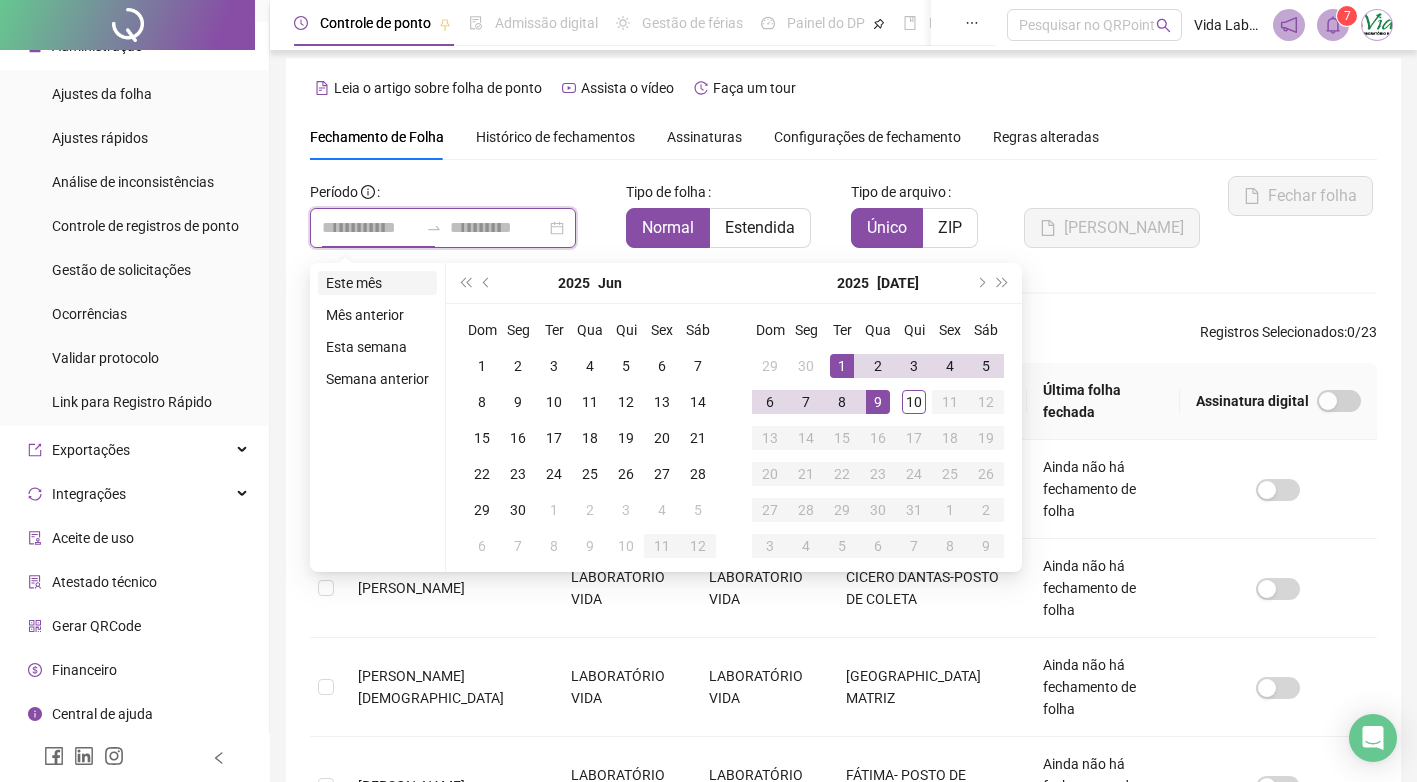 type on "**********" 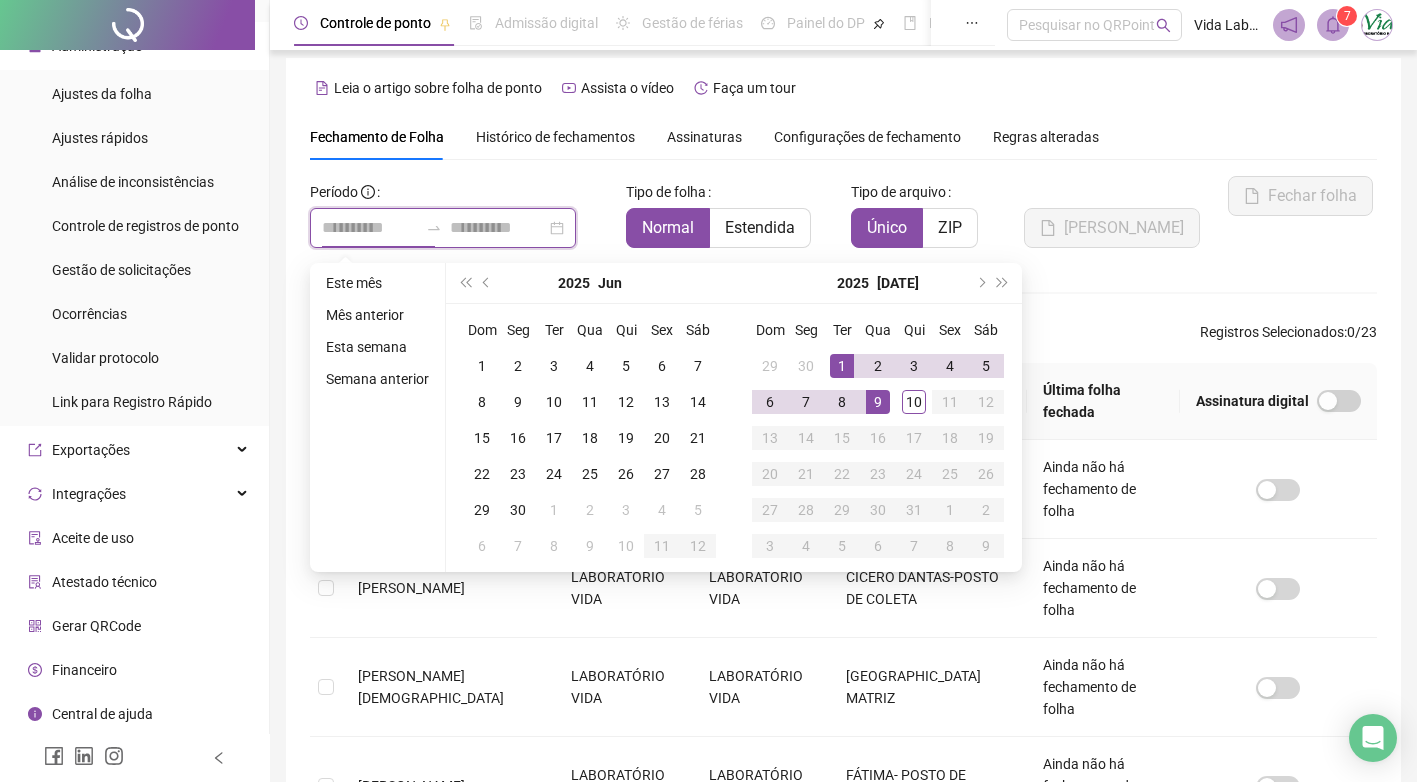type 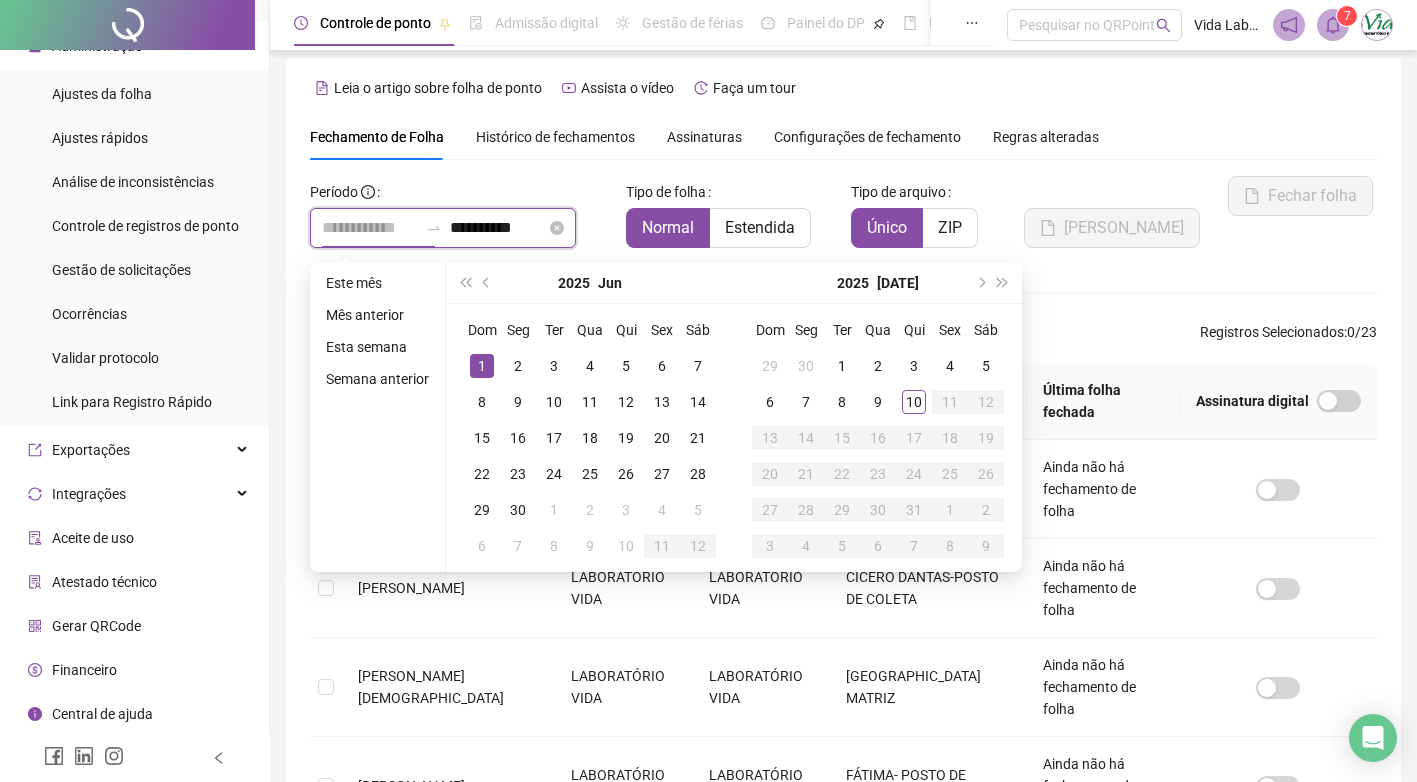 click at bounding box center (370, 228) 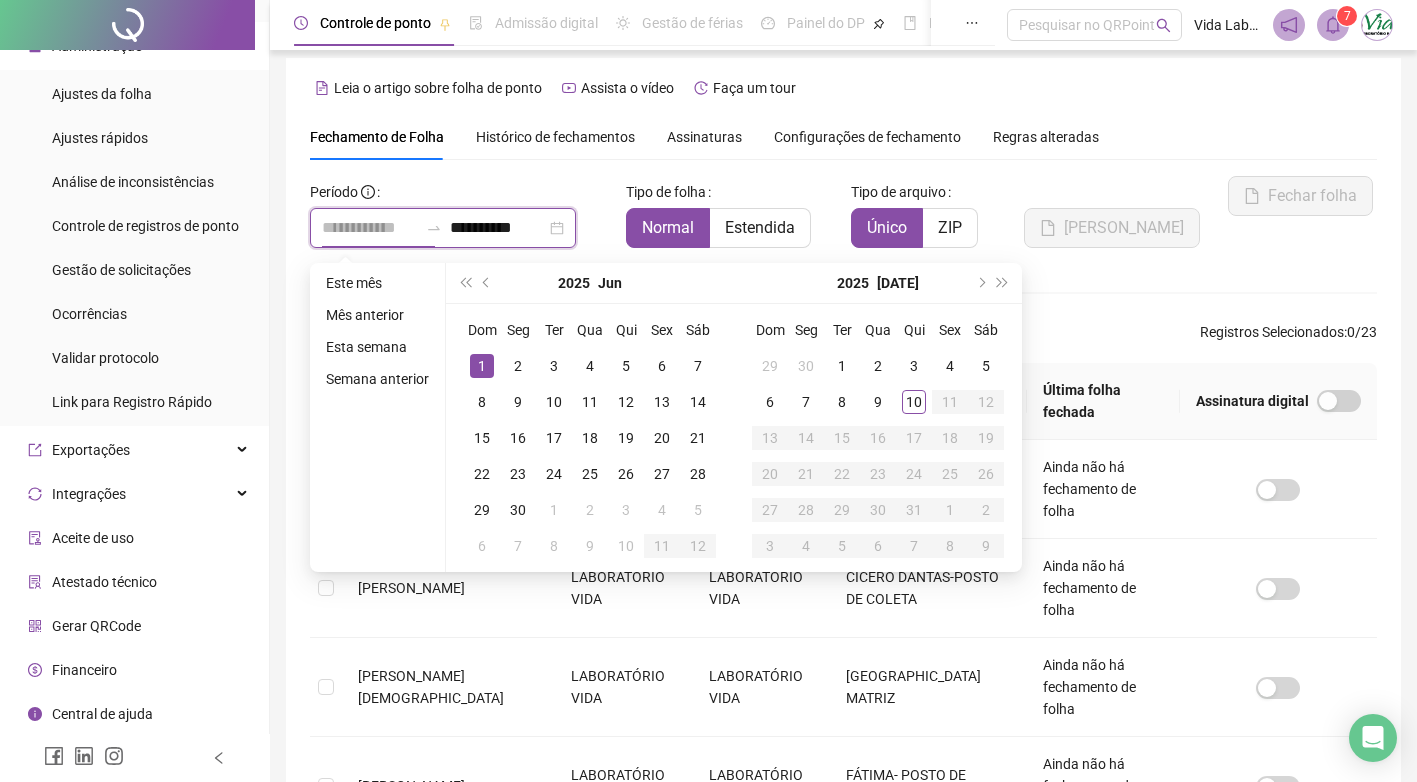type on "**********" 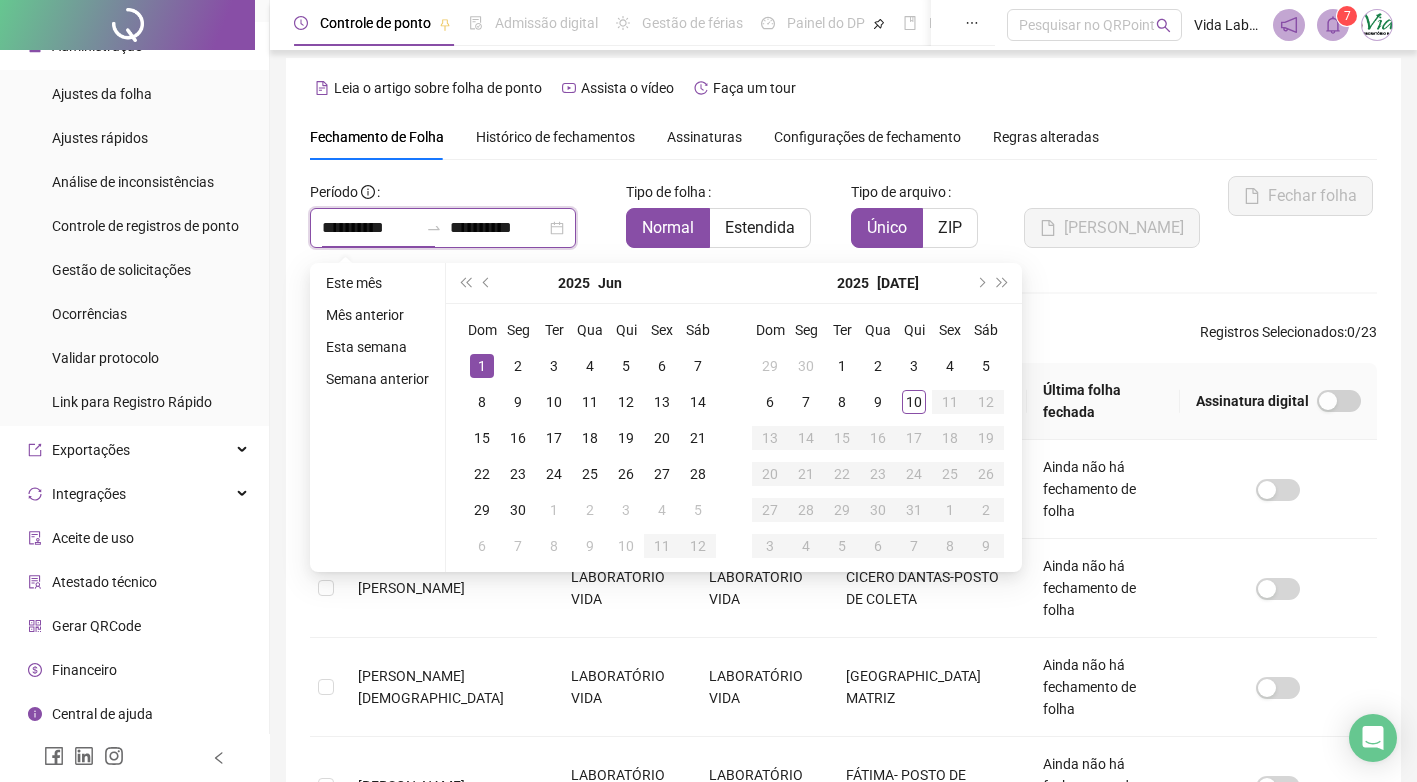 type 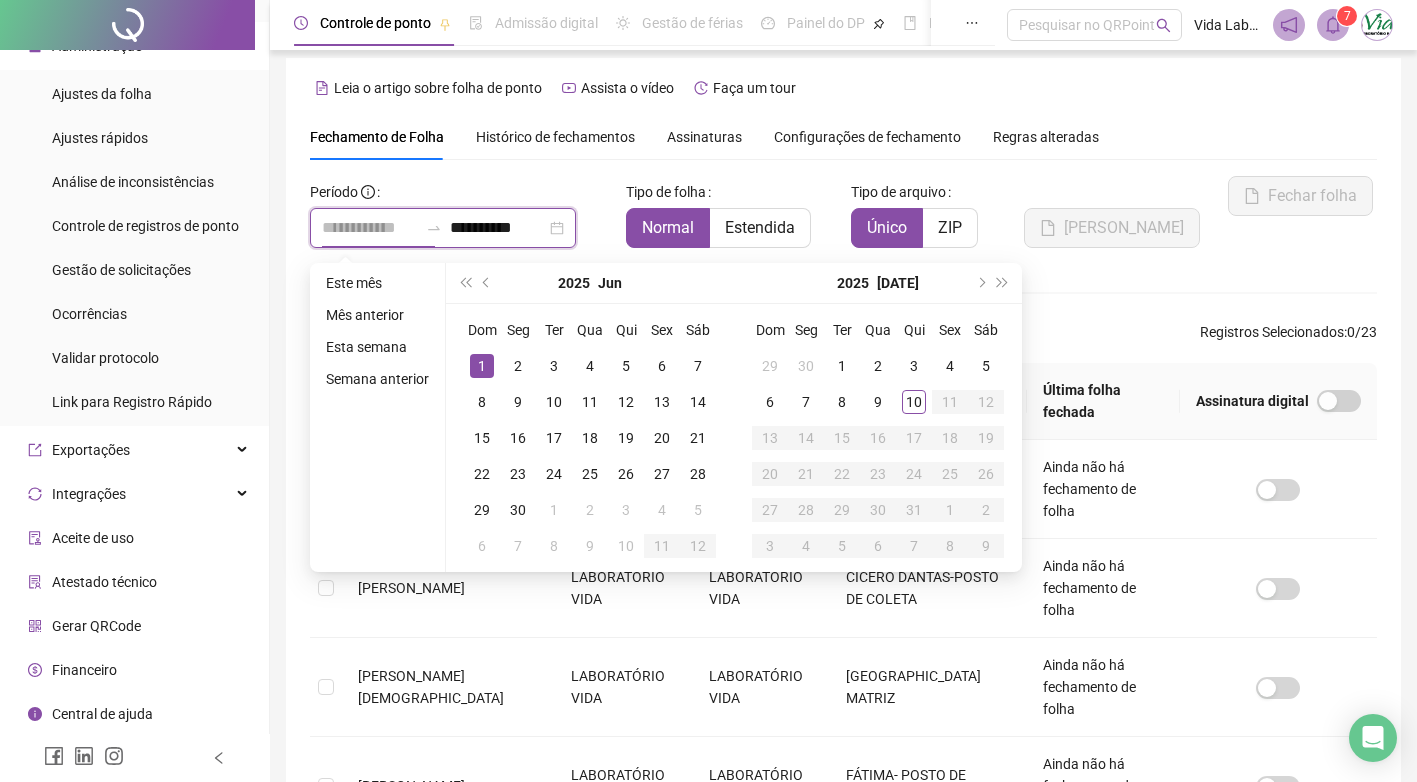 type on "**********" 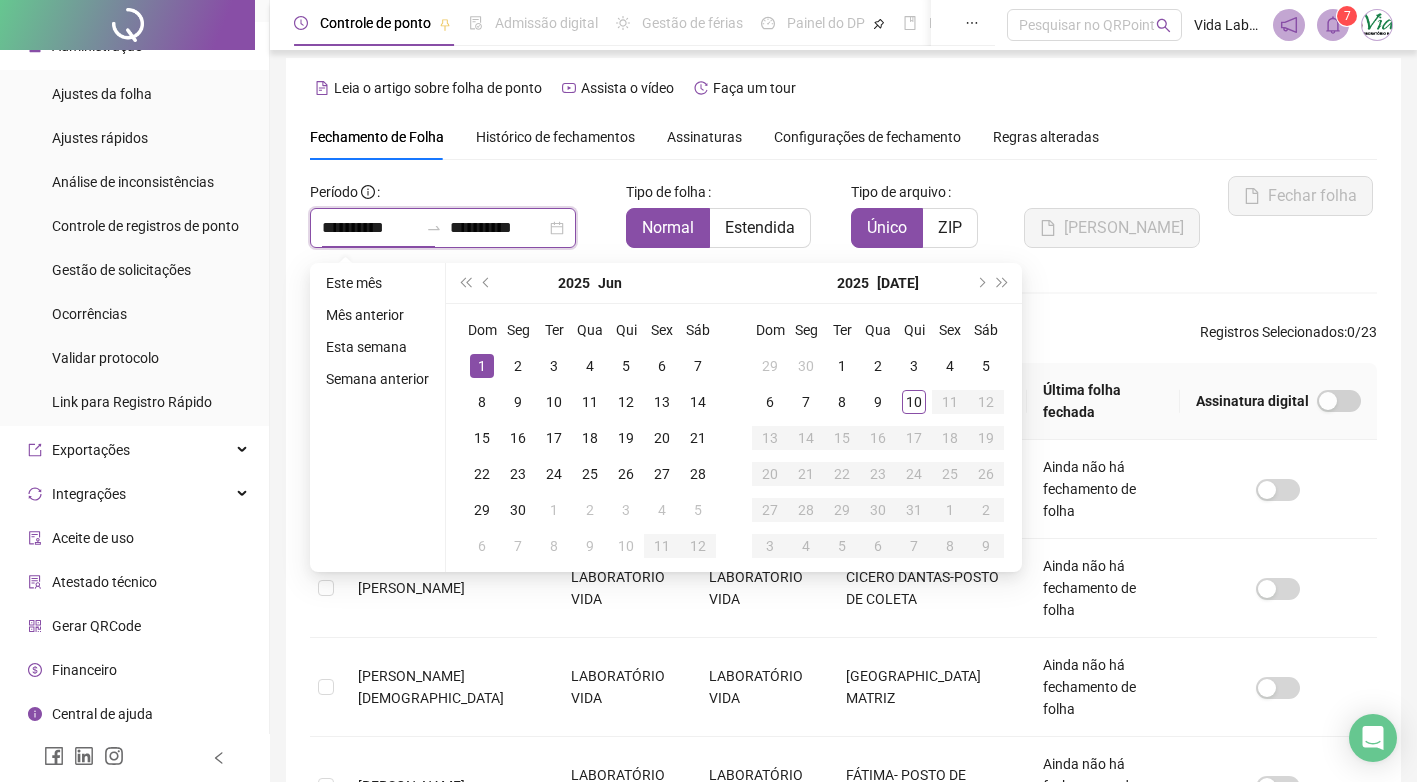 type 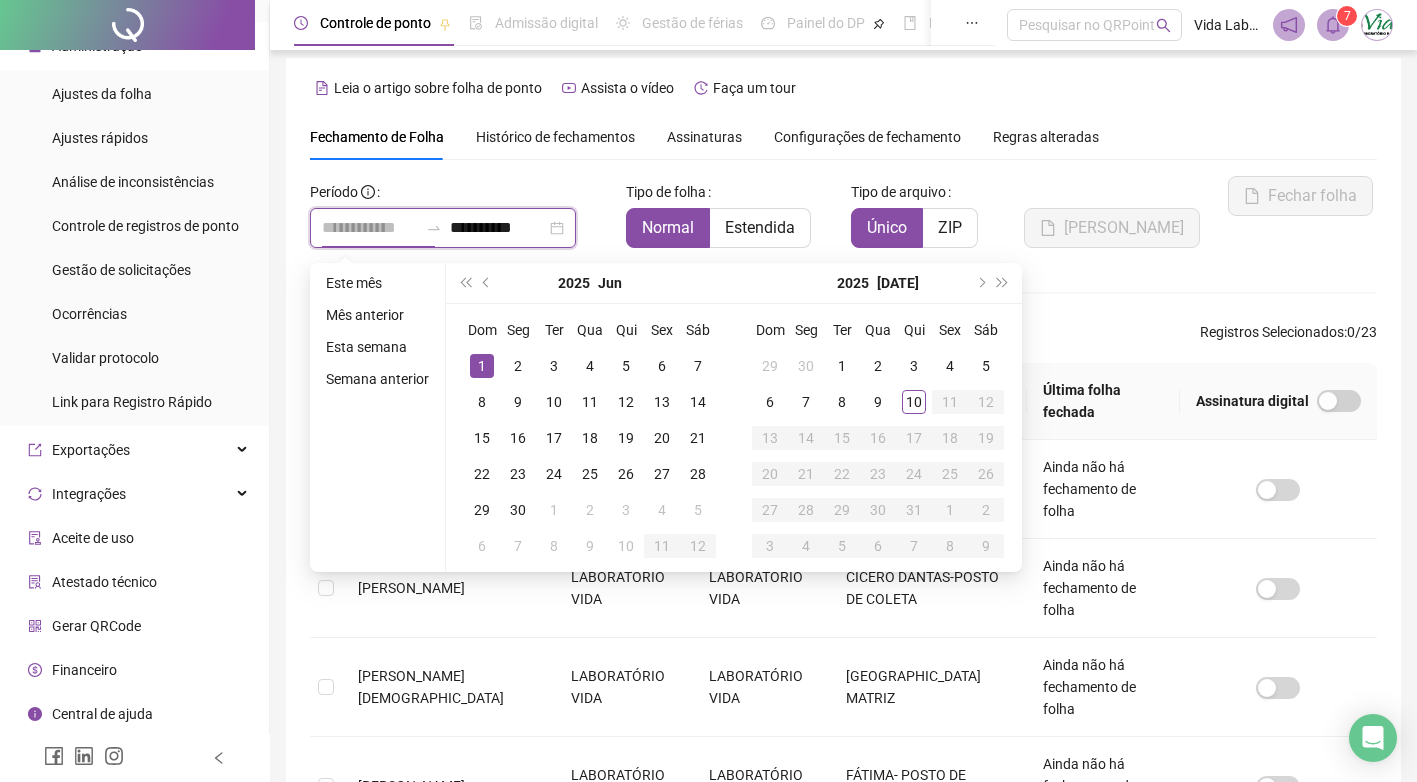type on "**********" 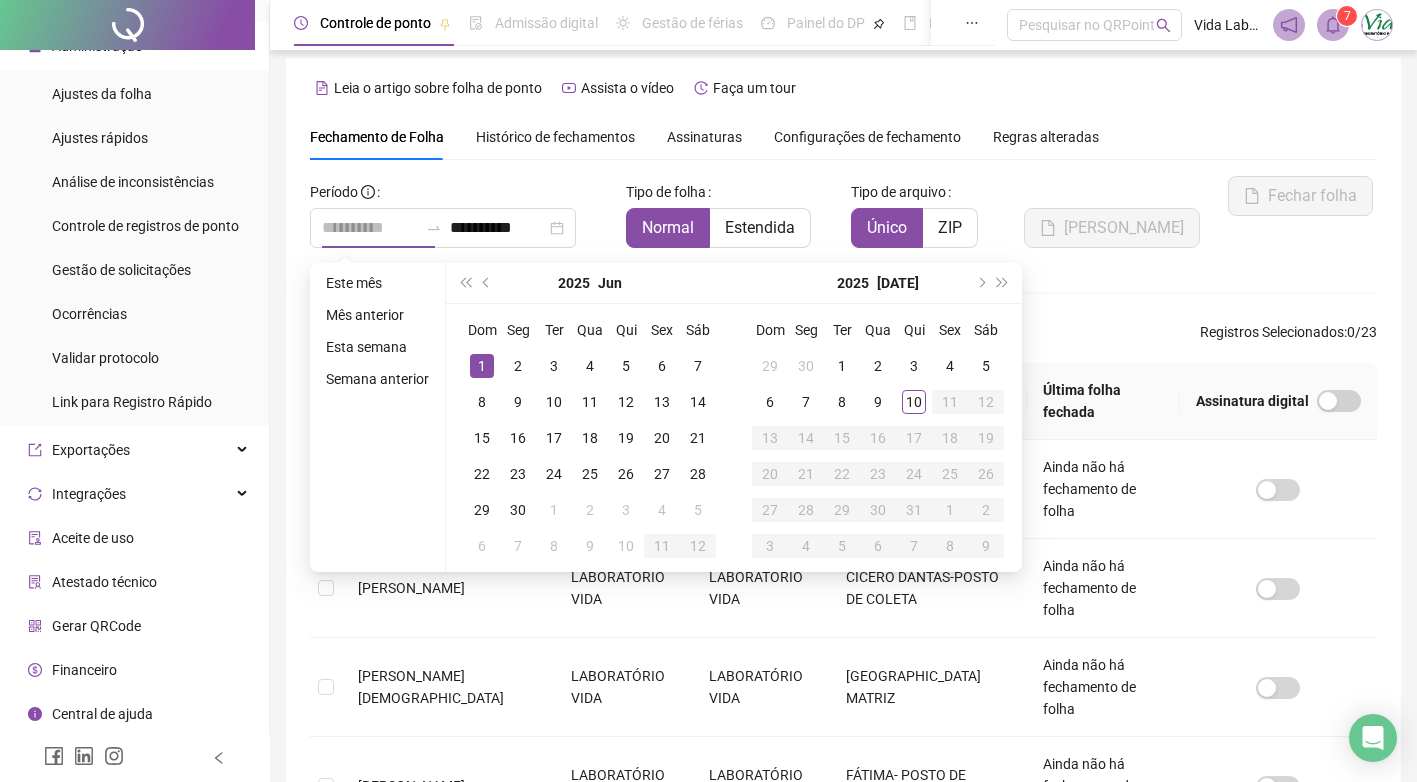 click on "1" at bounding box center [482, 366] 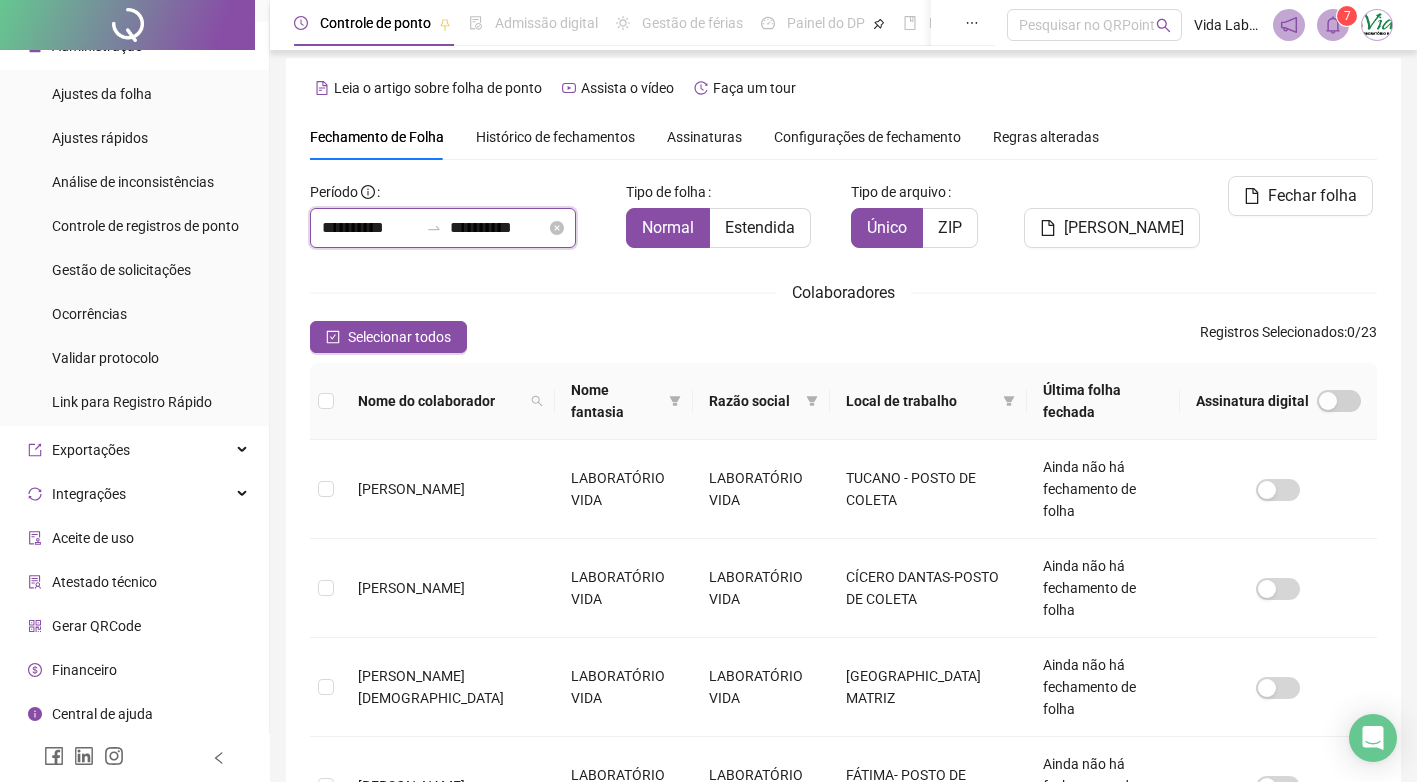 click on "**********" at bounding box center [498, 228] 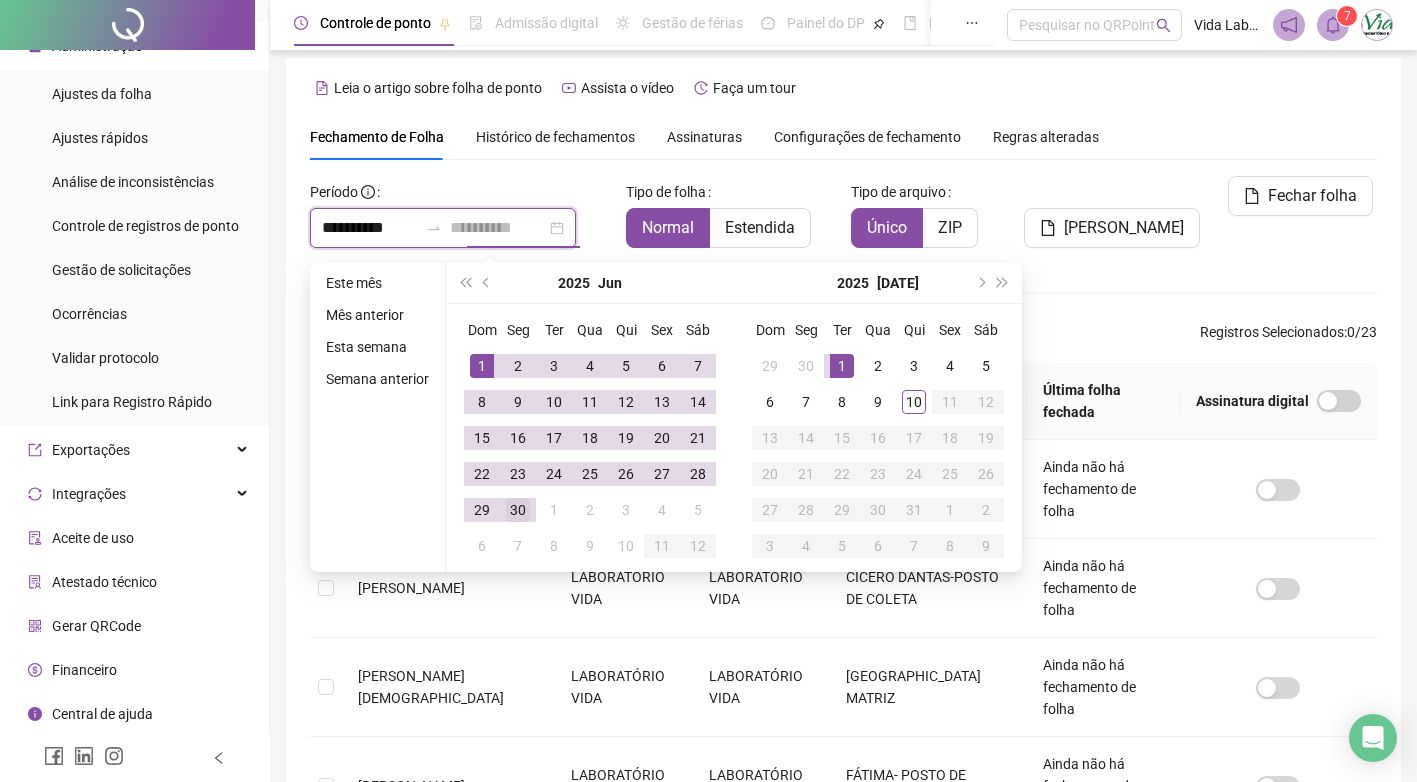 type on "**********" 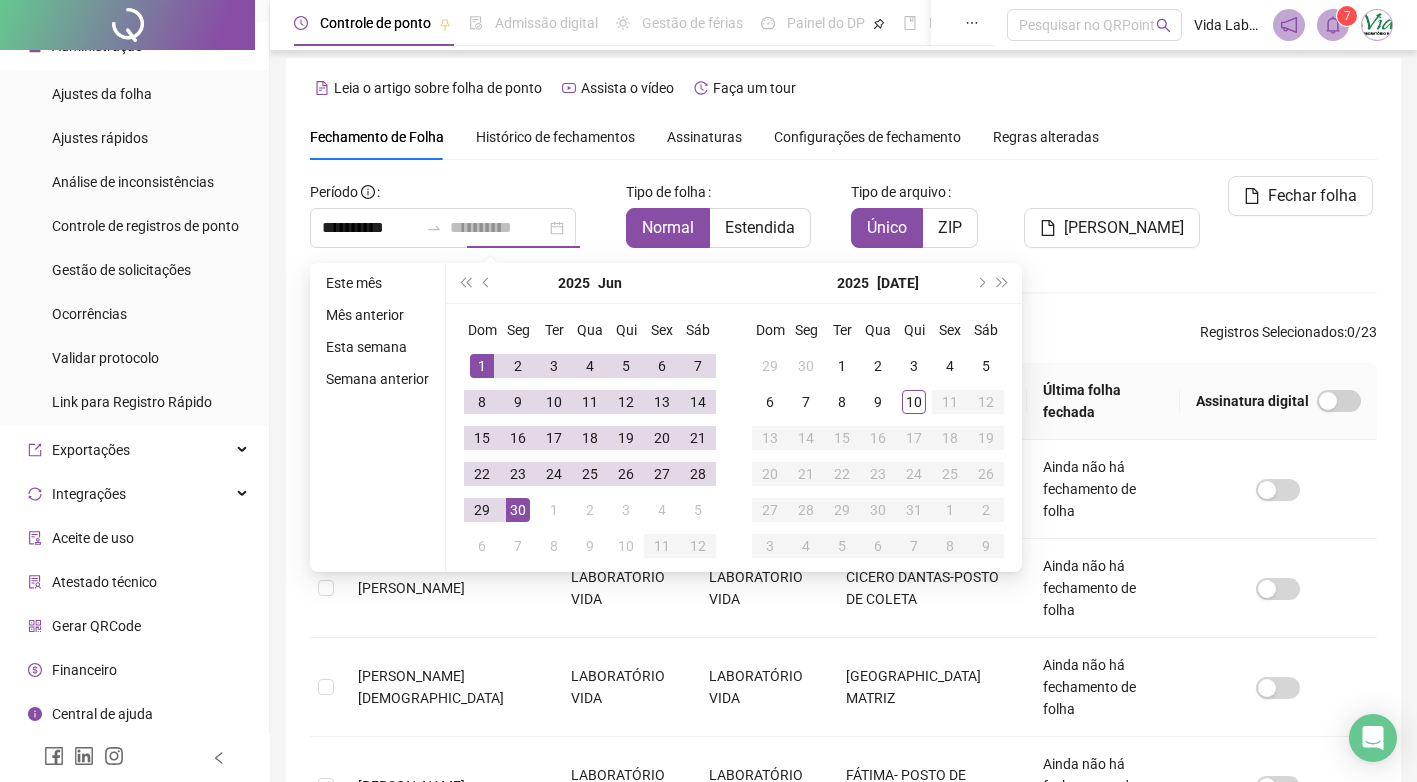 click on "30" at bounding box center [518, 510] 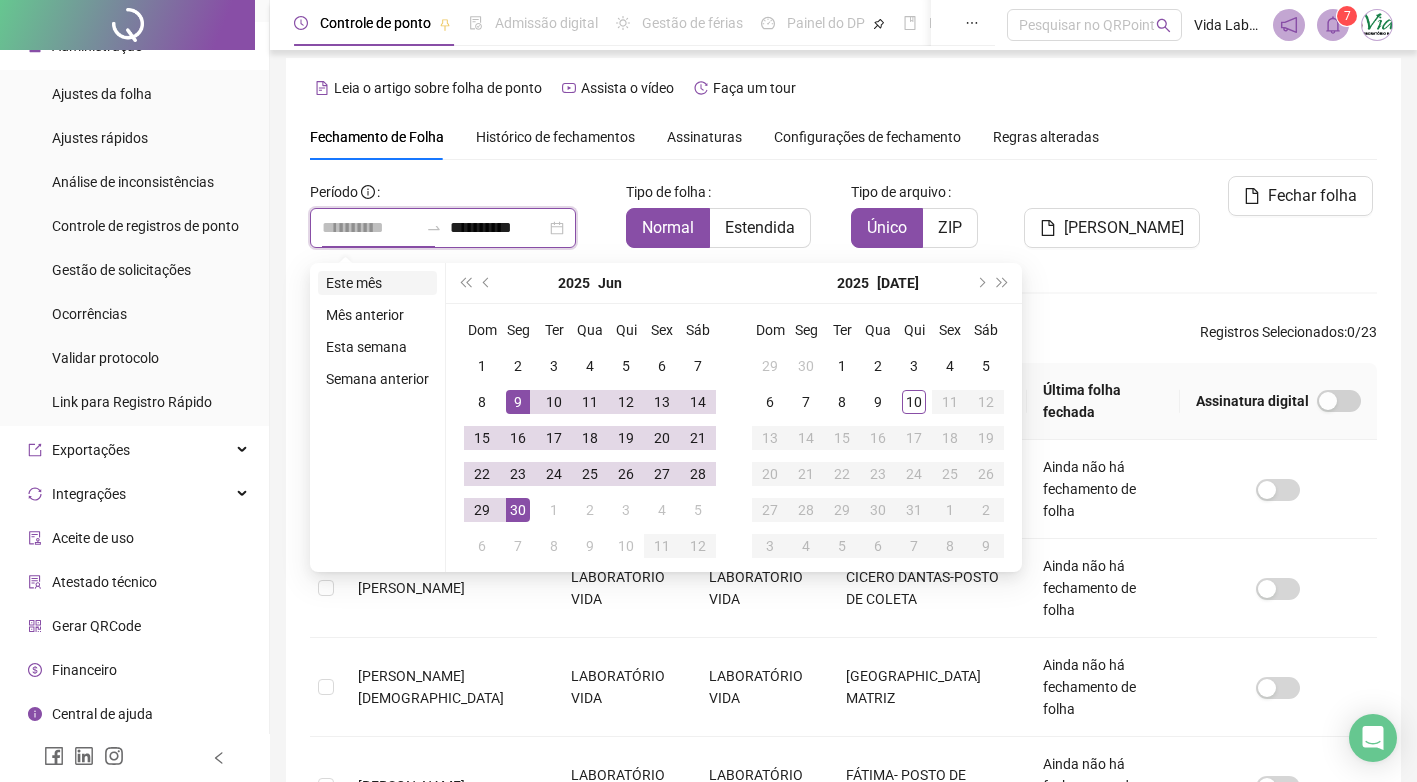 type on "**********" 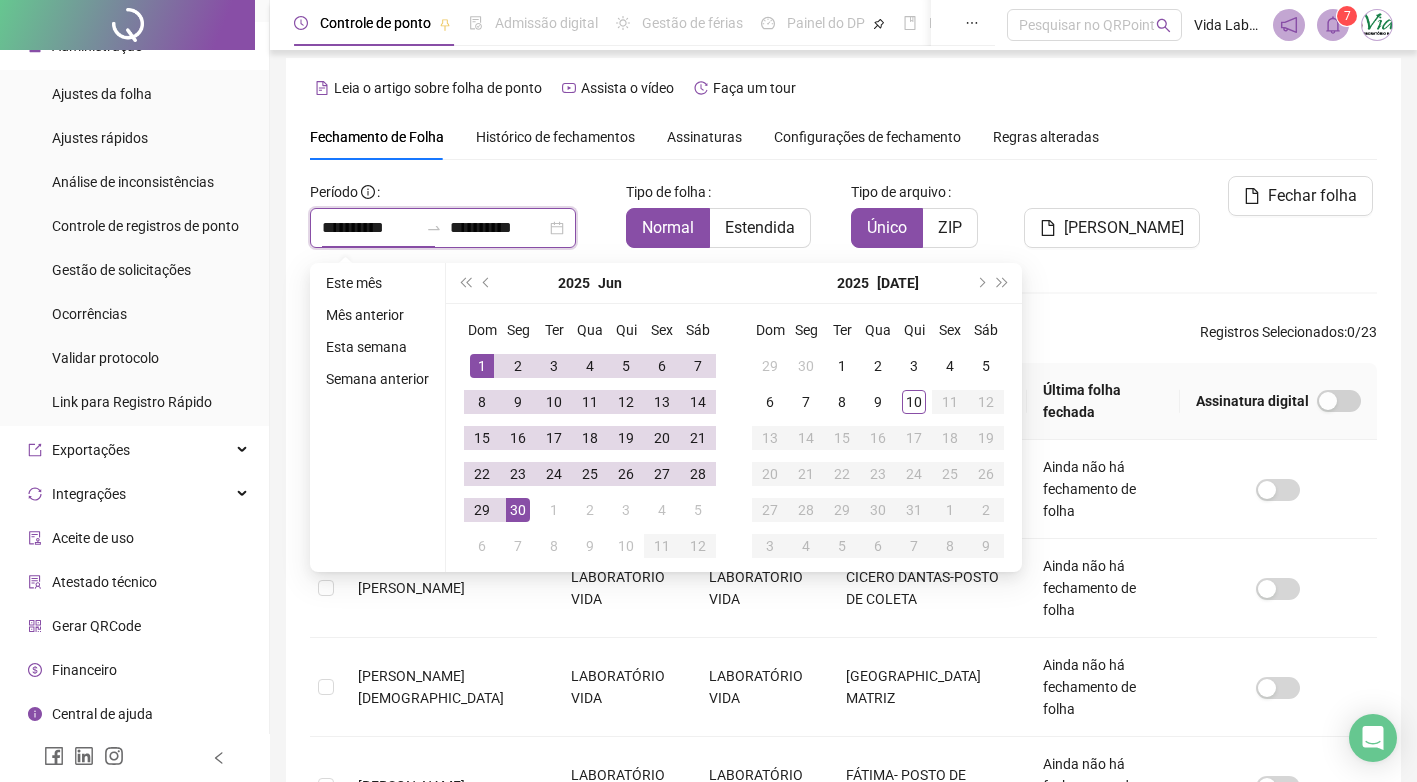 type on "**********" 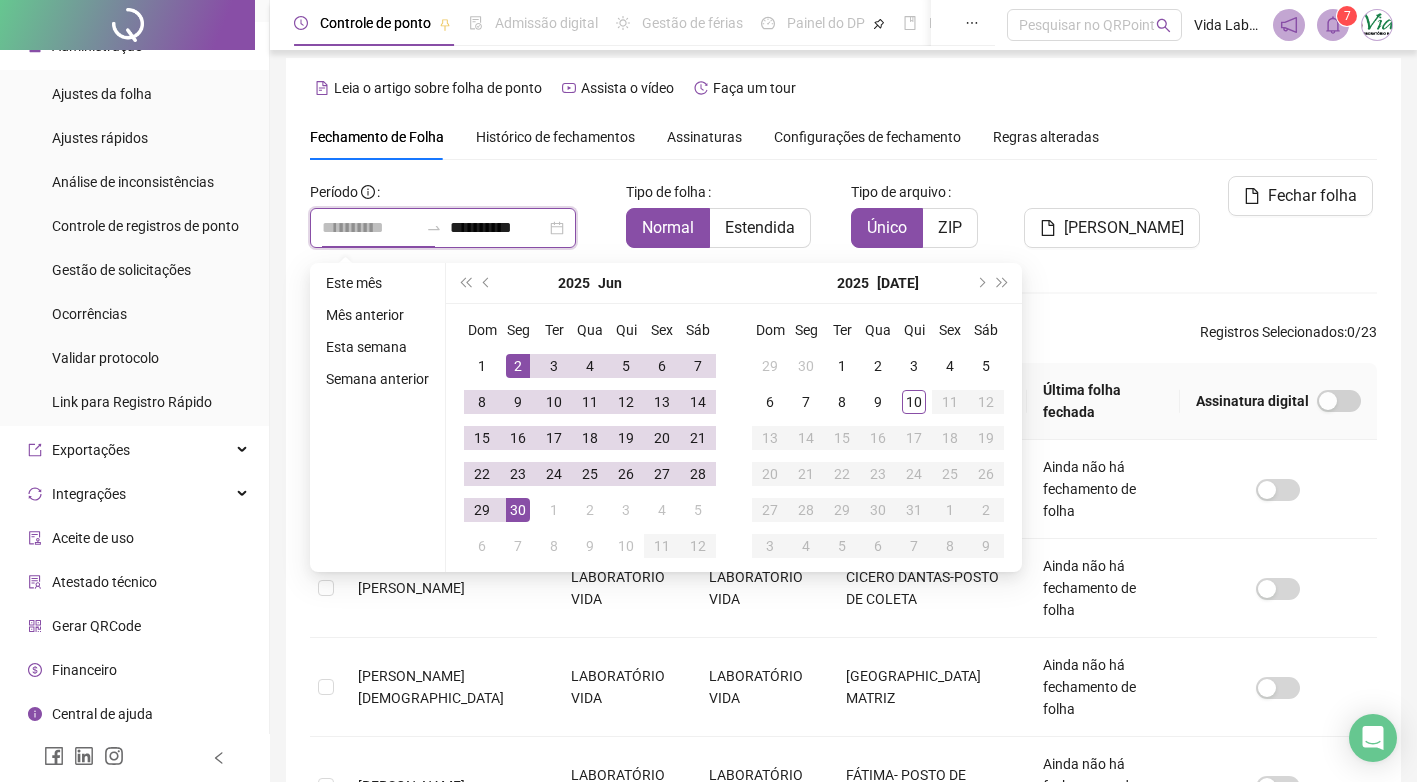 type on "**********" 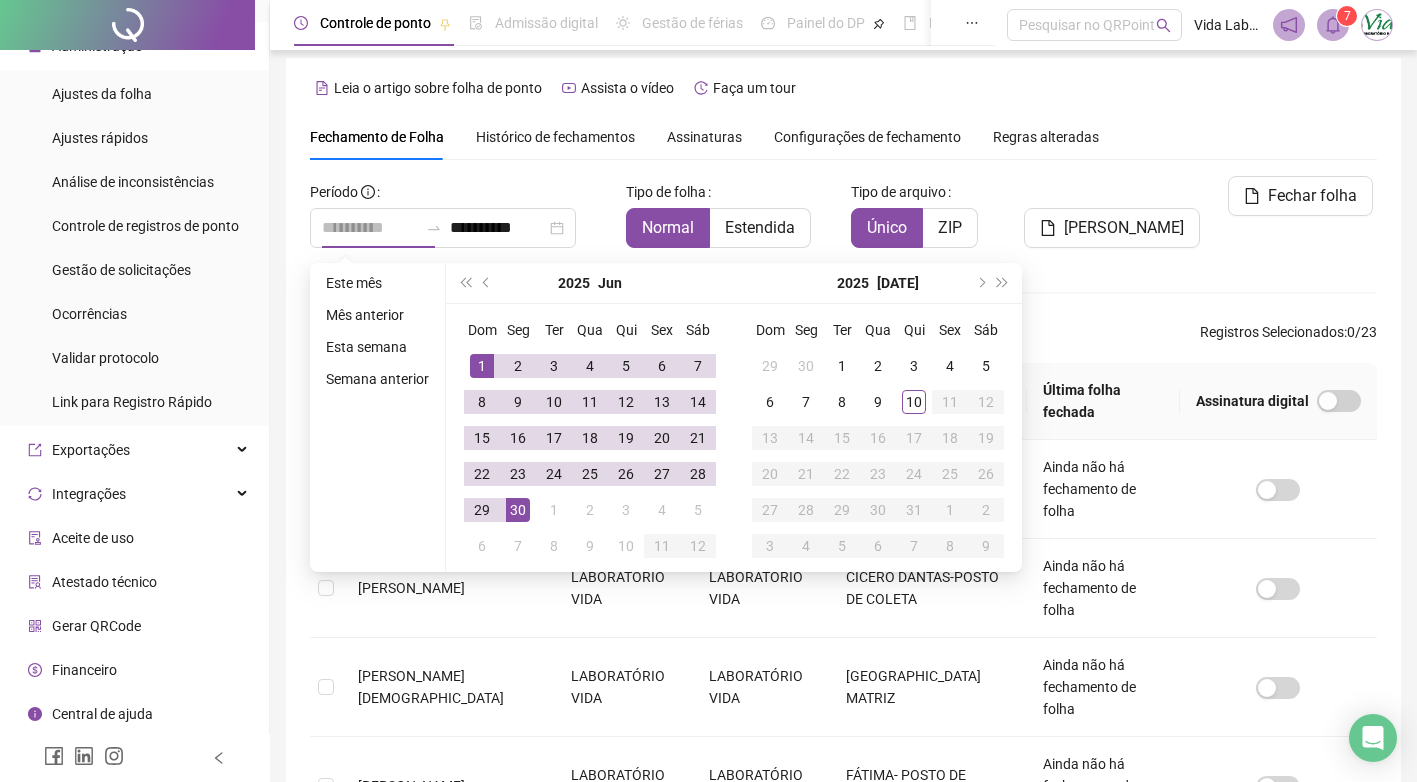 click on "1" at bounding box center (482, 366) 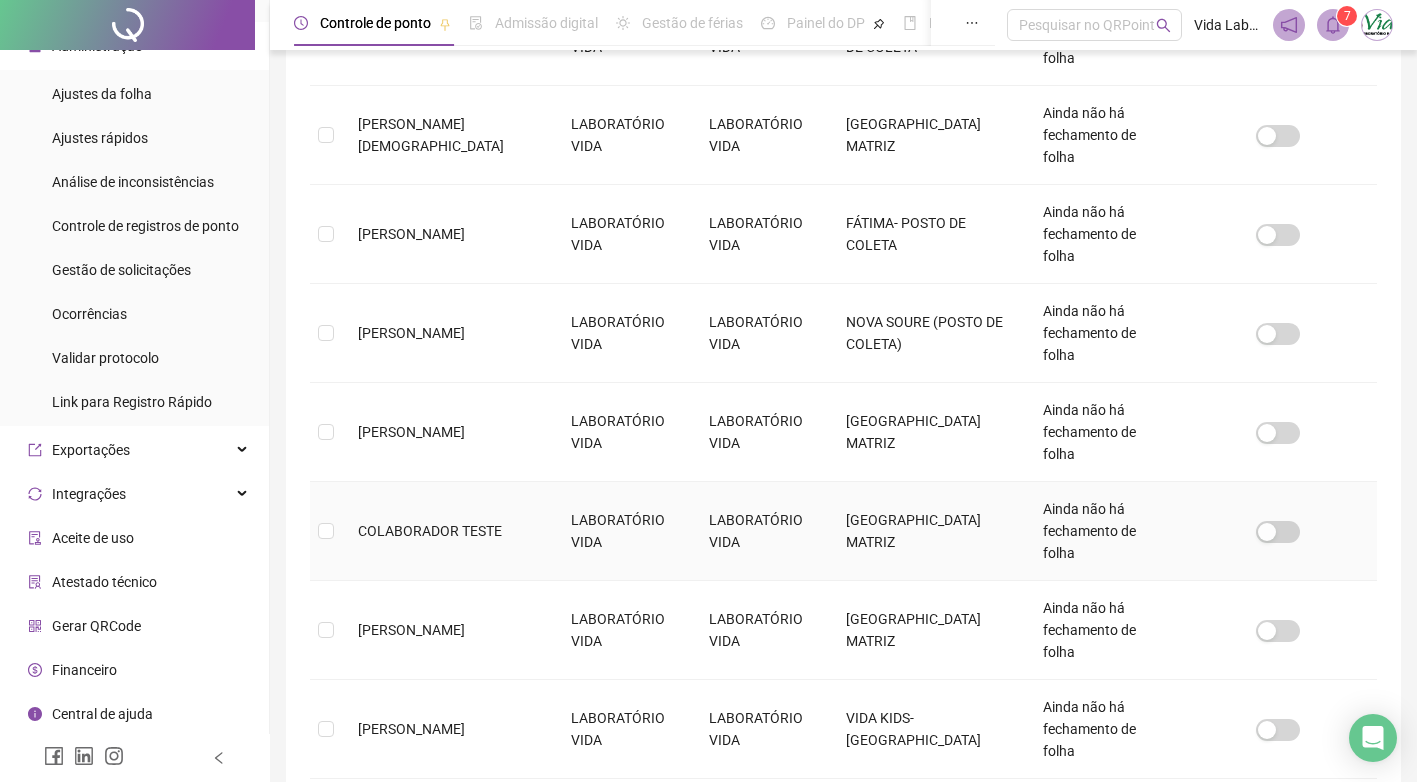 scroll, scrollTop: 588, scrollLeft: 0, axis: vertical 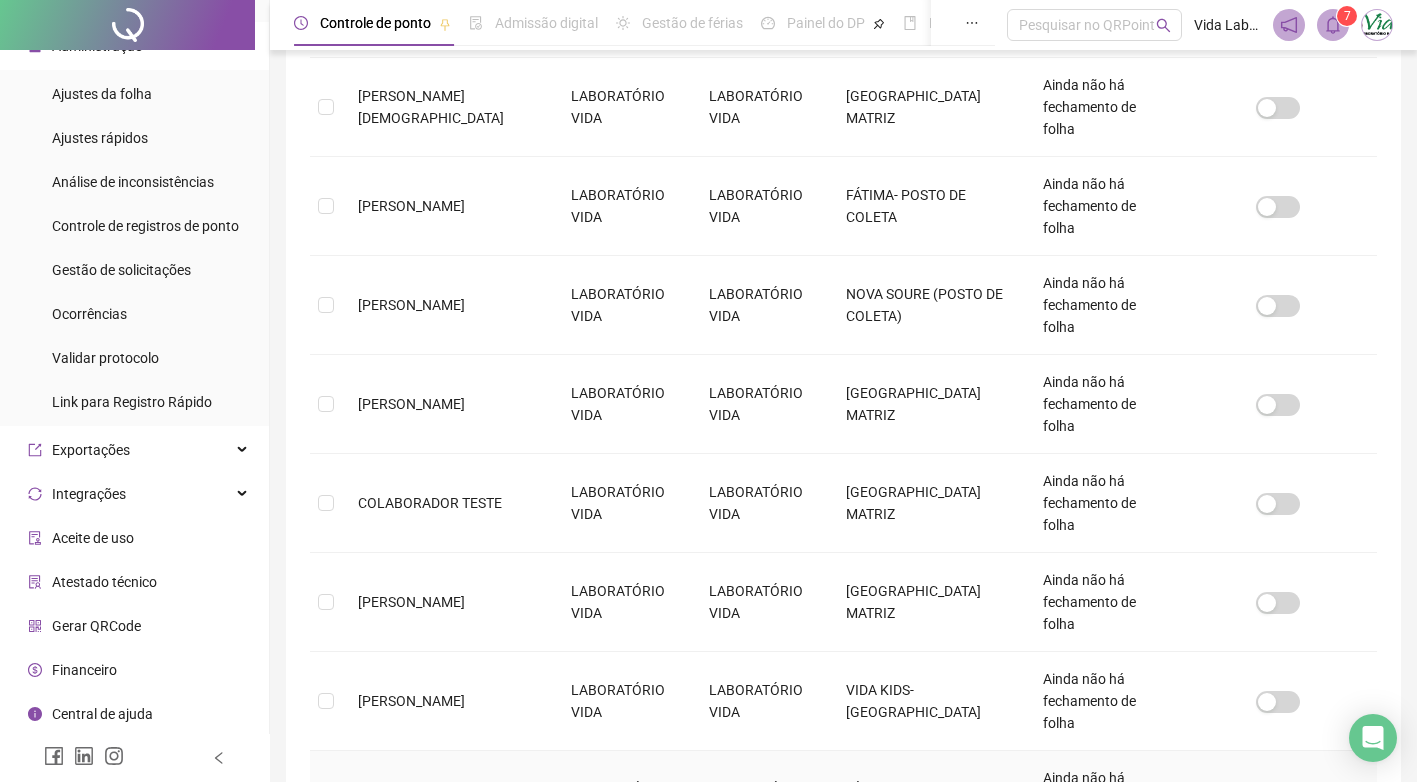 click at bounding box center [326, 800] 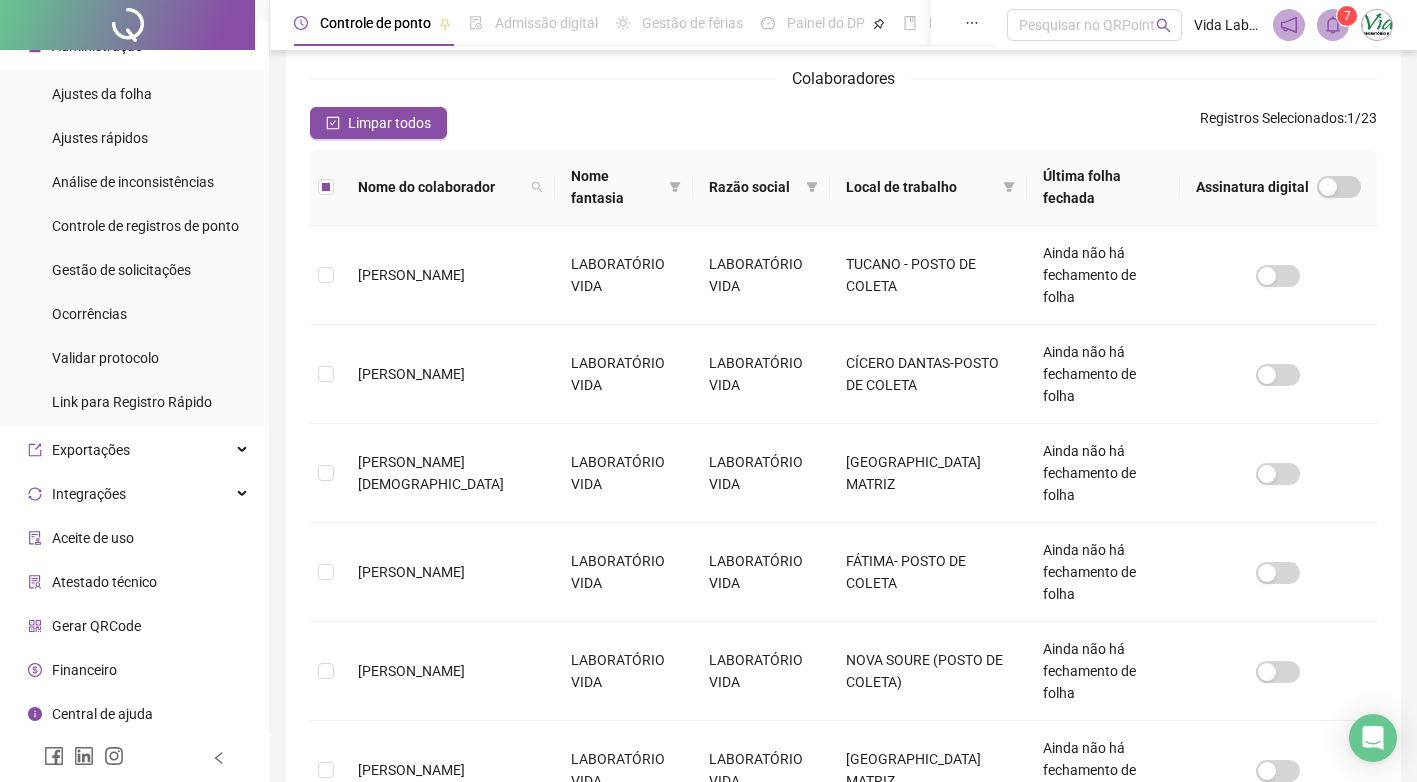 scroll, scrollTop: 8, scrollLeft: 0, axis: vertical 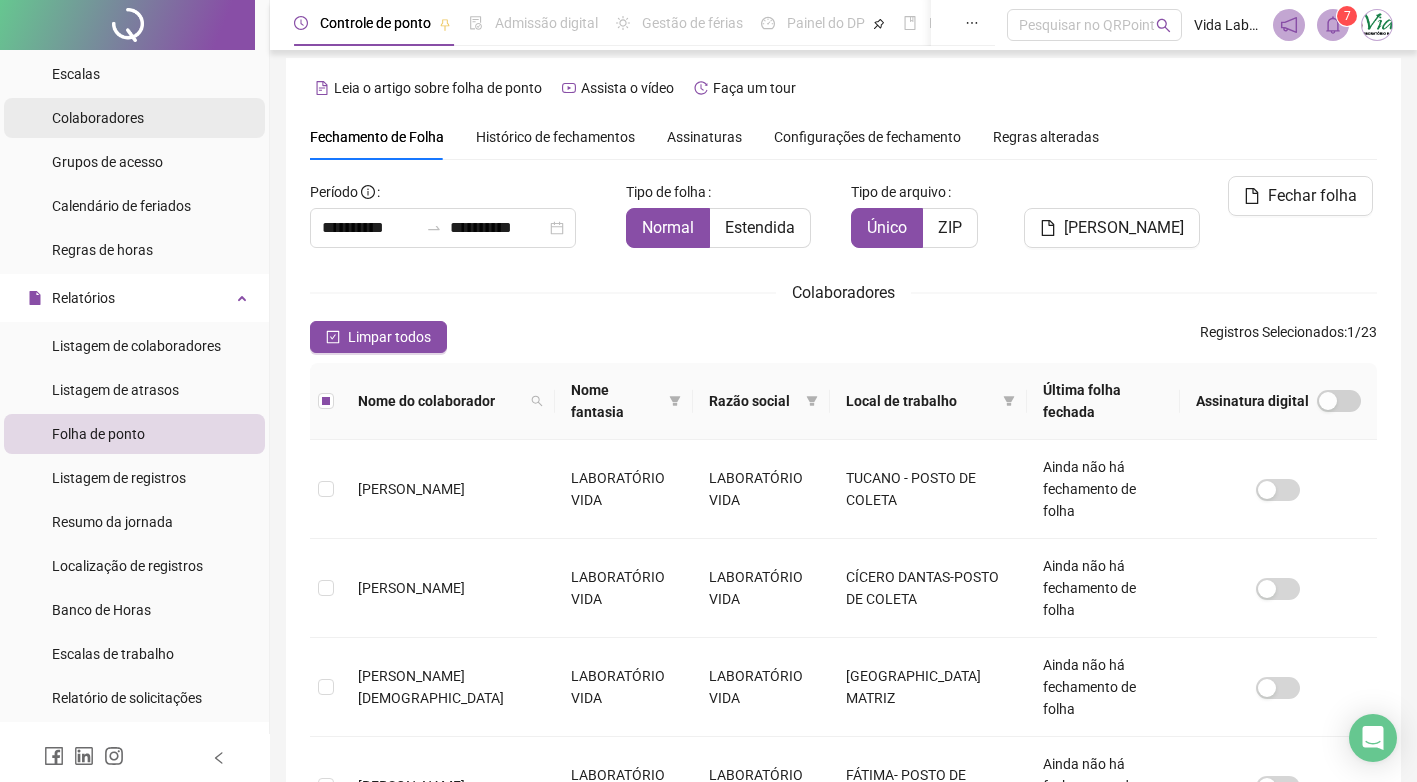 click on "Colaboradores" at bounding box center [98, 118] 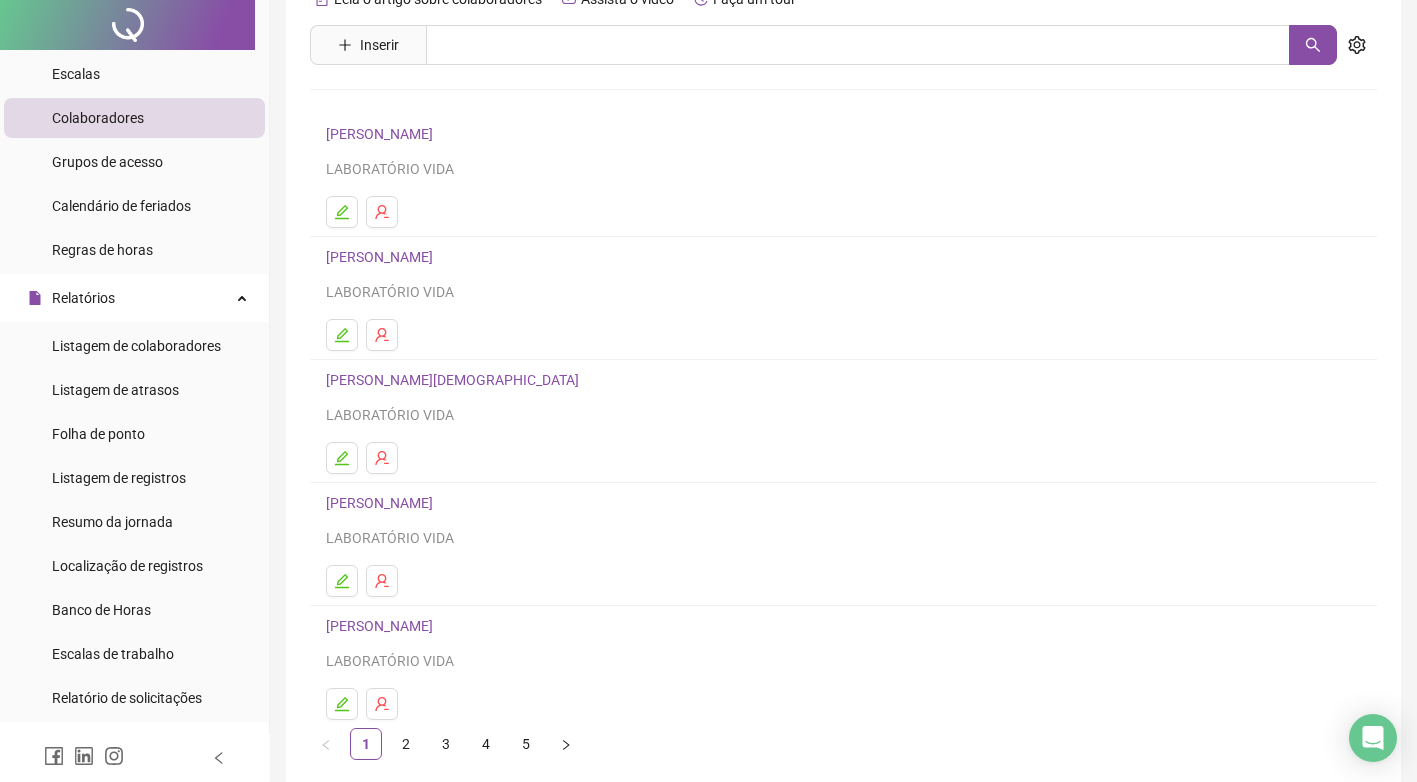 scroll, scrollTop: 185, scrollLeft: 0, axis: vertical 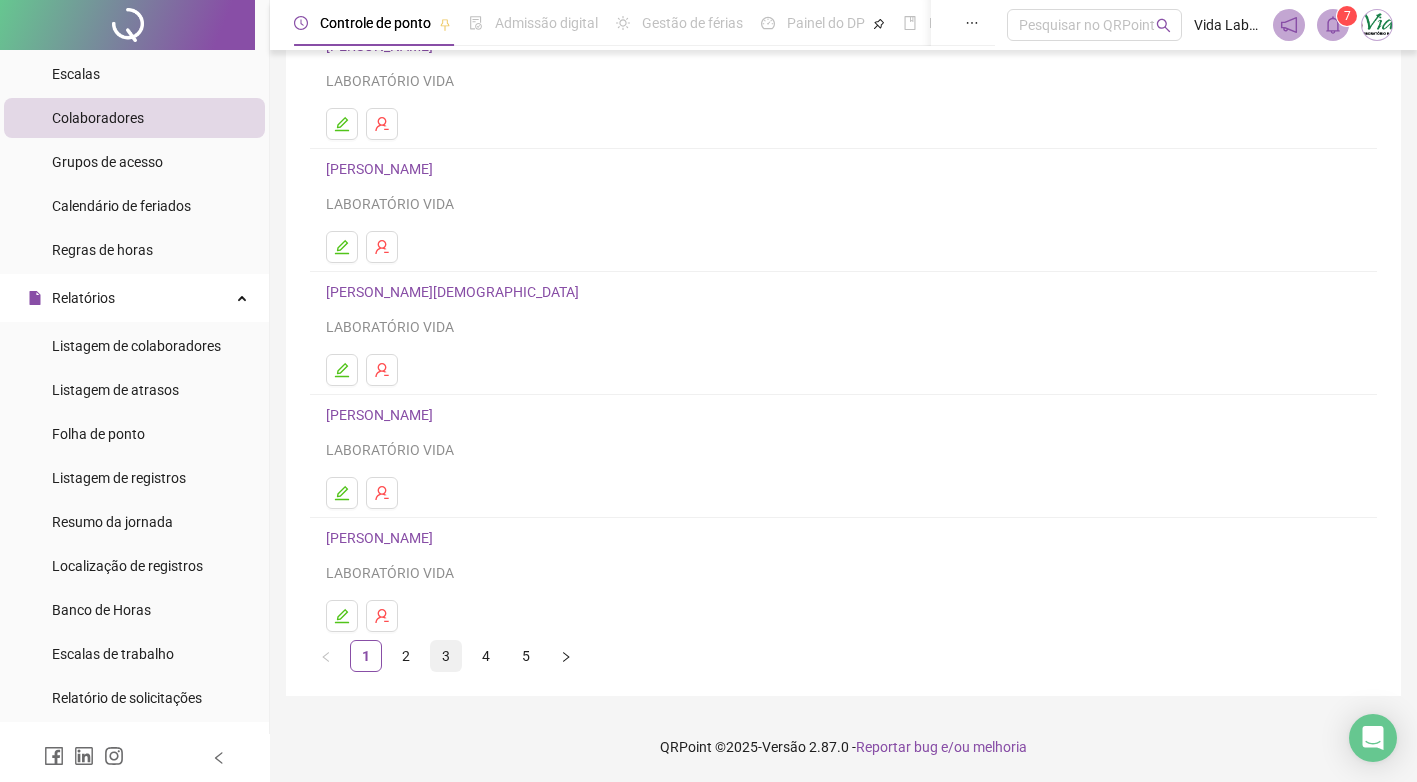 click on "3" at bounding box center (446, 656) 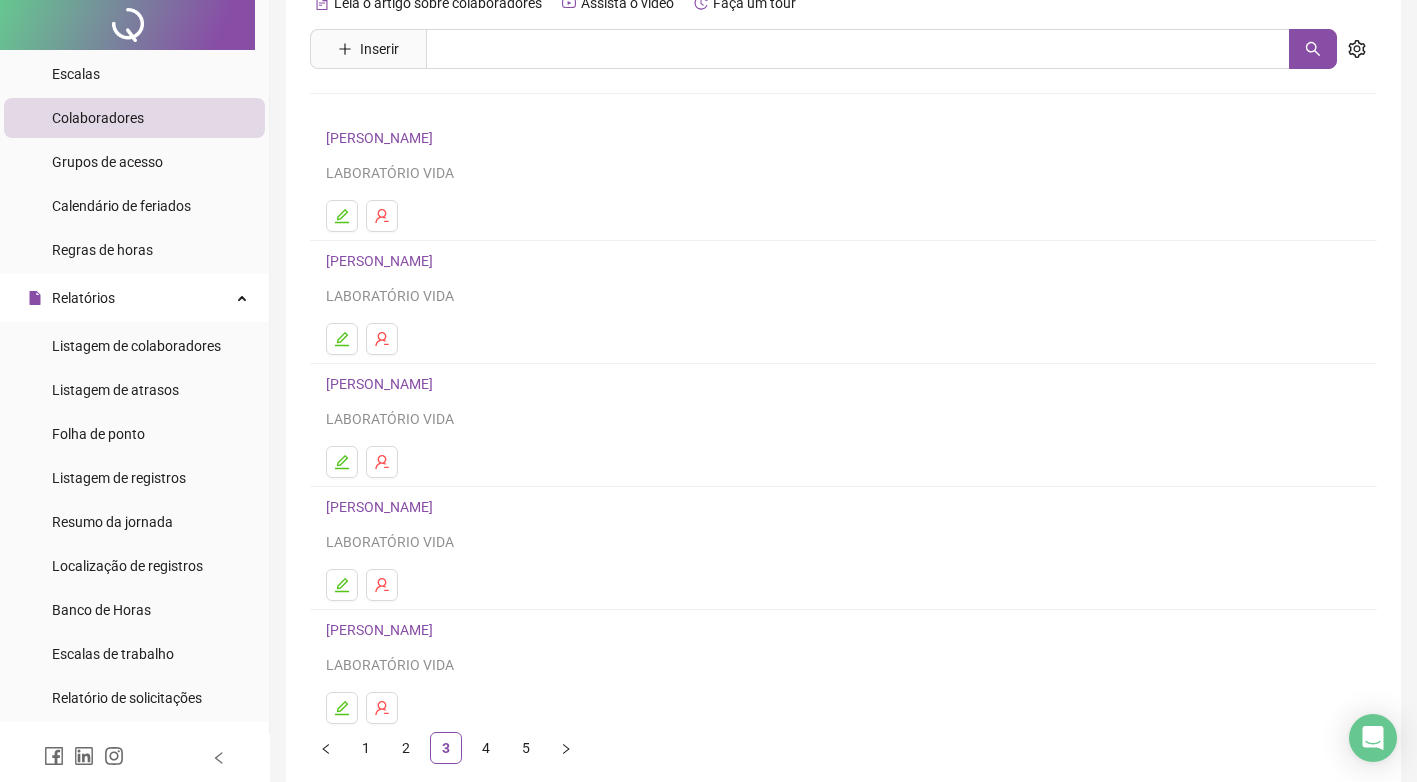 scroll, scrollTop: 185, scrollLeft: 0, axis: vertical 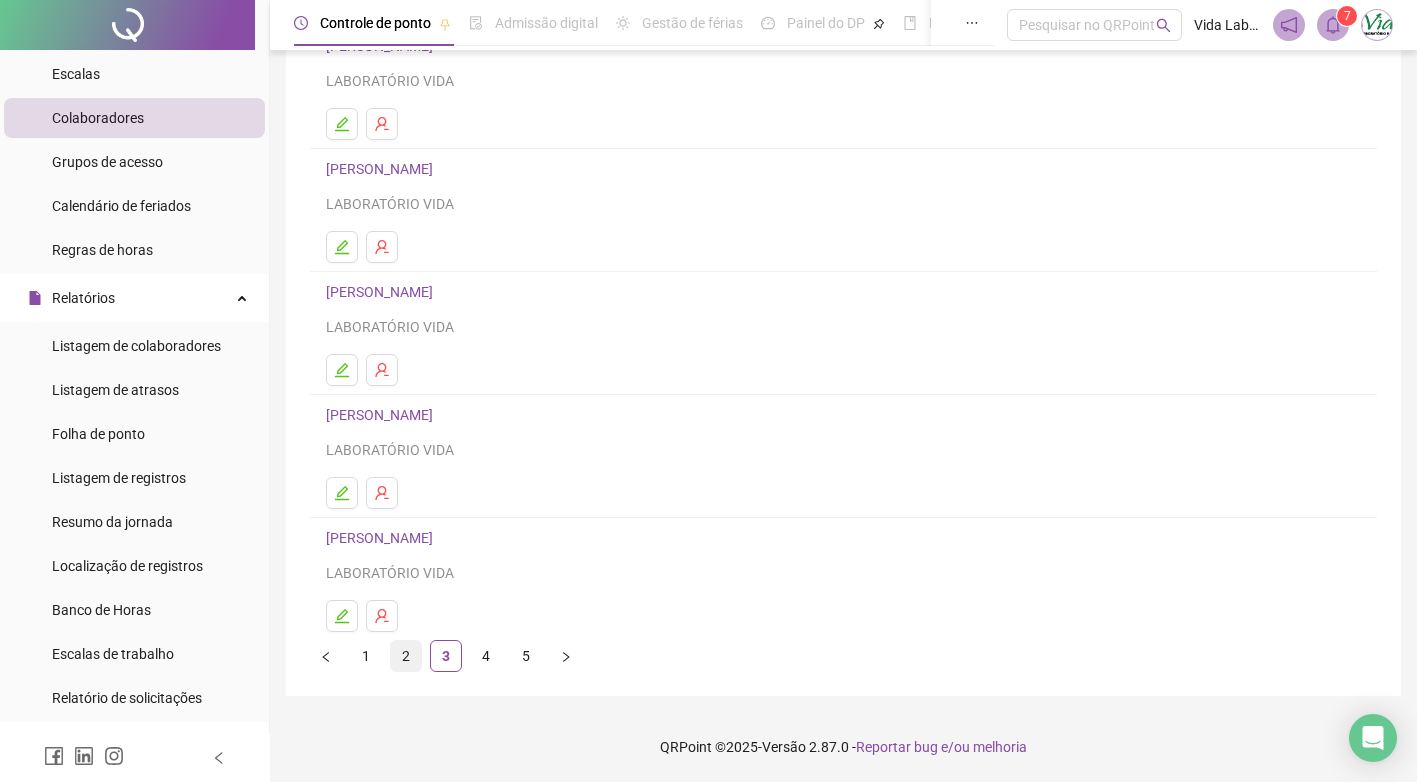 click on "2" at bounding box center [406, 656] 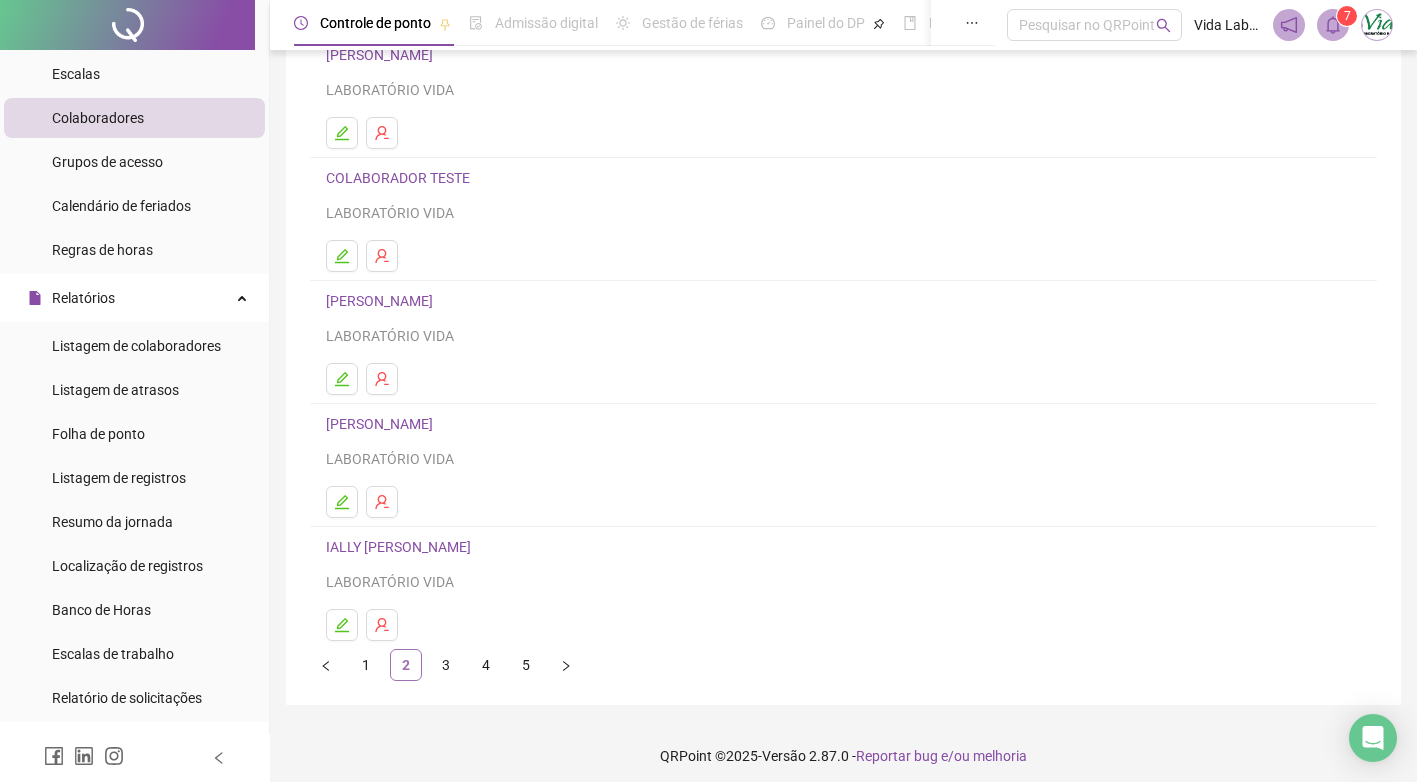 scroll, scrollTop: 185, scrollLeft: 0, axis: vertical 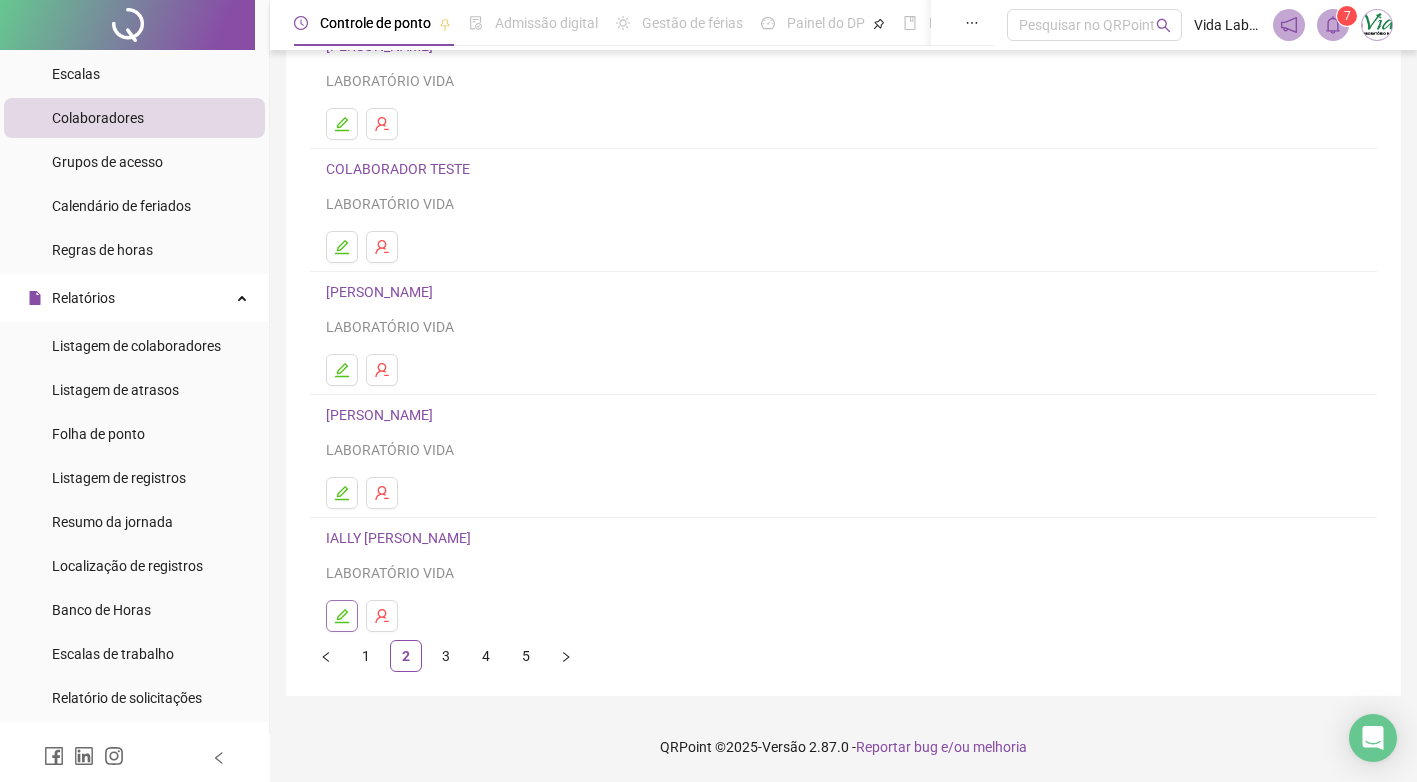 click at bounding box center (342, 616) 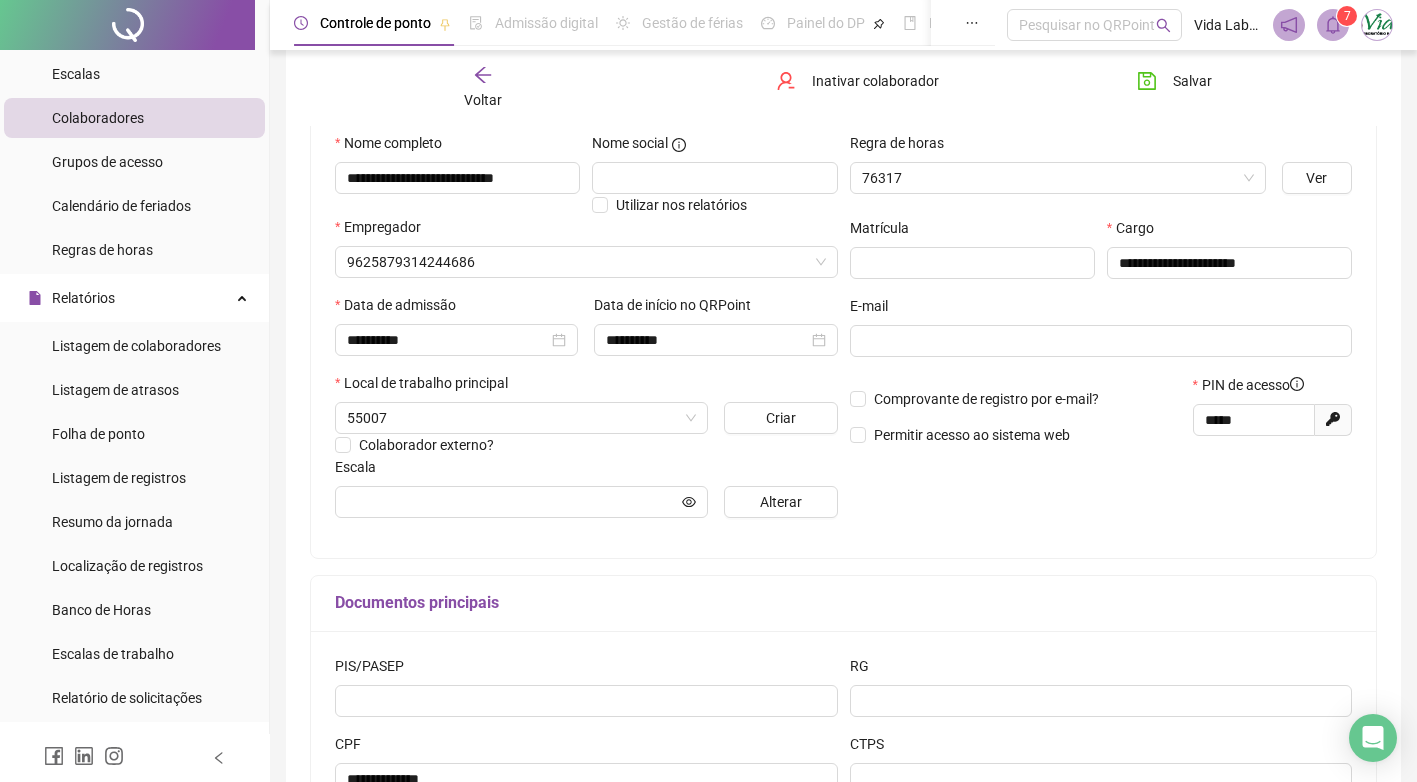 type on "**********" 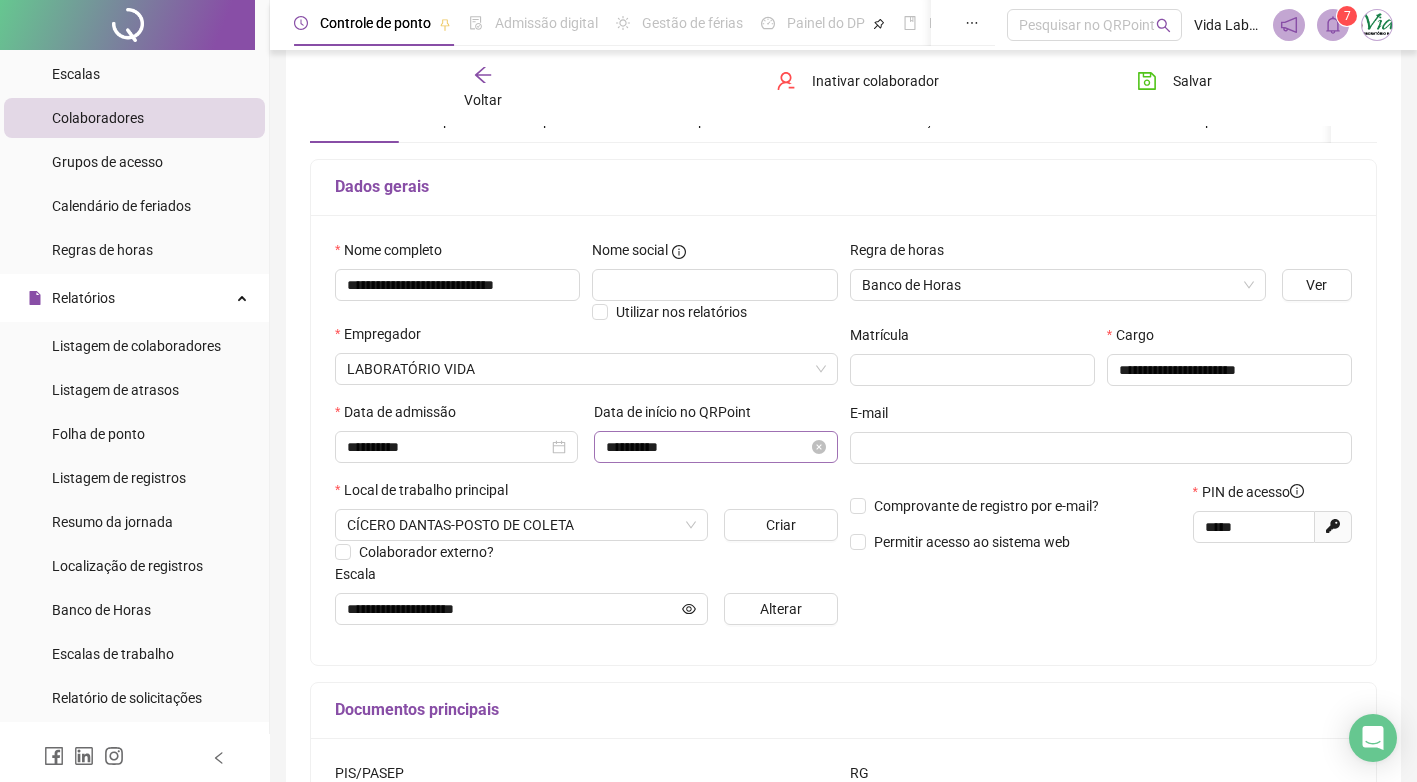 scroll, scrollTop: 0, scrollLeft: 0, axis: both 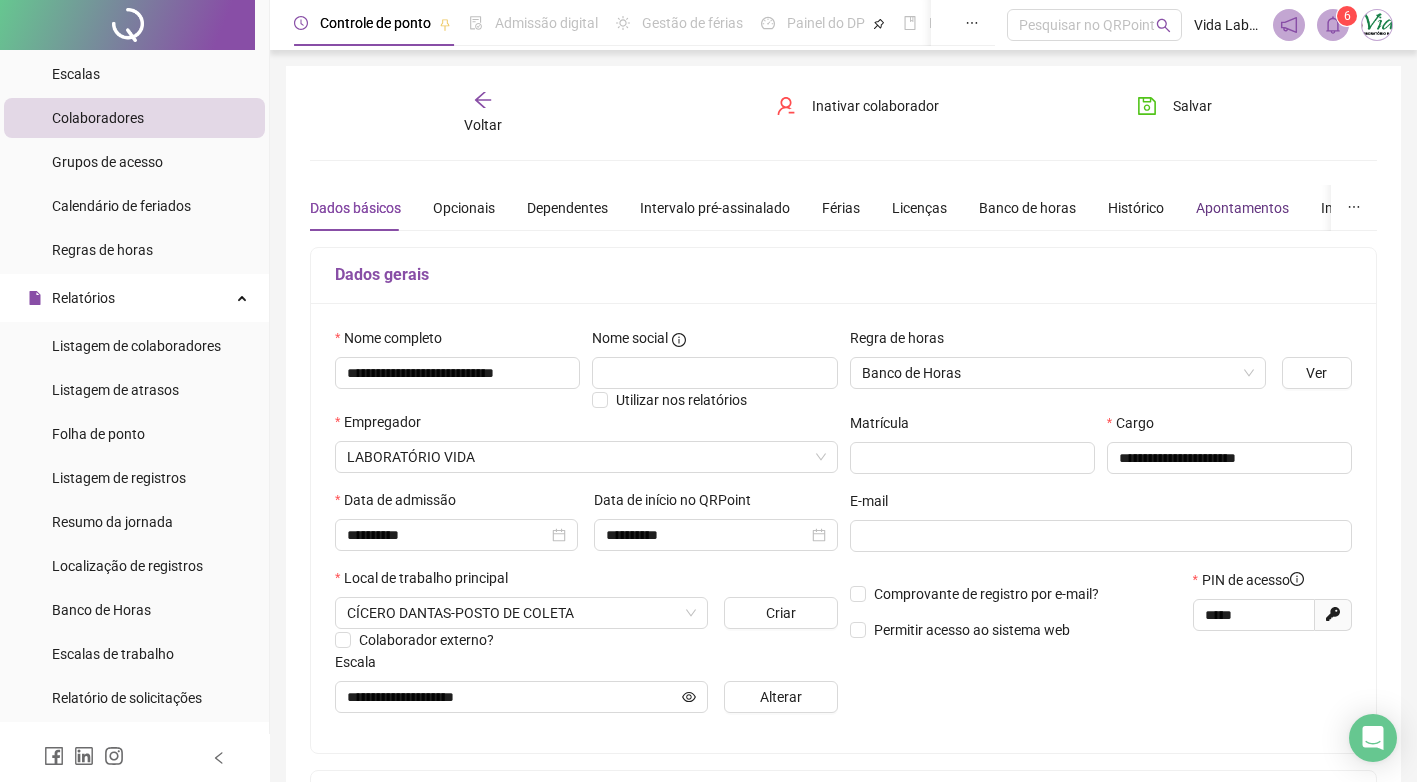click on "Apontamentos" at bounding box center (1242, 208) 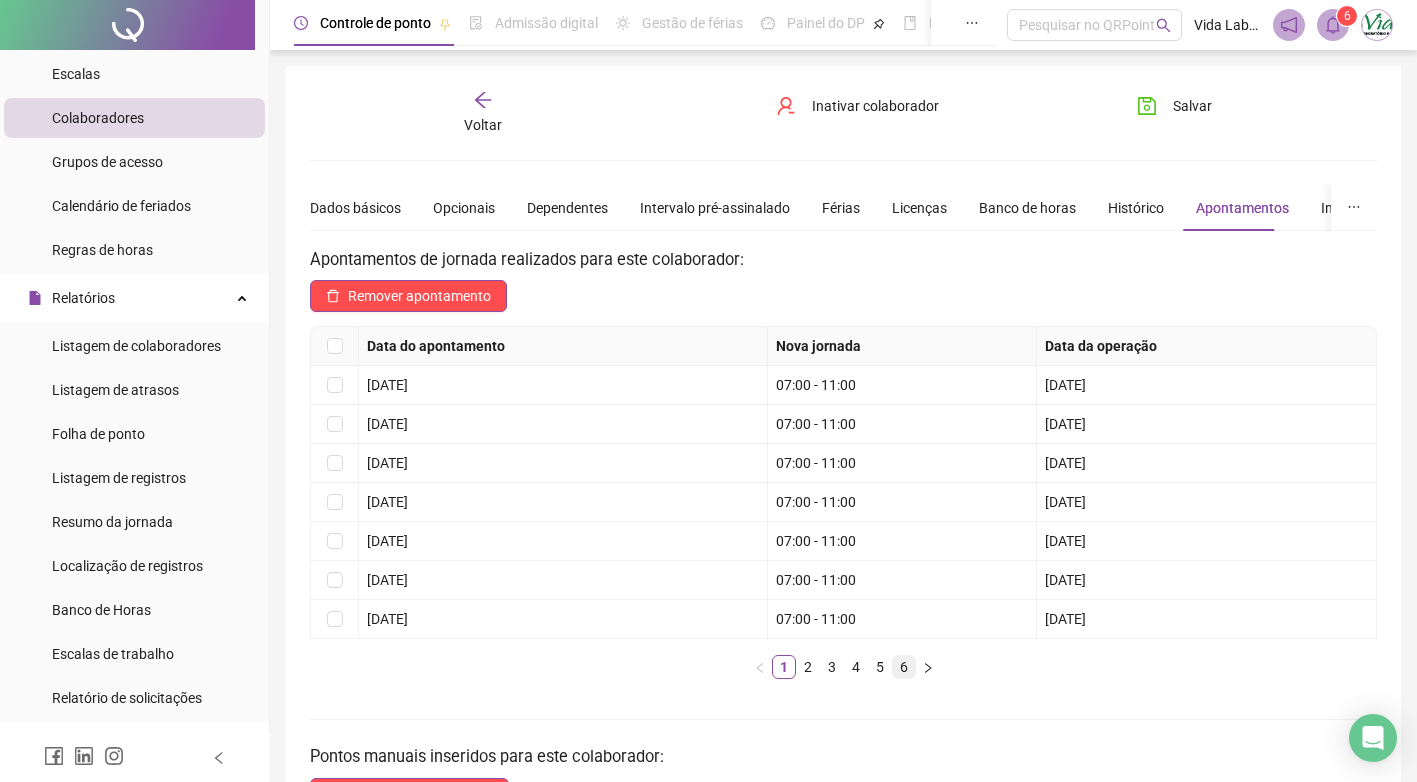 click on "6" at bounding box center [904, 667] 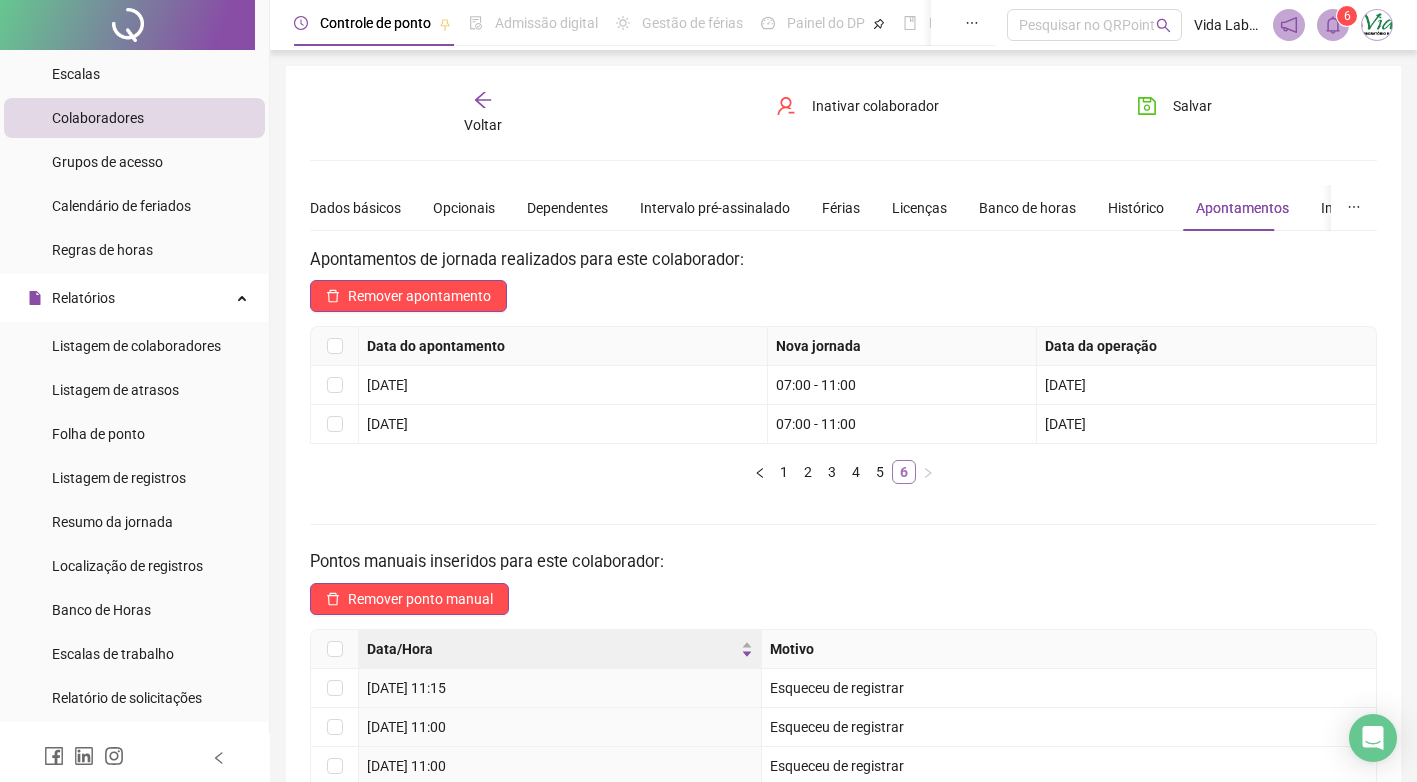 click on "6" at bounding box center [904, 472] 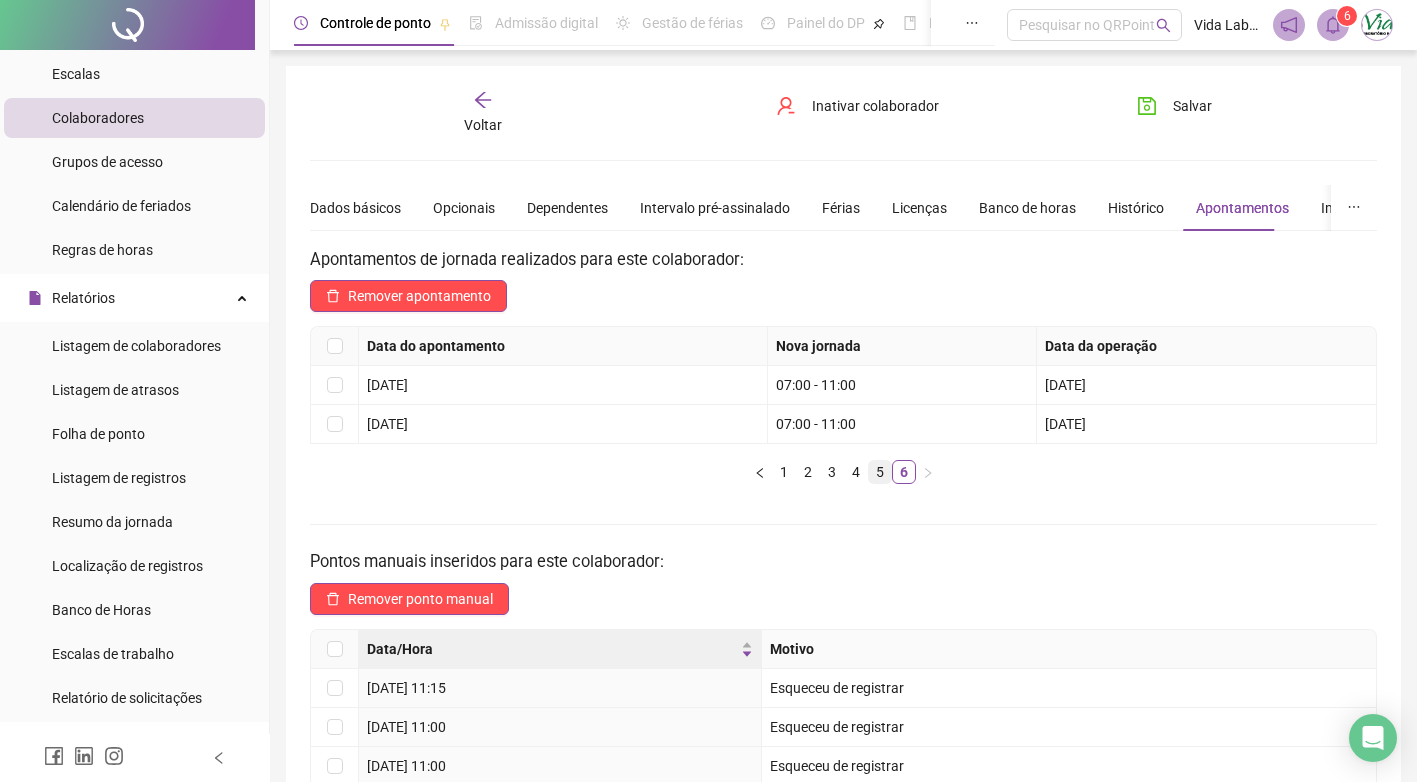 click on "5" at bounding box center (880, 472) 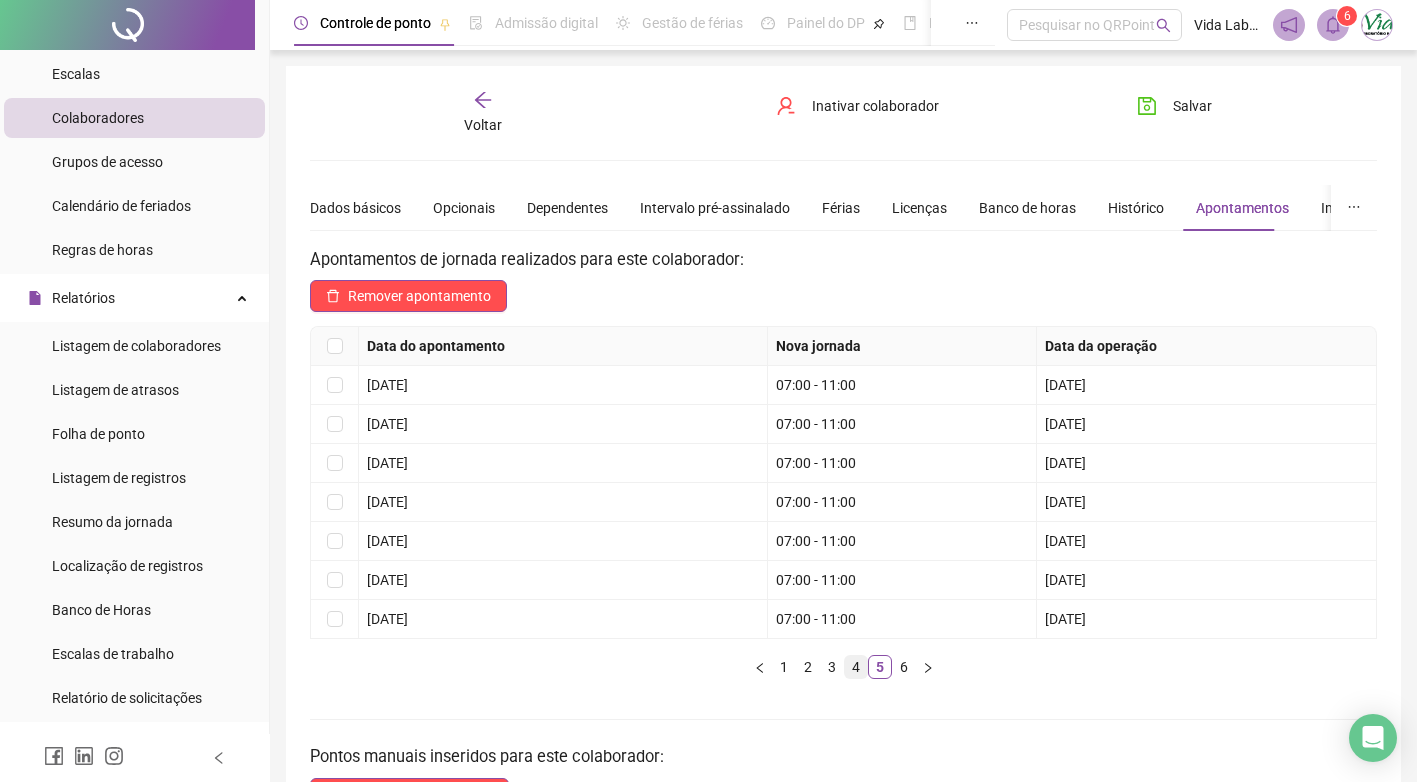click on "4" at bounding box center [856, 667] 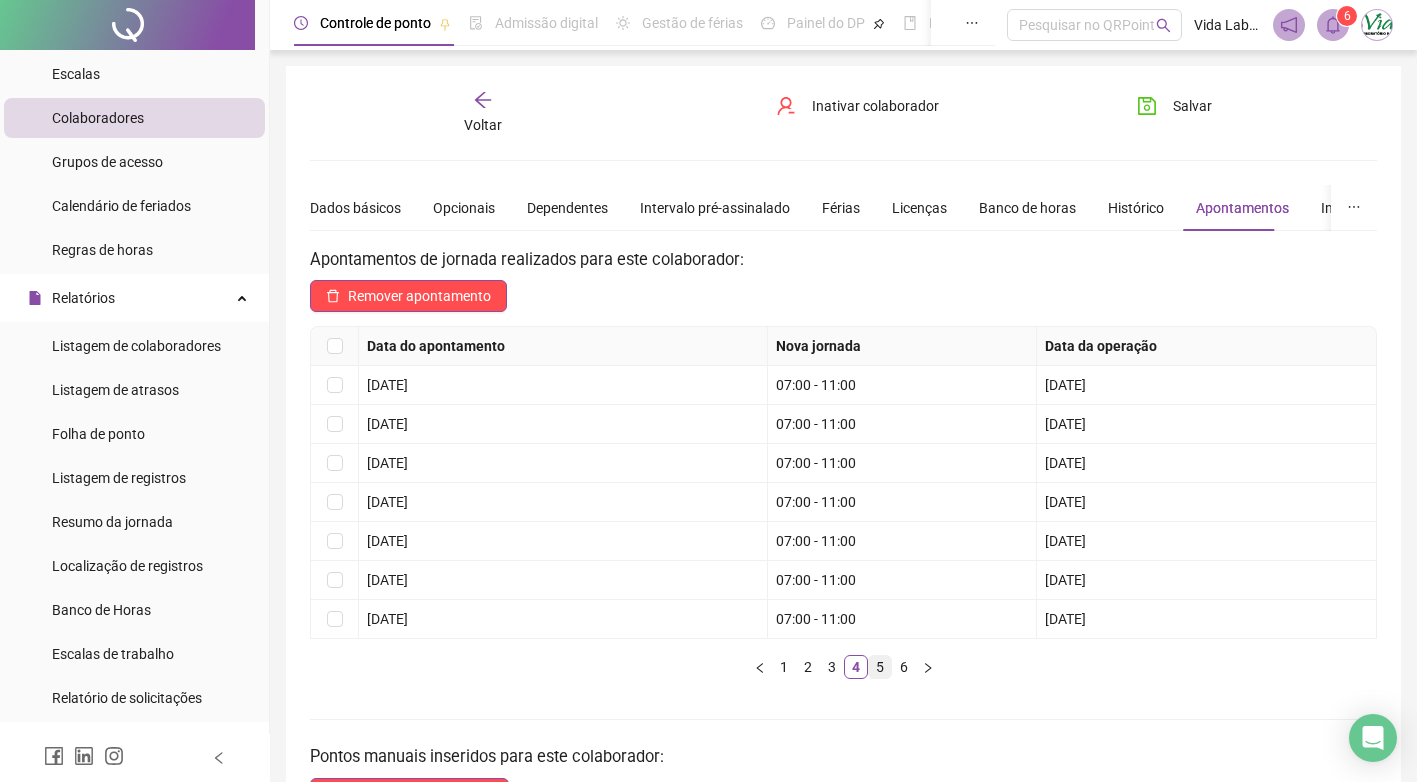 click on "5" at bounding box center (880, 667) 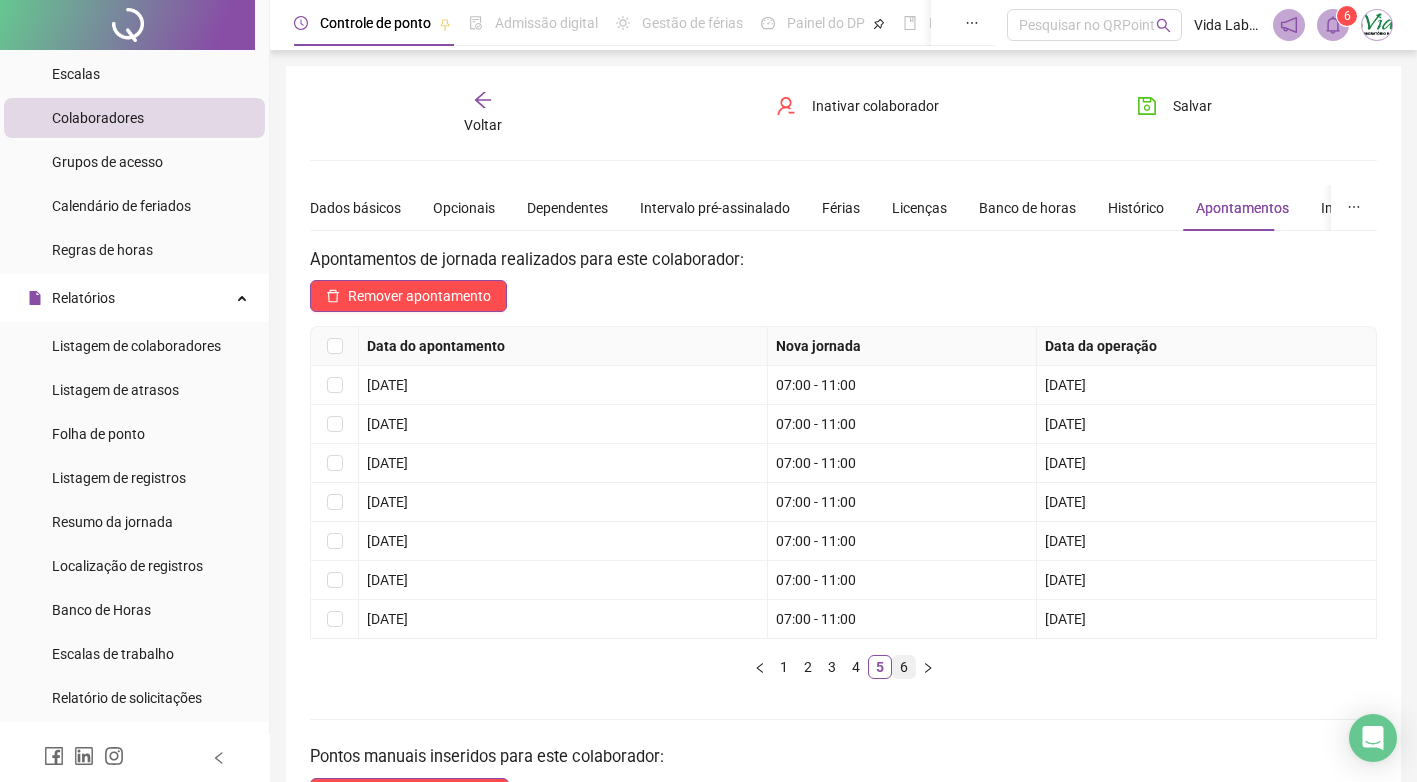 click on "6" at bounding box center [904, 667] 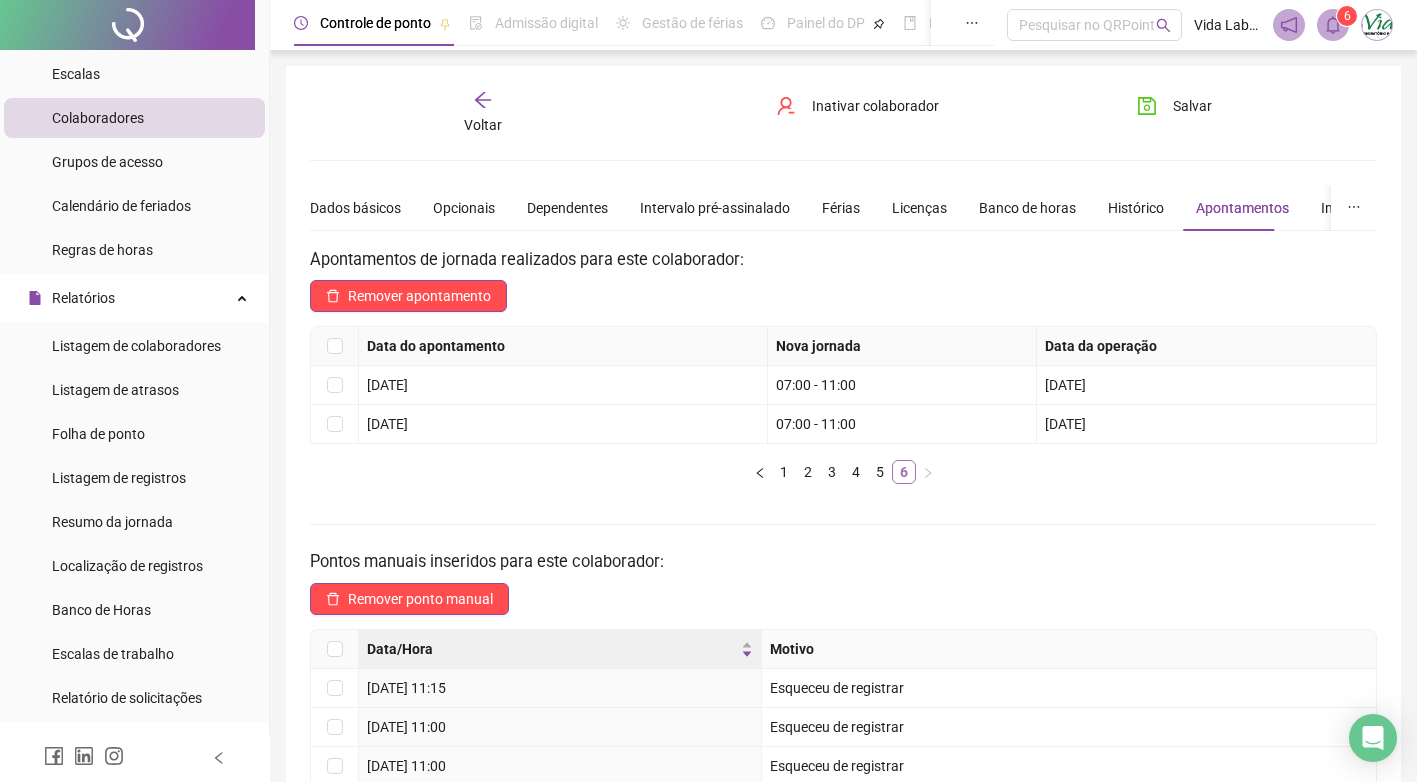 click on "6" at bounding box center [904, 472] 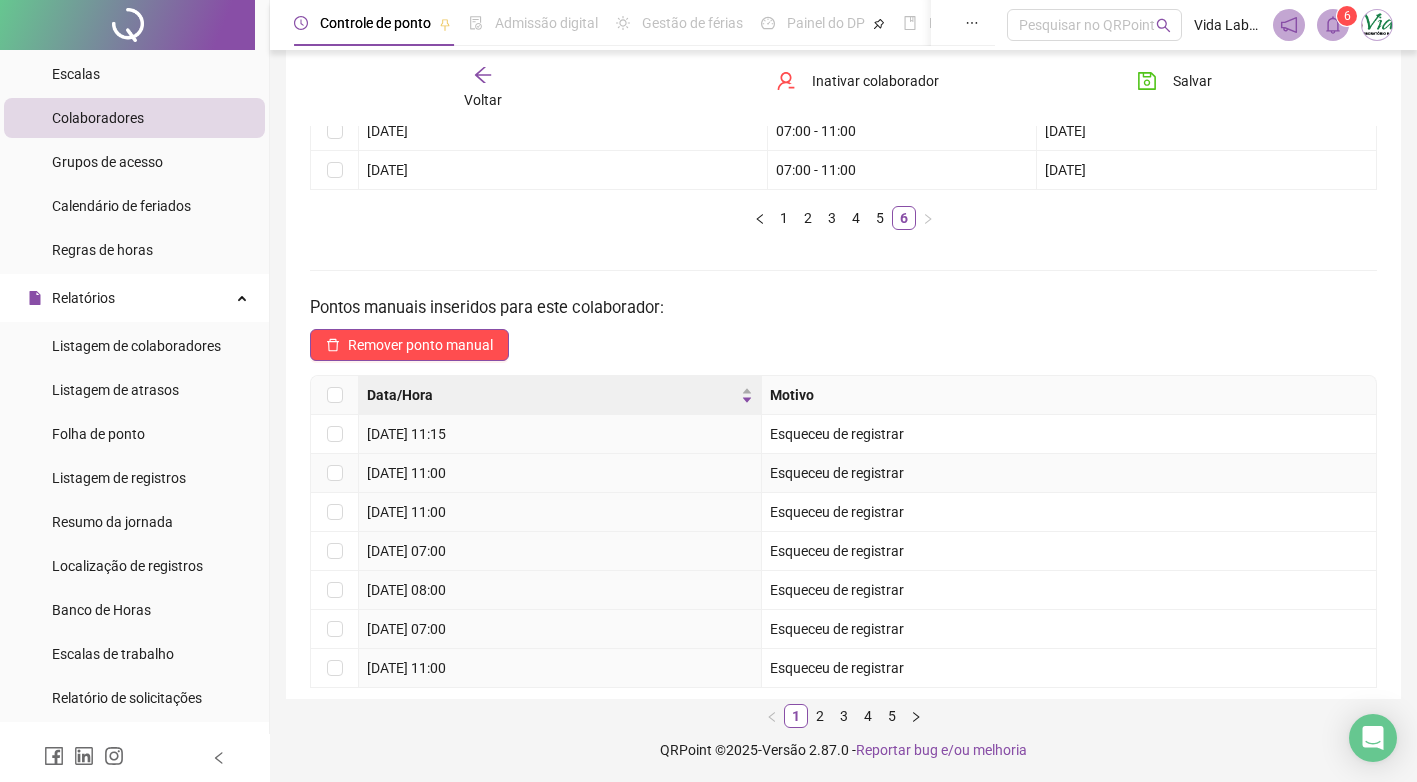 scroll, scrollTop: 257, scrollLeft: 0, axis: vertical 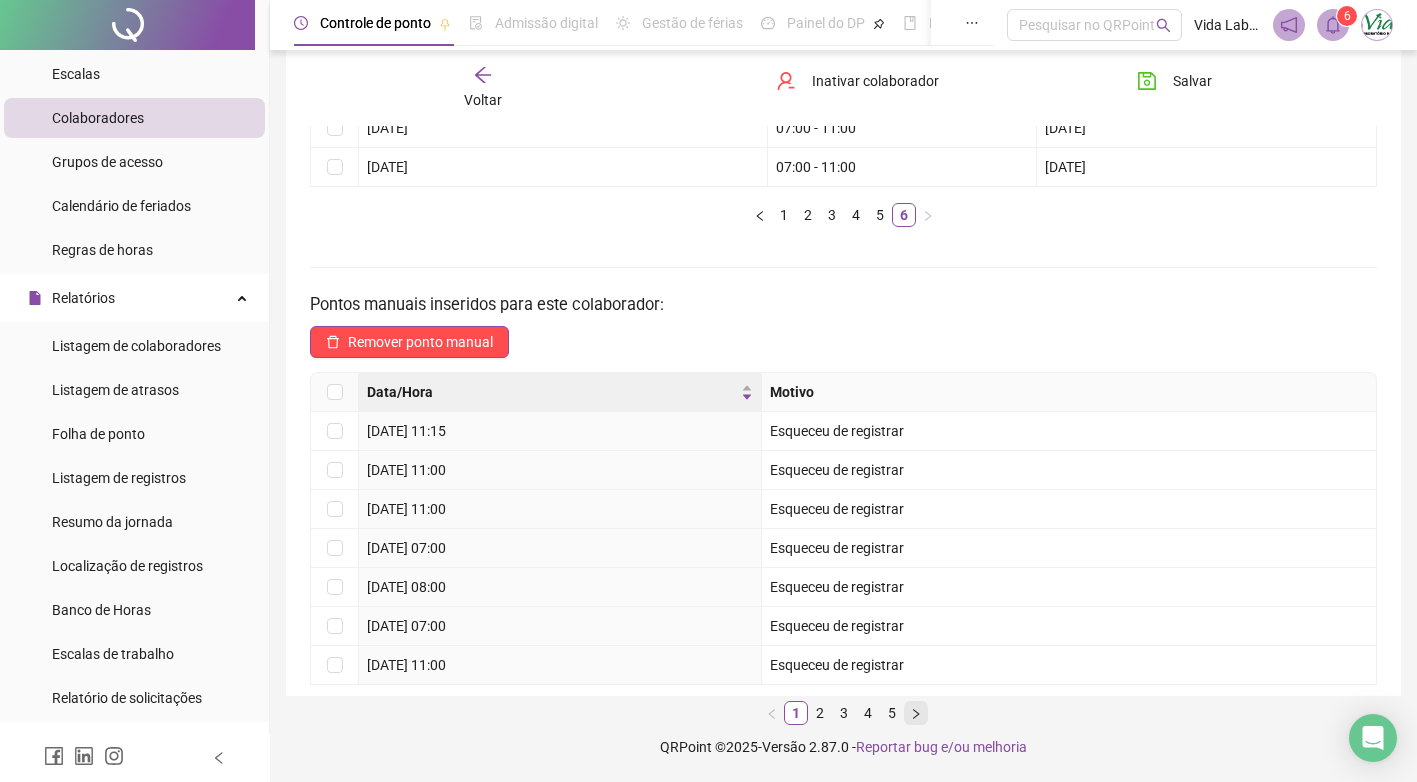click 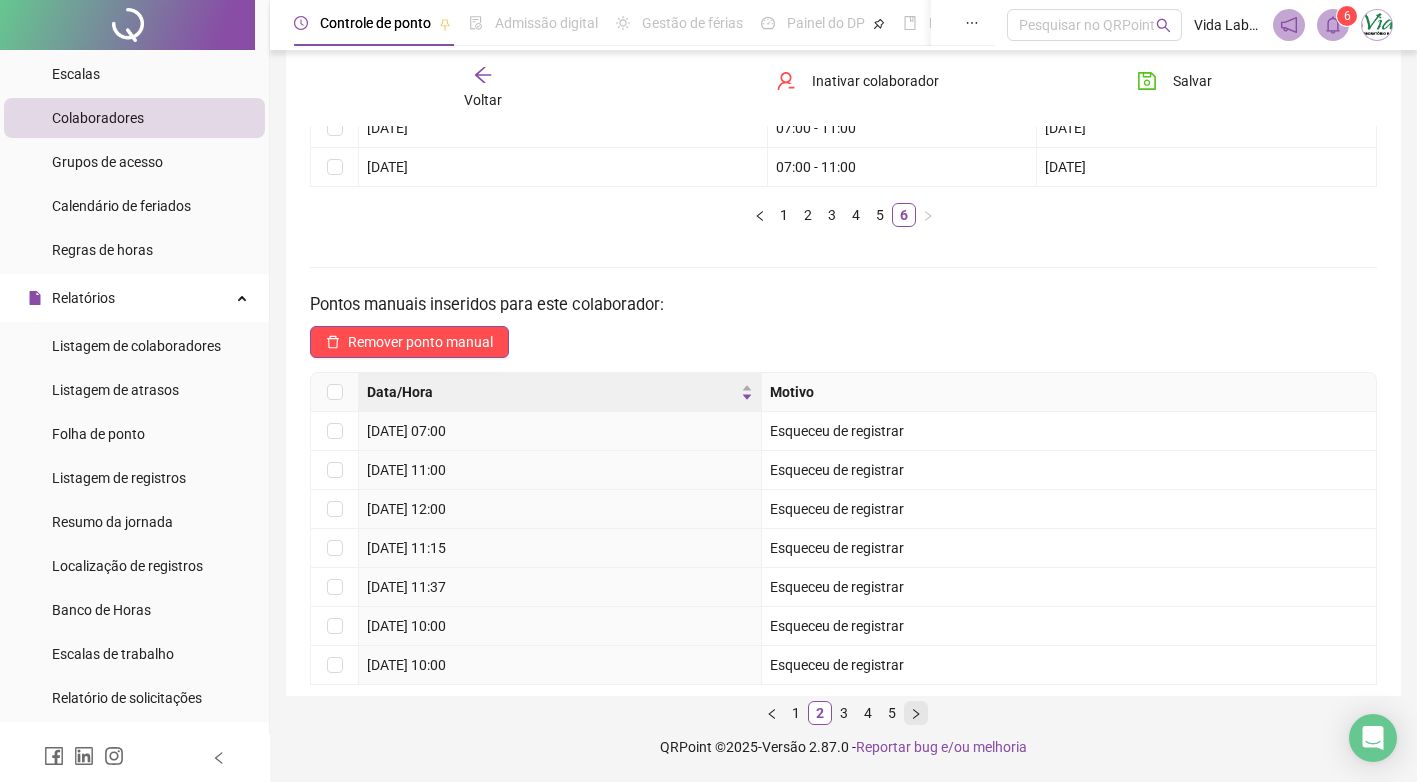 click 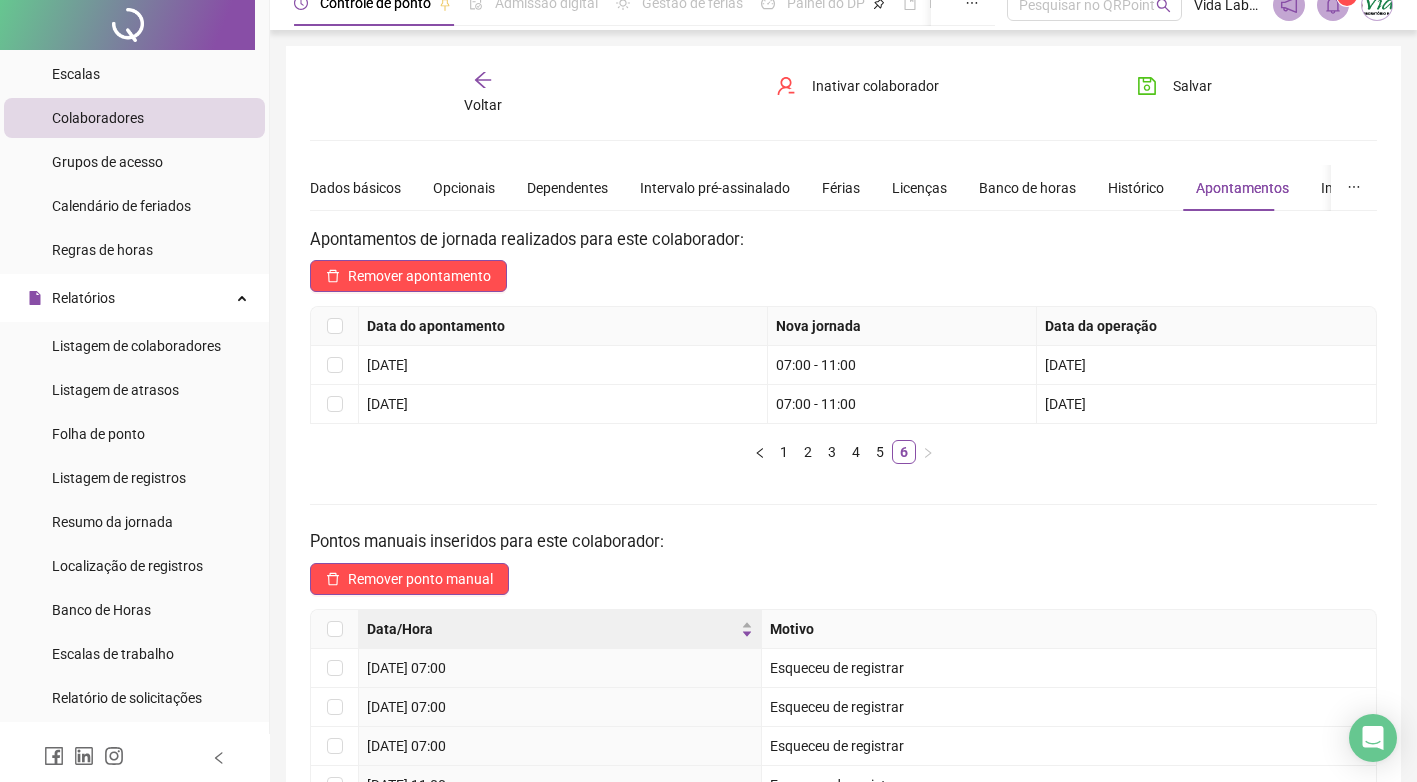 scroll, scrollTop: 0, scrollLeft: 0, axis: both 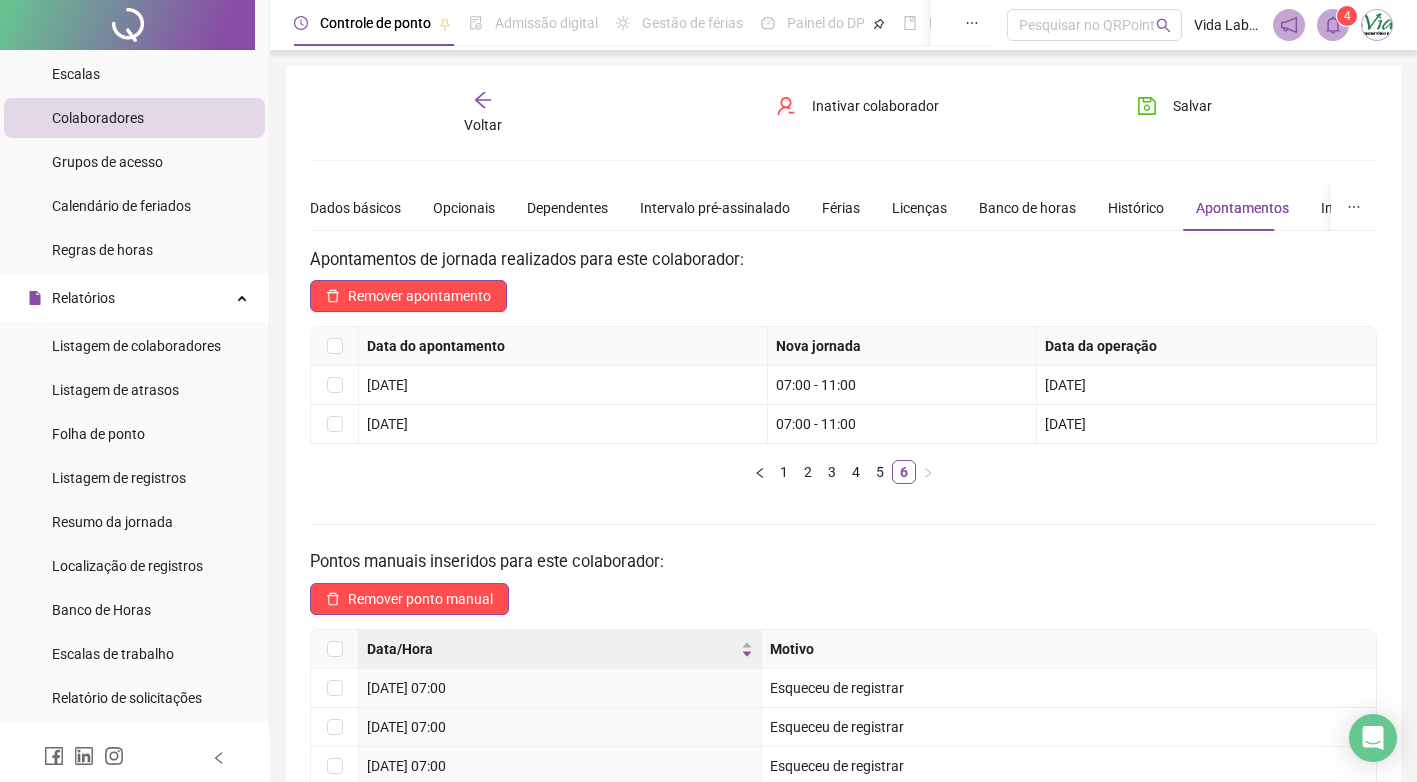 click on "Colaboradores" at bounding box center [98, 118] 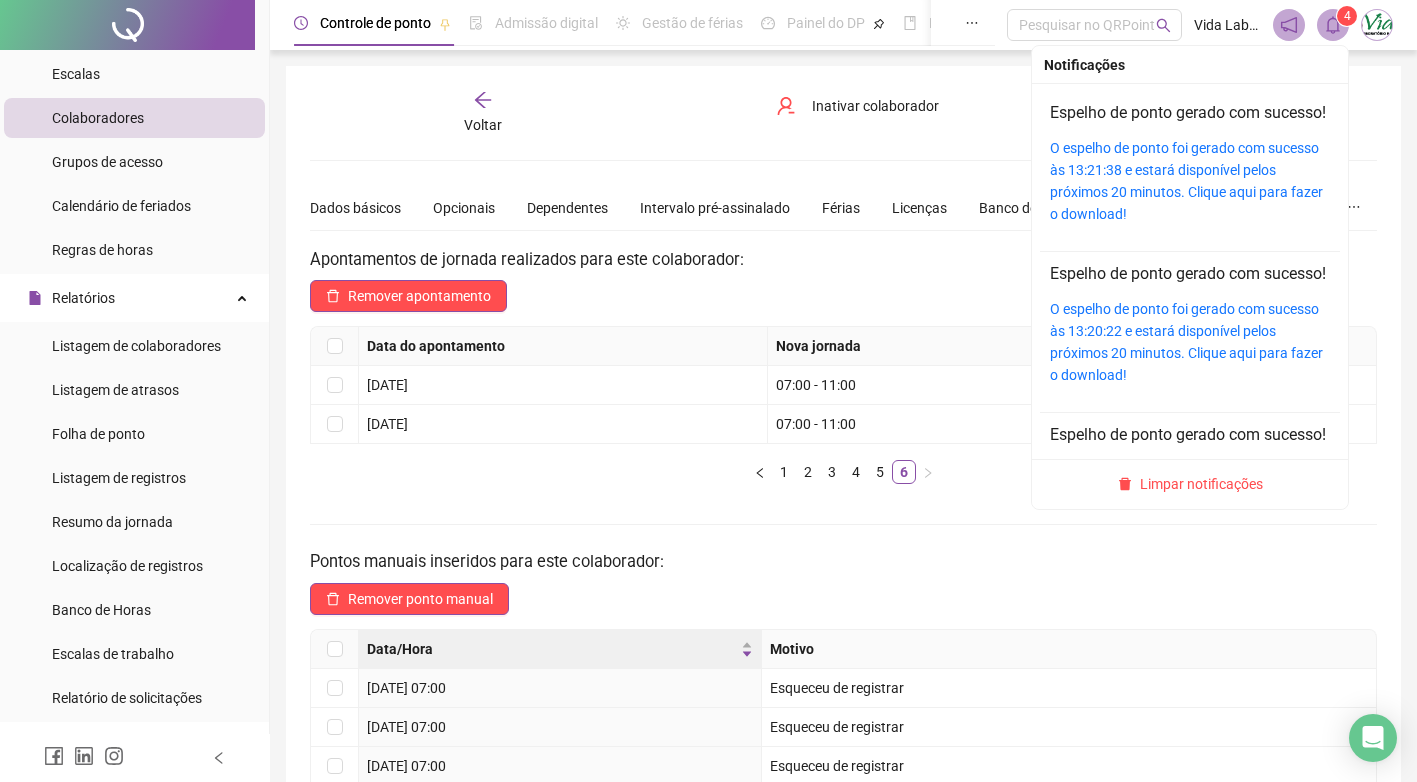 click on "O espelho de ponto foi gerado com sucesso às 13:21:38 e estará disponível pelos próximos 20 minutos.
Clique aqui para fazer o download!" at bounding box center (1190, 181) 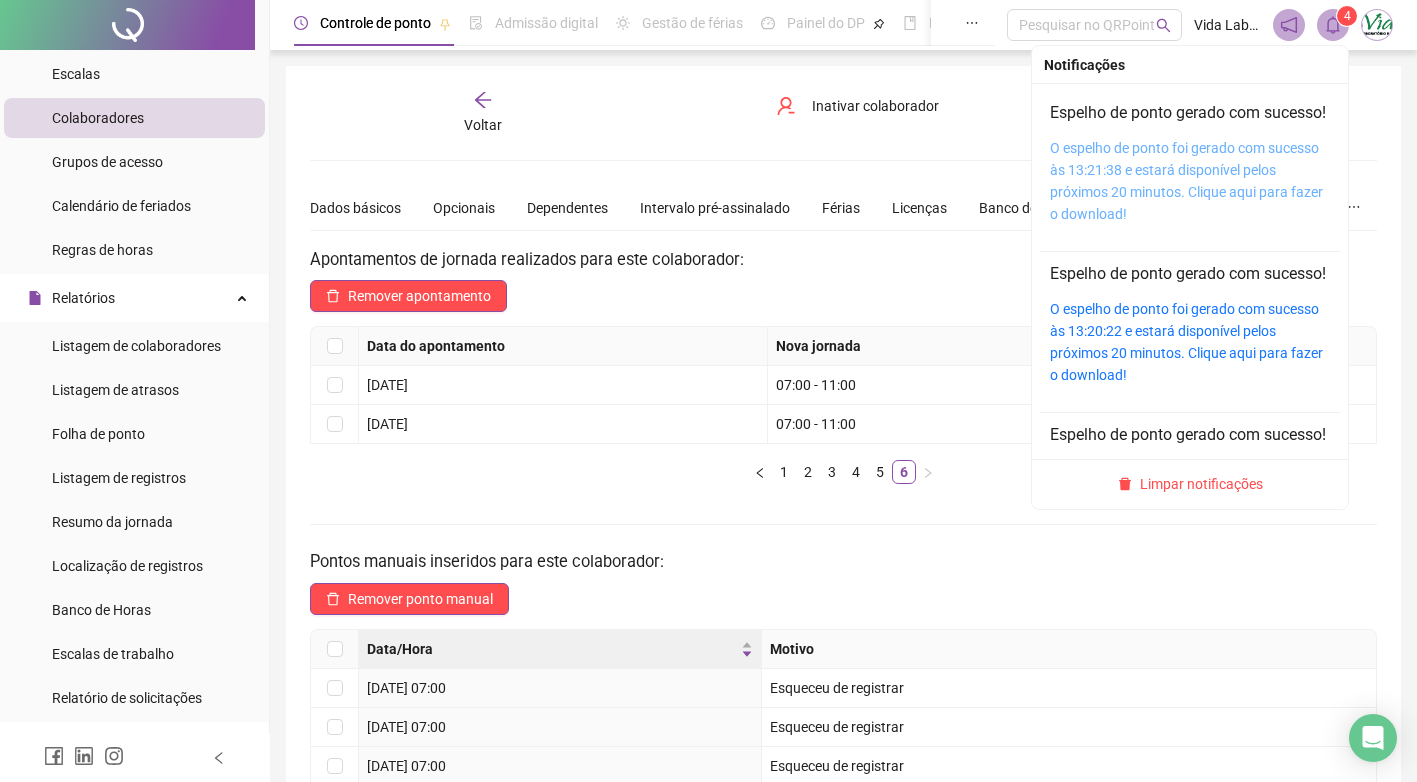 click on "O espelho de ponto foi gerado com sucesso às 13:21:38 e estará disponível pelos próximos 20 minutos.
Clique aqui para fazer o download!" at bounding box center (1186, 181) 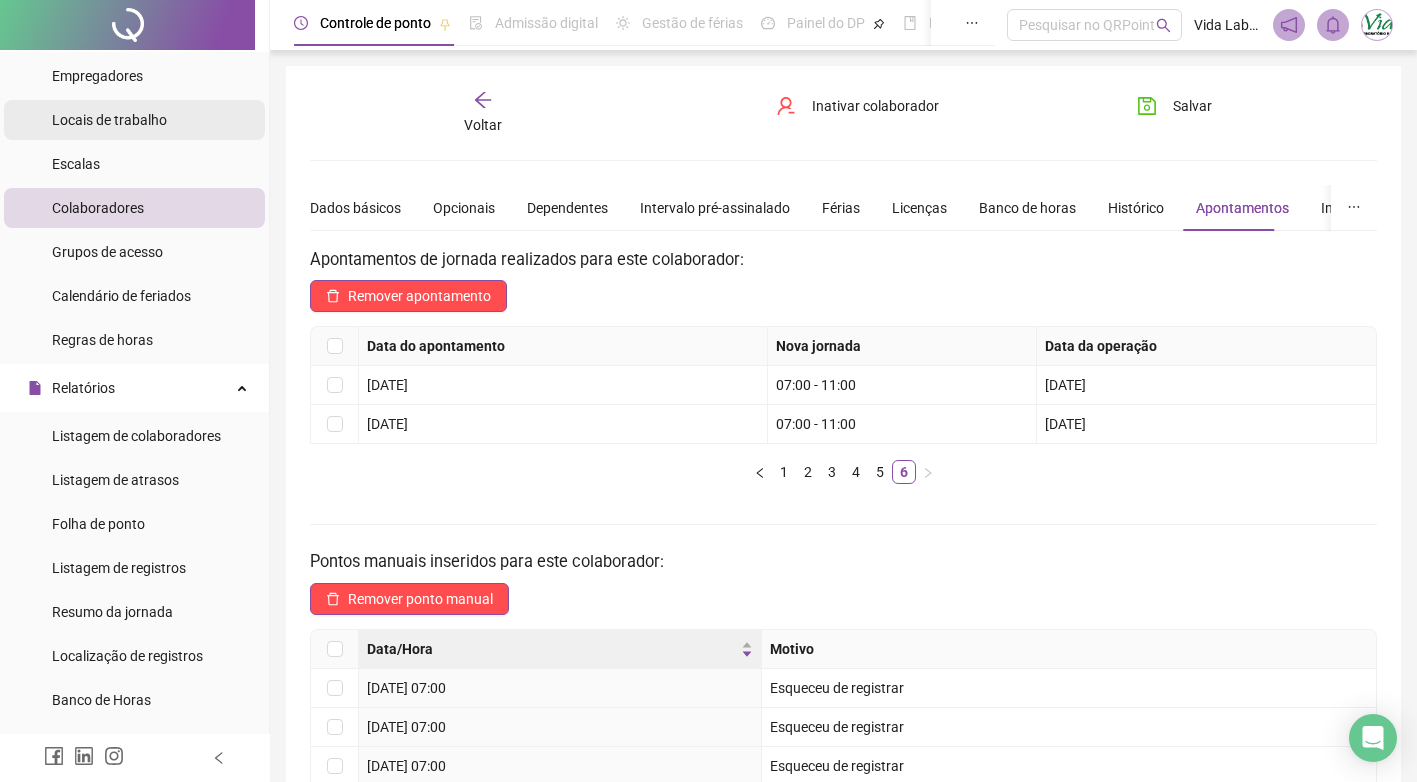scroll, scrollTop: 0, scrollLeft: 0, axis: both 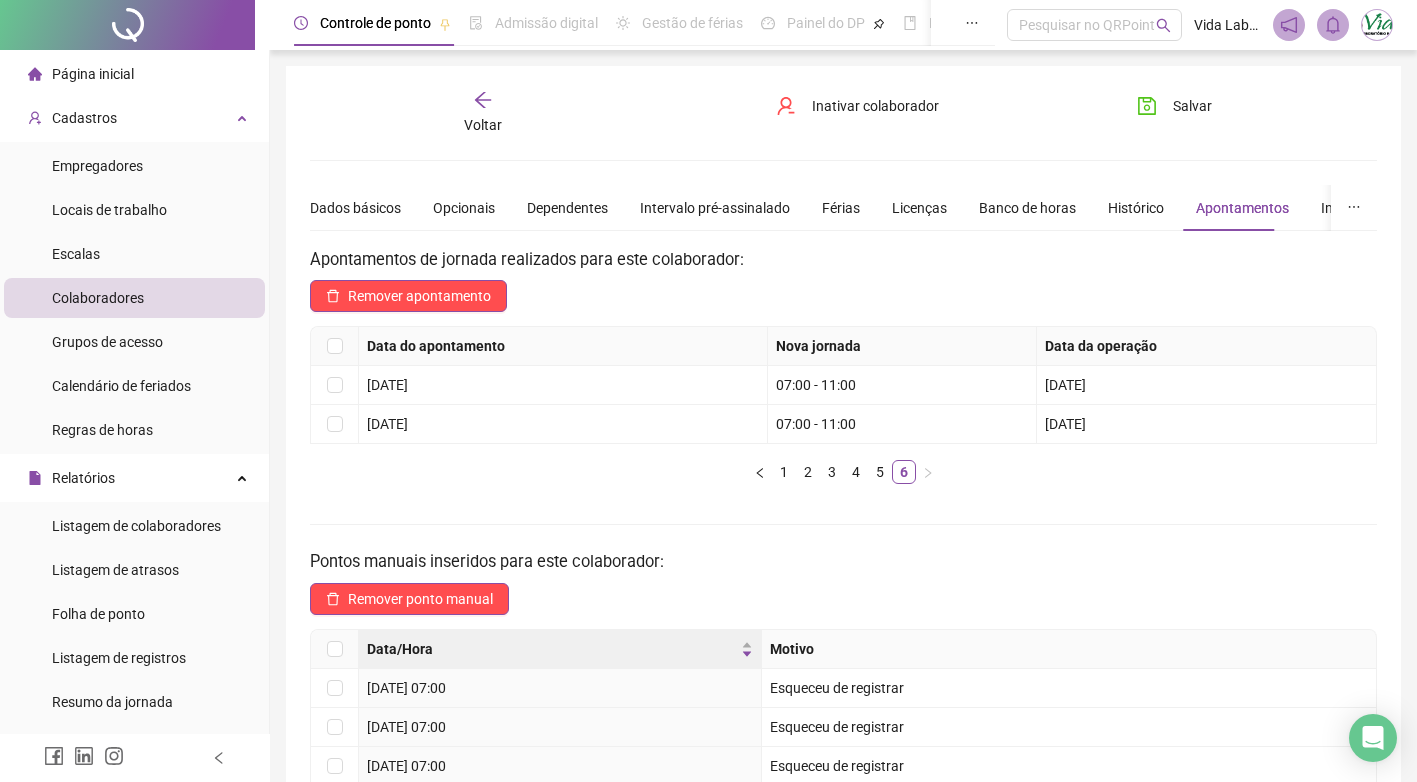 click on "Página inicial" at bounding box center (93, 74) 